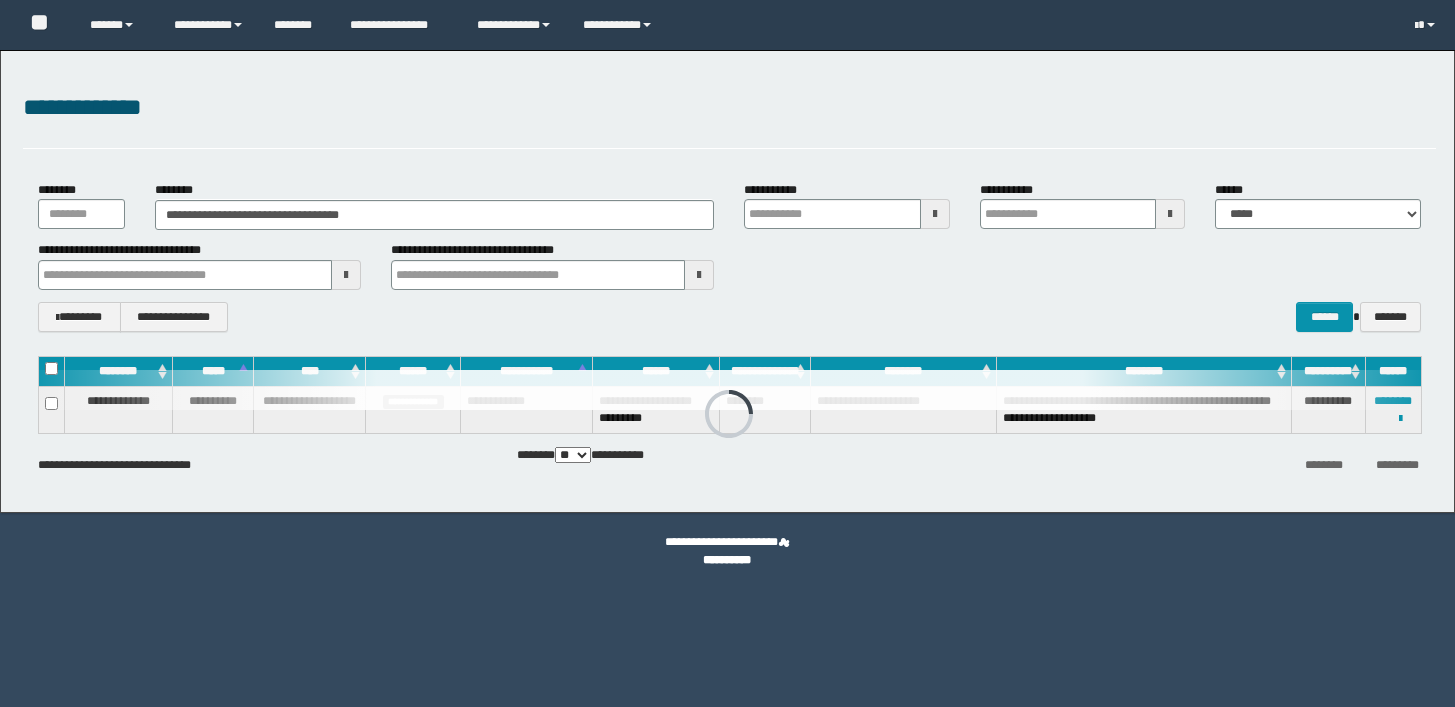 scroll, scrollTop: 0, scrollLeft: 0, axis: both 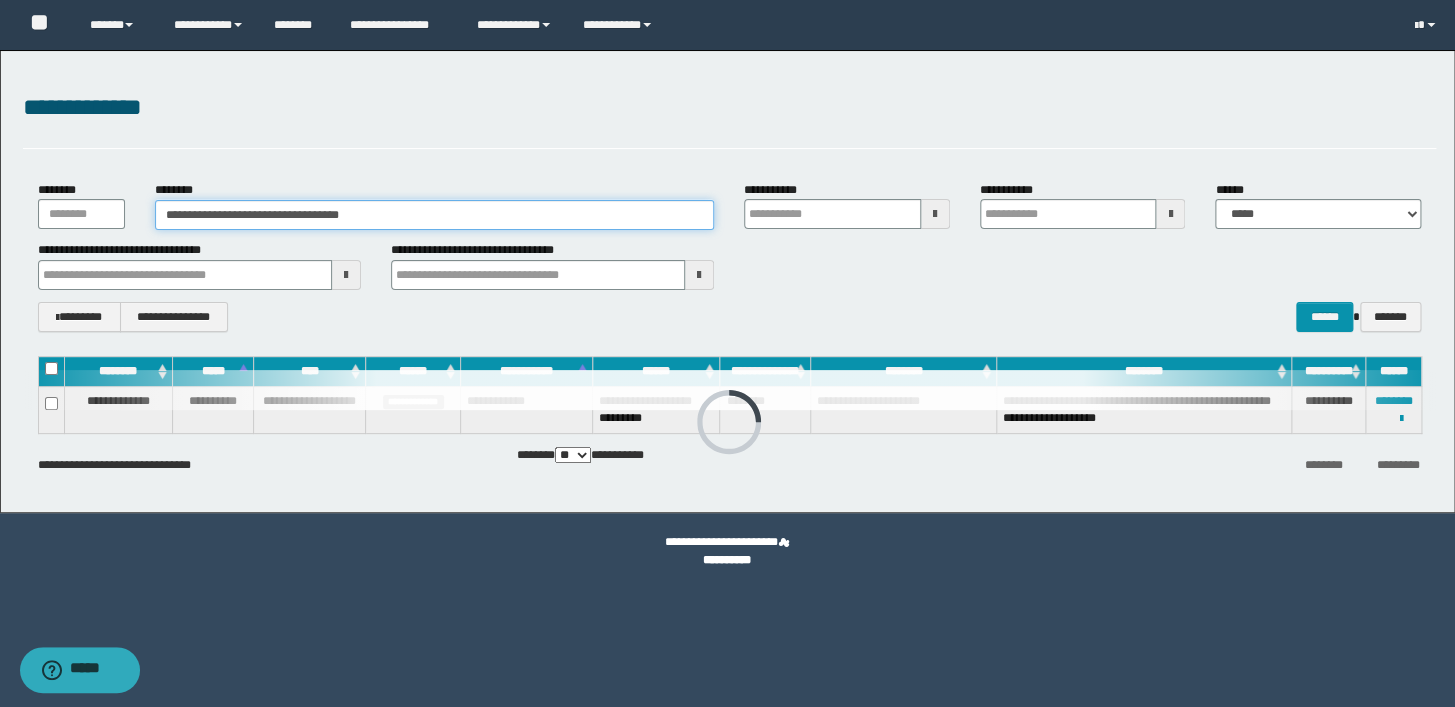 drag, startPoint x: 413, startPoint y: 217, endPoint x: 0, endPoint y: 205, distance: 413.1743 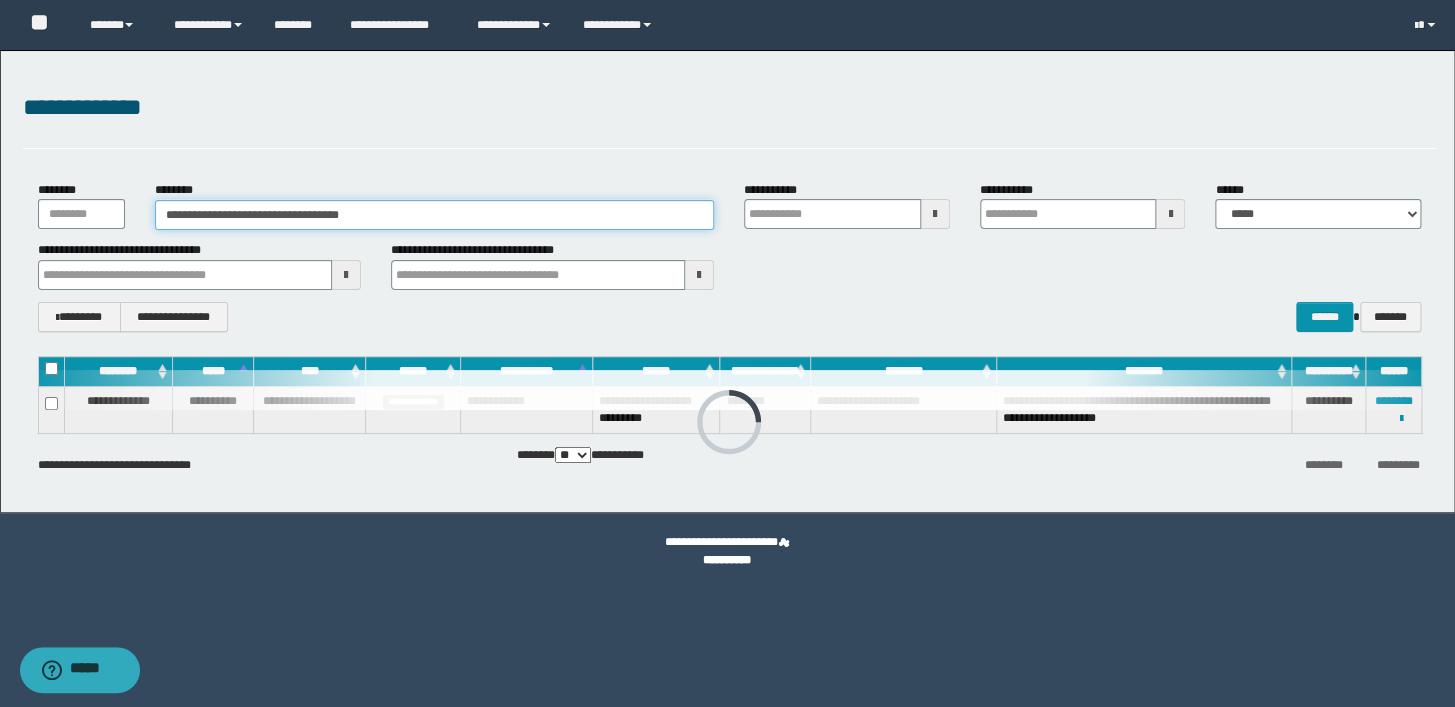 click on "**********" at bounding box center [727, 281] 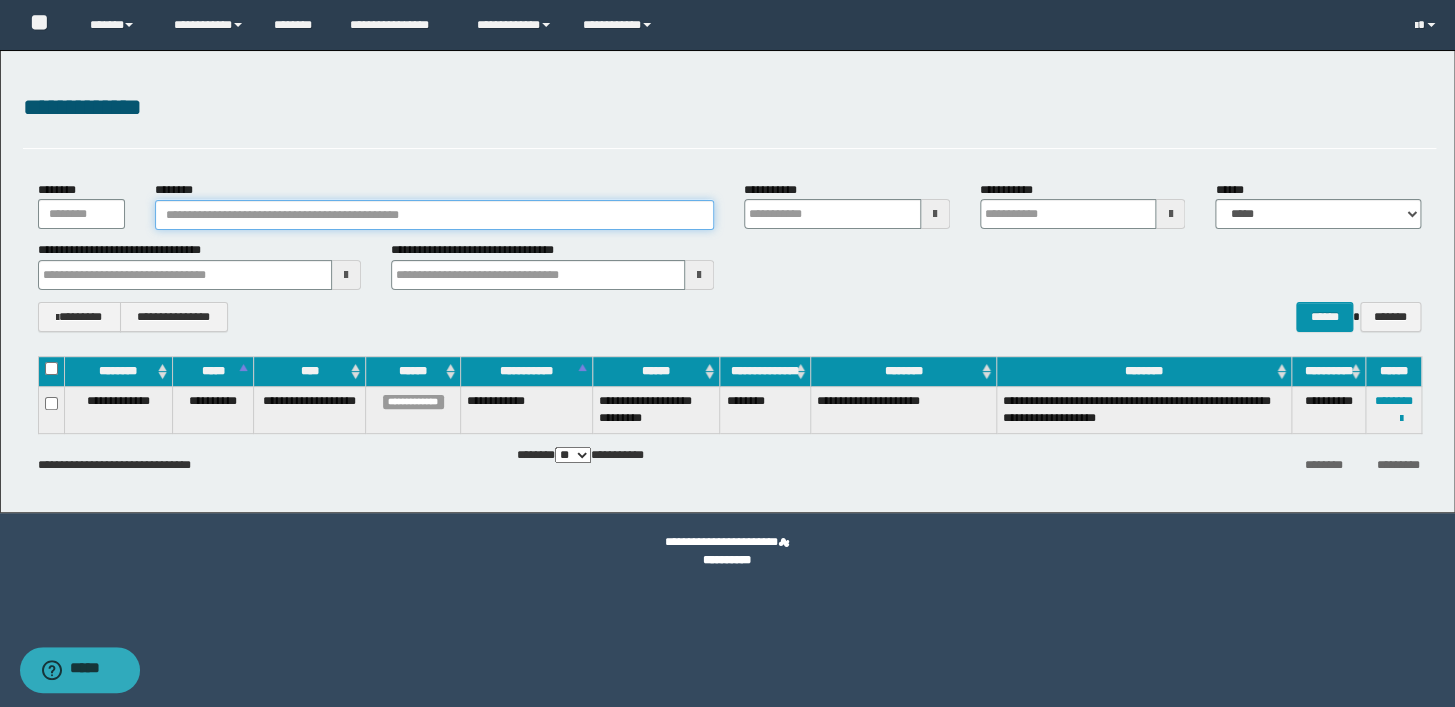 paste on "********" 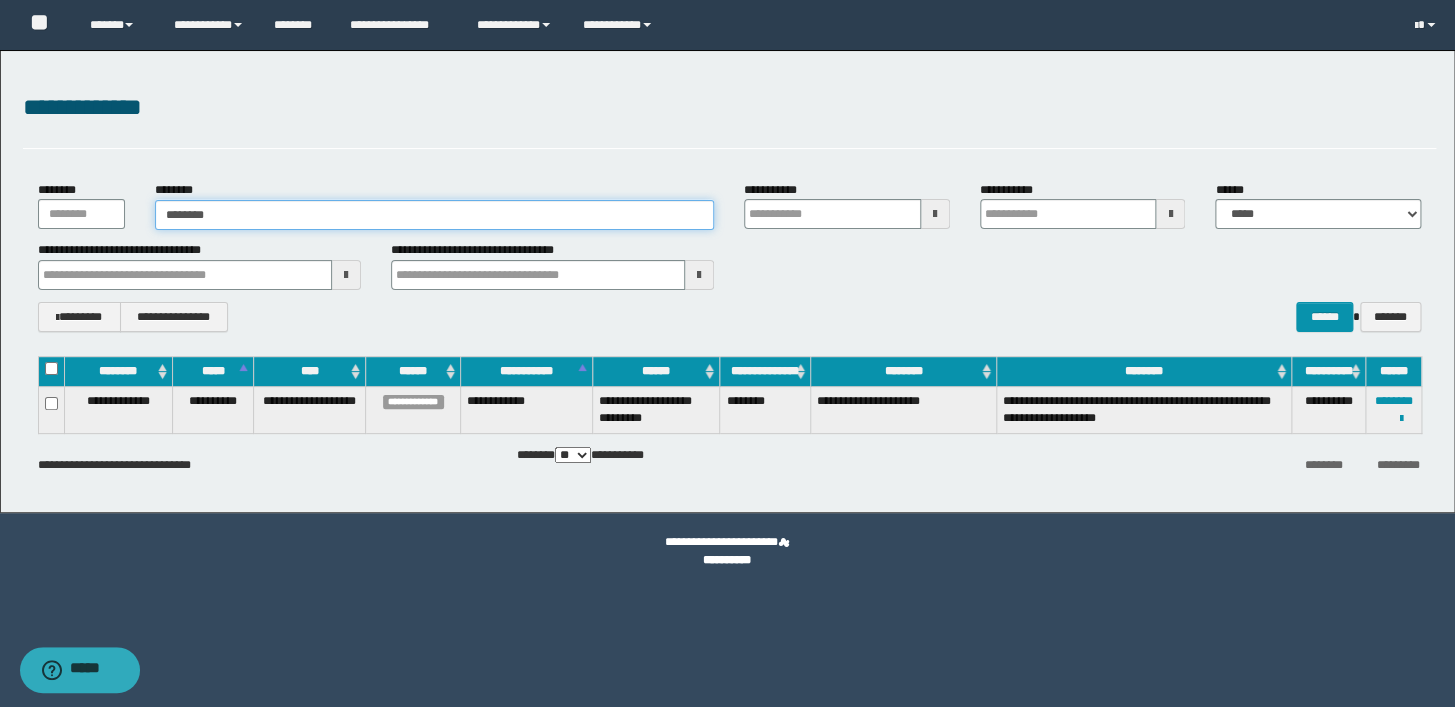 type on "********" 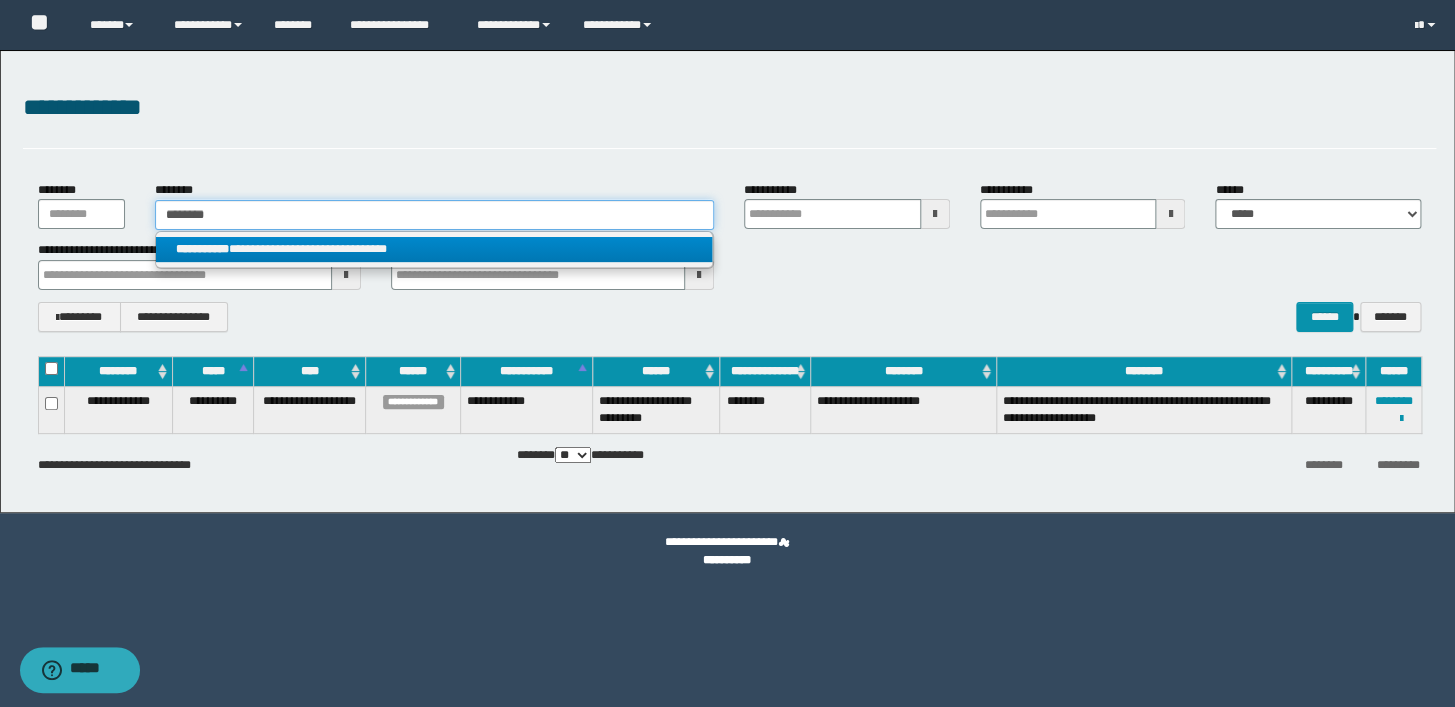 type on "********" 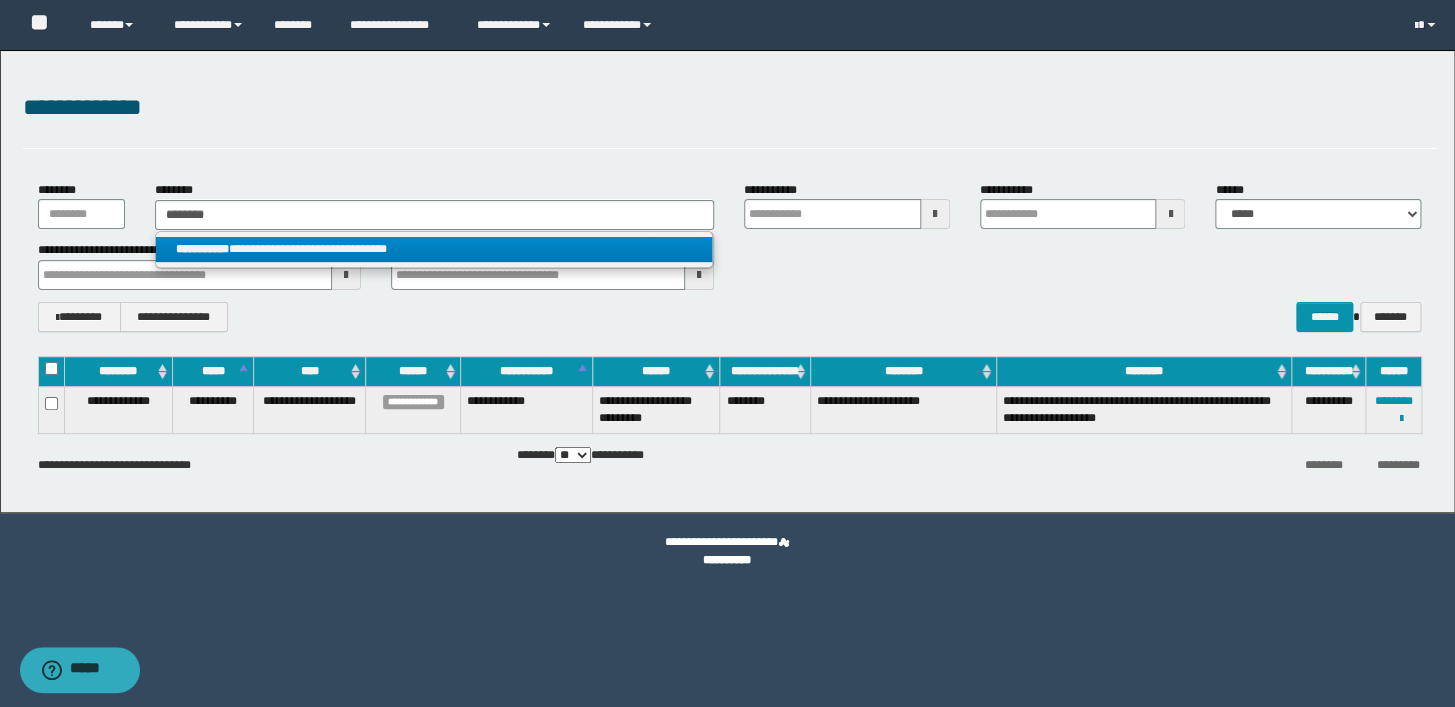 click on "**********" at bounding box center (434, 249) 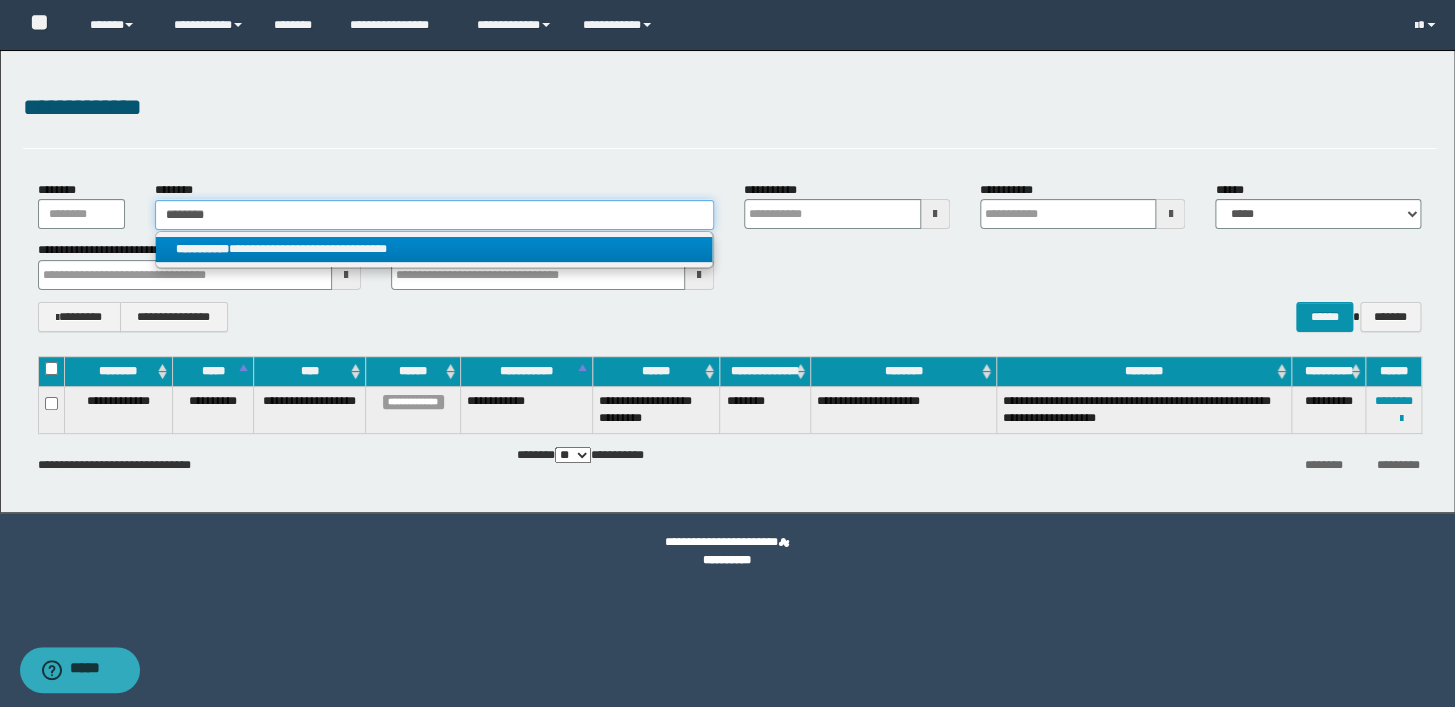 type 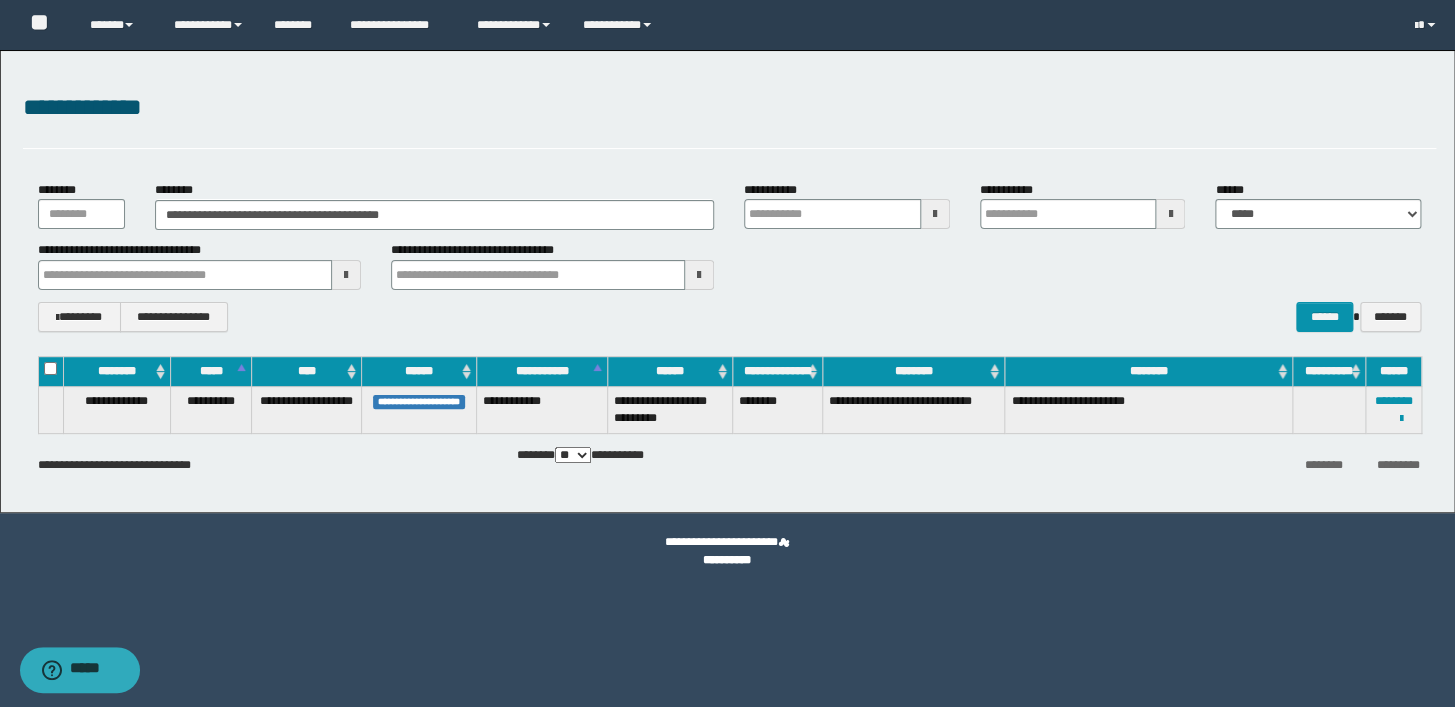 drag, startPoint x: 931, startPoint y: 304, endPoint x: 1261, endPoint y: 428, distance: 352.528 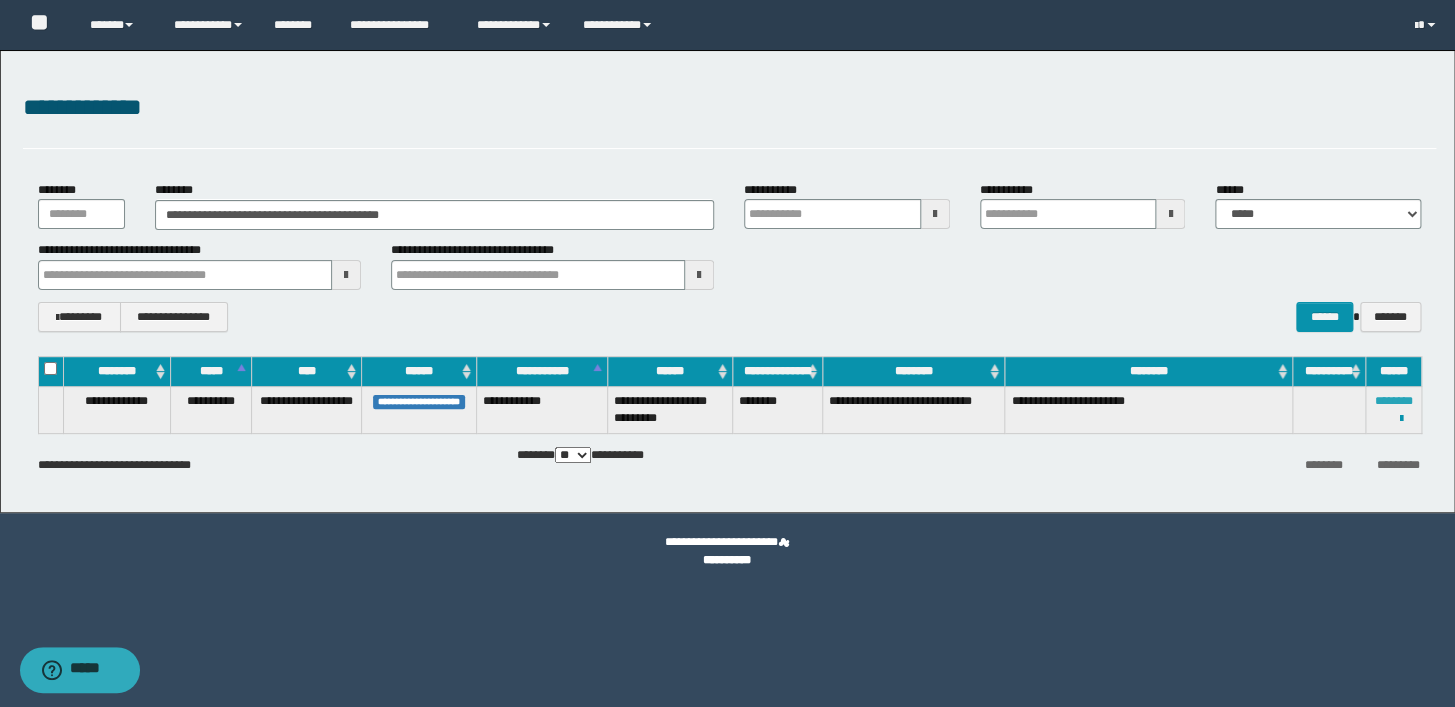 click on "********" at bounding box center [1393, 401] 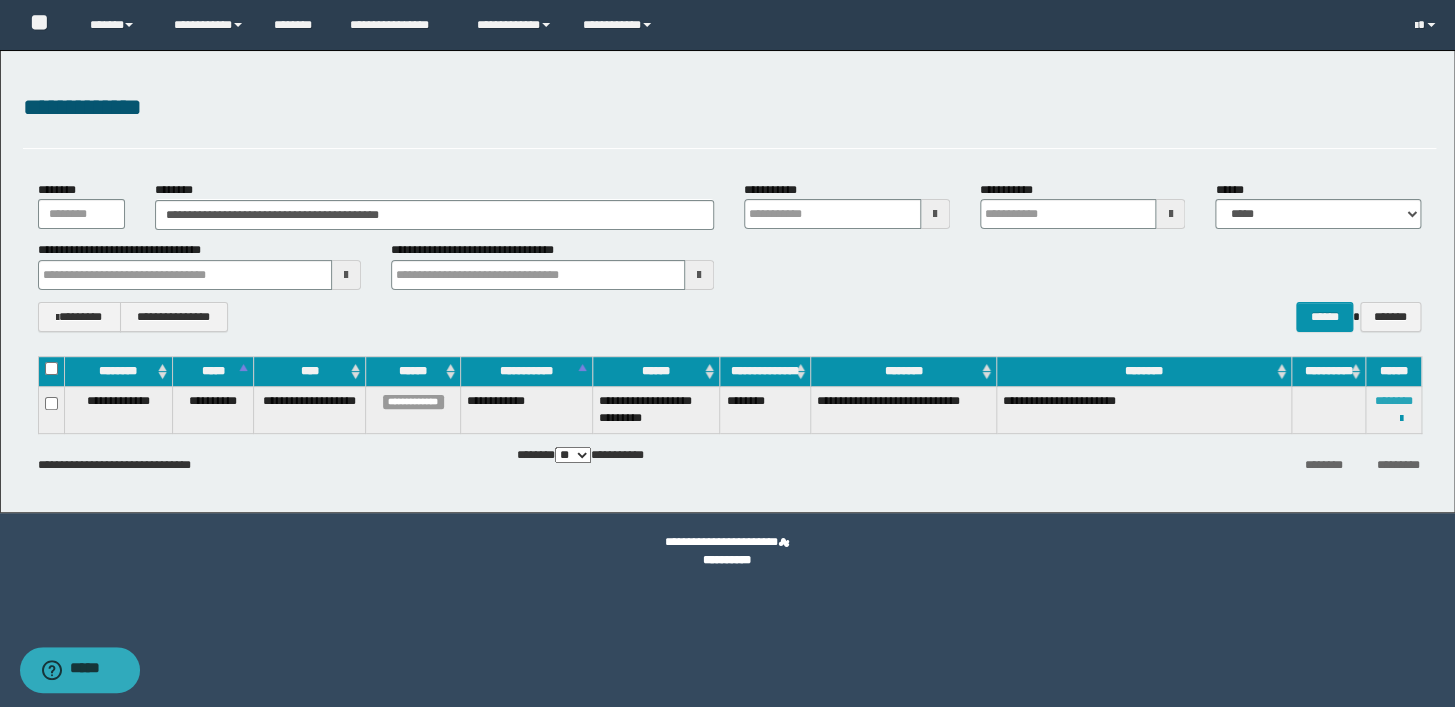 click on "********" at bounding box center (1393, 401) 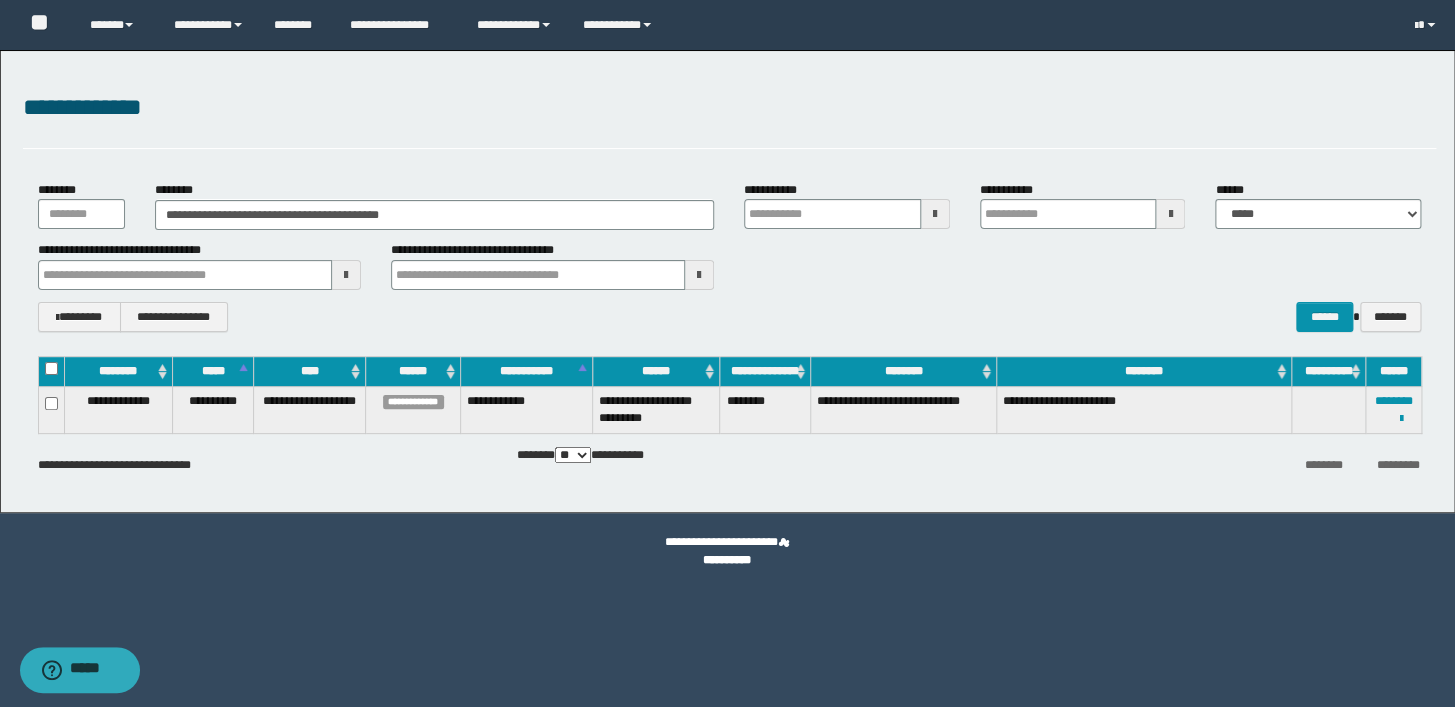 click on "**********" at bounding box center (727, 281) 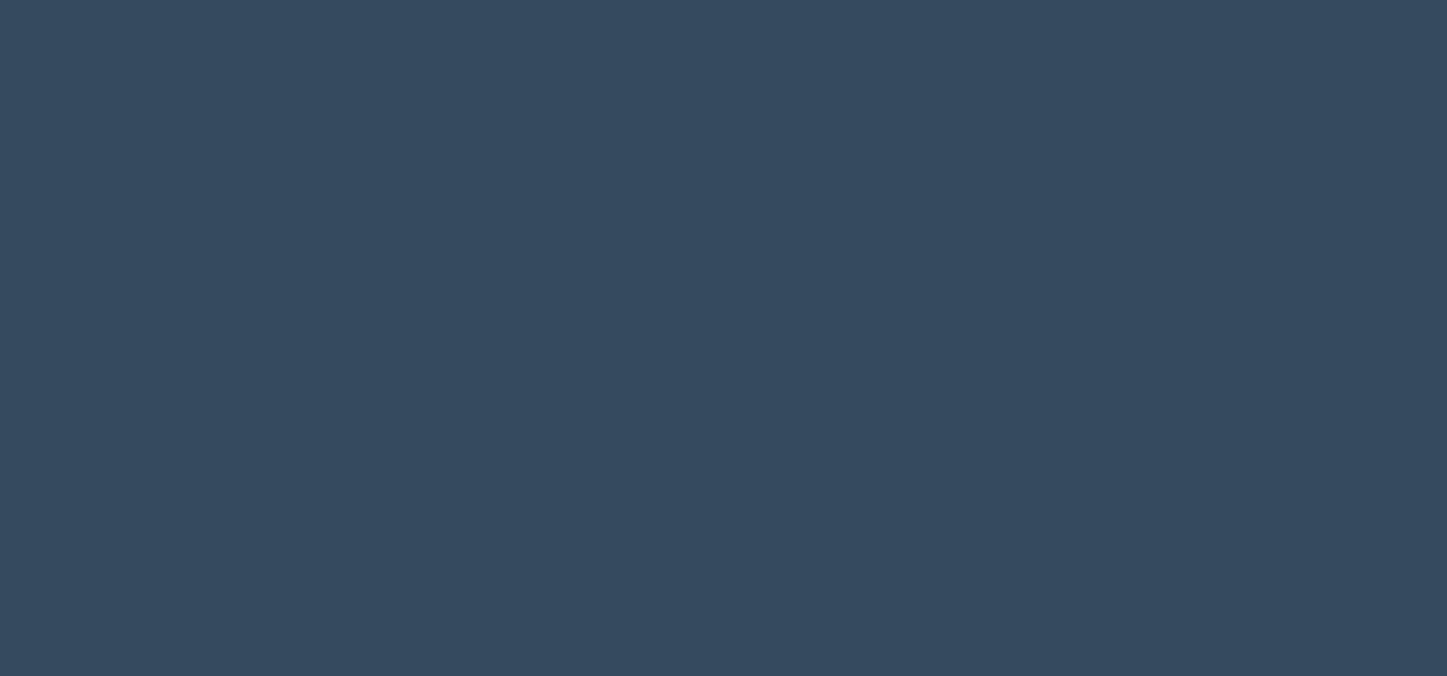 scroll, scrollTop: 0, scrollLeft: 0, axis: both 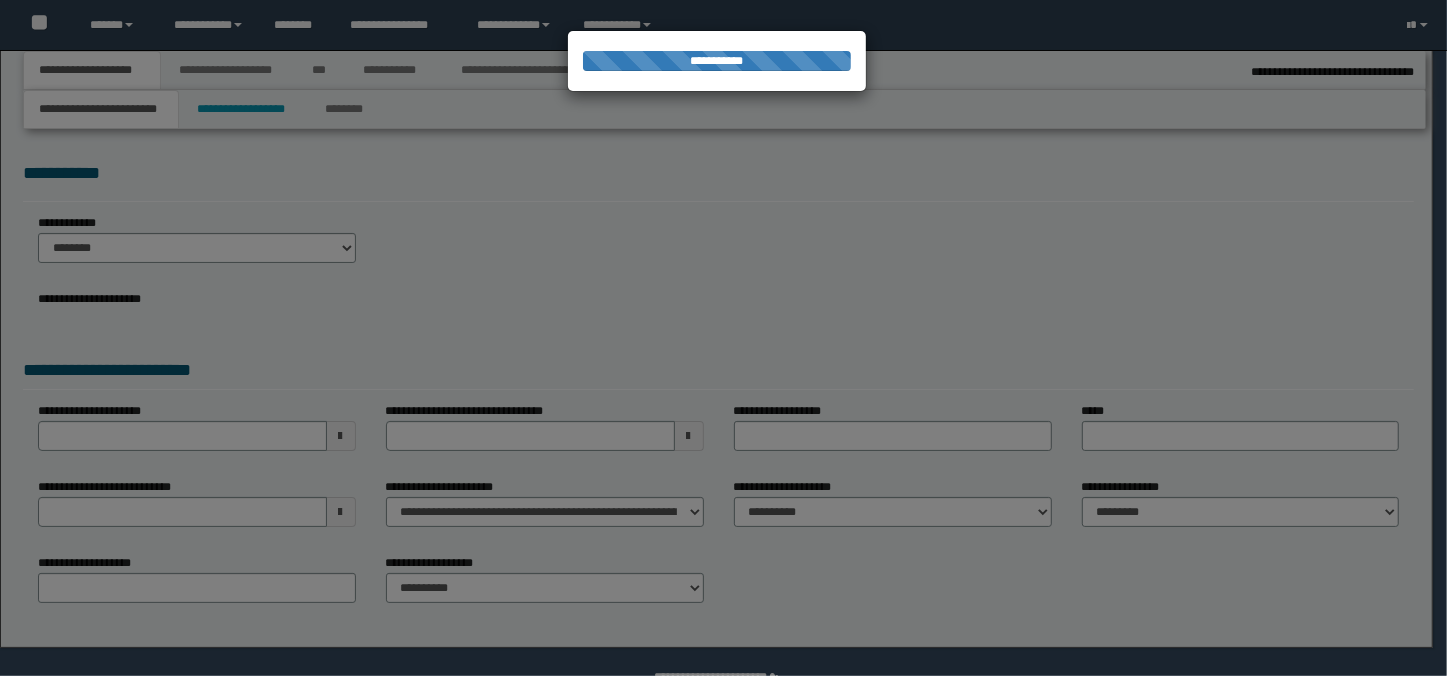 type on "**********" 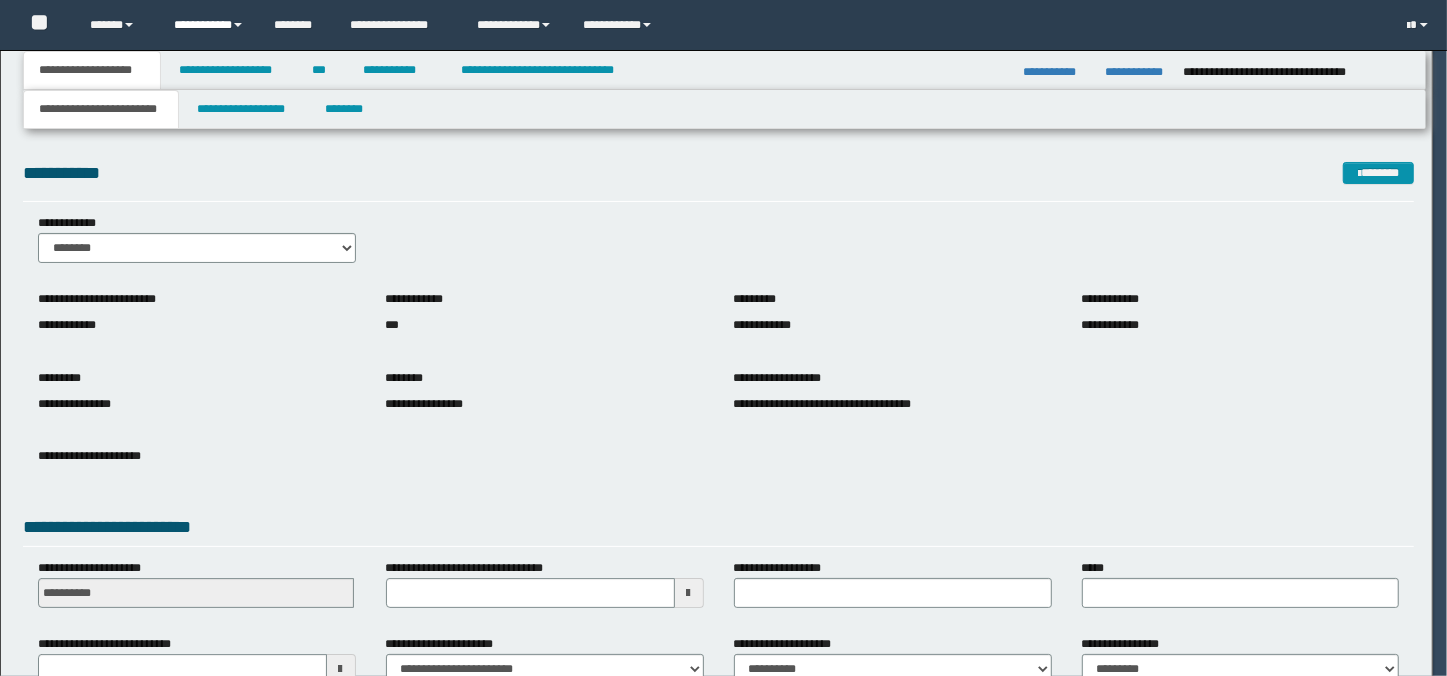 scroll, scrollTop: 0, scrollLeft: 0, axis: both 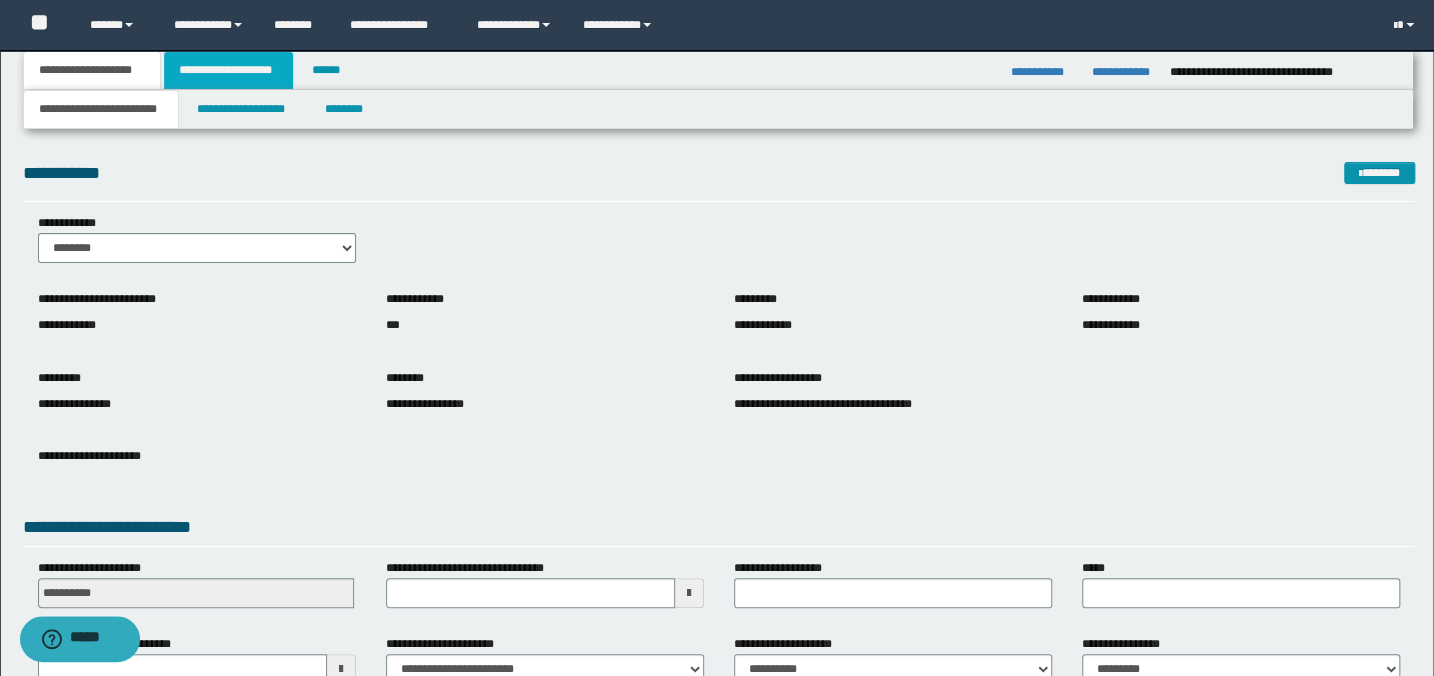 click on "**********" at bounding box center [228, 70] 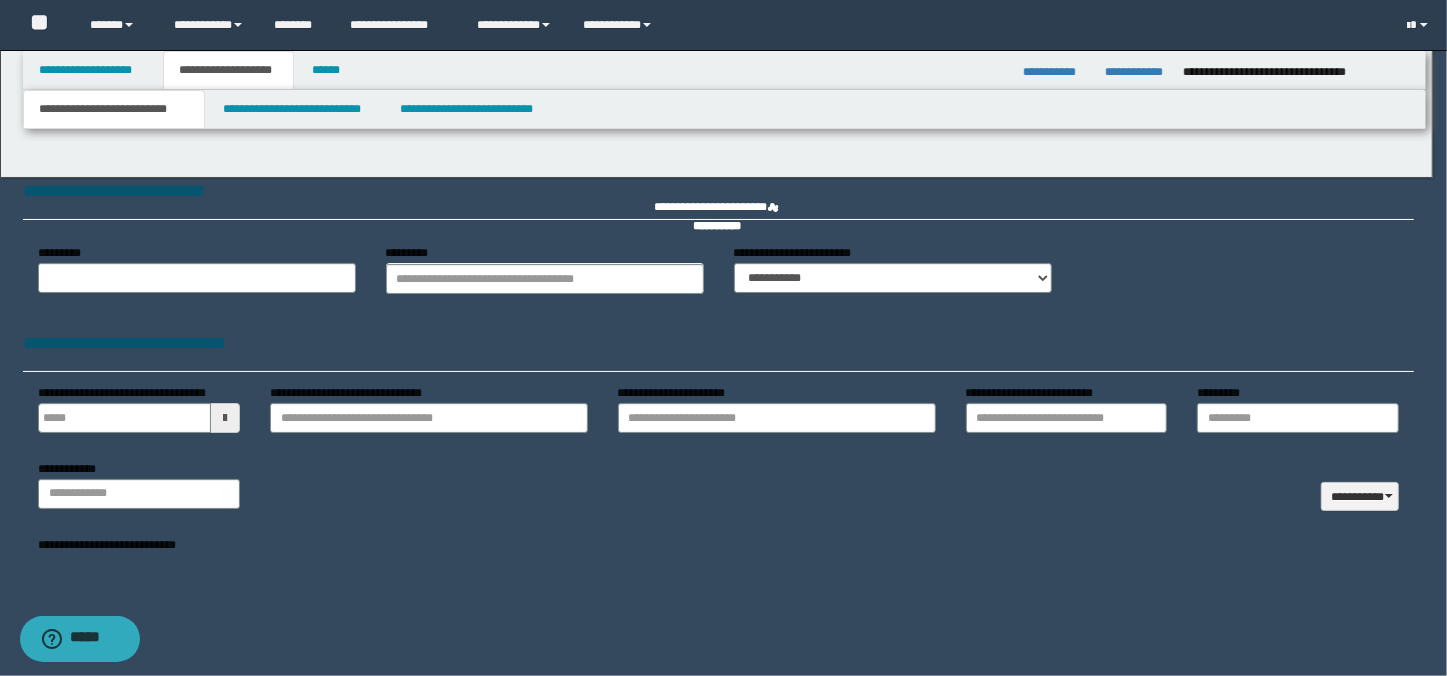 type 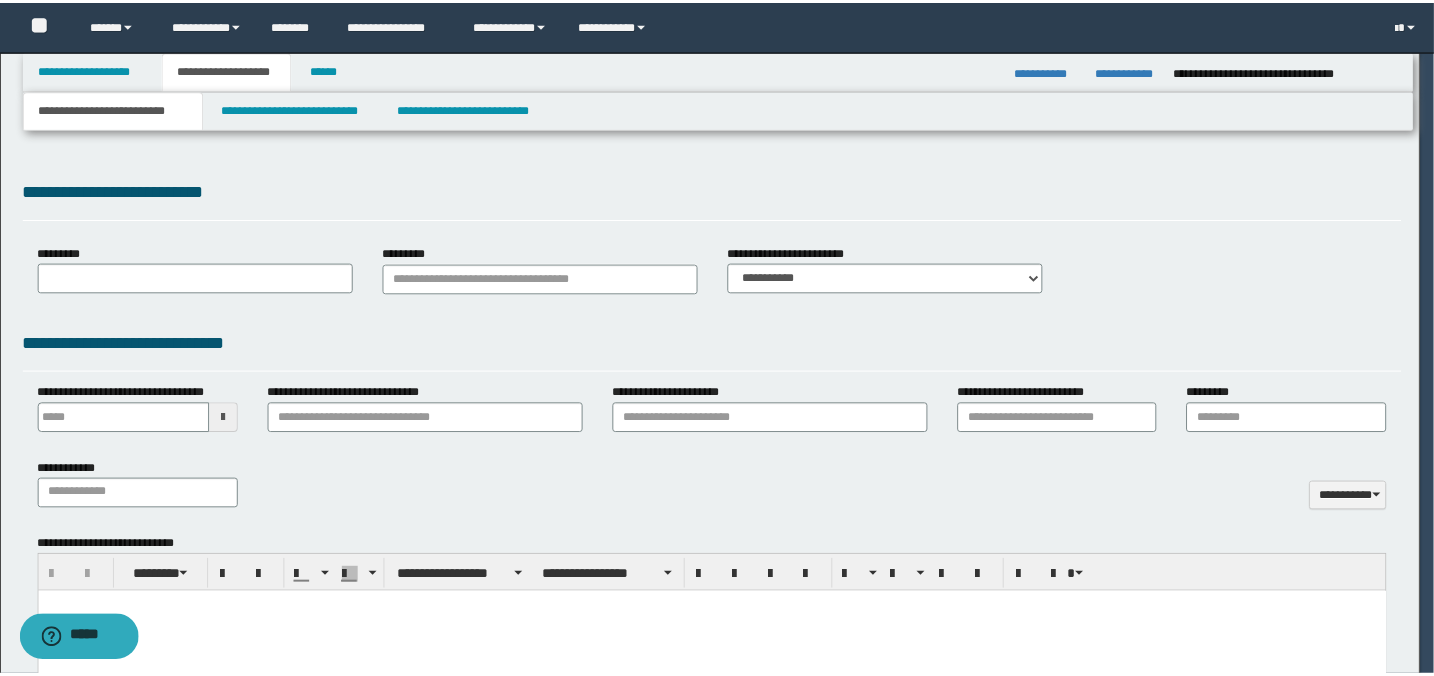 scroll, scrollTop: 0, scrollLeft: 0, axis: both 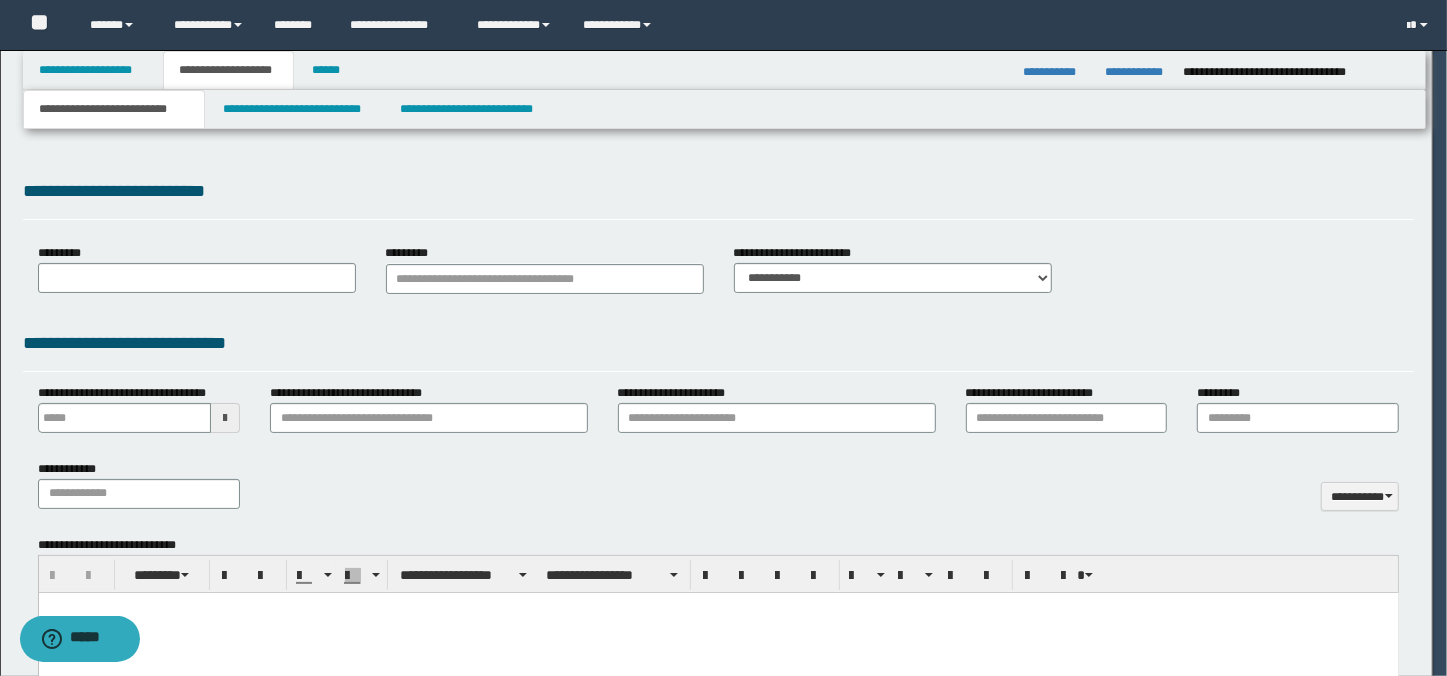 type on "**********" 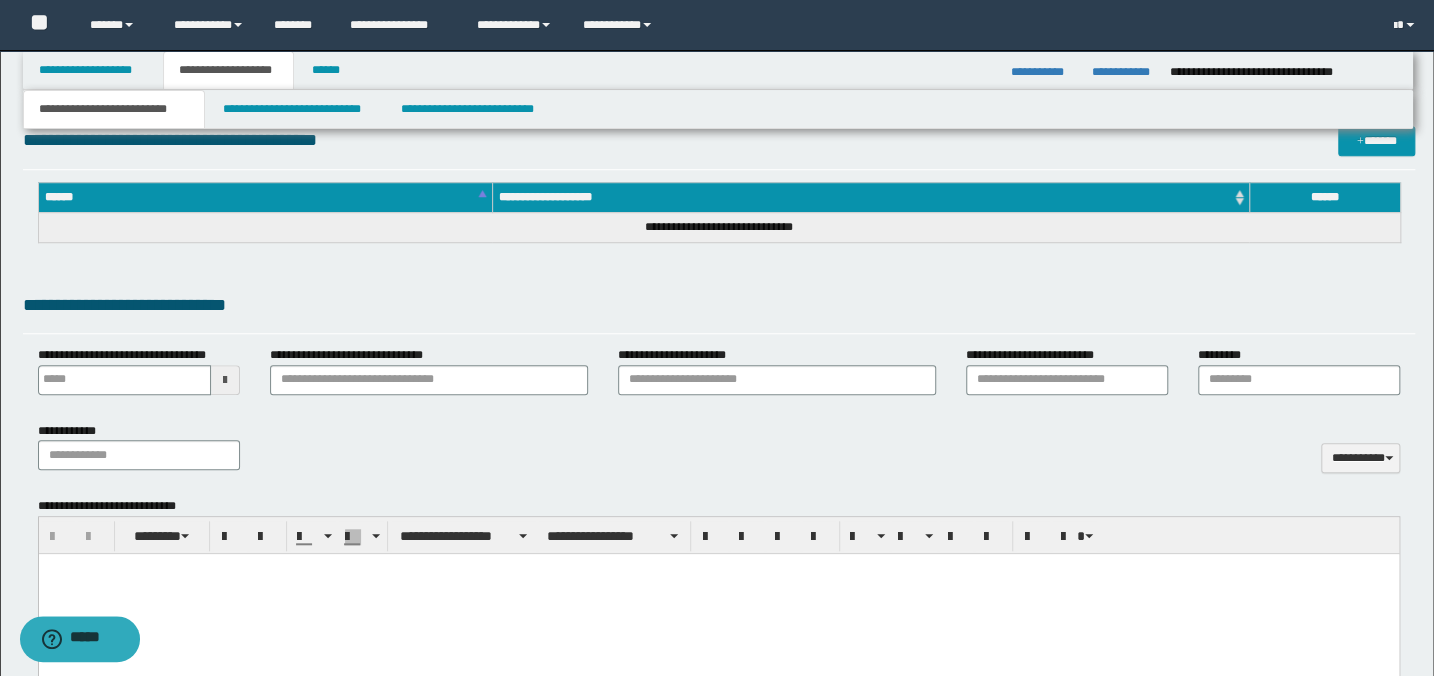 scroll, scrollTop: 909, scrollLeft: 0, axis: vertical 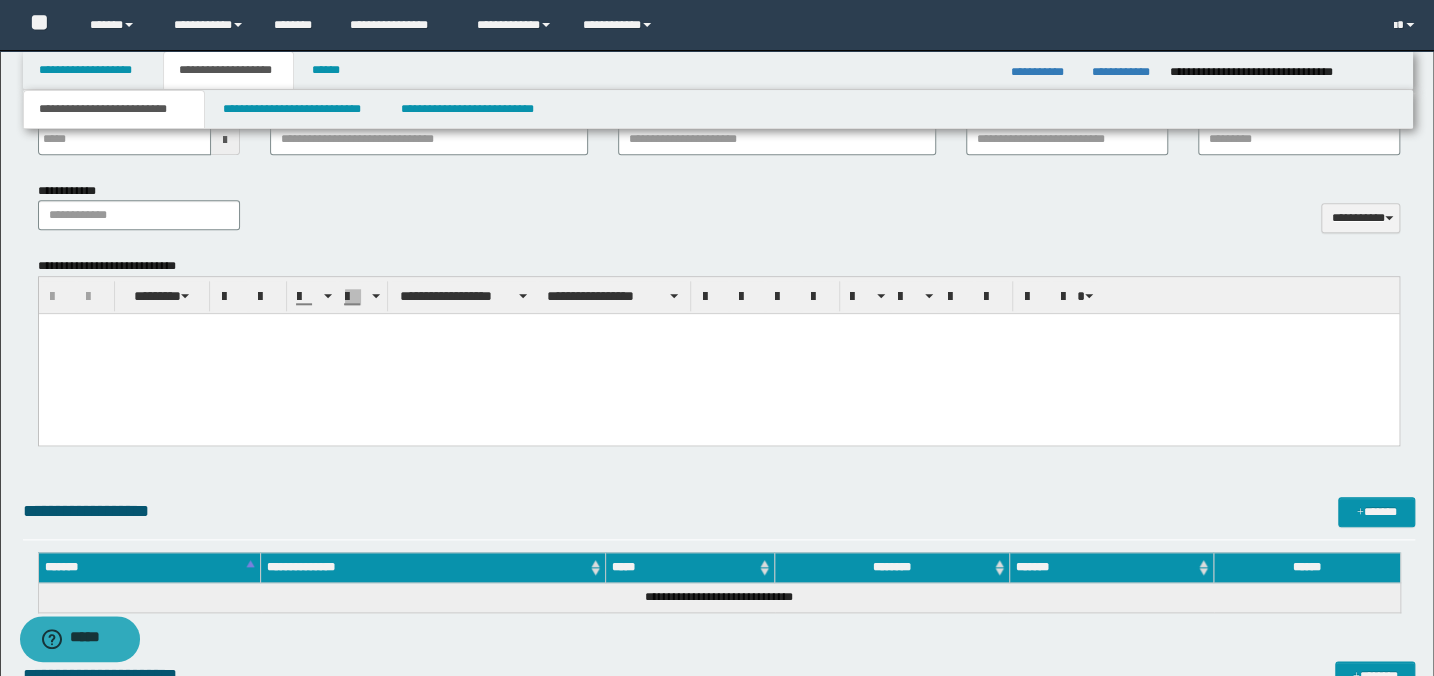 click at bounding box center (718, 354) 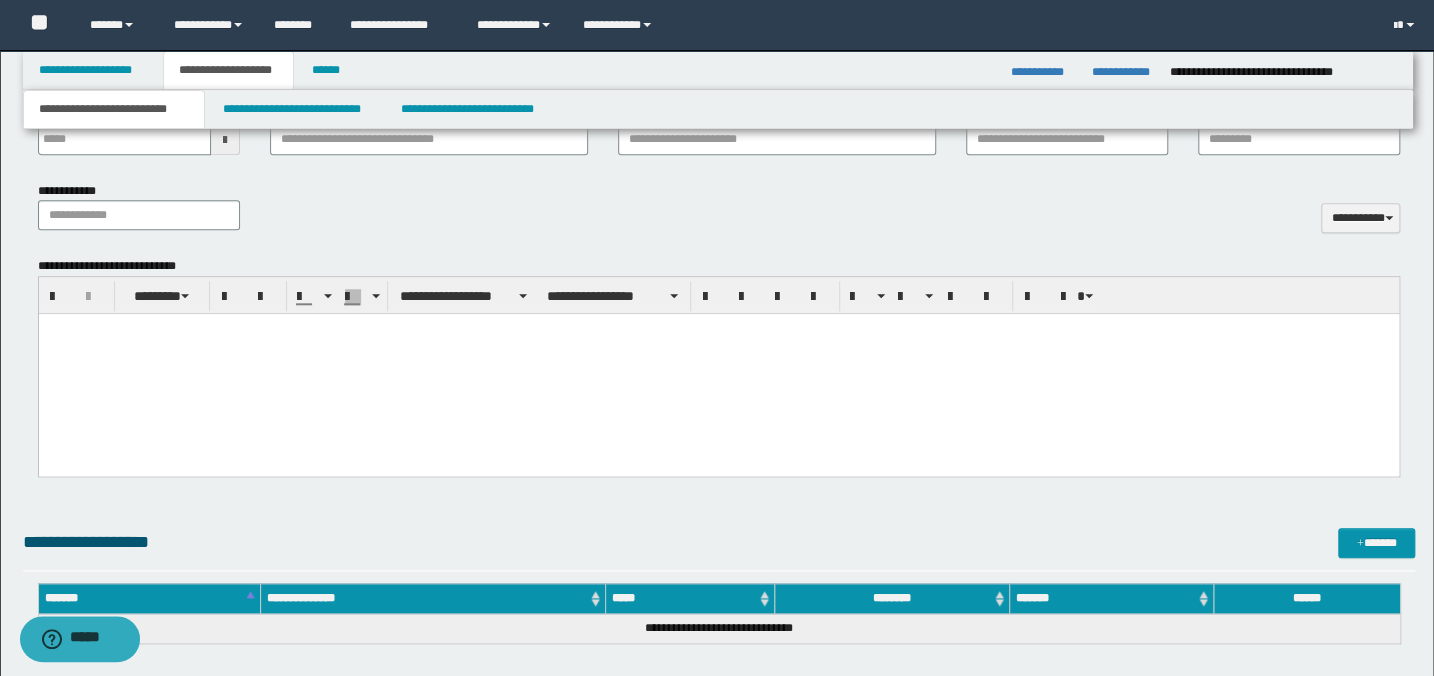 paste 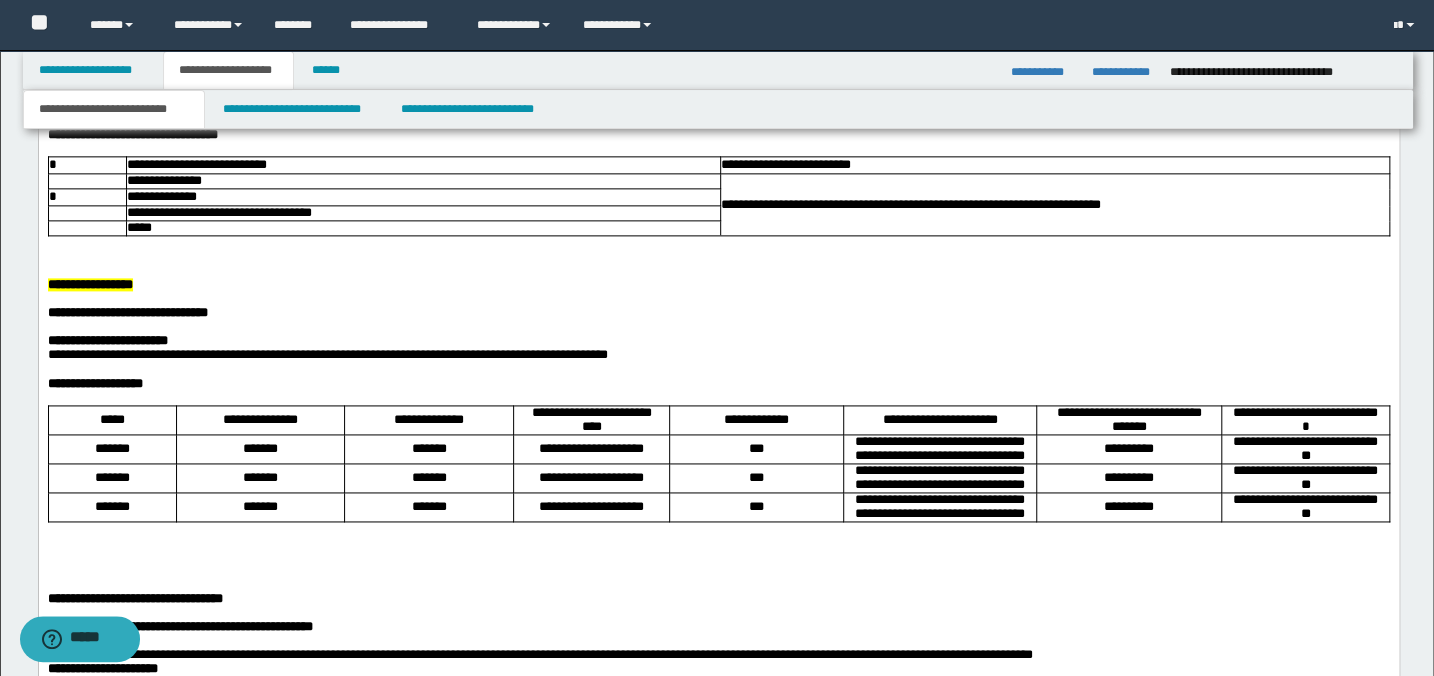 scroll, scrollTop: 1272, scrollLeft: 0, axis: vertical 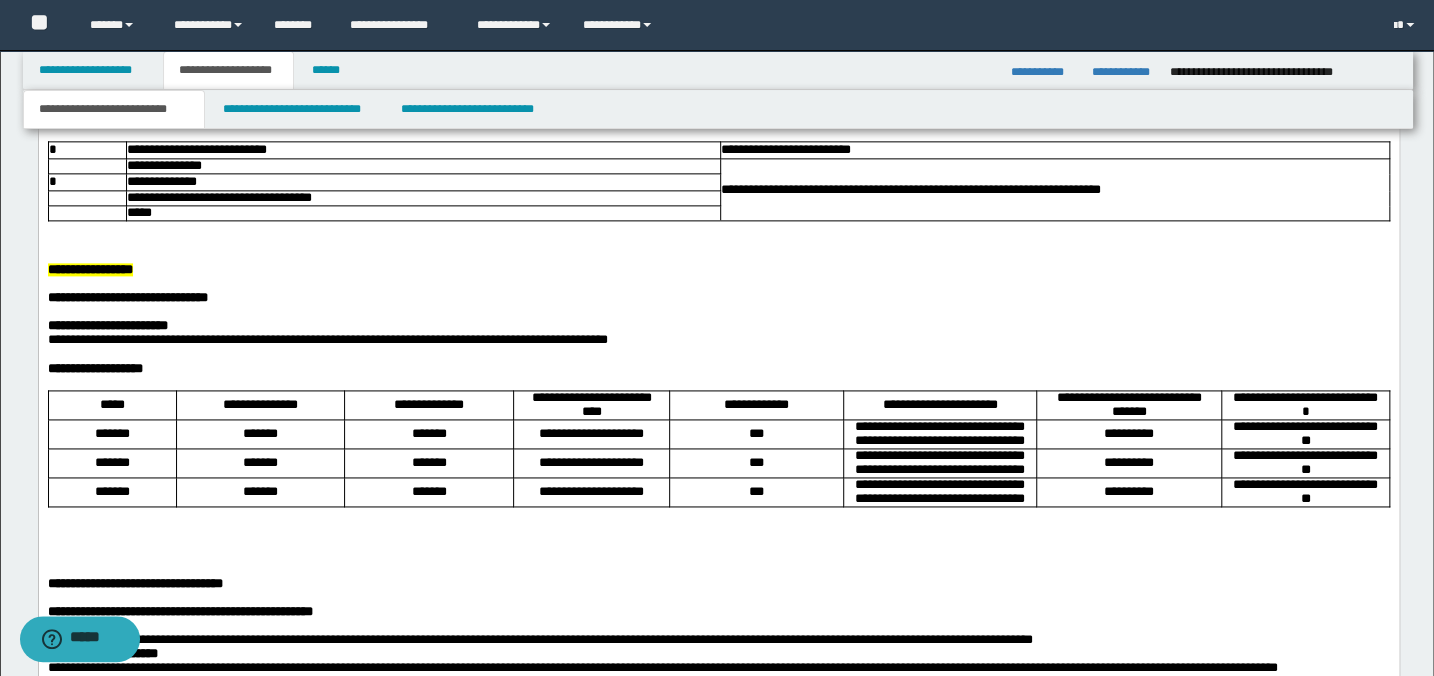 click at bounding box center [718, 257] 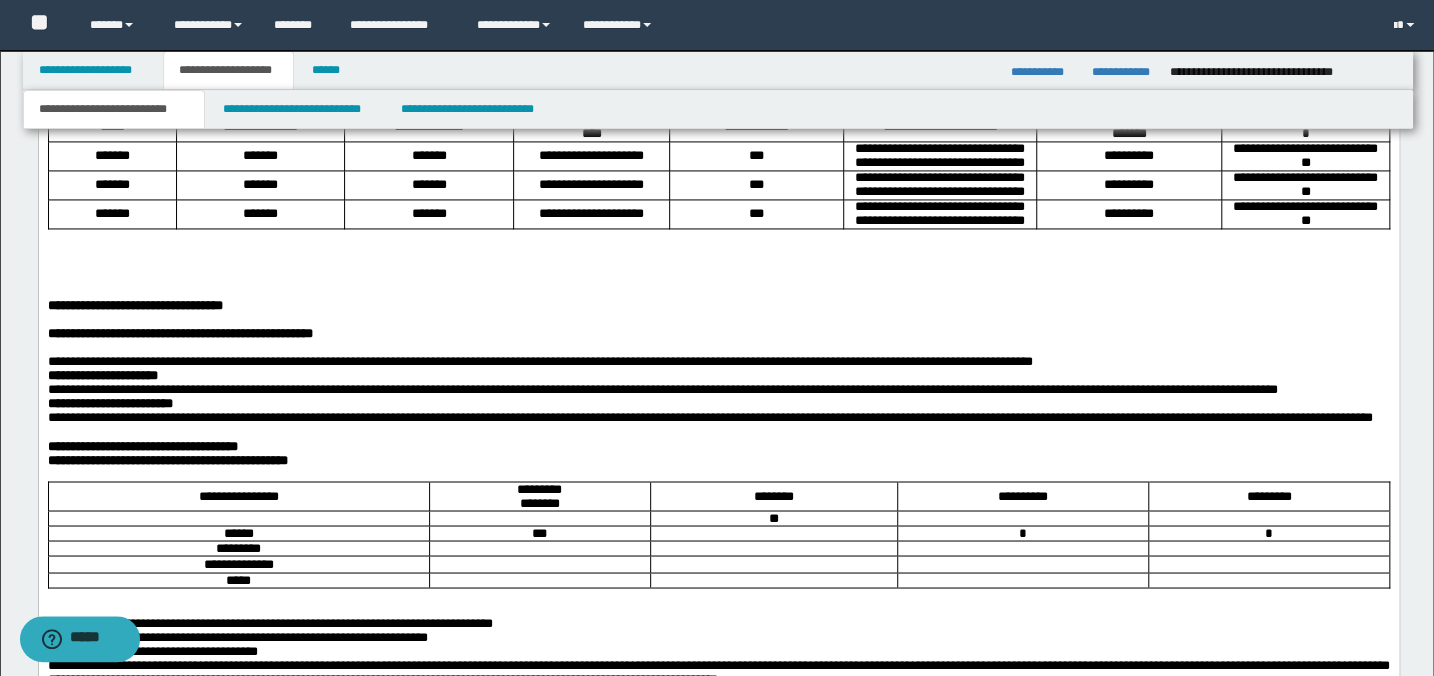 scroll, scrollTop: 1545, scrollLeft: 0, axis: vertical 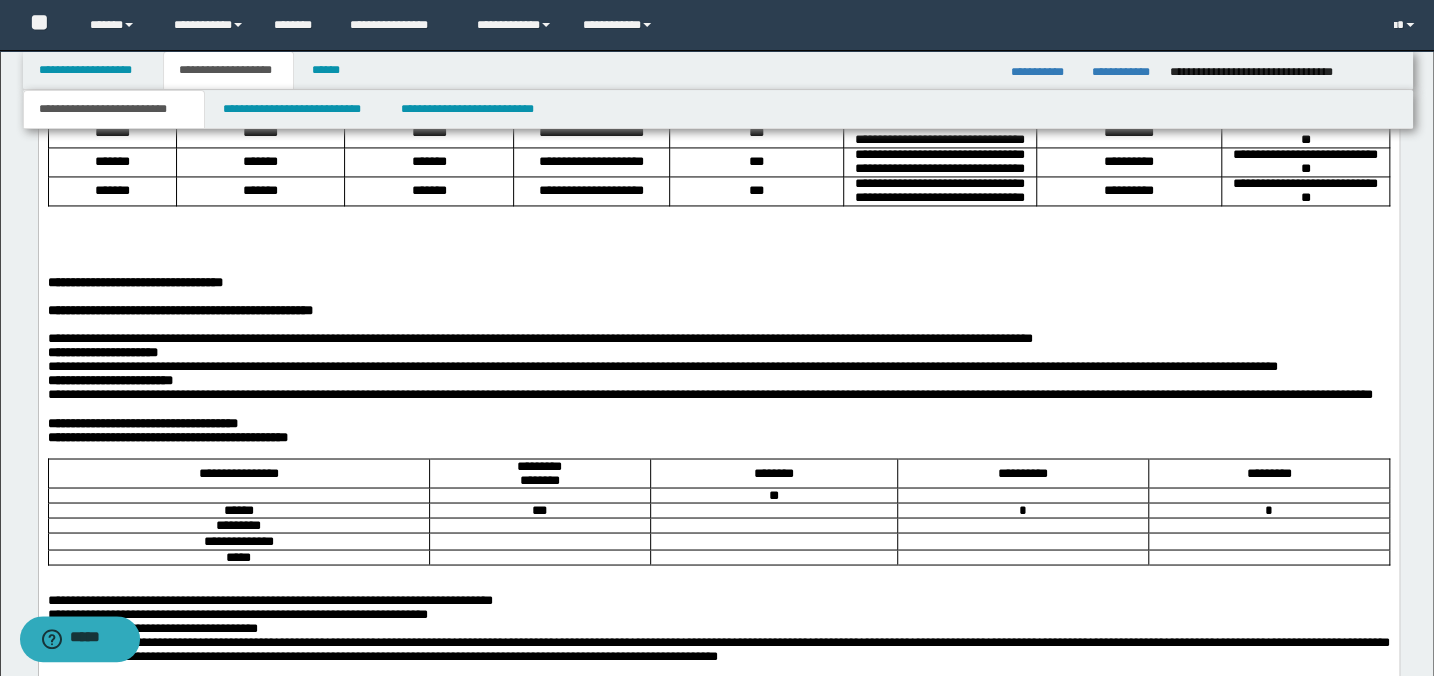 click at bounding box center (718, 270) 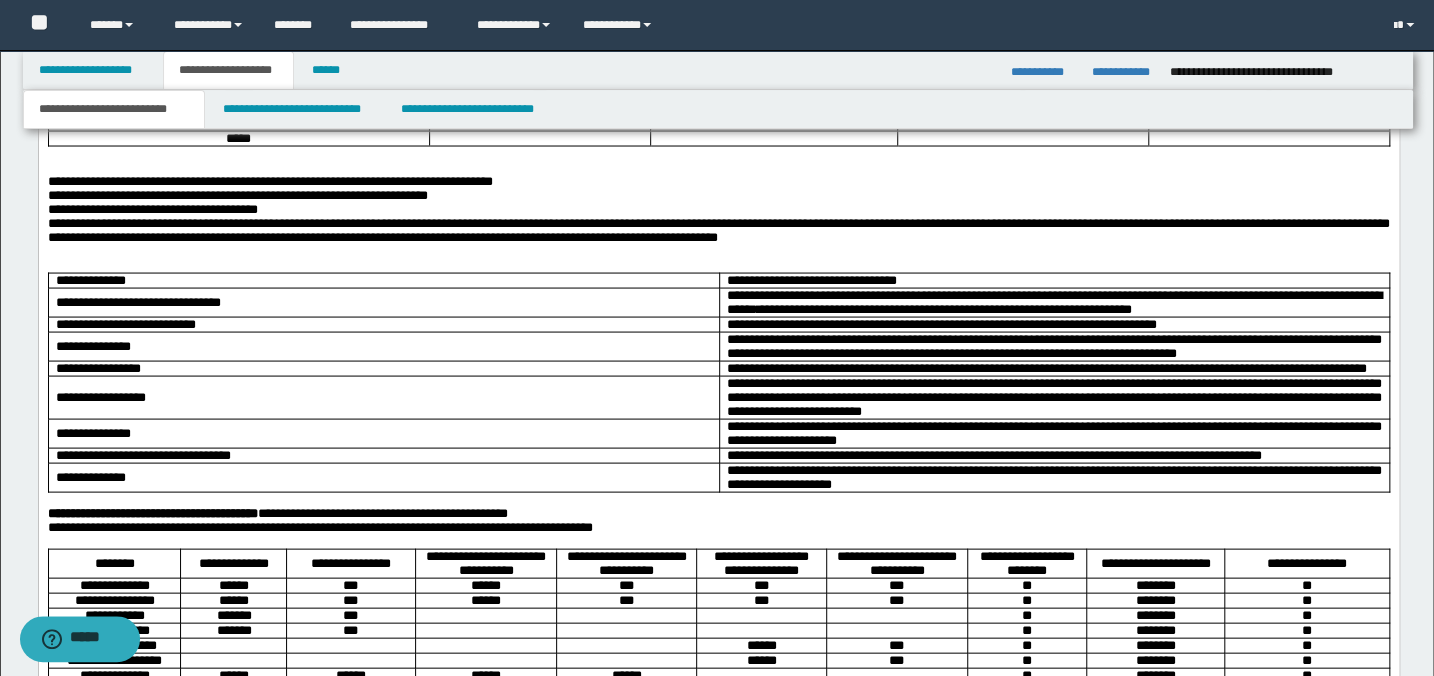 scroll, scrollTop: 1909, scrollLeft: 0, axis: vertical 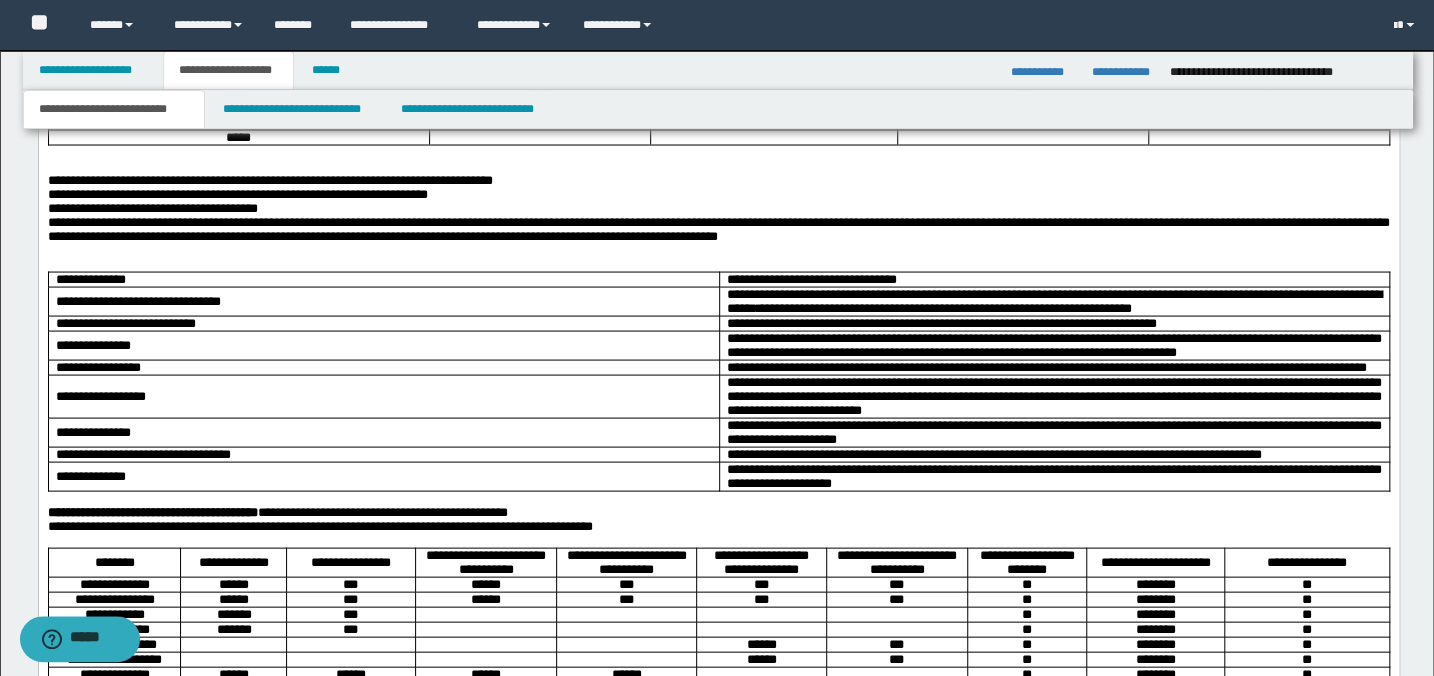 click at bounding box center [718, 167] 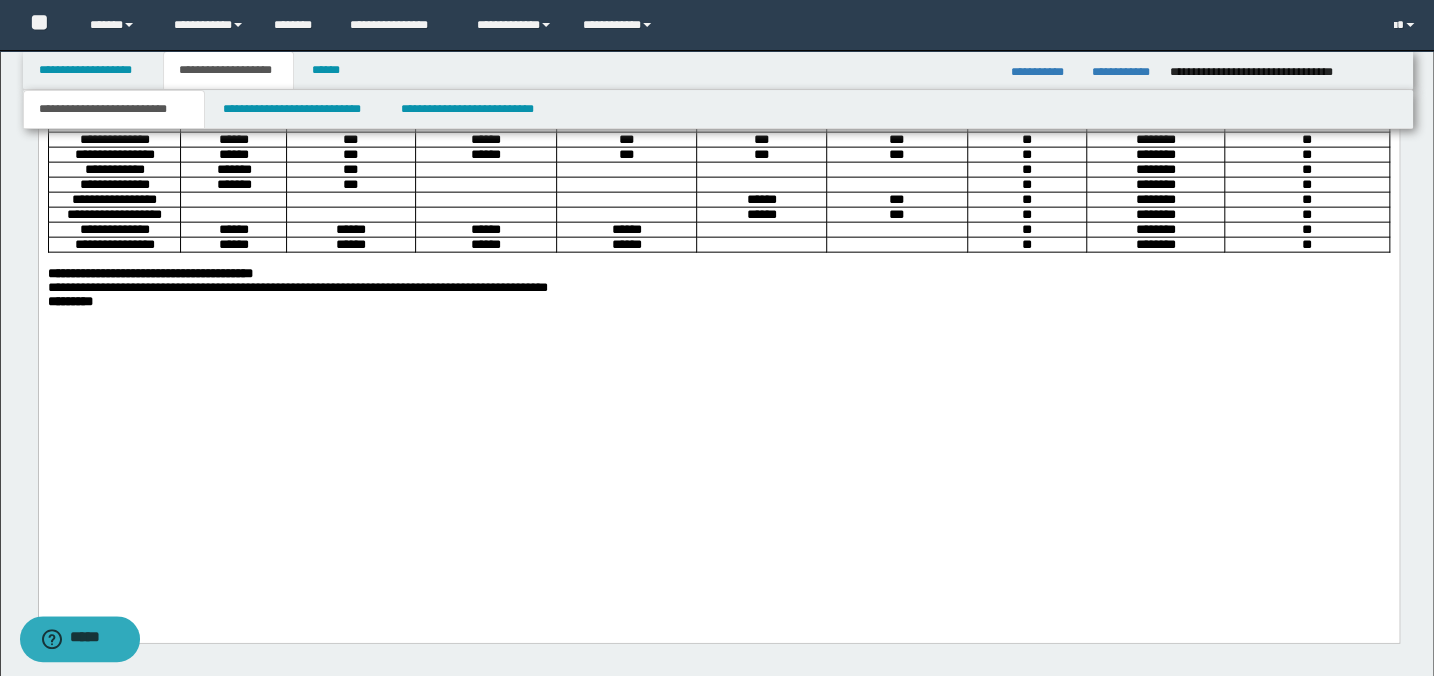 scroll, scrollTop: 2363, scrollLeft: 0, axis: vertical 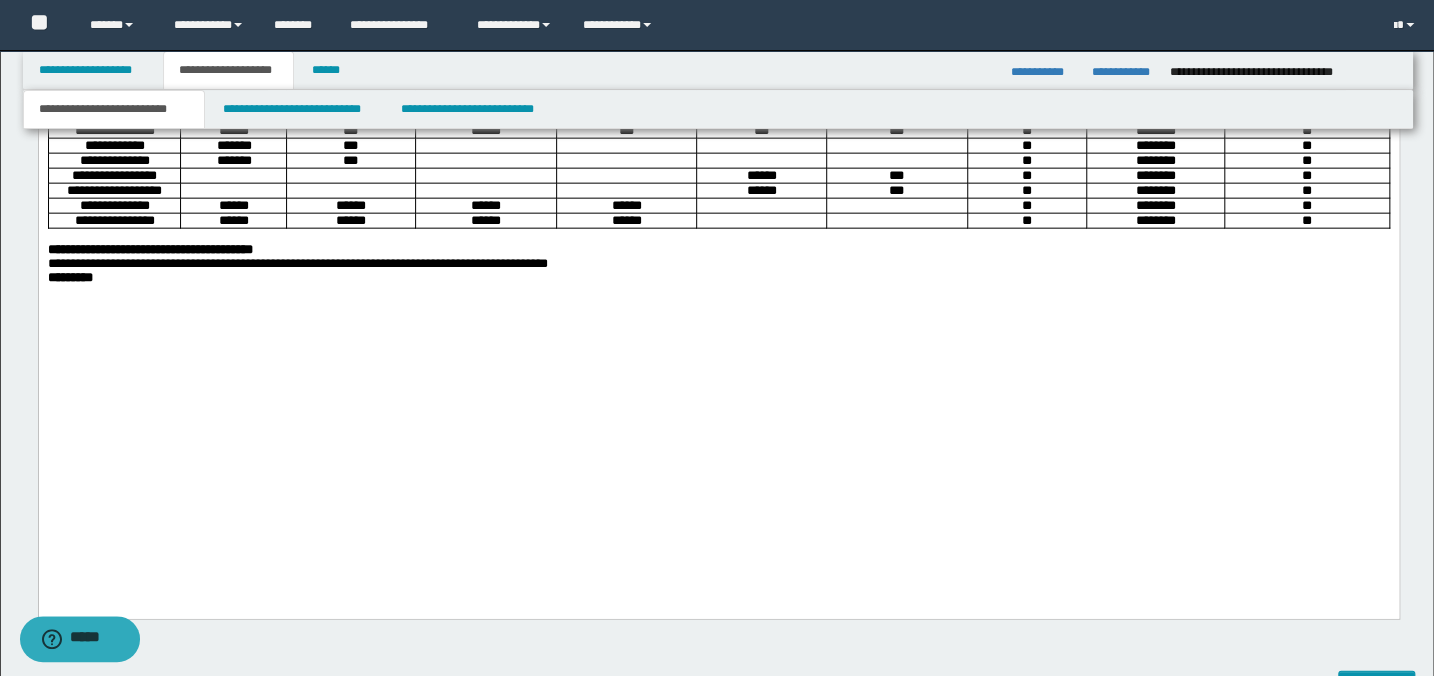 click on "*********" at bounding box center (718, 278) 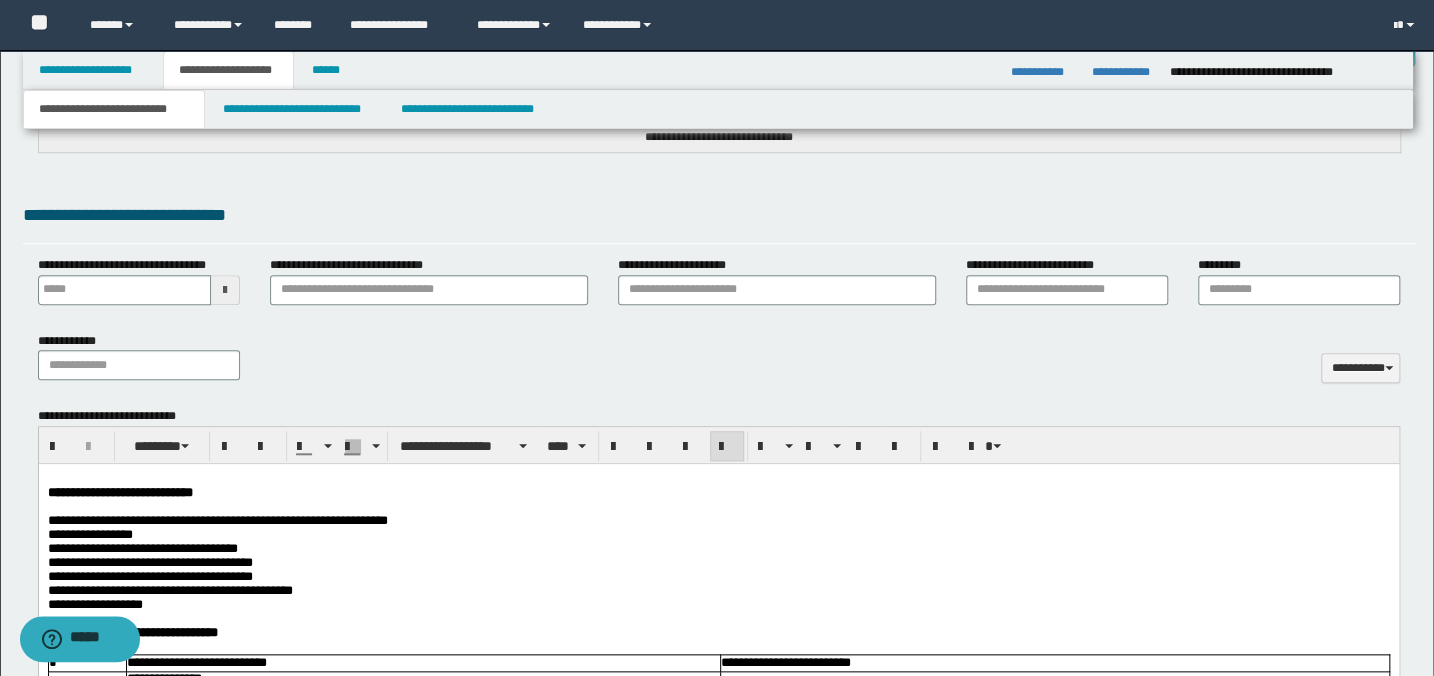 scroll, scrollTop: 727, scrollLeft: 0, axis: vertical 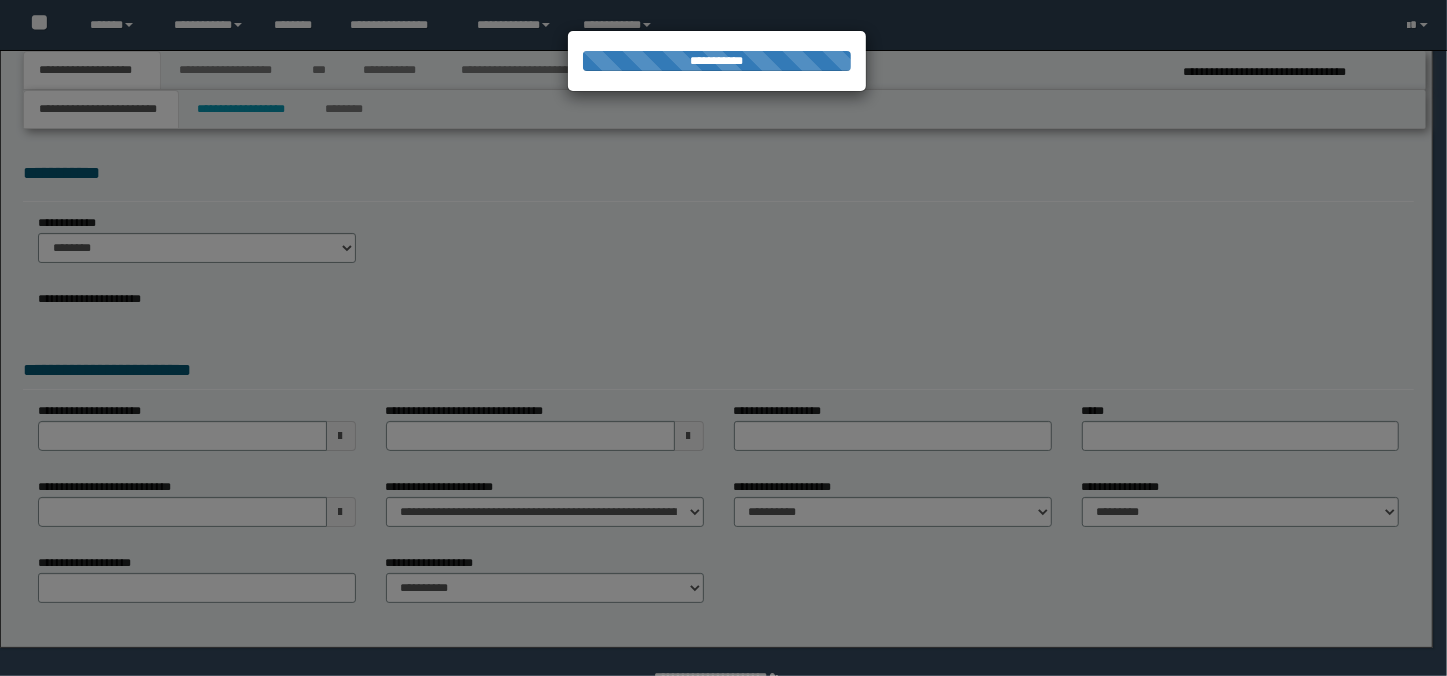 select on "*" 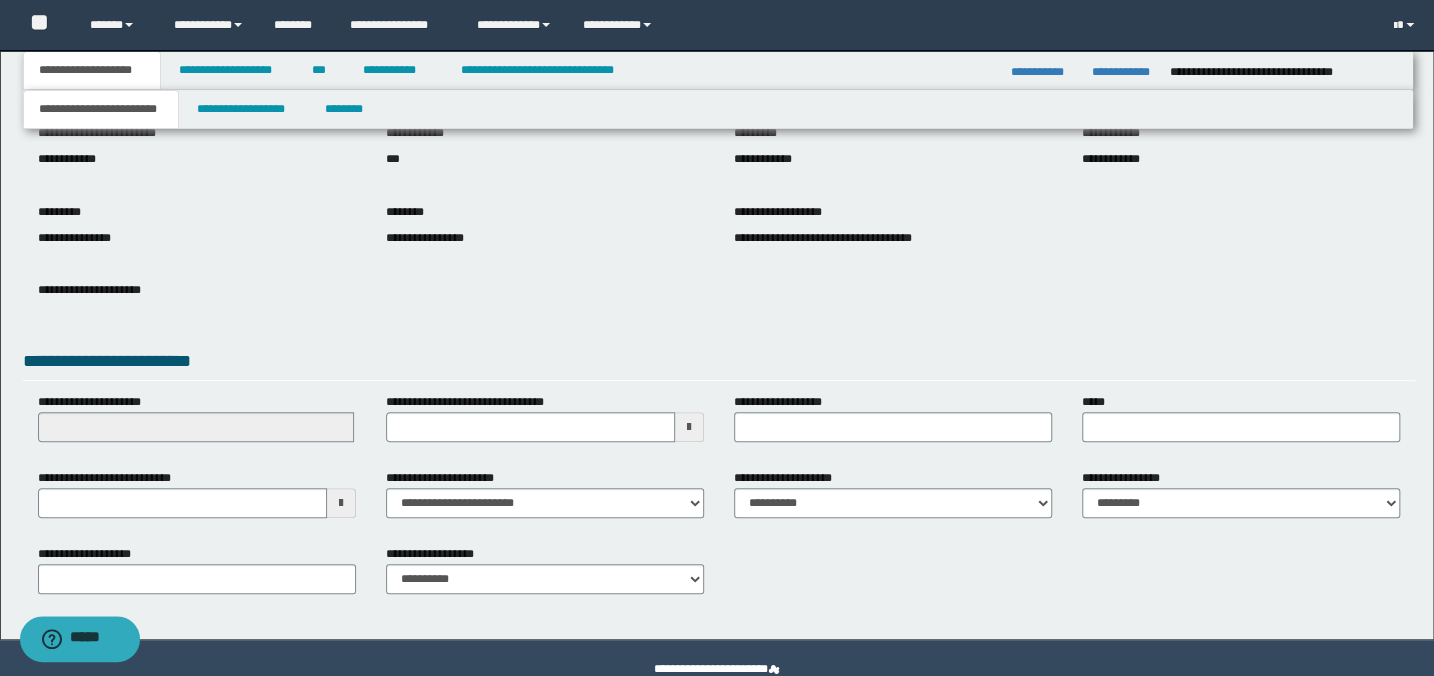 scroll, scrollTop: 207, scrollLeft: 0, axis: vertical 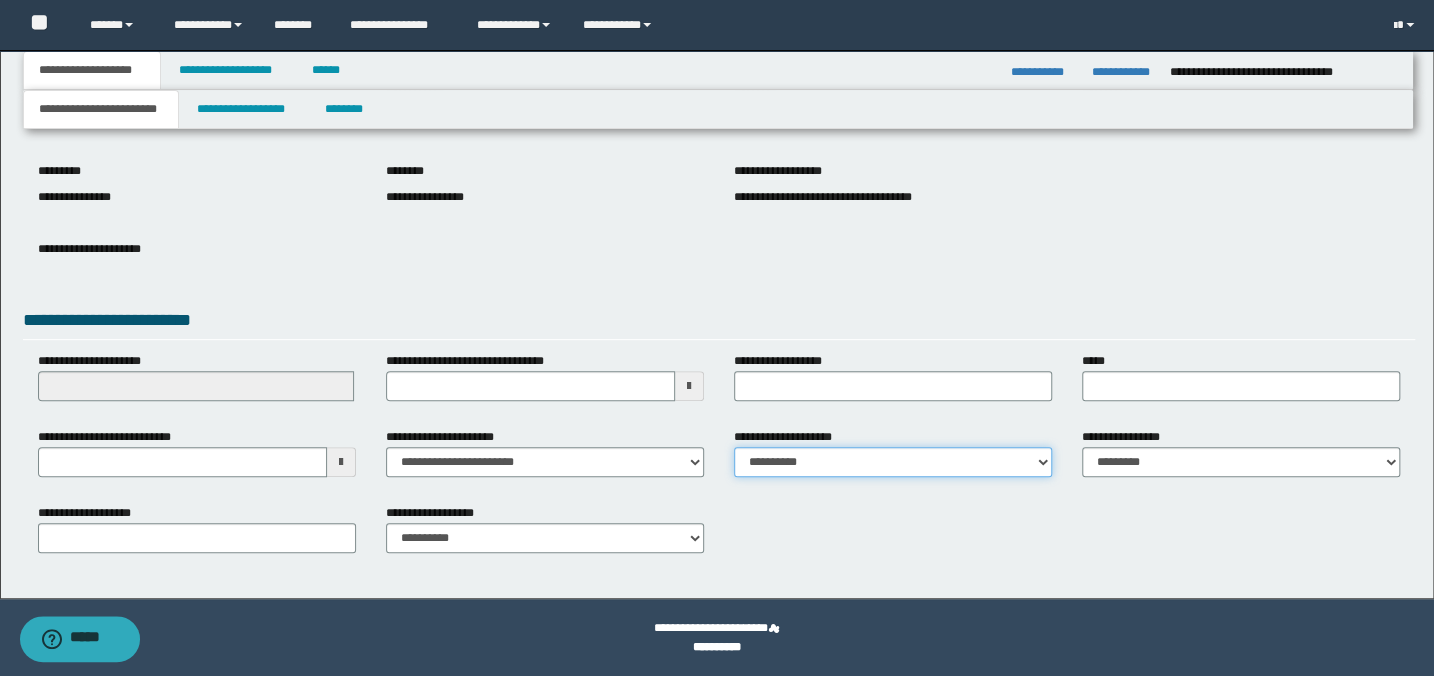 click on "**********" at bounding box center (893, 462) 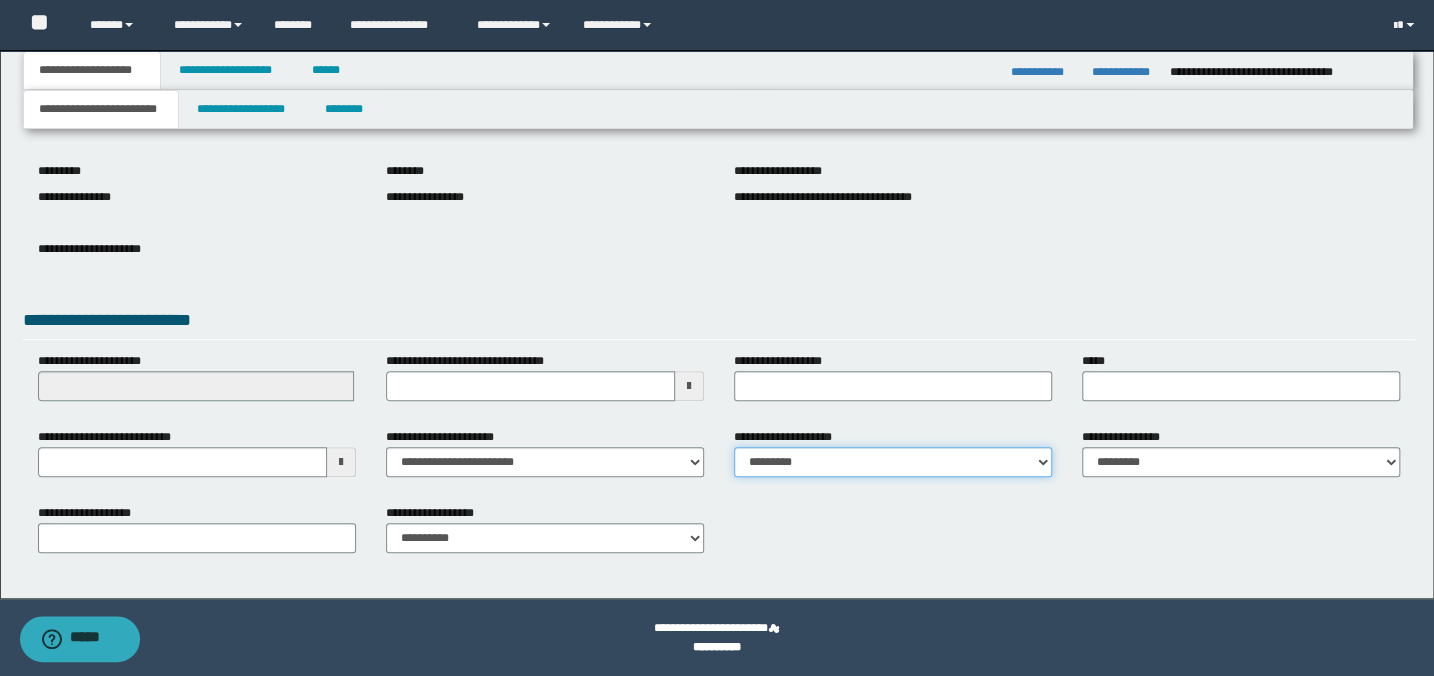 click on "**********" at bounding box center [893, 462] 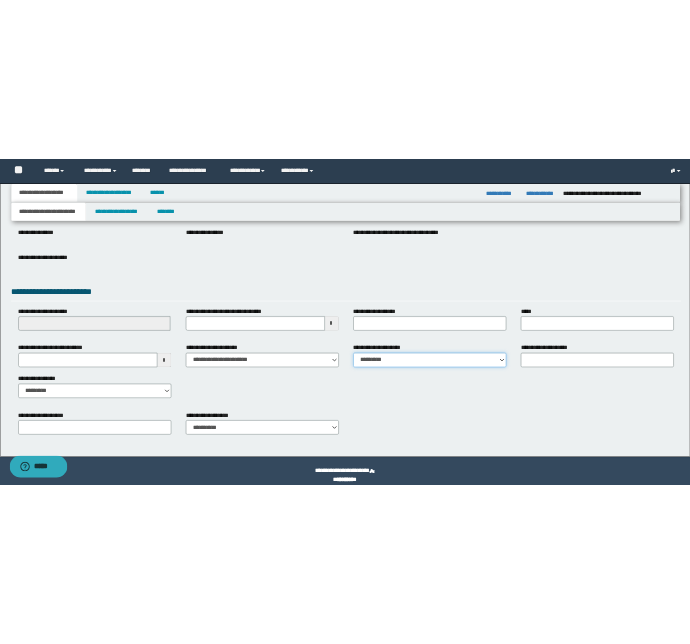 scroll, scrollTop: 270, scrollLeft: 0, axis: vertical 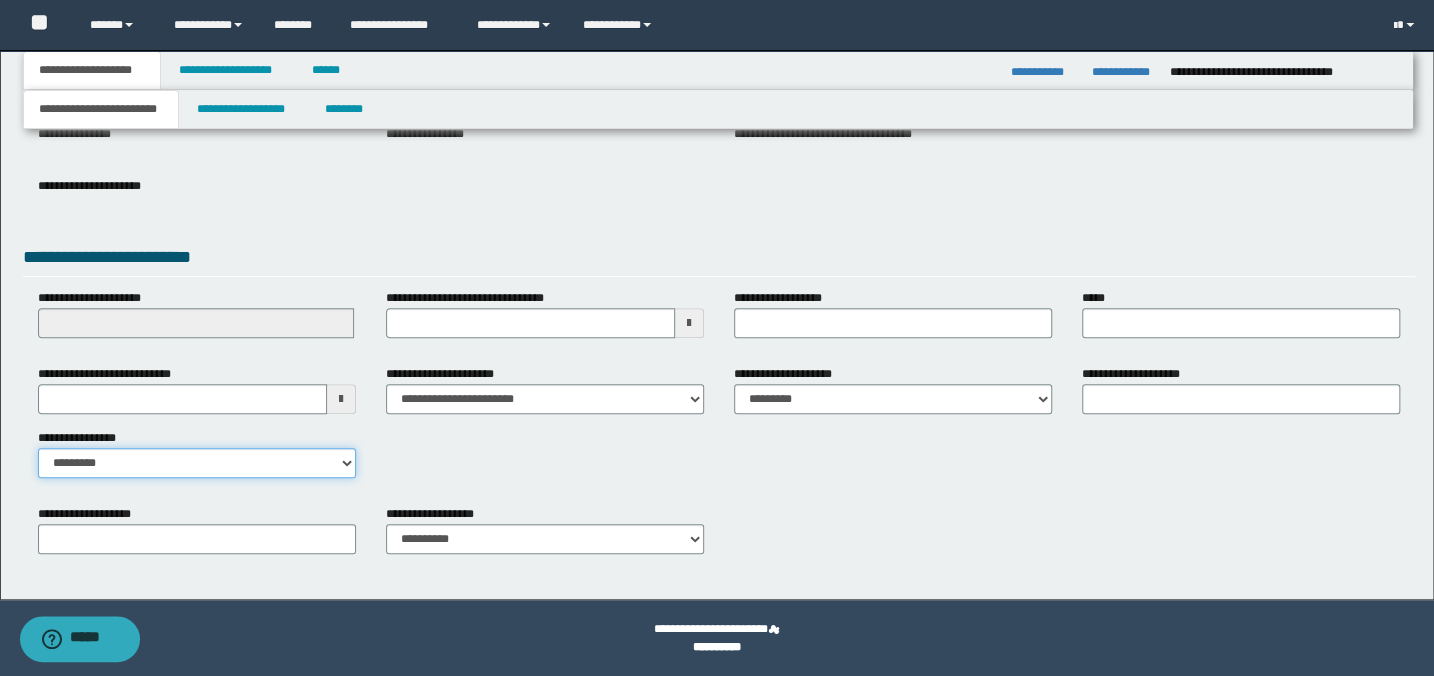 click on "**********" at bounding box center (197, 463) 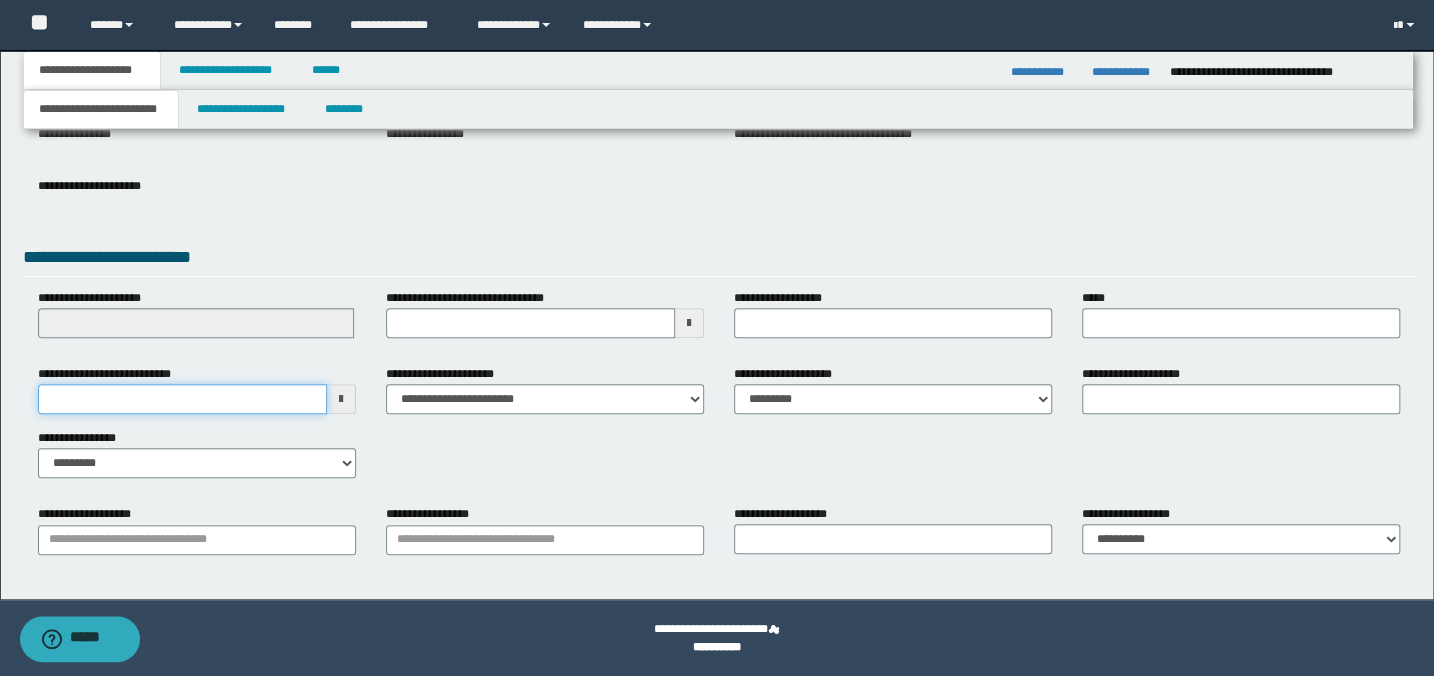 click on "**********" at bounding box center (182, 399) 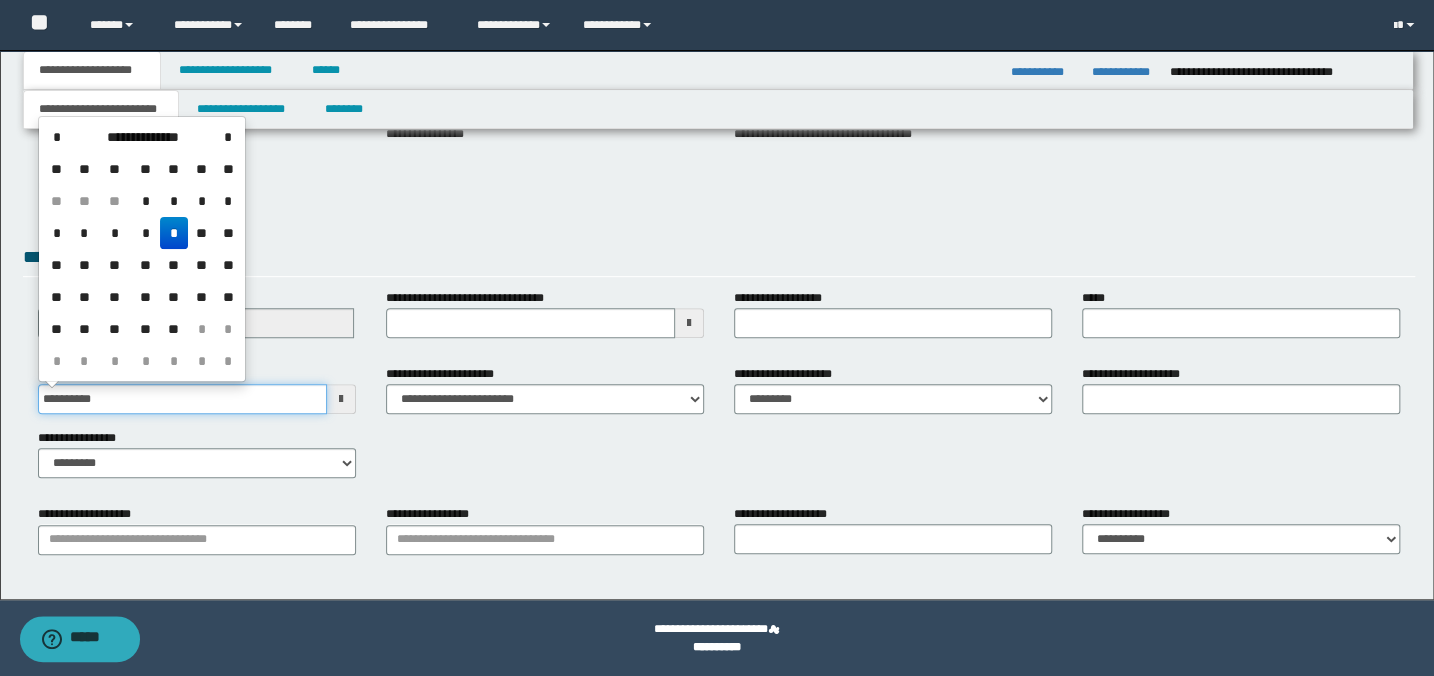 type on "**********" 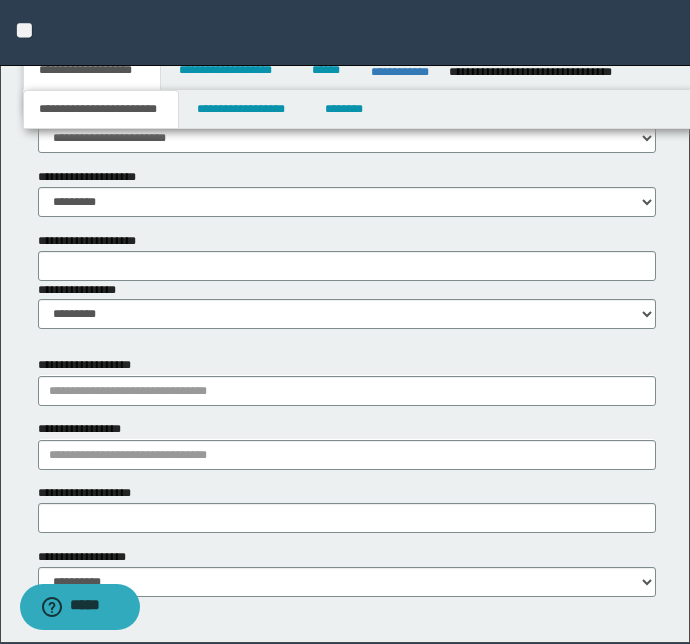 scroll, scrollTop: 1180, scrollLeft: 0, axis: vertical 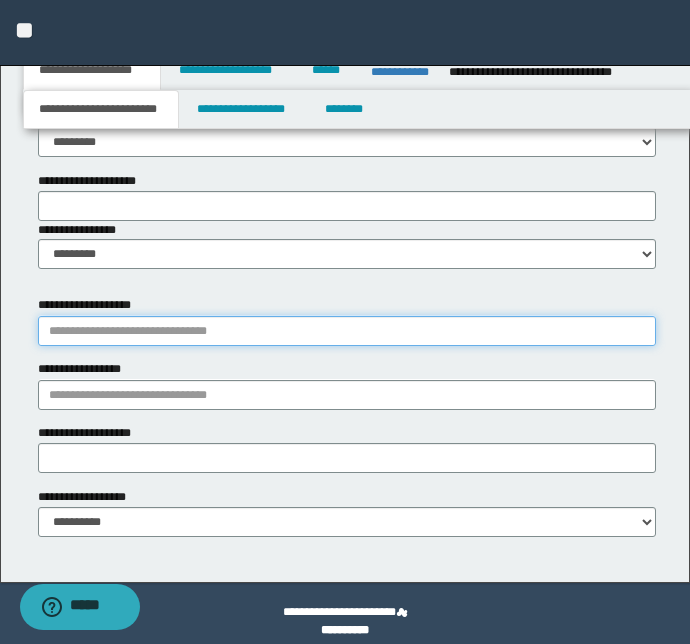 click on "**********" at bounding box center (347, 331) 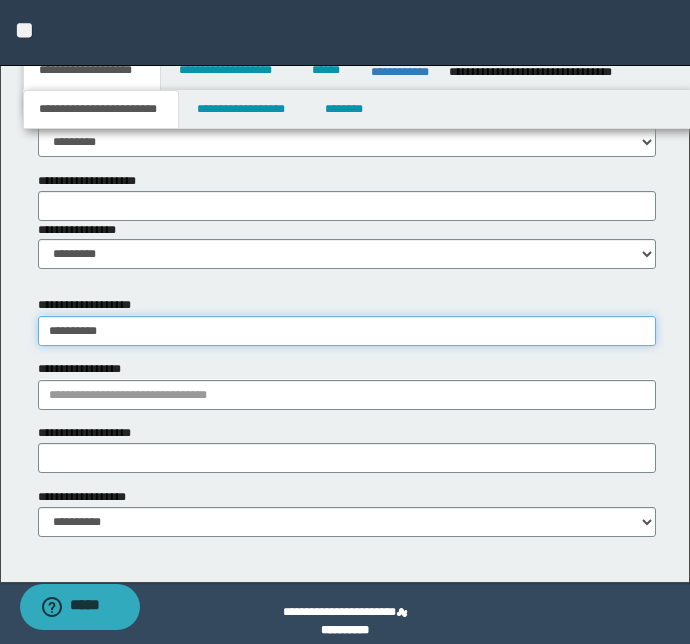 type on "**********" 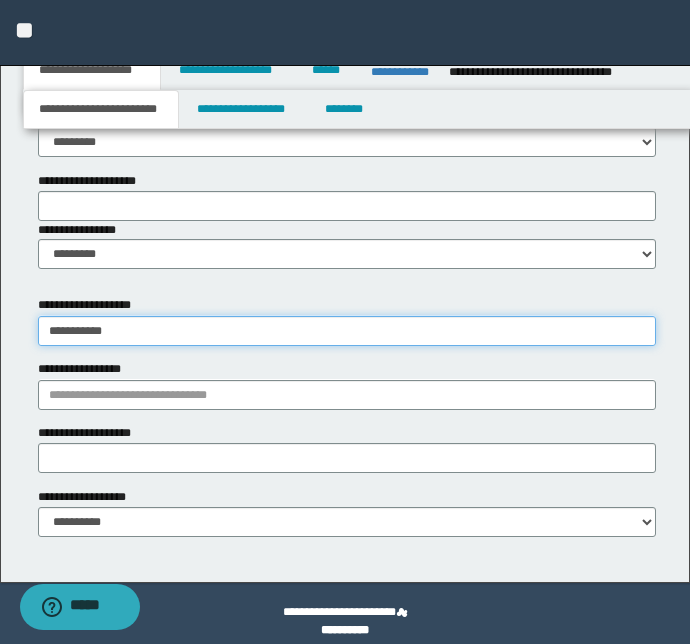 type on "**********" 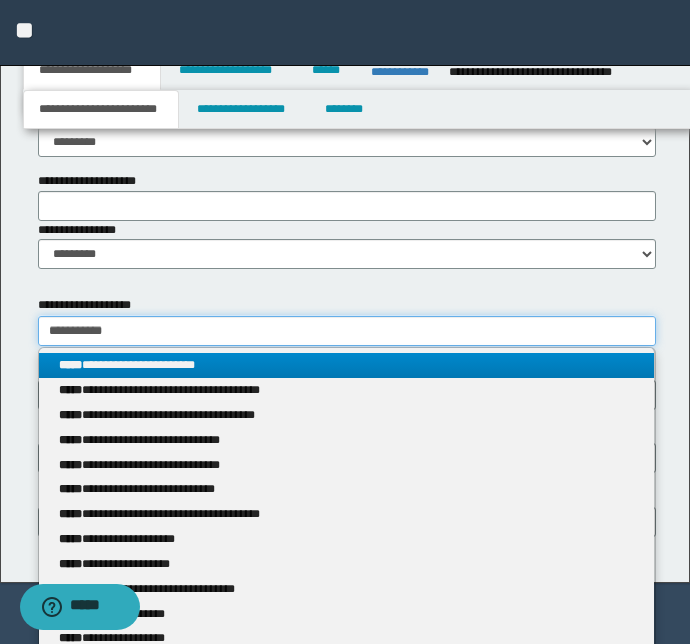type on "**********" 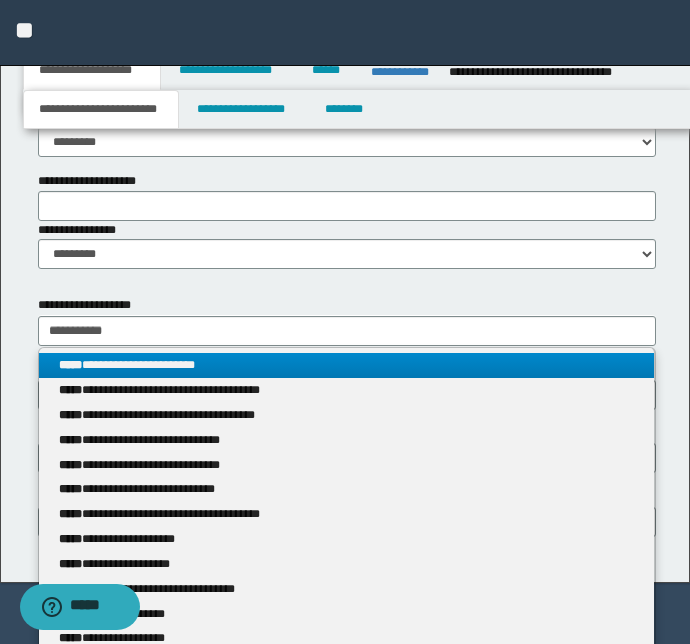click on "**********" at bounding box center (347, 365) 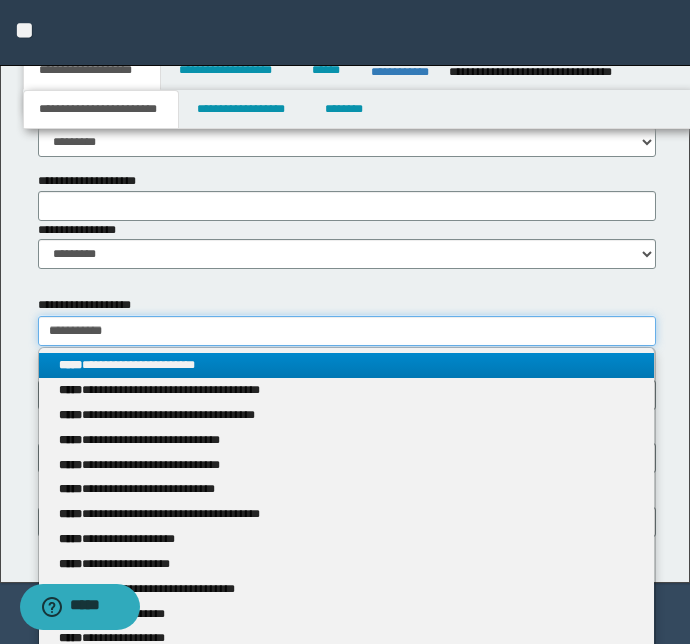 type 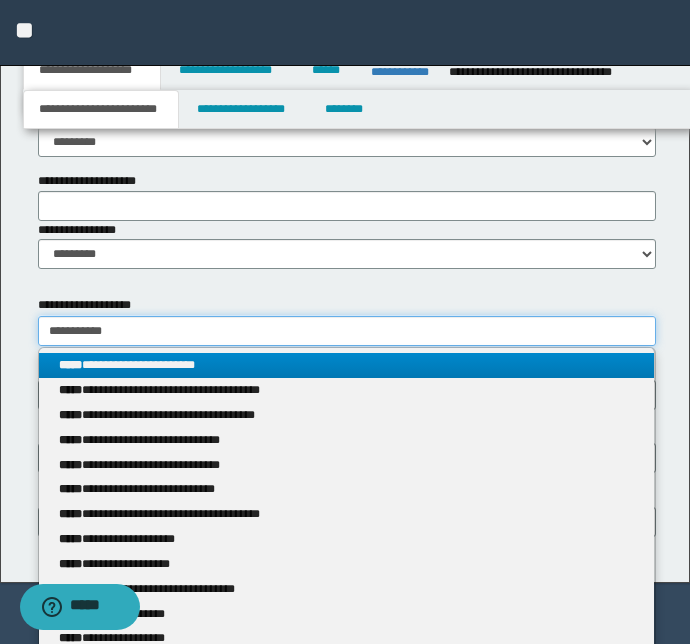type on "**********" 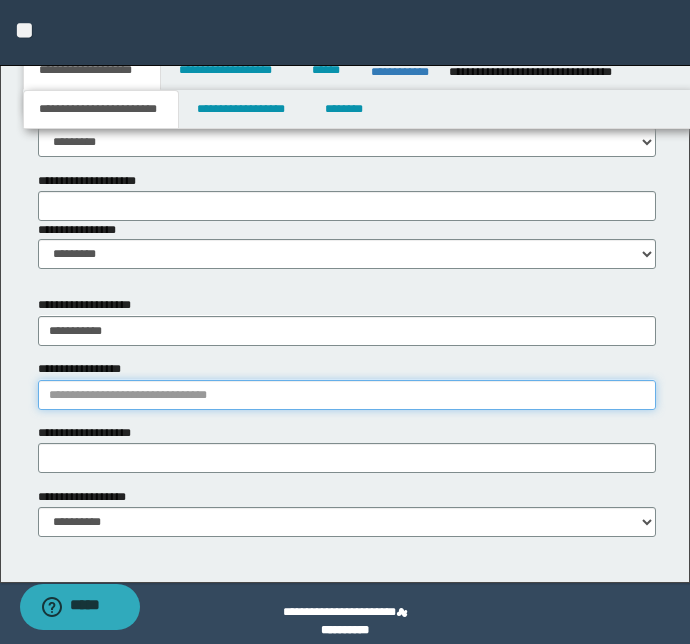 click on "**********" at bounding box center [347, 395] 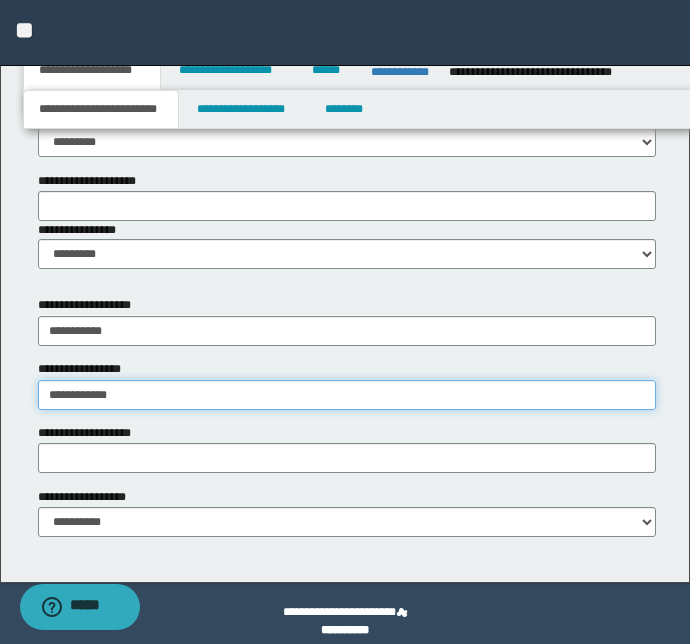 type on "**********" 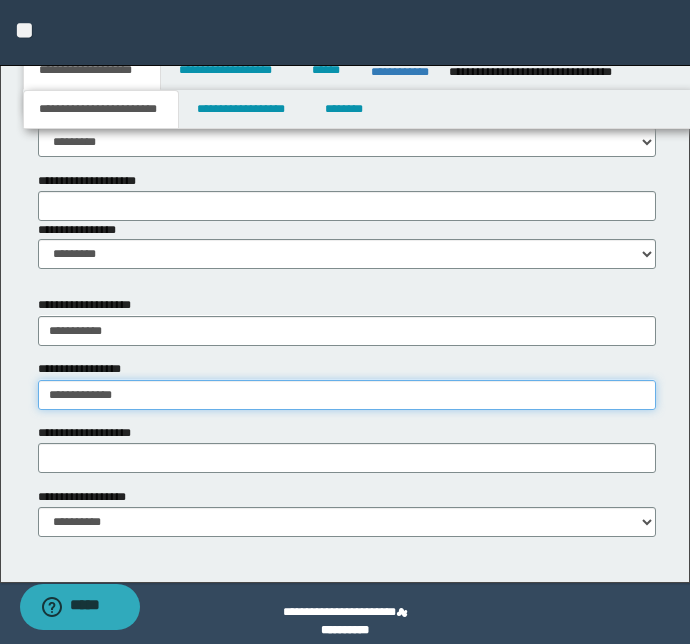 type on "**********" 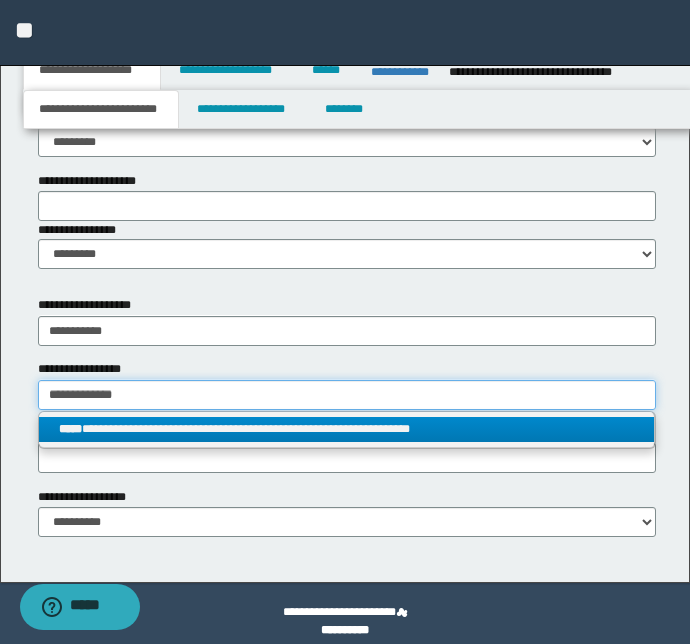 type on "**********" 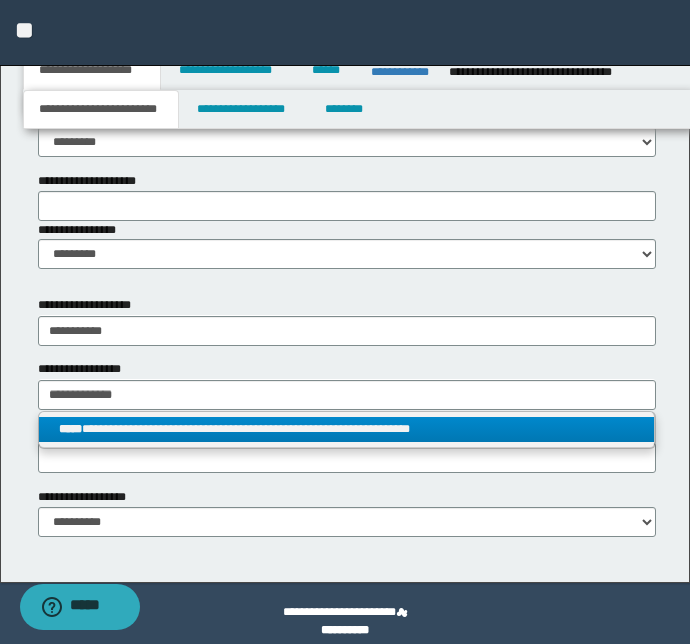 click on "**********" at bounding box center (347, 429) 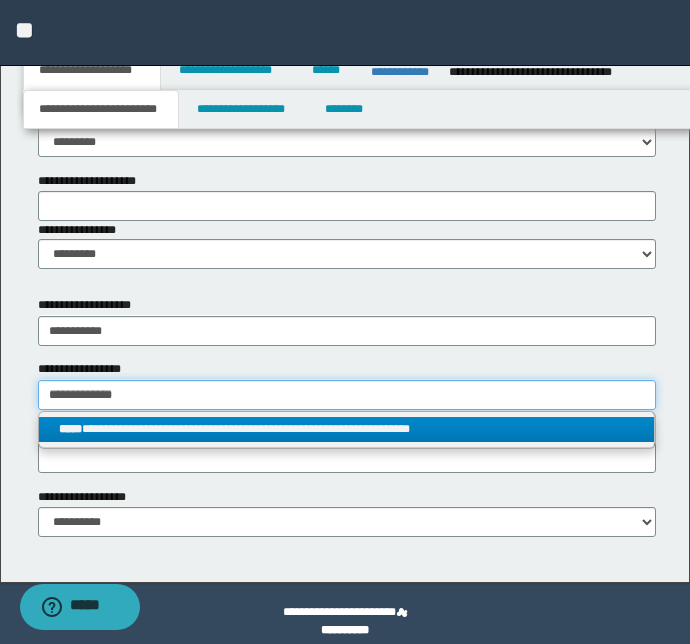 type 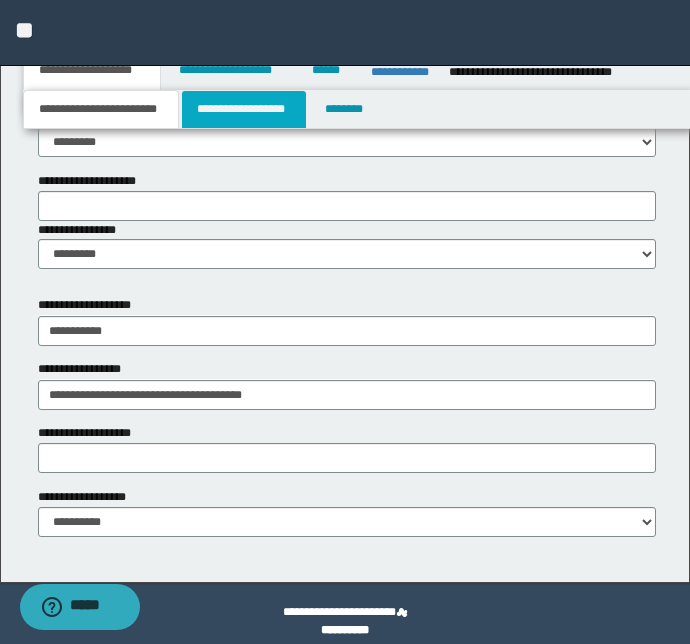 click on "**********" at bounding box center (244, 109) 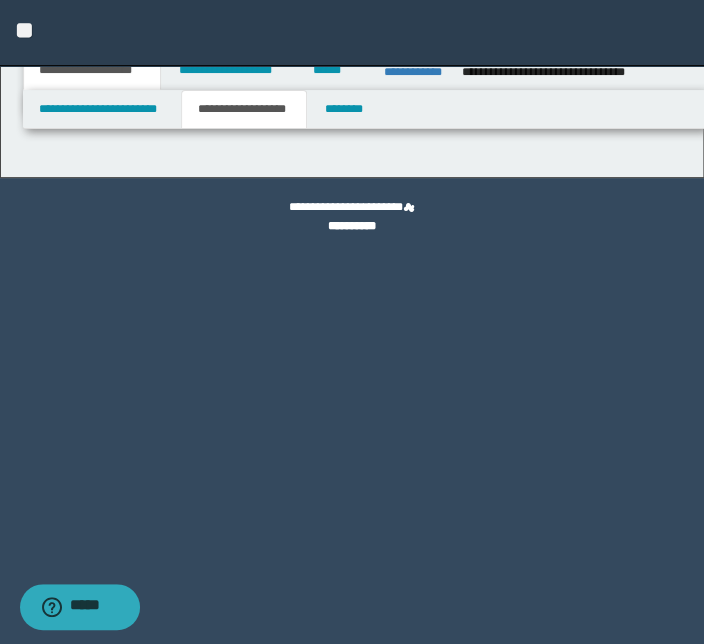 type on "********" 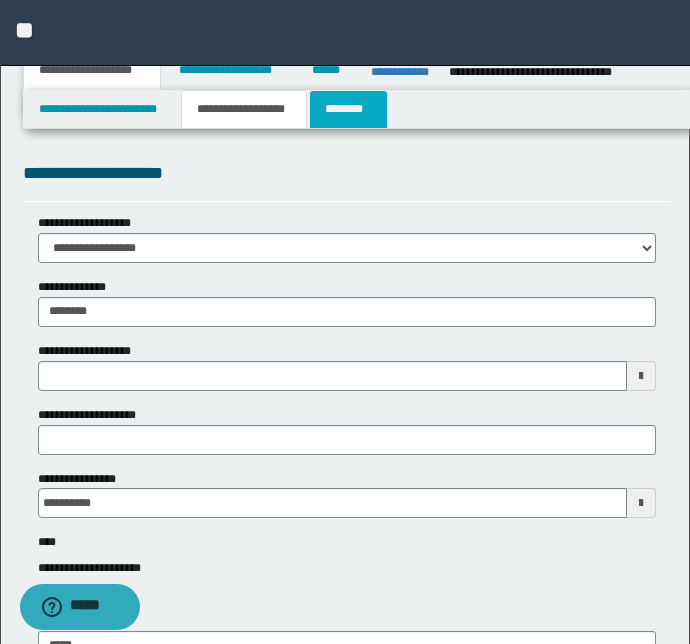 click on "********" at bounding box center (348, 109) 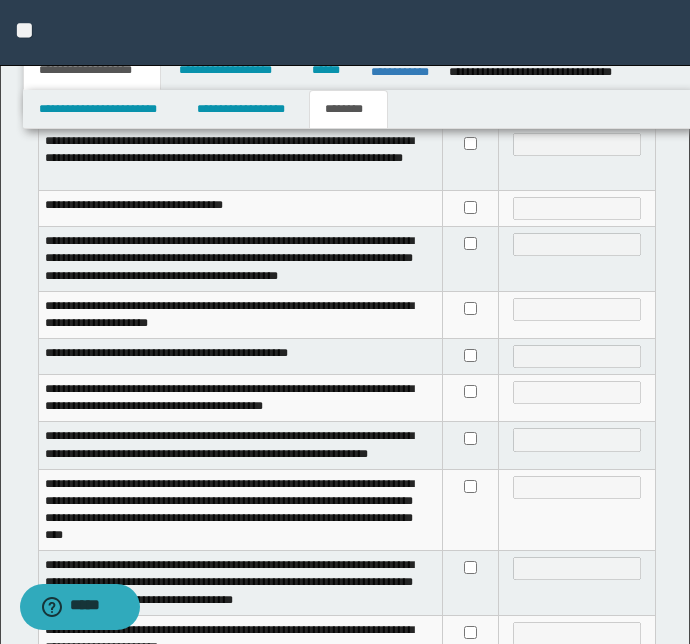 scroll, scrollTop: 545, scrollLeft: 0, axis: vertical 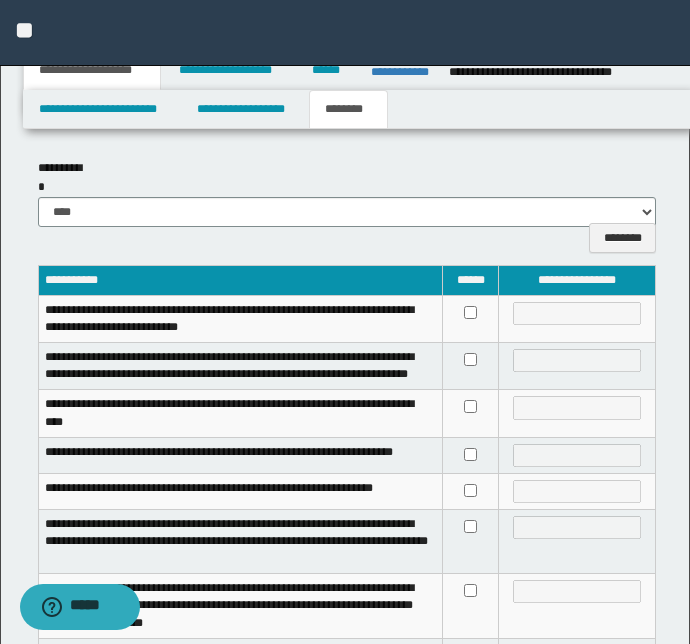 click on "**********" at bounding box center [345, 33] 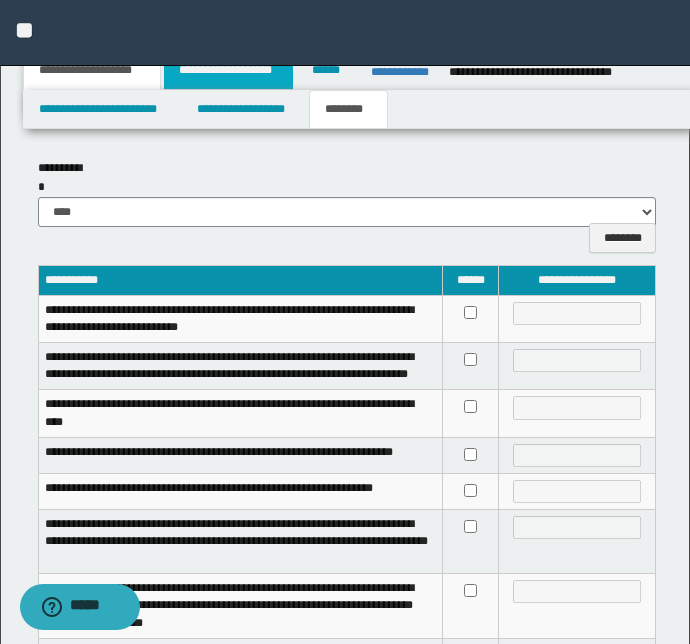 click on "**********" at bounding box center [228, 70] 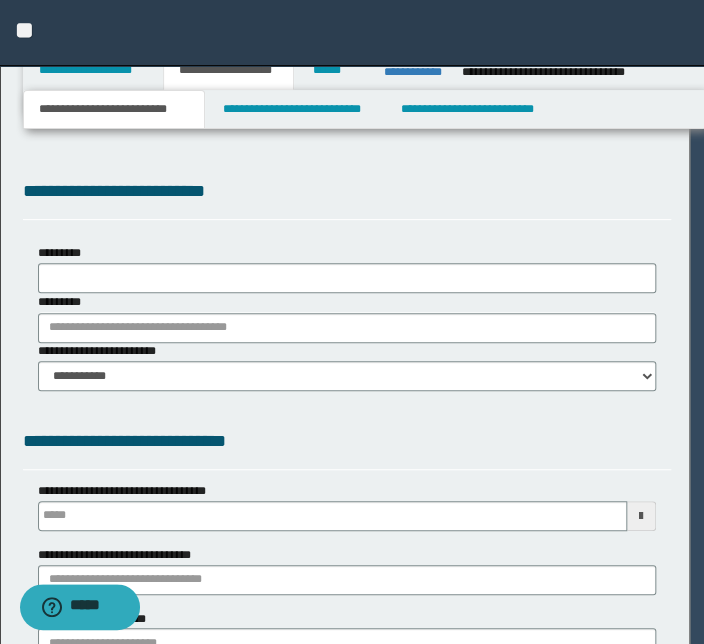 type on "**********" 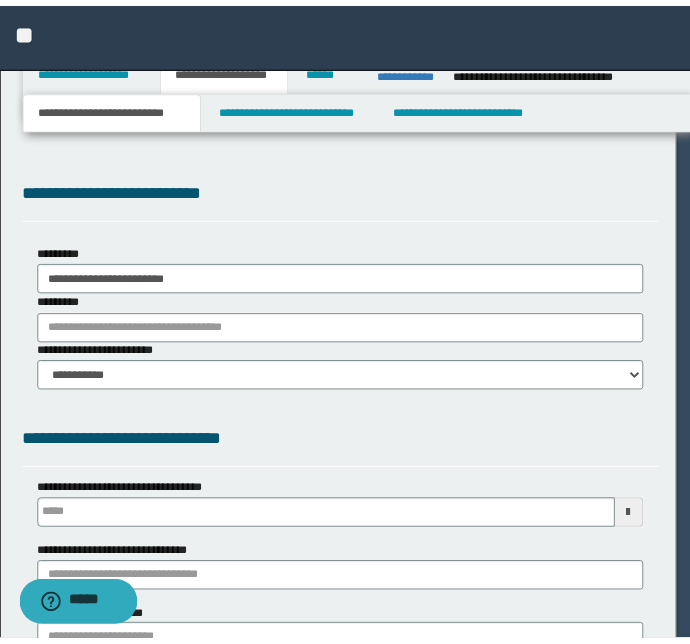 scroll, scrollTop: 0, scrollLeft: 0, axis: both 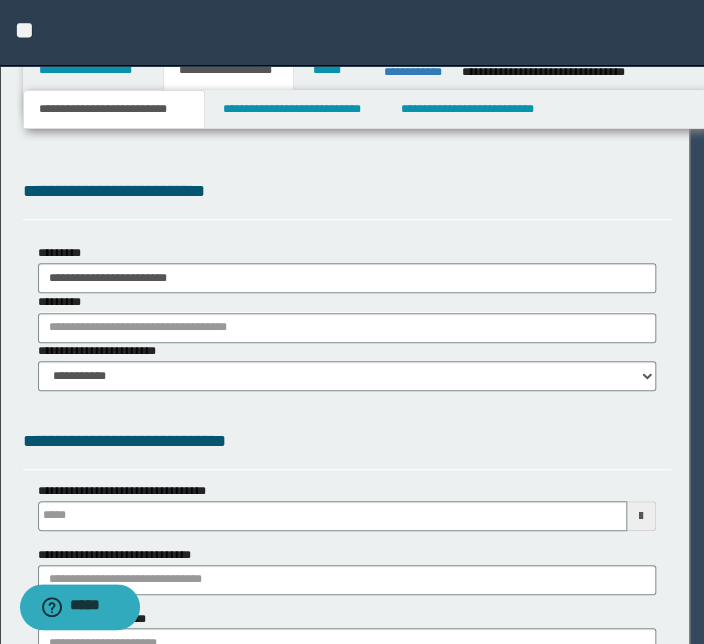type 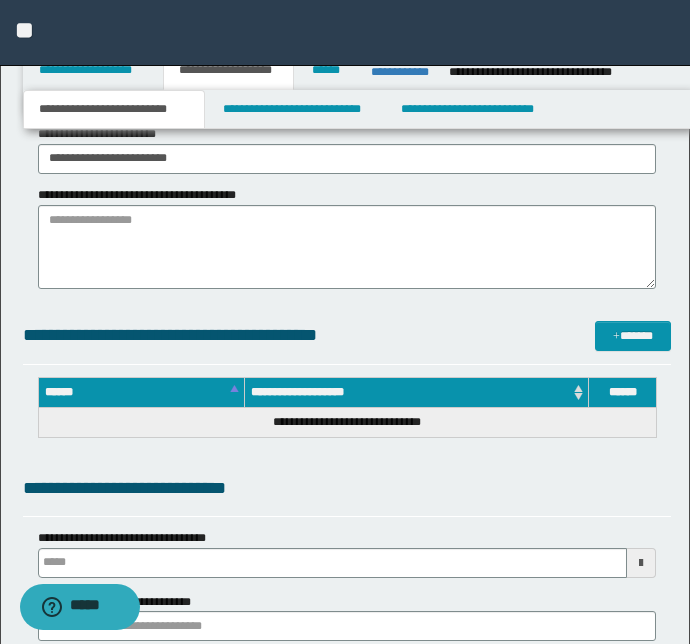 scroll, scrollTop: 818, scrollLeft: 0, axis: vertical 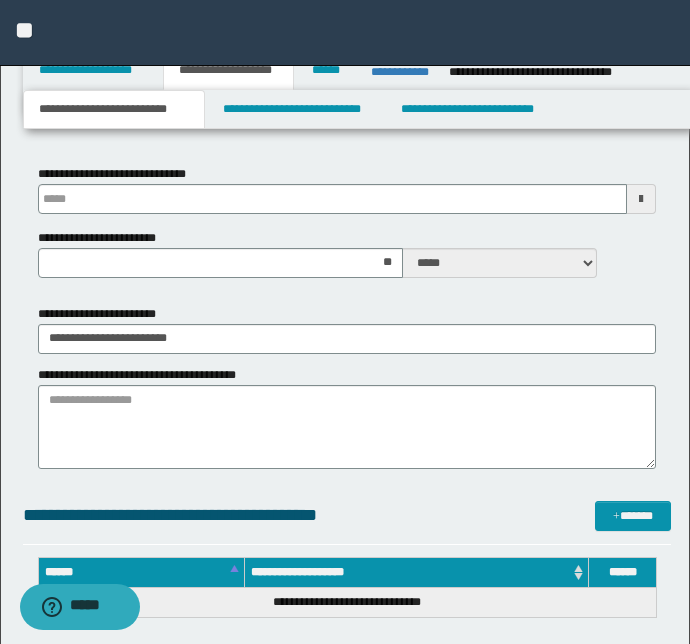 type 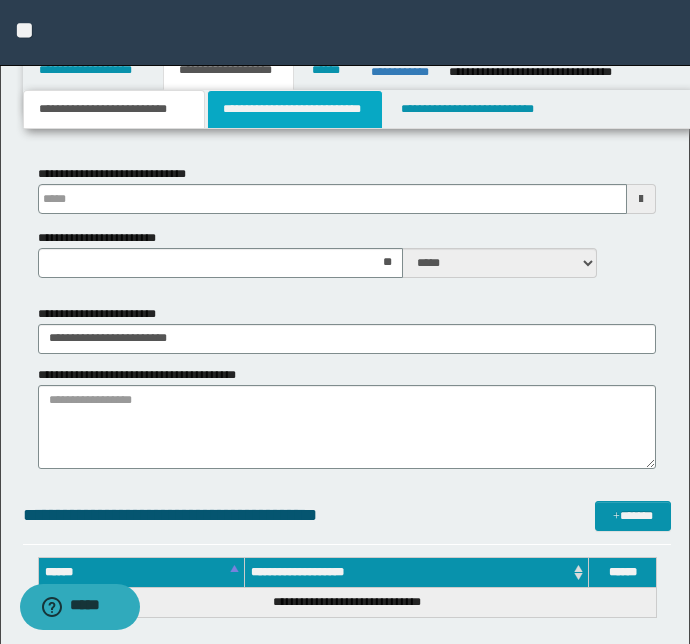 click on "**********" at bounding box center [294, 109] 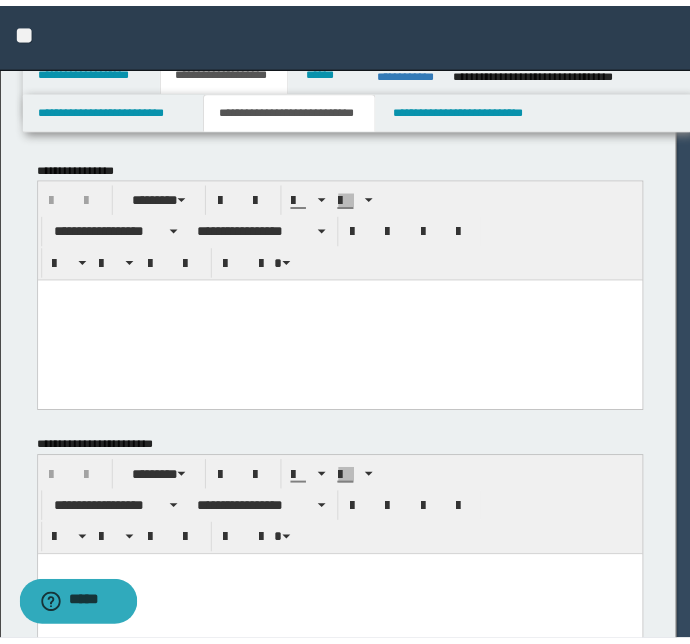 scroll, scrollTop: 0, scrollLeft: 0, axis: both 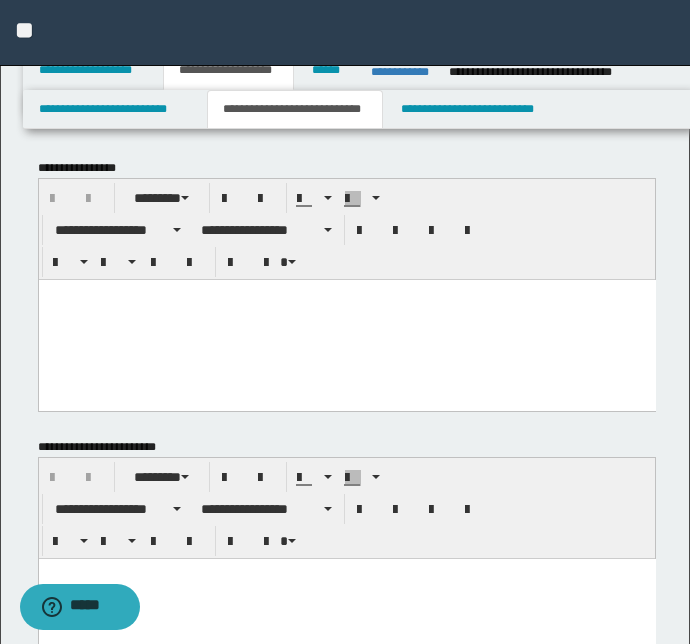 click at bounding box center [346, 319] 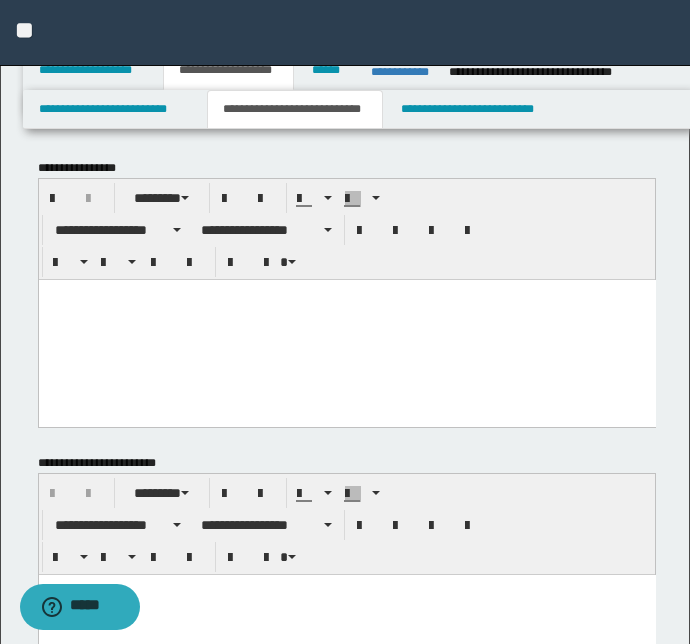 paste 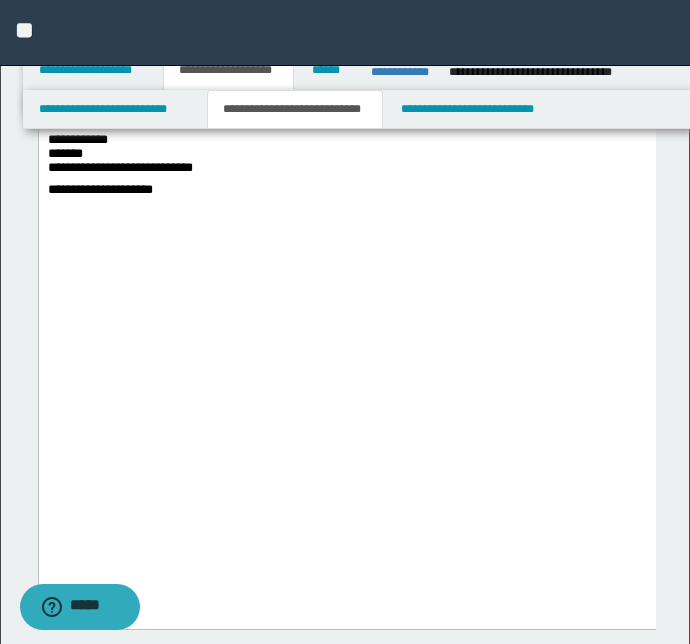 scroll, scrollTop: 2000, scrollLeft: 0, axis: vertical 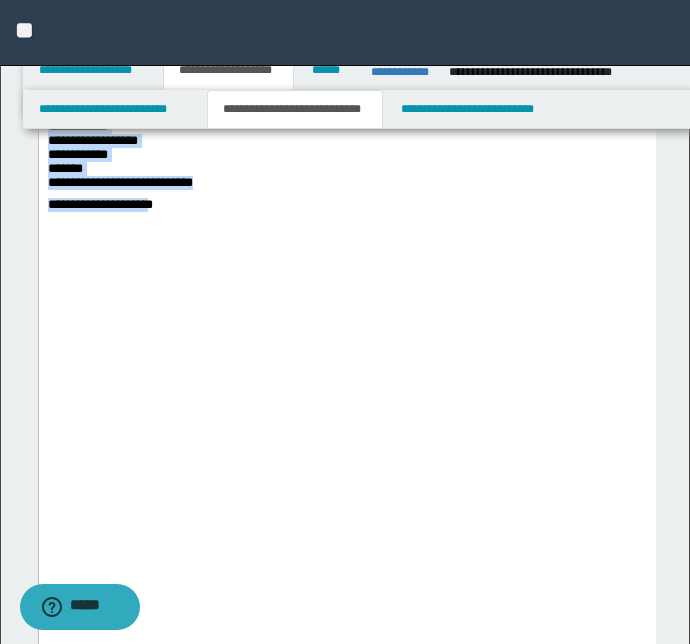 drag, startPoint x: 160, startPoint y: 539, endPoint x: 48, endPoint y: 412, distance: 169.33104 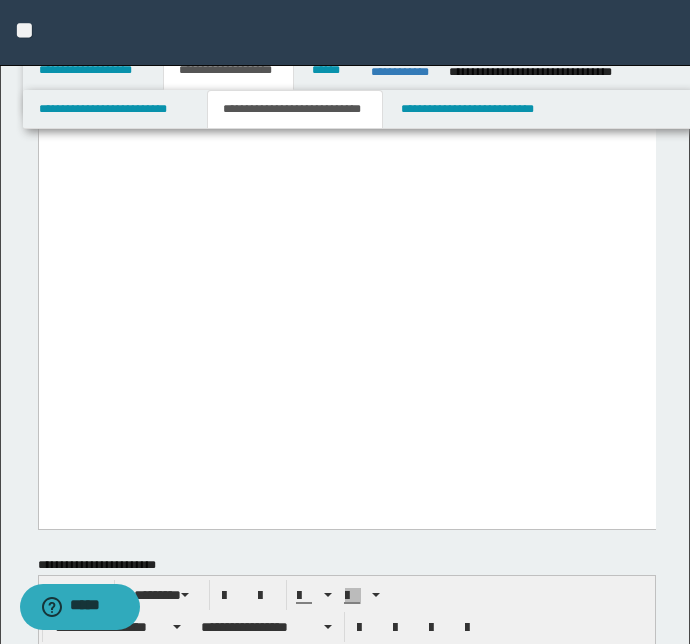 scroll, scrollTop: 2000, scrollLeft: 0, axis: vertical 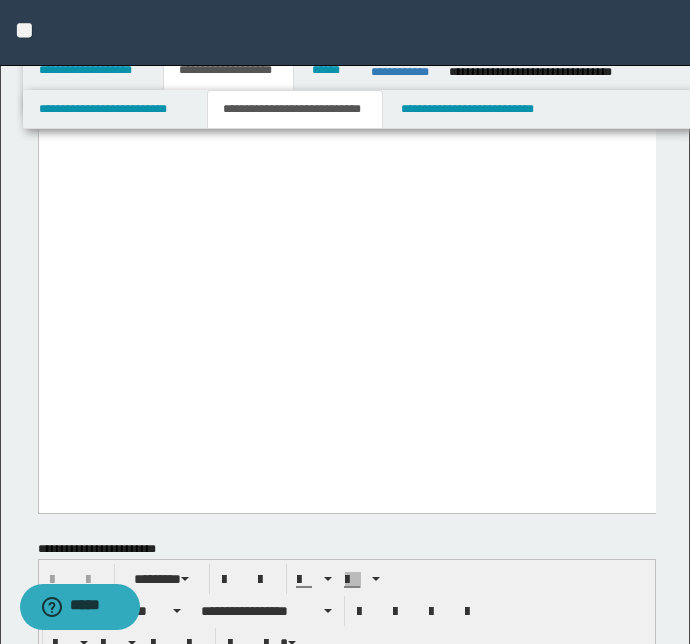 click on "**********" at bounding box center (346, -801) 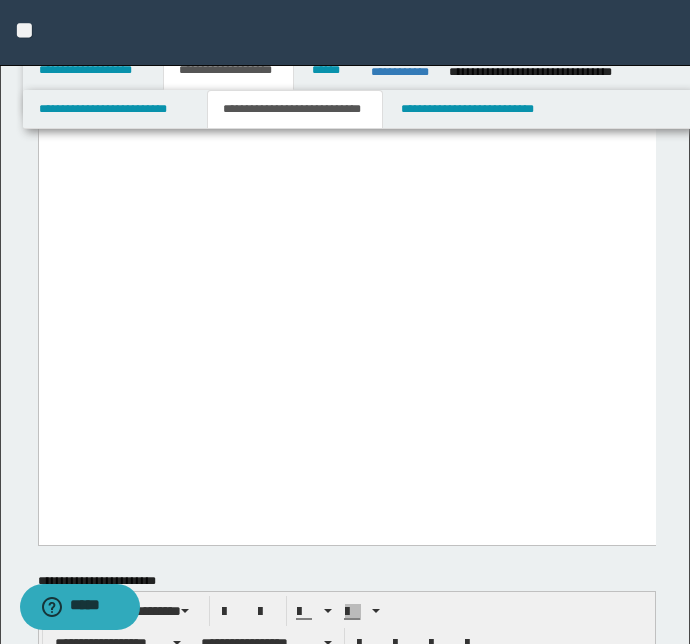 scroll, scrollTop: 2031, scrollLeft: 0, axis: vertical 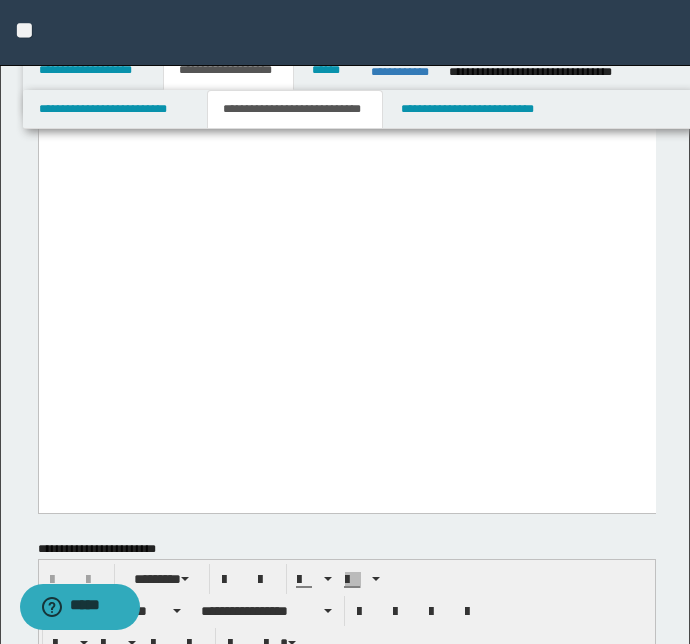 click on "**********" at bounding box center (346, 71) 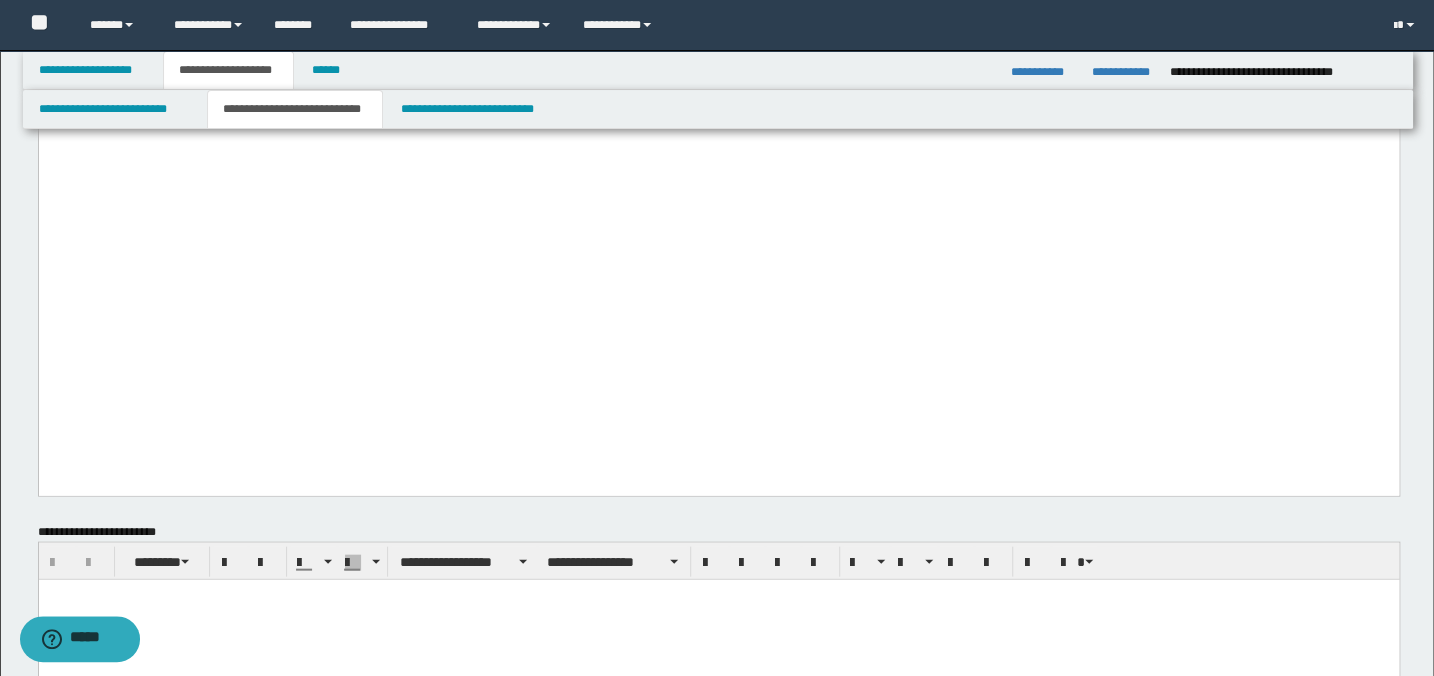 click on "**********" at bounding box center (718, -1127) 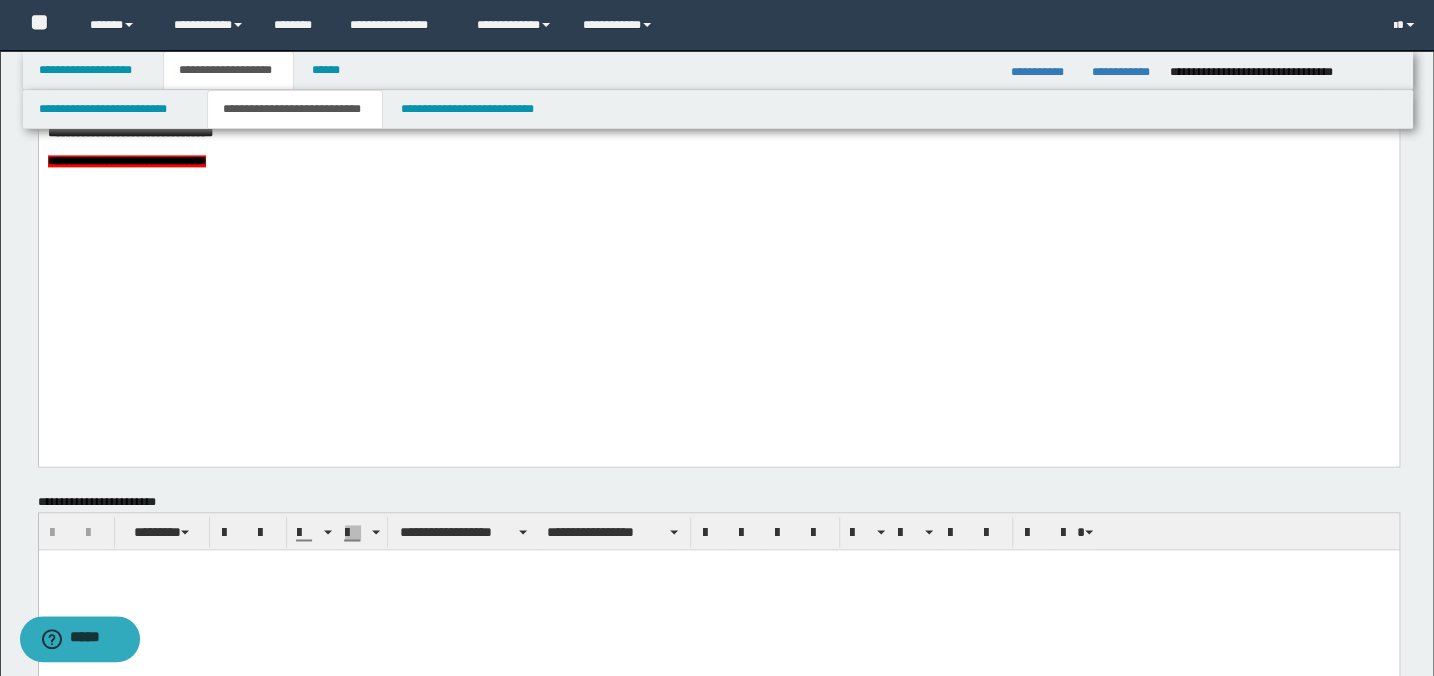 scroll, scrollTop: 1272, scrollLeft: 0, axis: vertical 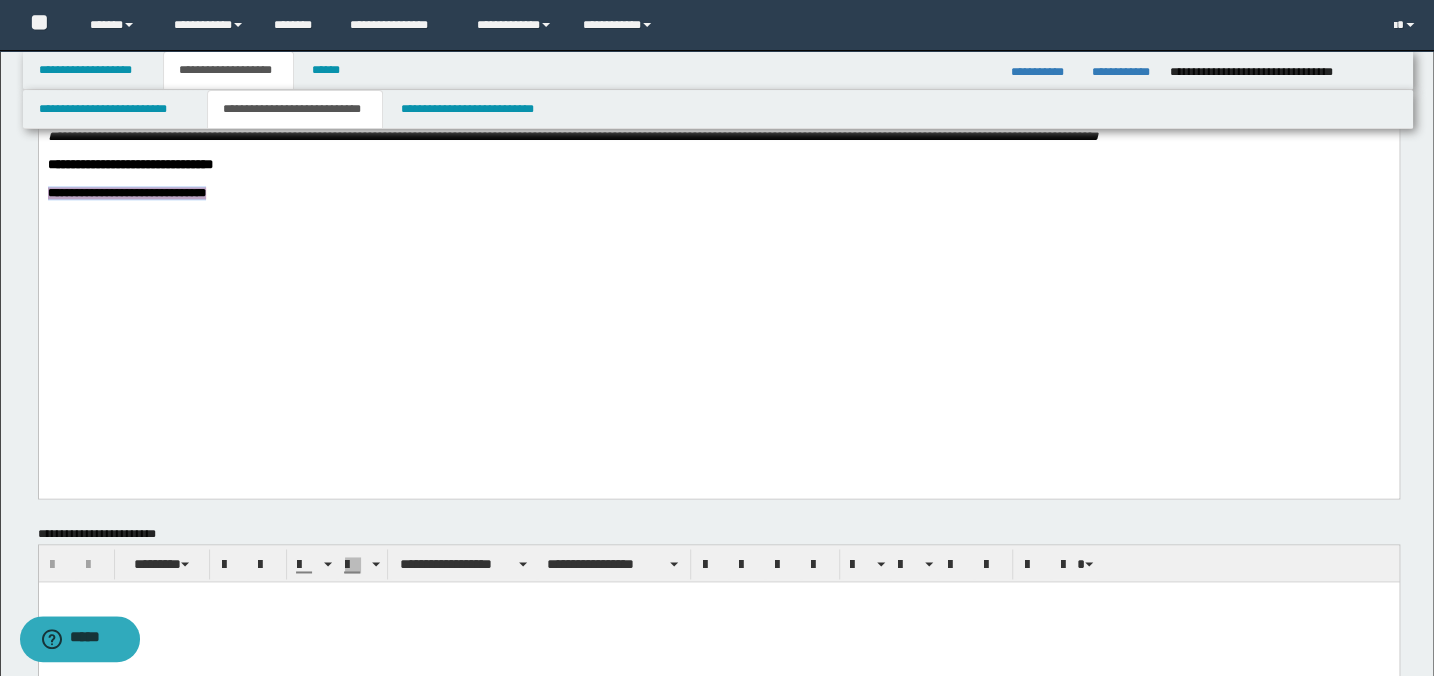 drag, startPoint x: 286, startPoint y: 375, endPoint x: 23, endPoint y: 376, distance: 263.0019 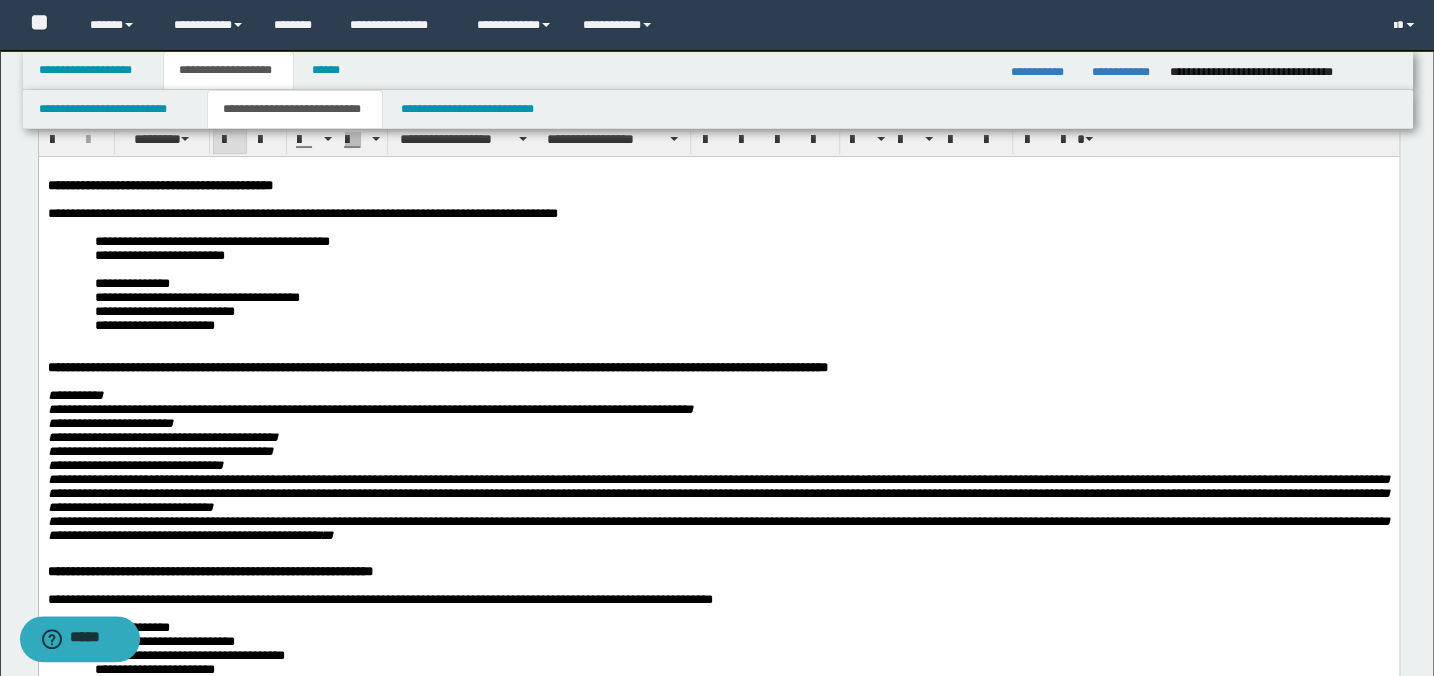 scroll, scrollTop: 0, scrollLeft: 0, axis: both 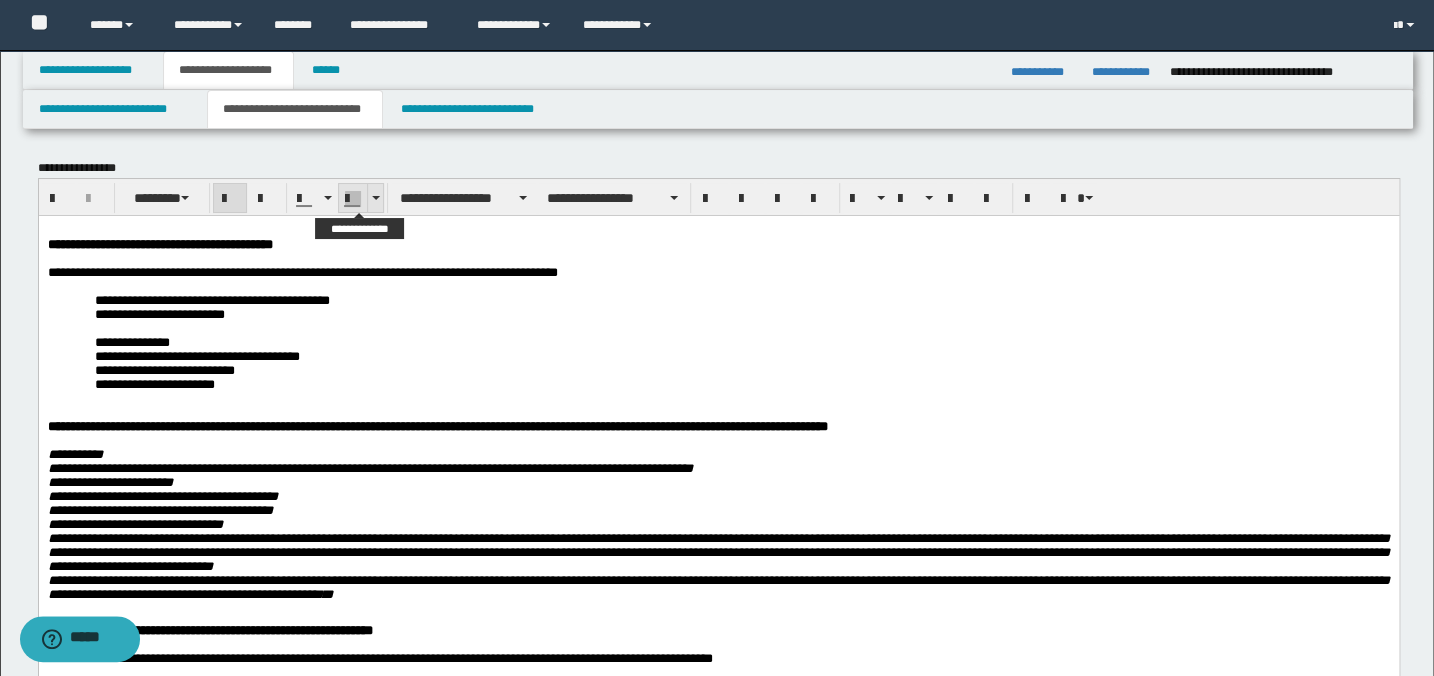 click at bounding box center [376, 198] 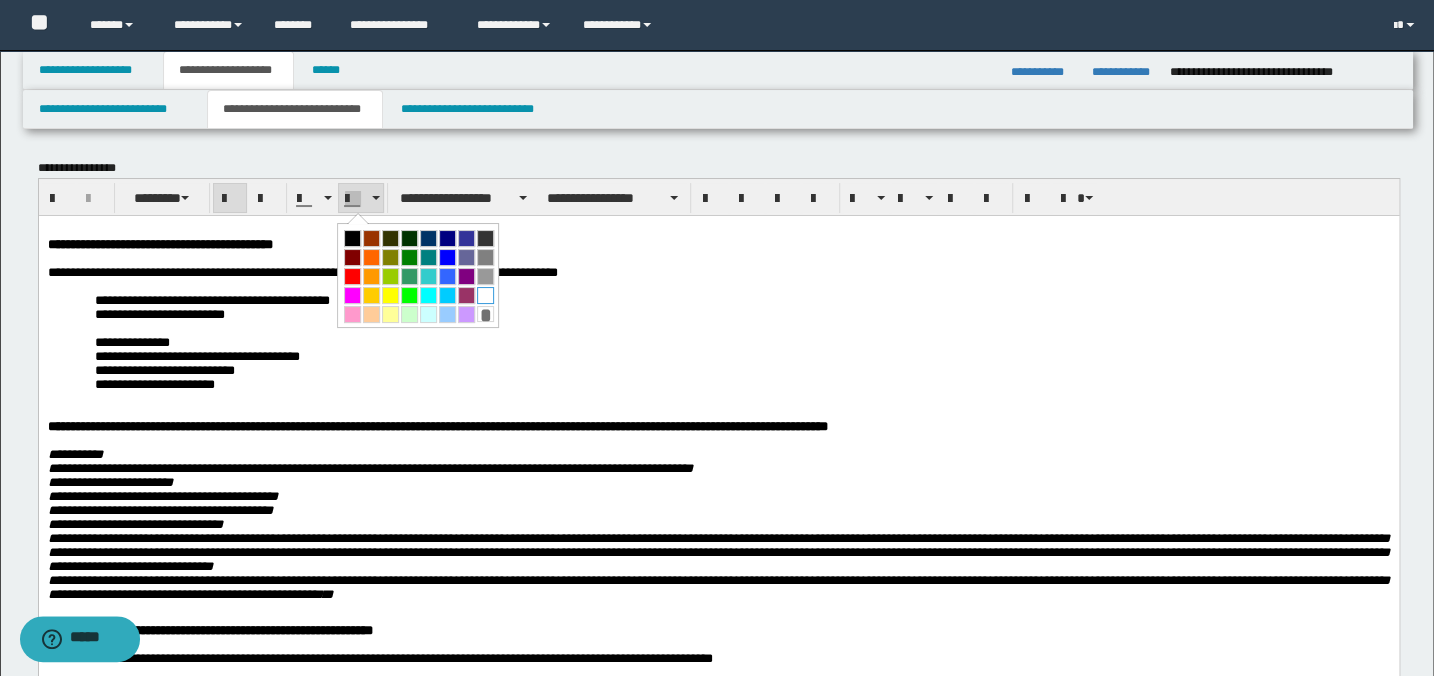 drag, startPoint x: 483, startPoint y: 289, endPoint x: 480, endPoint y: 93, distance: 196.02296 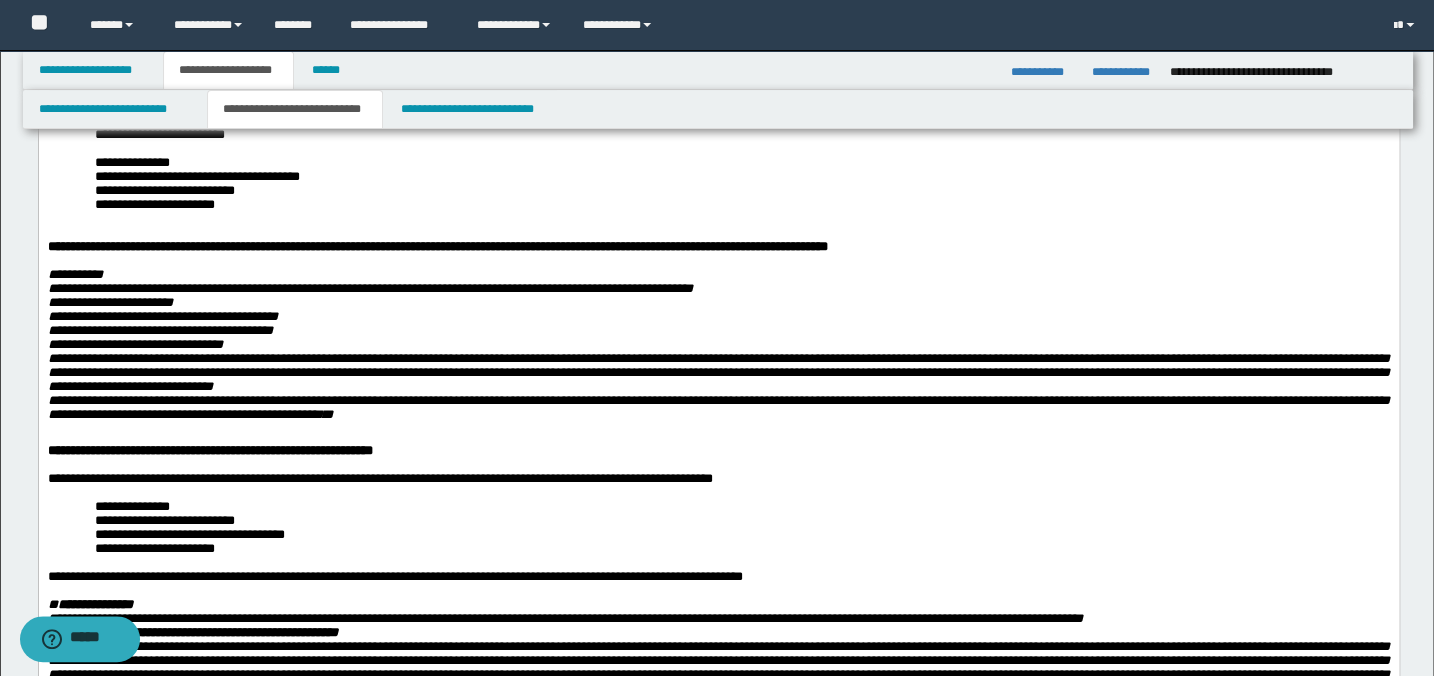 scroll, scrollTop: 181, scrollLeft: 0, axis: vertical 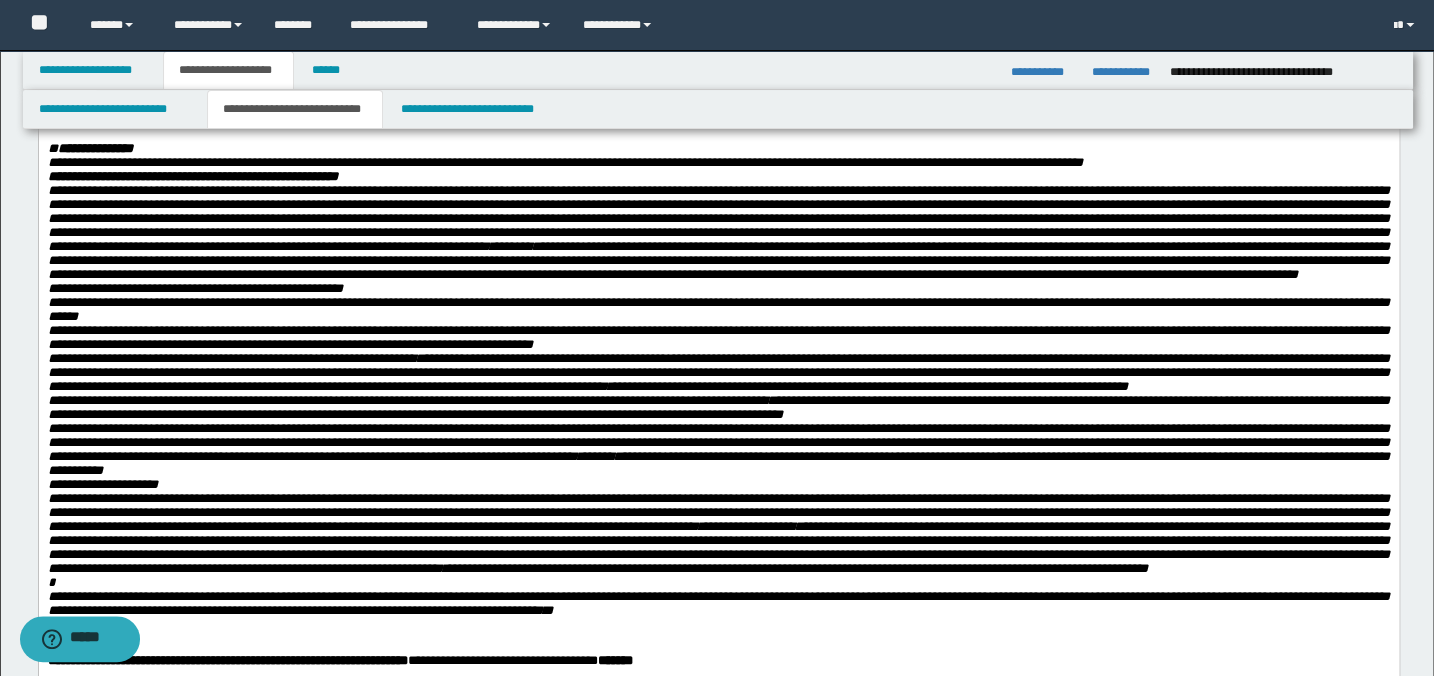 click at bounding box center (718, 107) 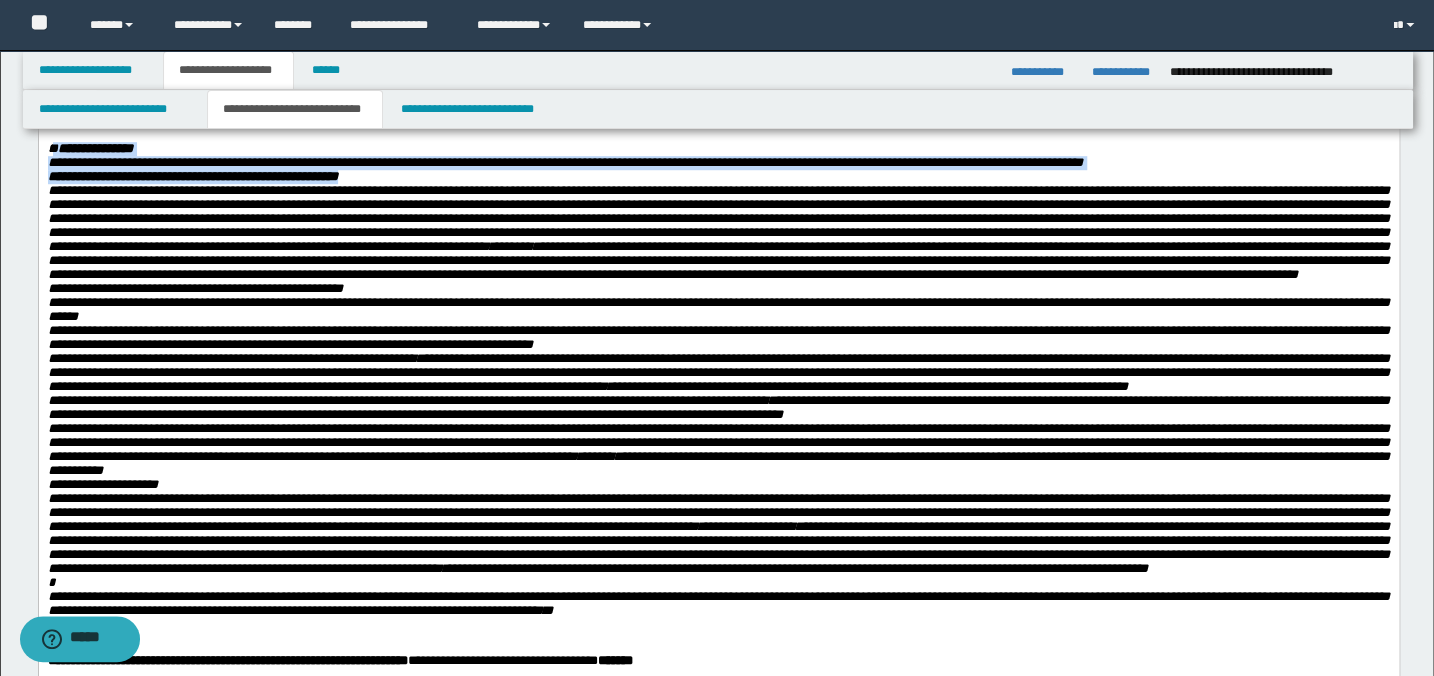 drag, startPoint x: 385, startPoint y: 241, endPoint x: 54, endPoint y: 209, distance: 332.54324 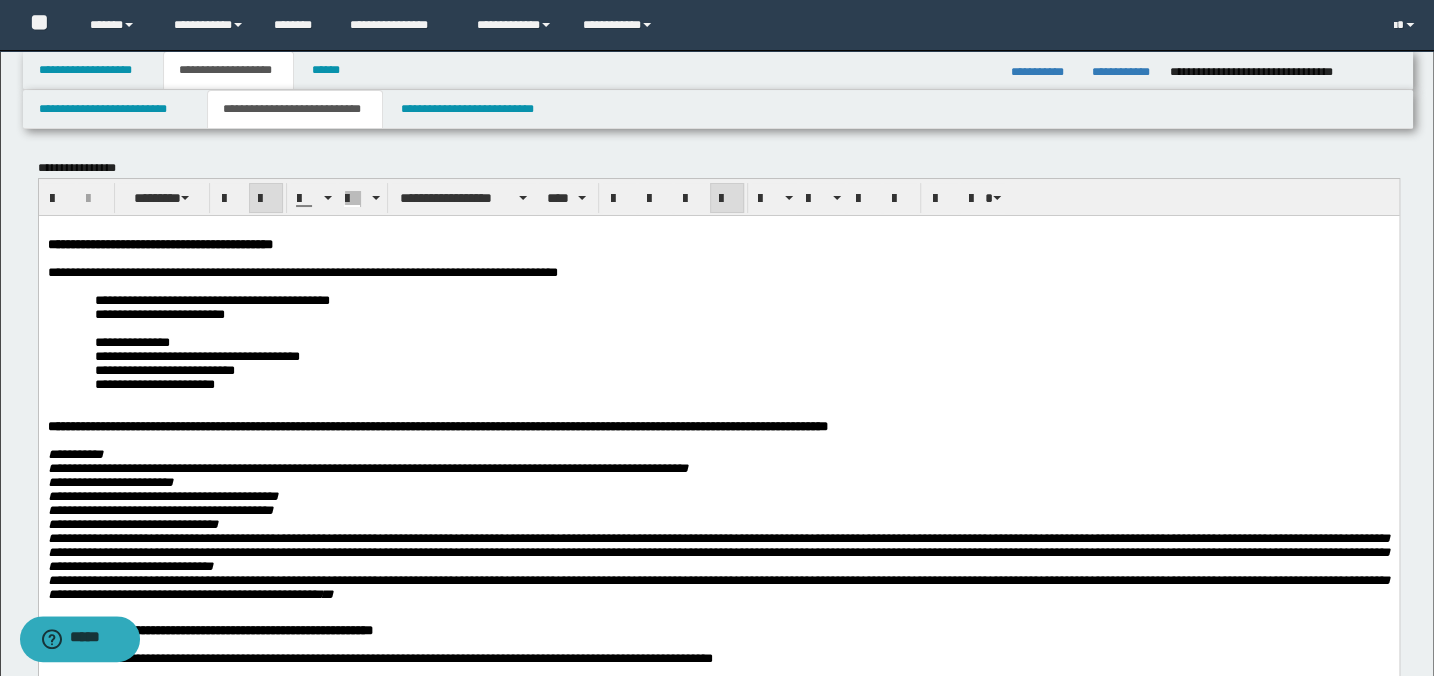 scroll, scrollTop: 0, scrollLeft: 0, axis: both 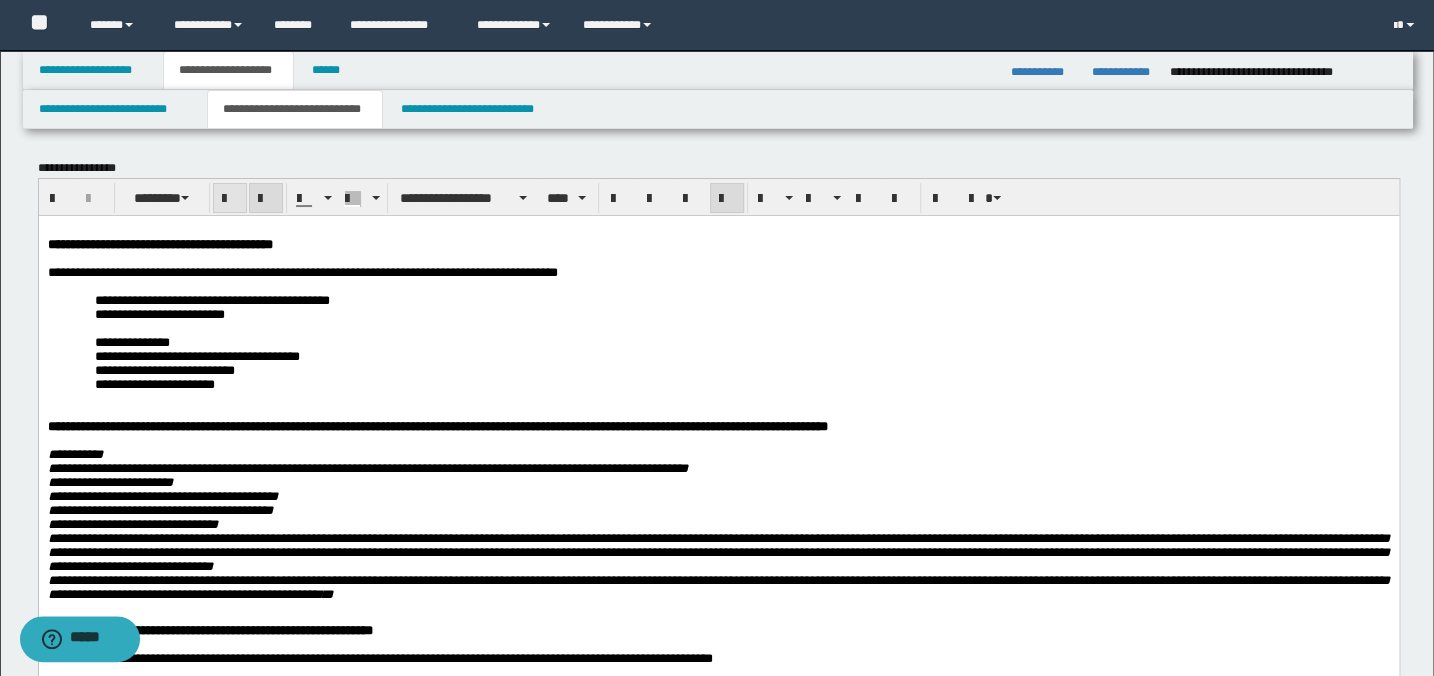 click at bounding box center [230, 199] 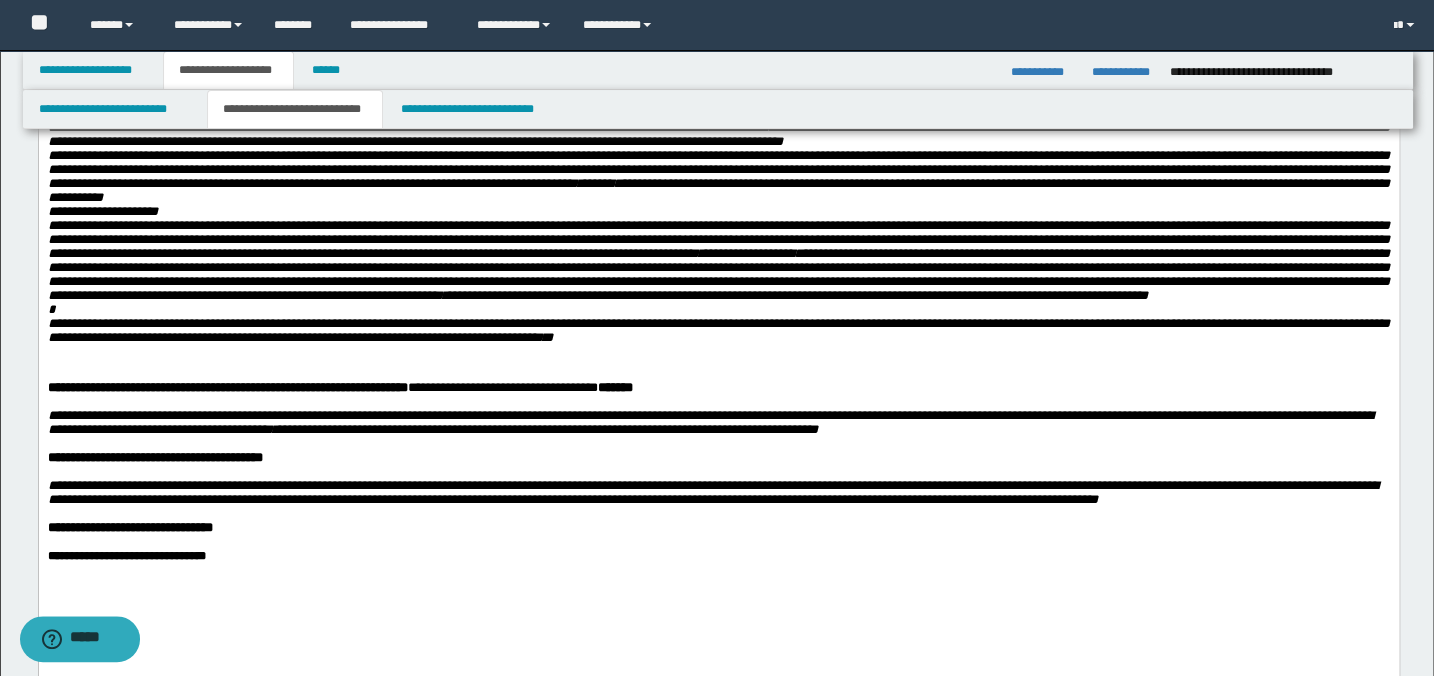 click on "**********" at bounding box center [718, 134] 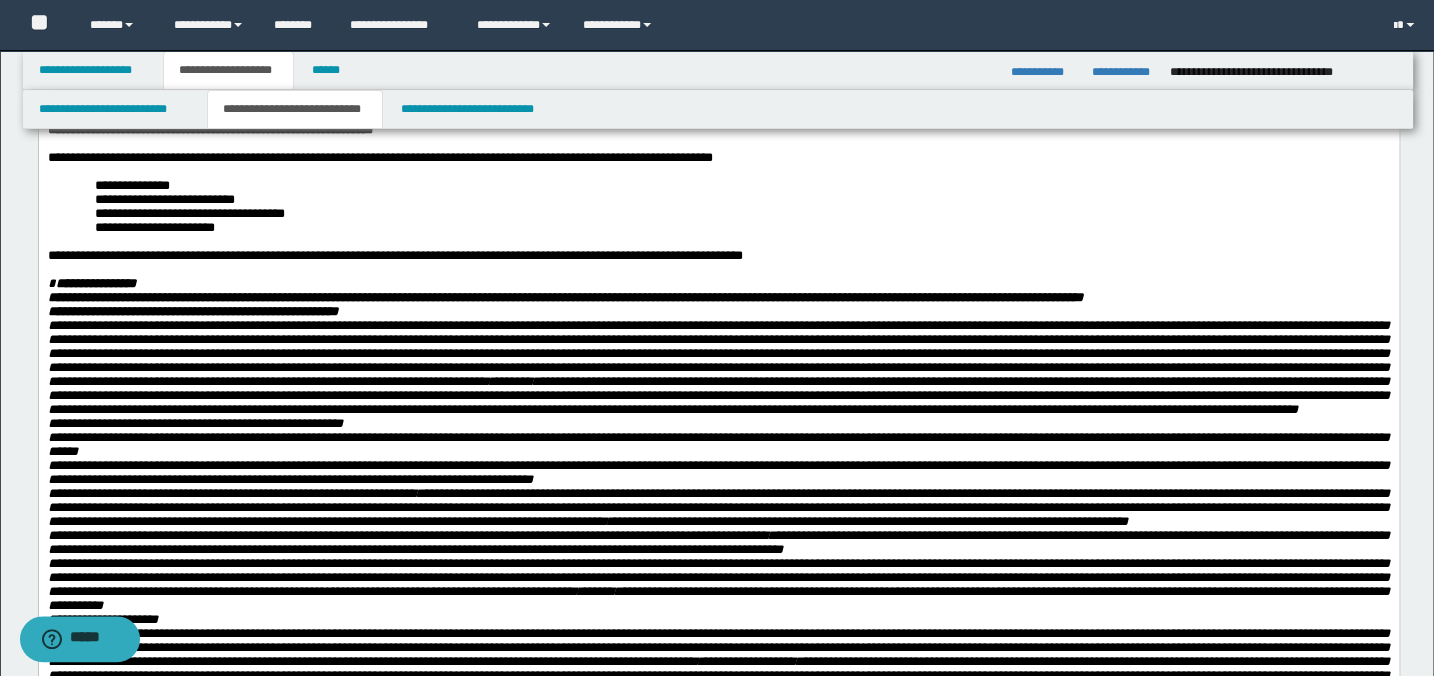 scroll, scrollTop: 545, scrollLeft: 0, axis: vertical 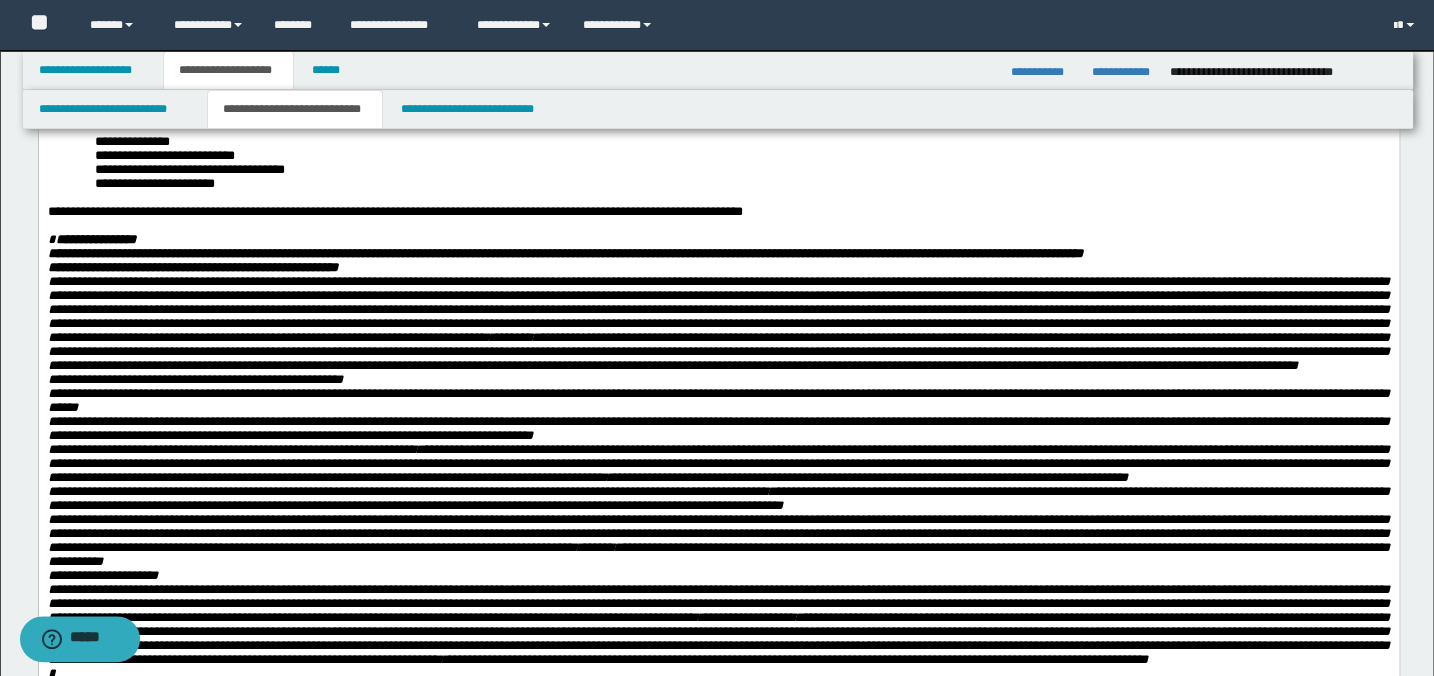 click on "**********" at bounding box center (718, 268) 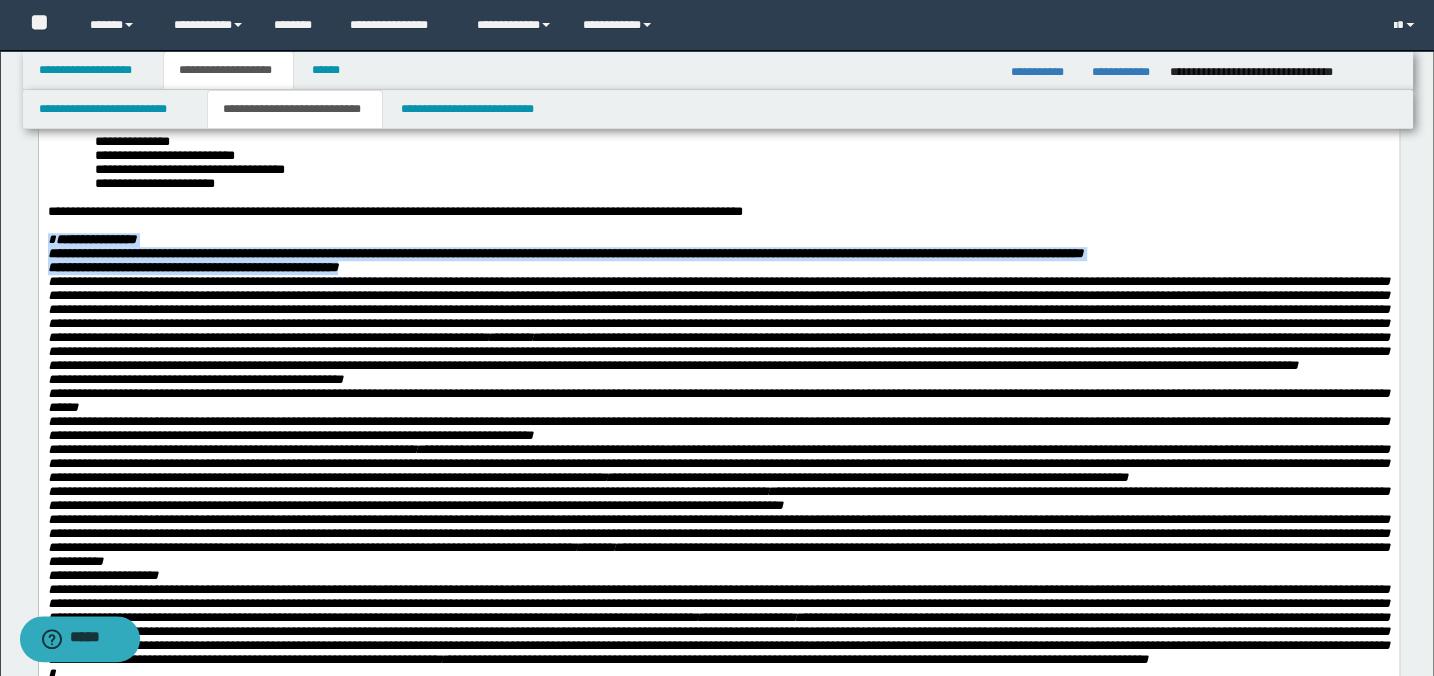 drag, startPoint x: 396, startPoint y: 330, endPoint x: 33, endPoint y: 299, distance: 364.3213 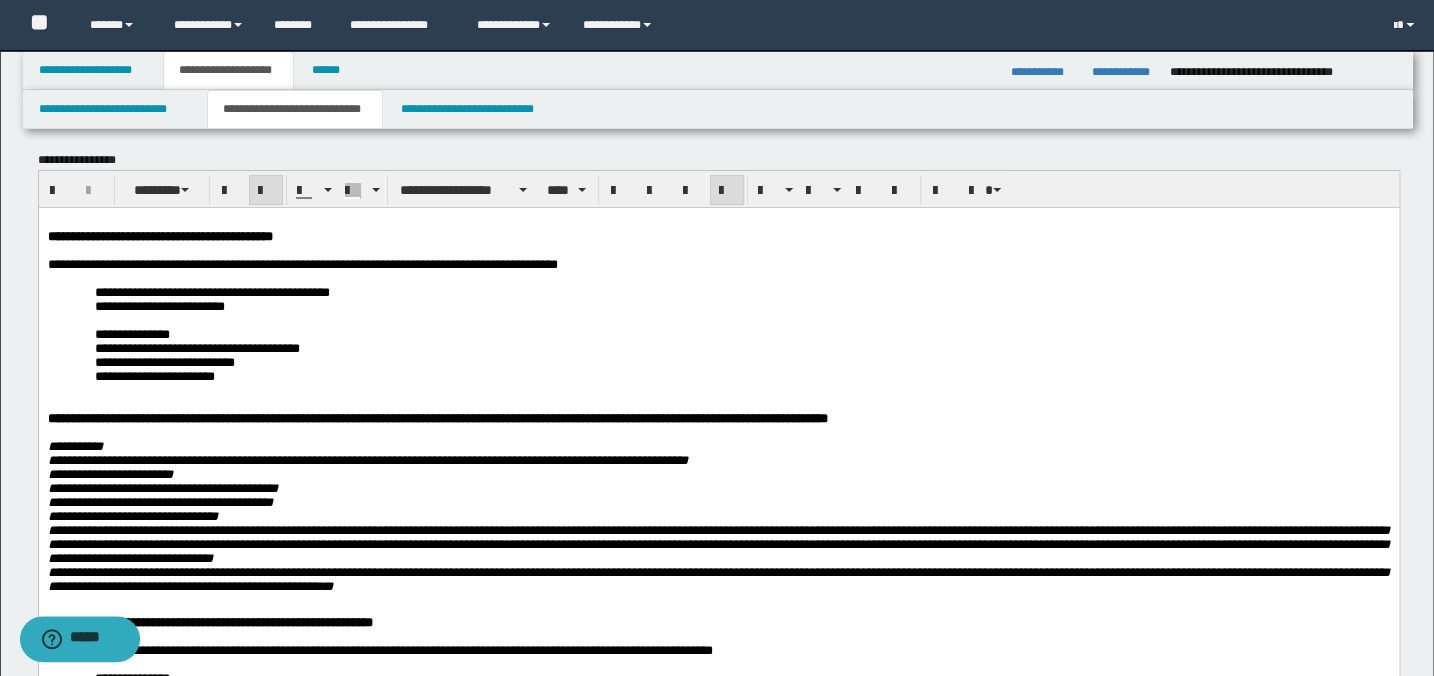 scroll, scrollTop: 0, scrollLeft: 0, axis: both 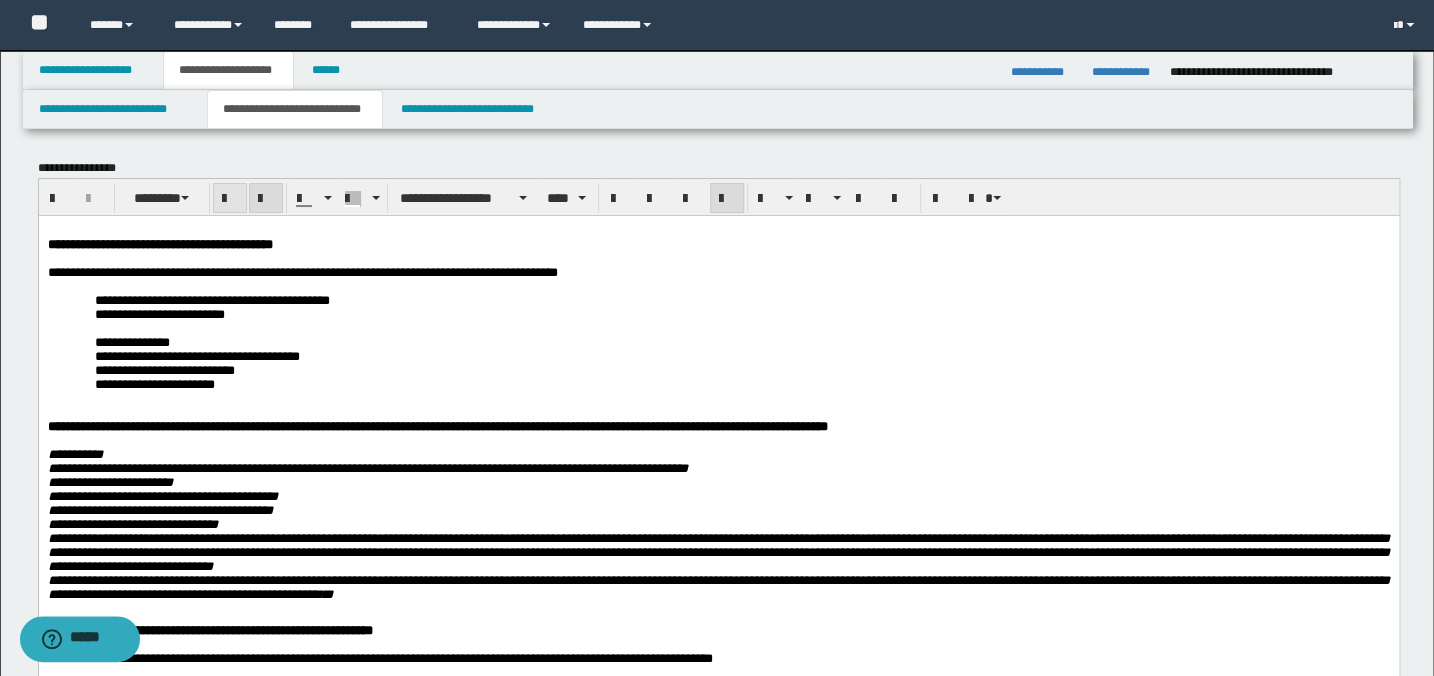 click at bounding box center (230, 199) 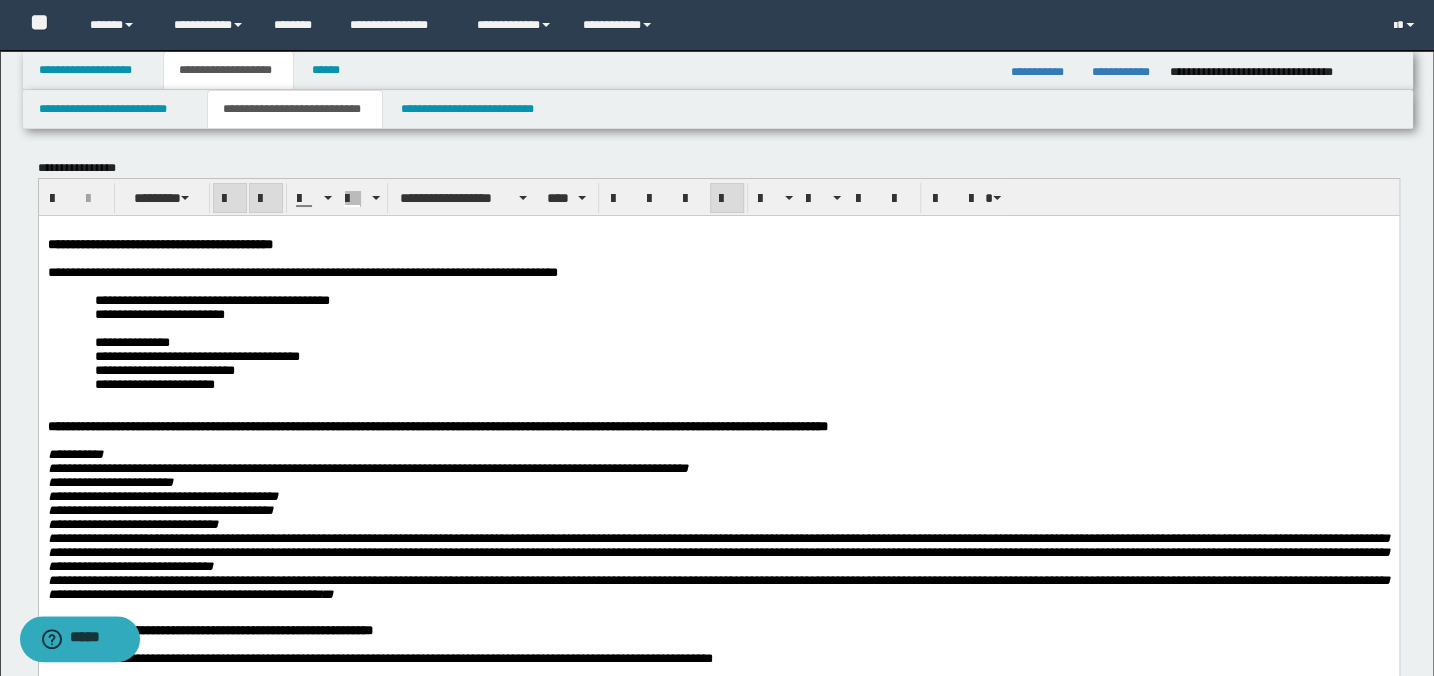 click at bounding box center [230, 199] 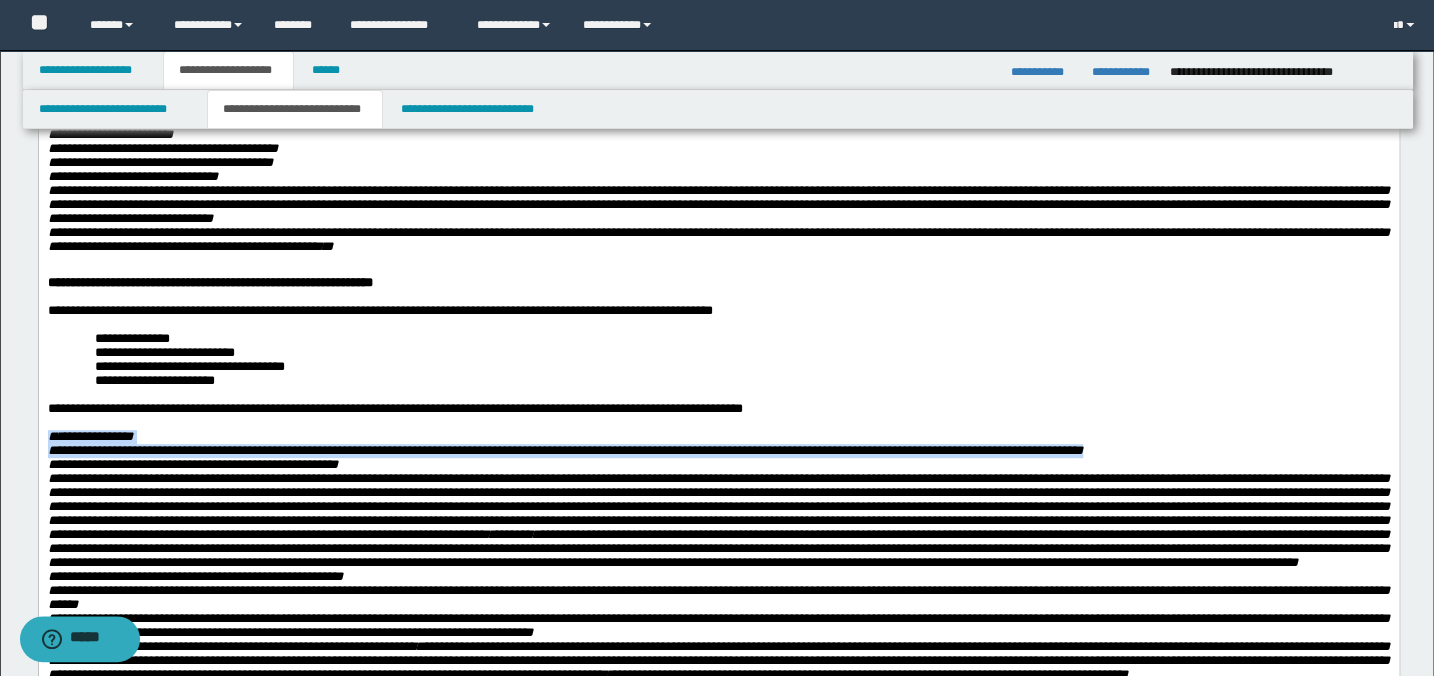 scroll, scrollTop: 363, scrollLeft: 0, axis: vertical 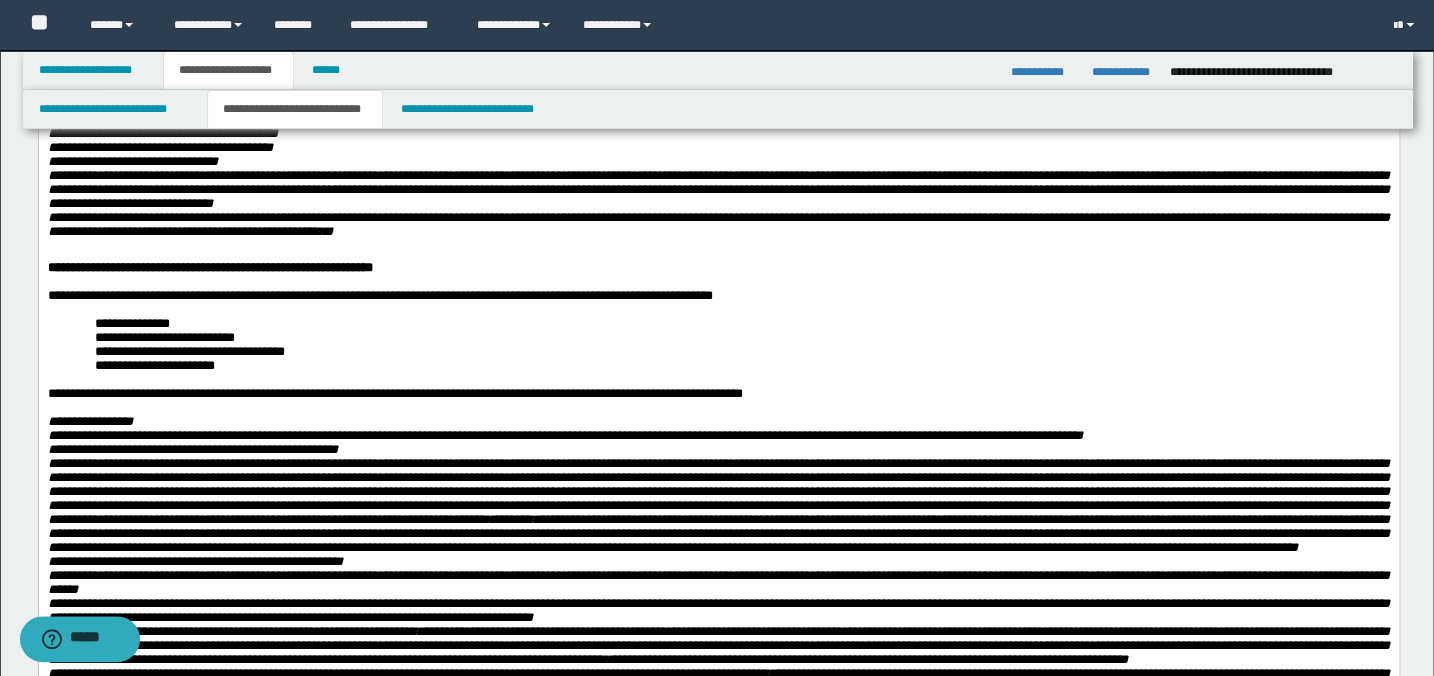 click on "**********" at bounding box center (741, 352) 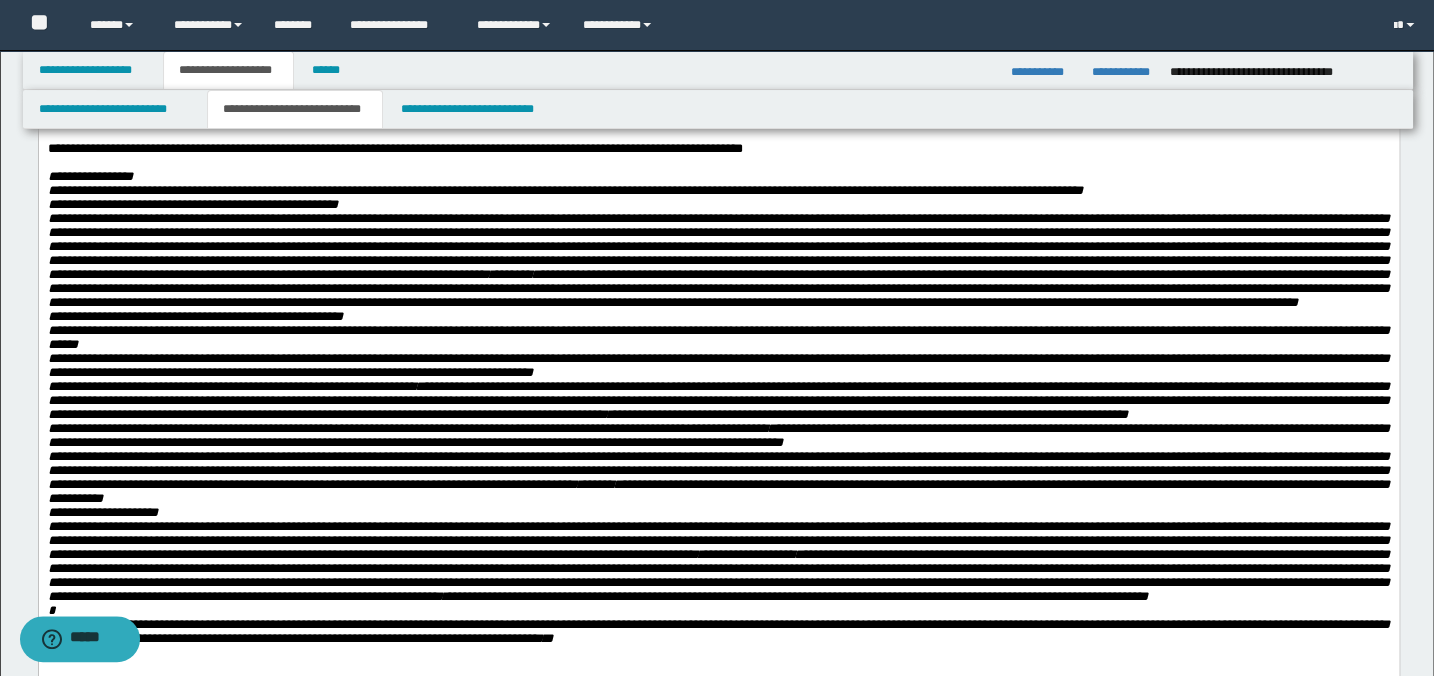scroll, scrollTop: 636, scrollLeft: 0, axis: vertical 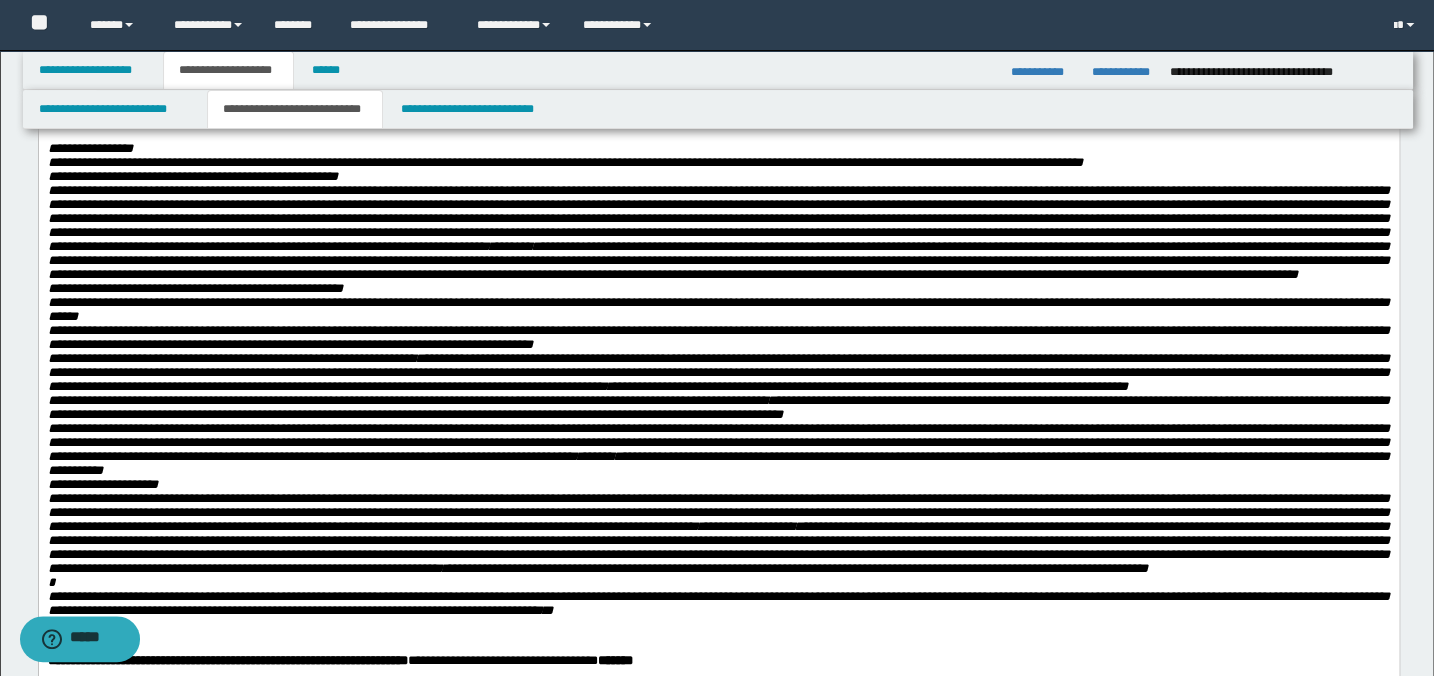 click on "**********" at bounding box center (564, 162) 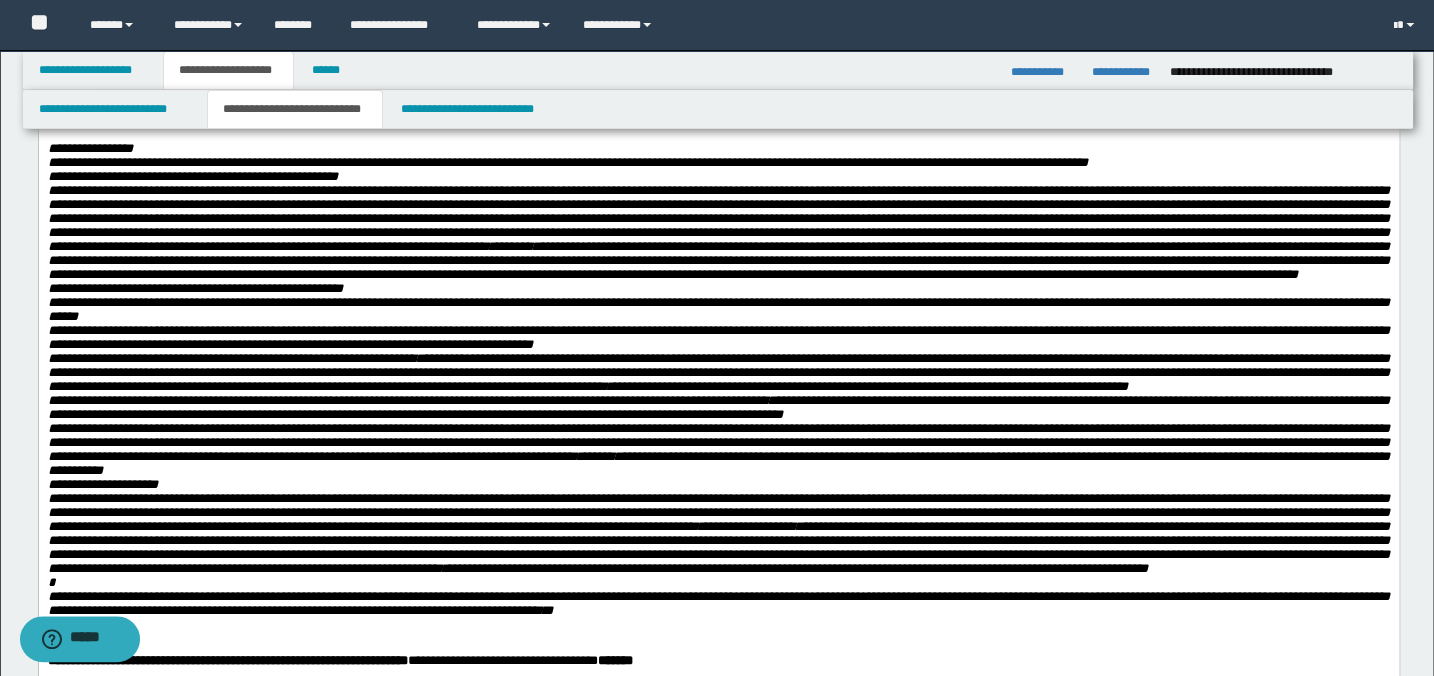 click at bounding box center (718, 218) 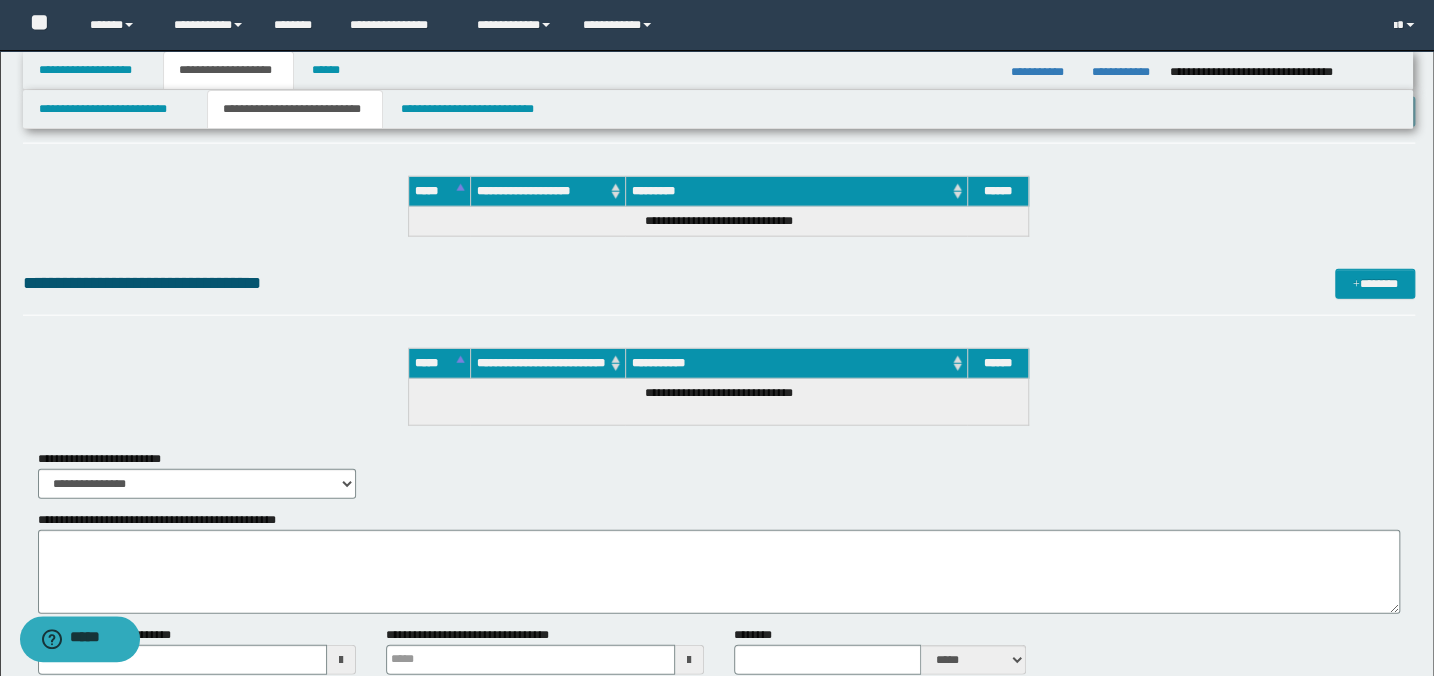 scroll, scrollTop: 2454, scrollLeft: 0, axis: vertical 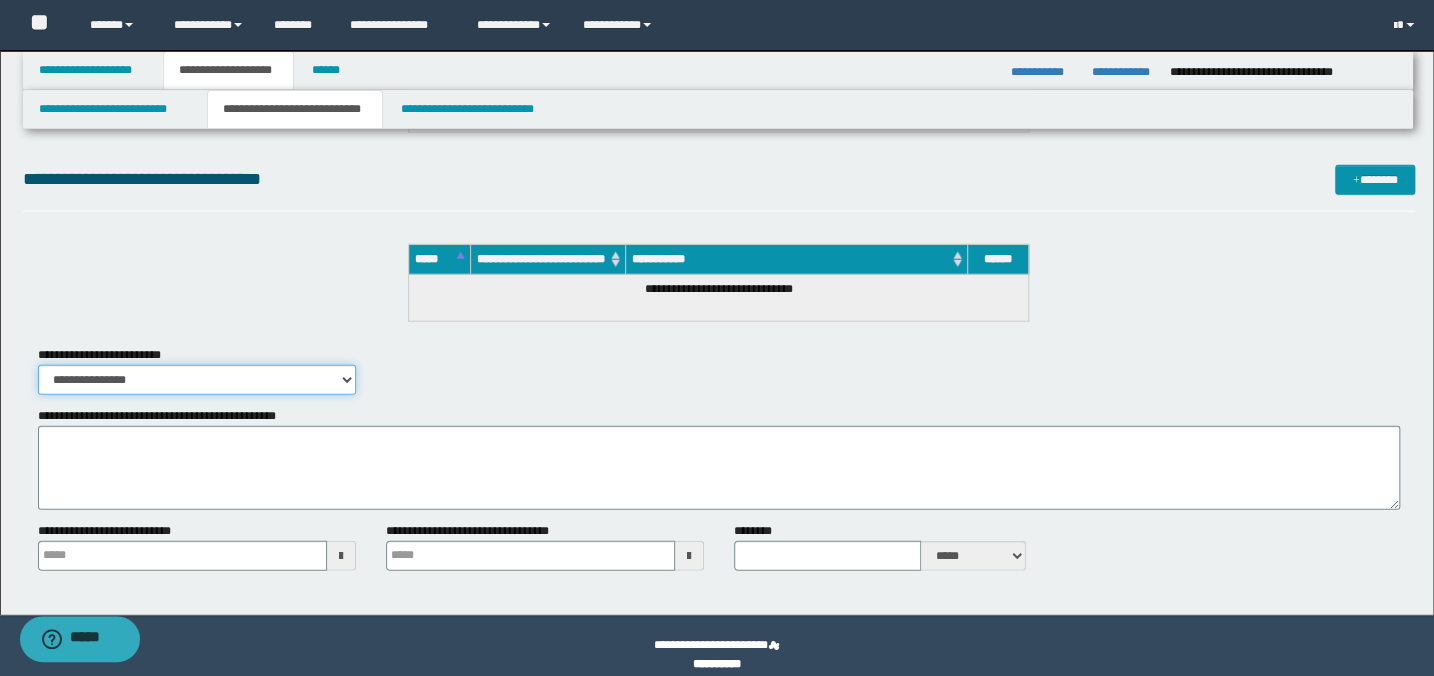 click on "**********" at bounding box center (197, 380) 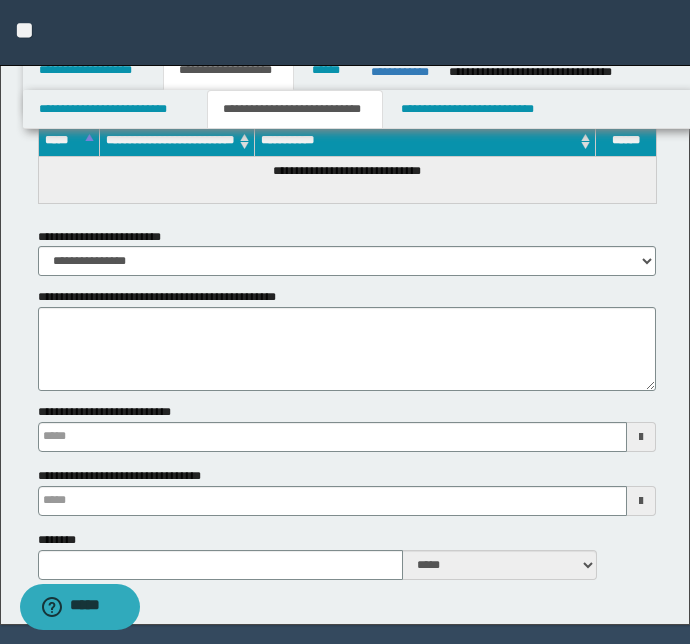scroll, scrollTop: 2671, scrollLeft: 0, axis: vertical 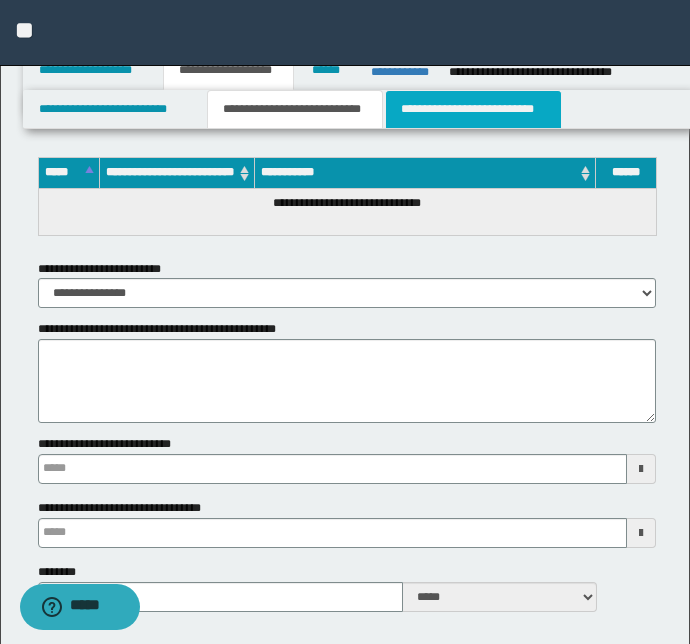 click on "**********" at bounding box center [473, 109] 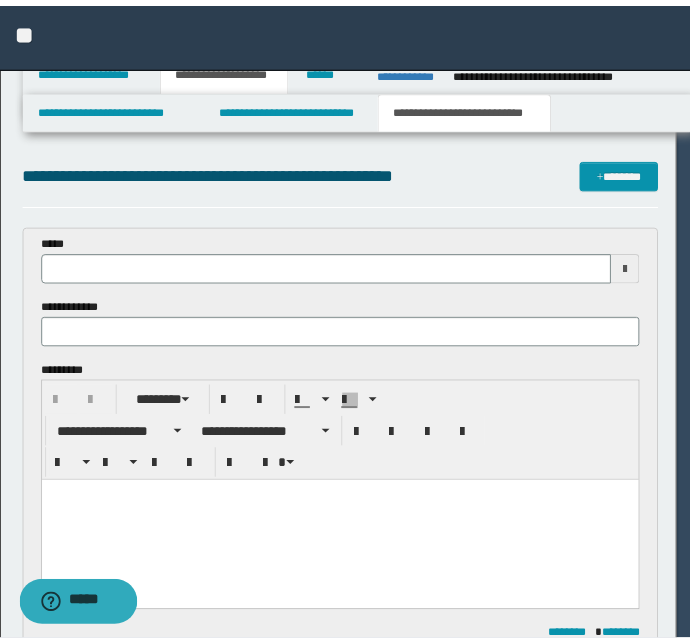 scroll, scrollTop: 0, scrollLeft: 0, axis: both 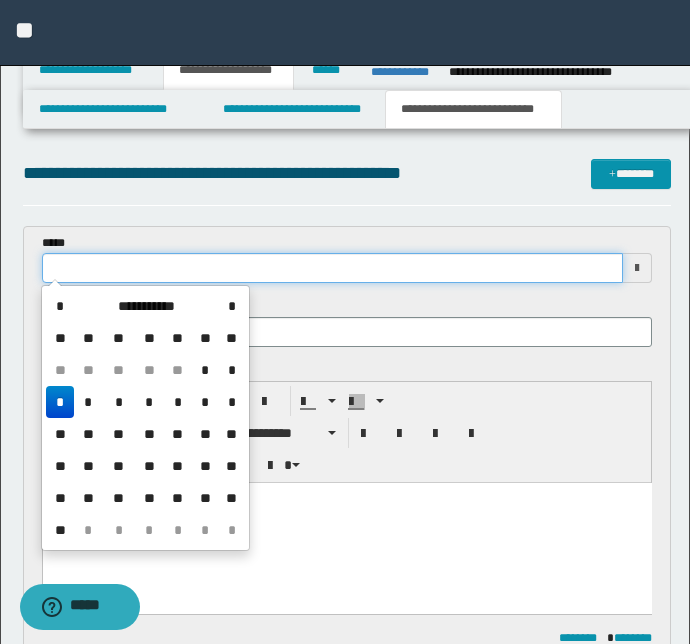 click at bounding box center (333, 268) 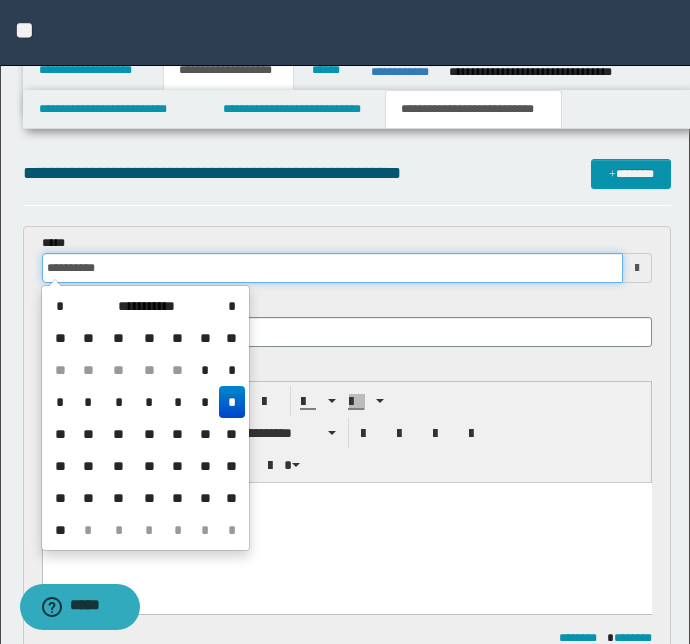 type on "**********" 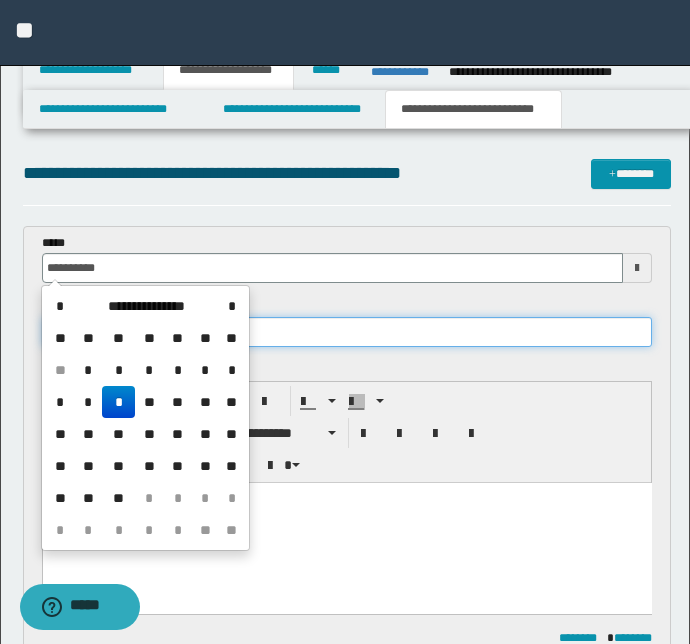 type on "**********" 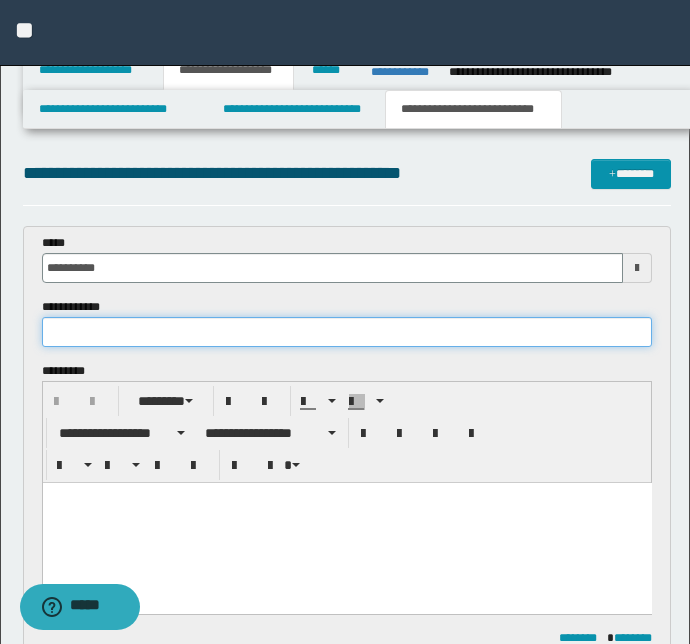 paste on "**********" 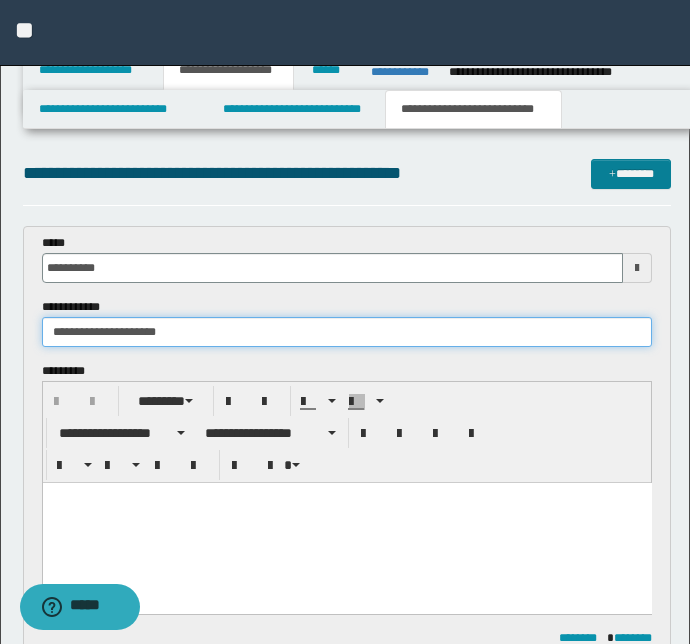 type on "**********" 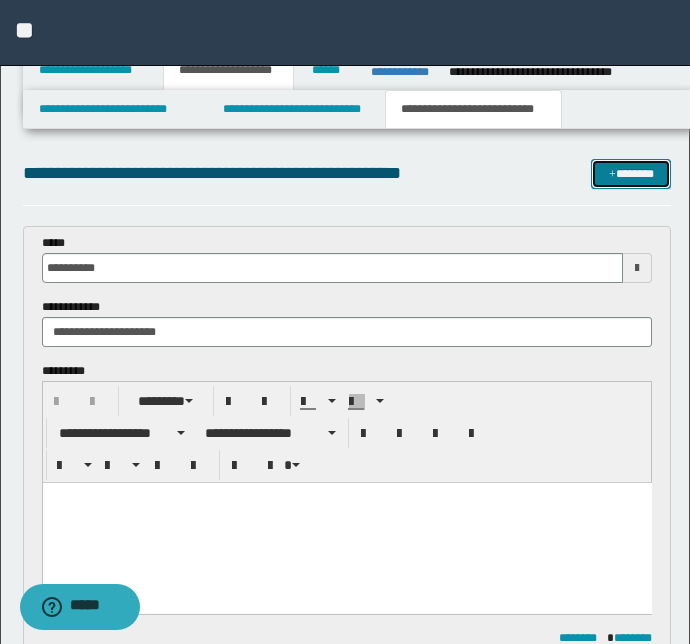 click on "*******" at bounding box center (631, 174) 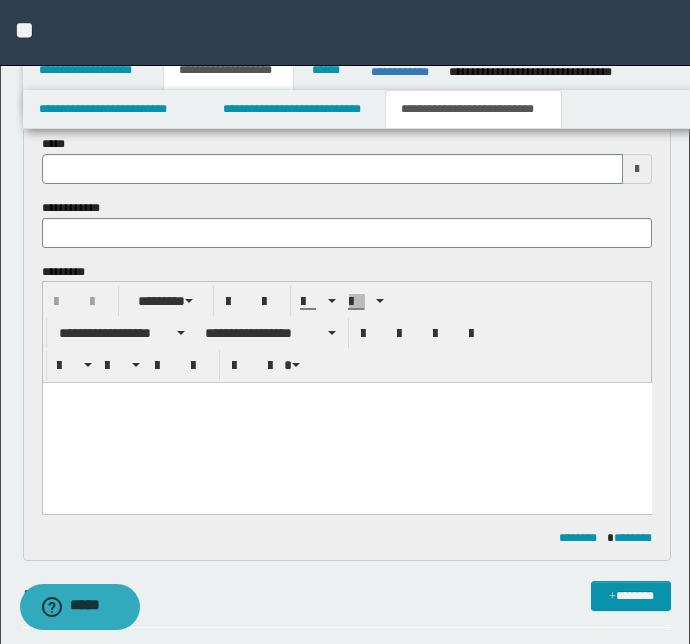 scroll, scrollTop: 516, scrollLeft: 0, axis: vertical 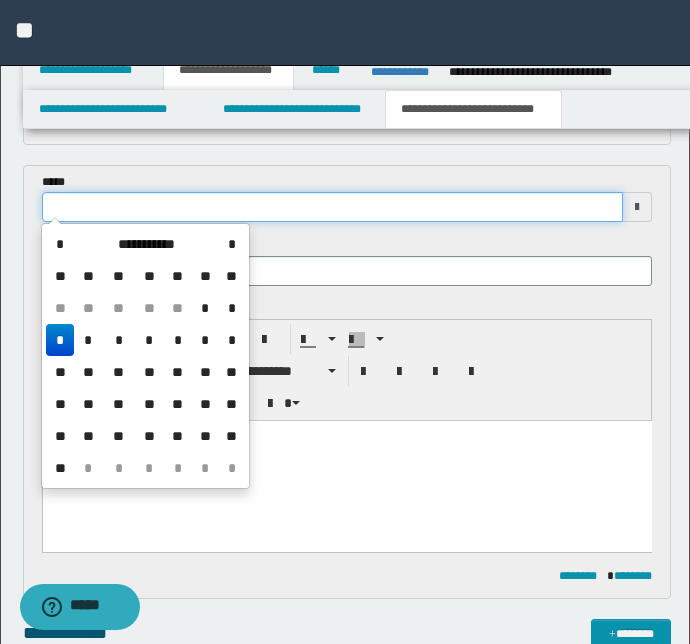 click at bounding box center (333, 207) 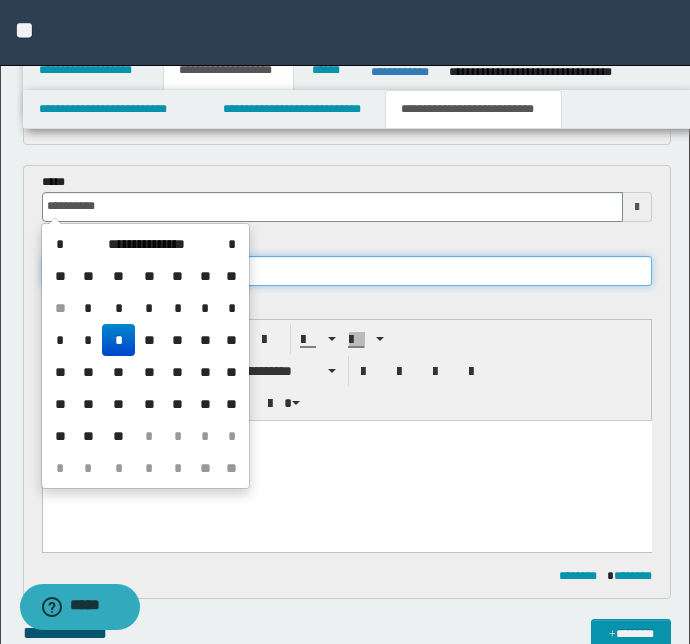 type on "**********" 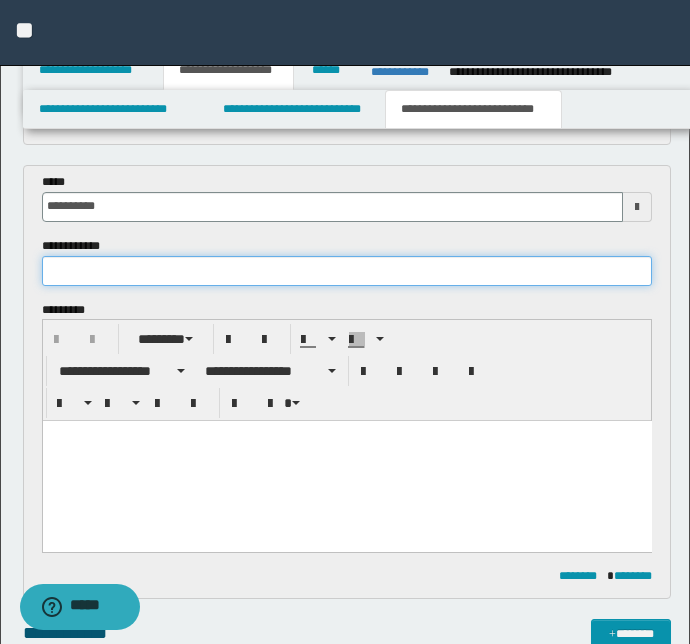 paste on "**********" 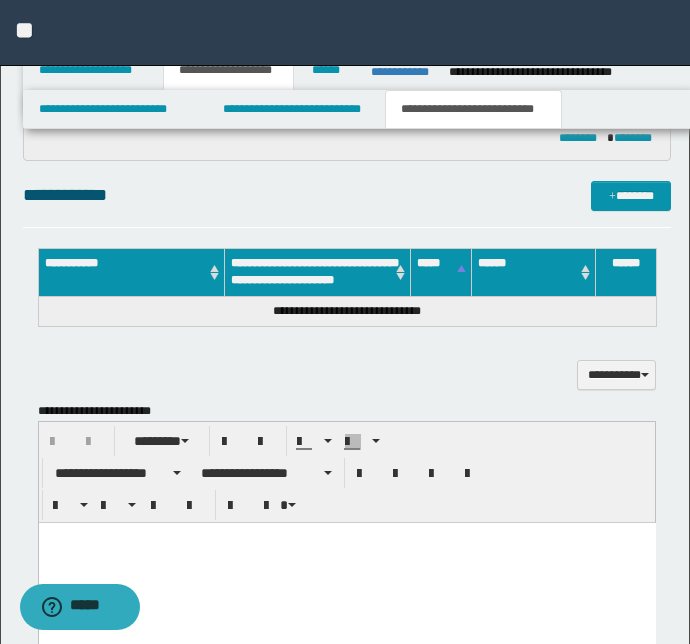 scroll, scrollTop: 970, scrollLeft: 0, axis: vertical 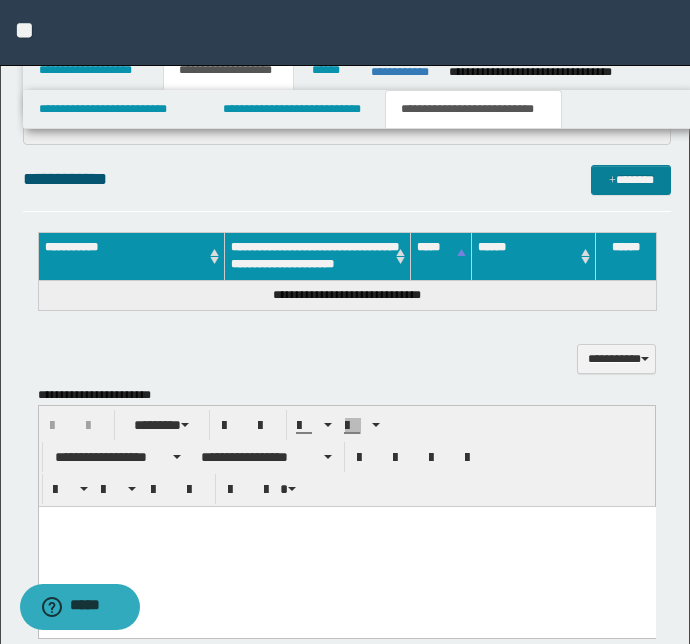 type on "**********" 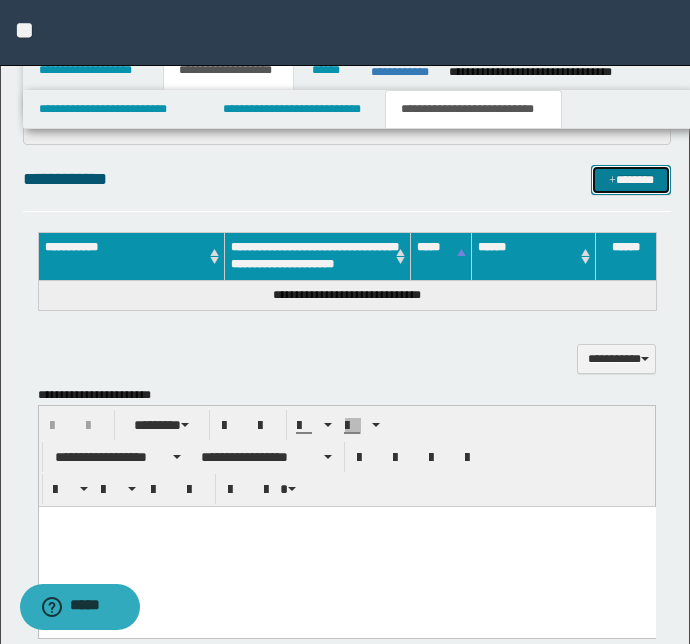 click on "*******" at bounding box center [631, 180] 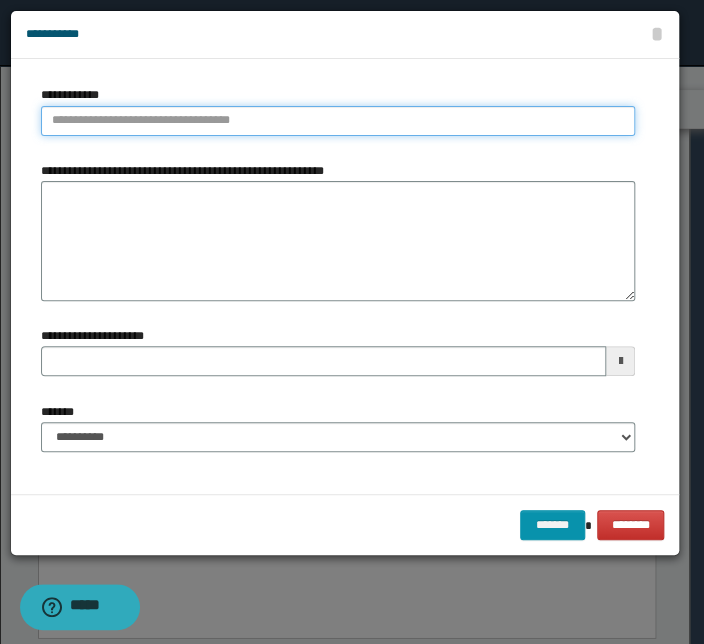 click on "**********" at bounding box center [338, 121] 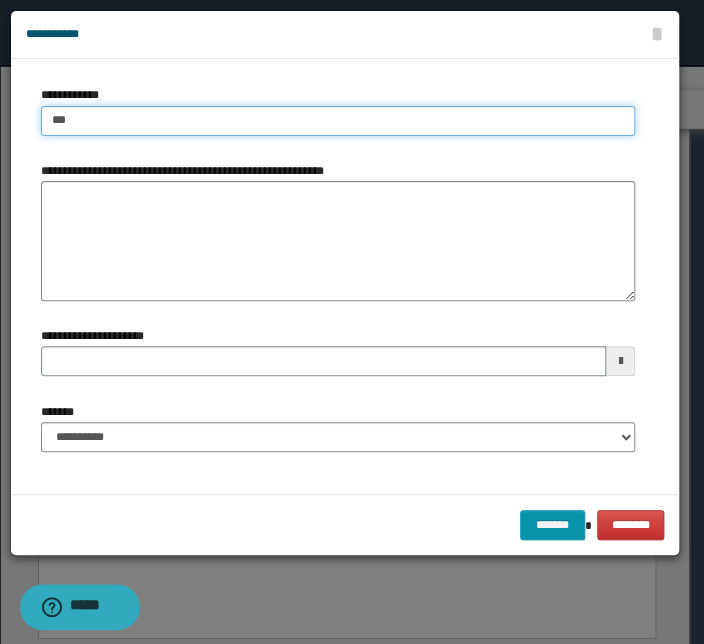 type on "****" 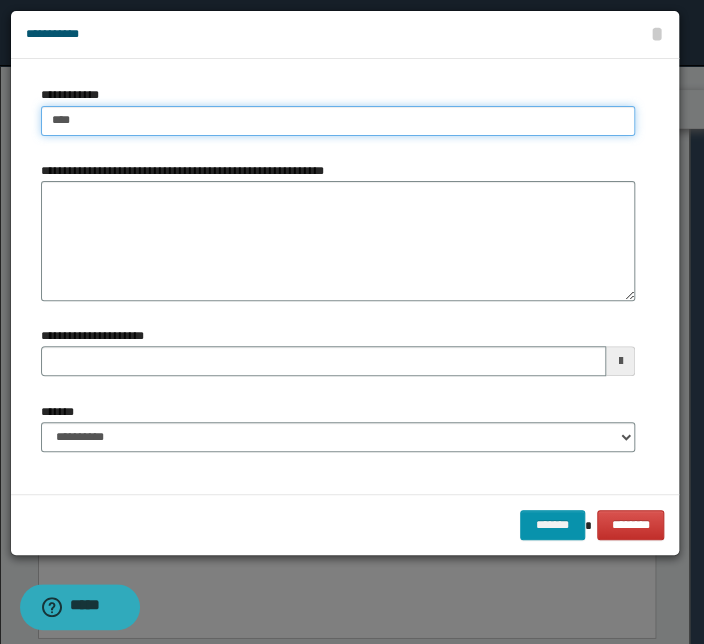 type on "****" 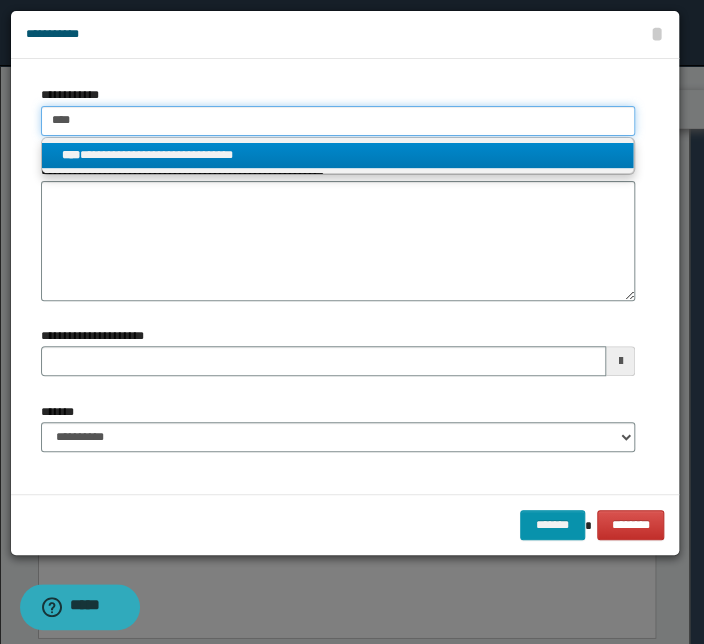 type on "****" 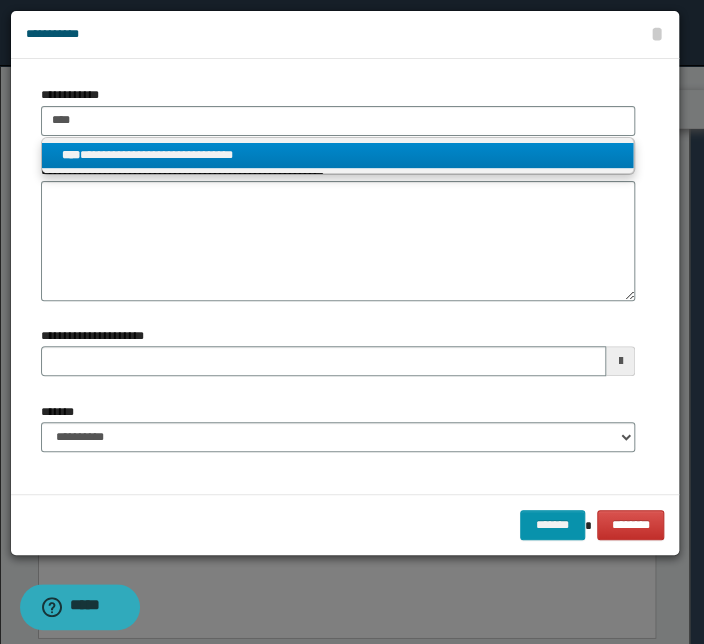 click on "**********" at bounding box center (337, 155) 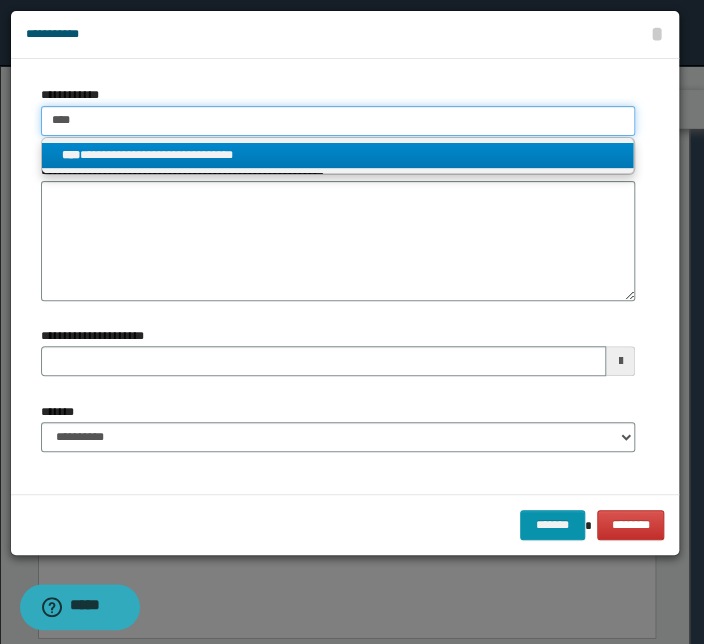 type 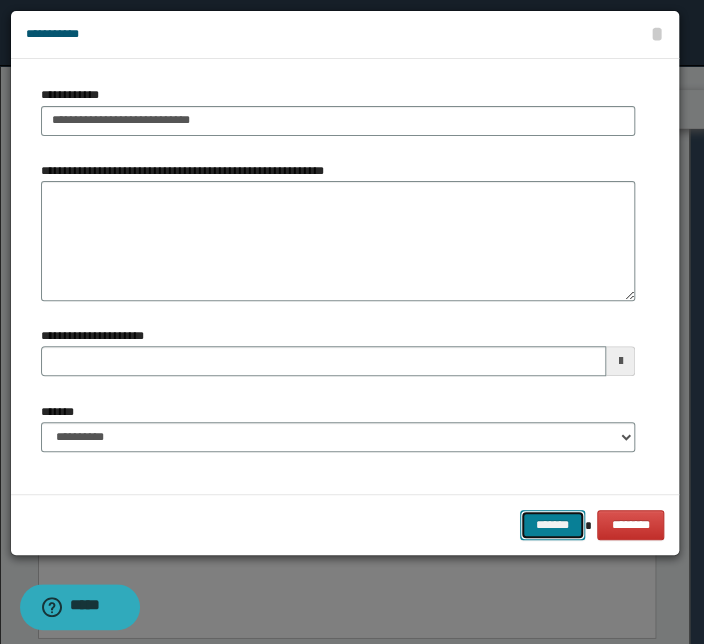 click on "*******" at bounding box center [552, 525] 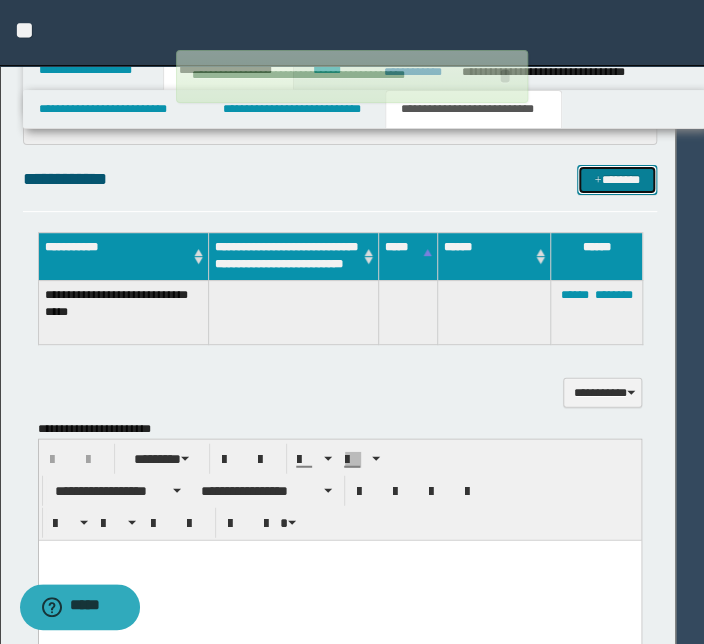 type 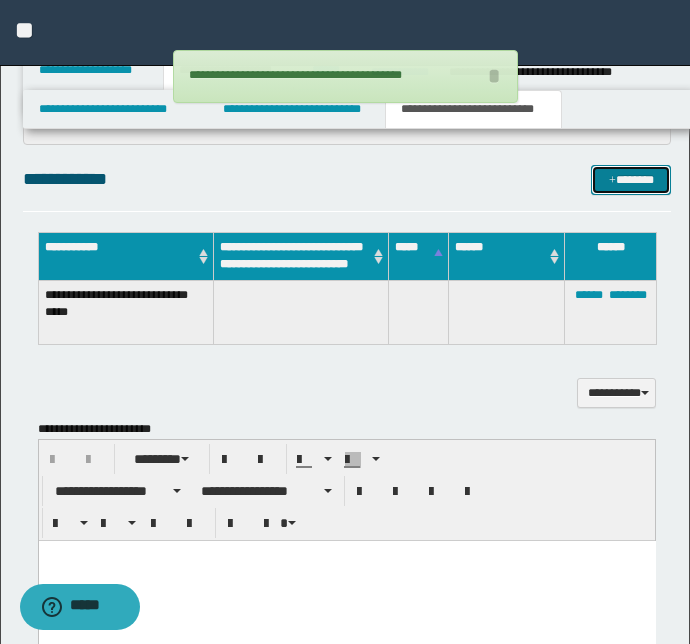 click on "*******" at bounding box center (631, 180) 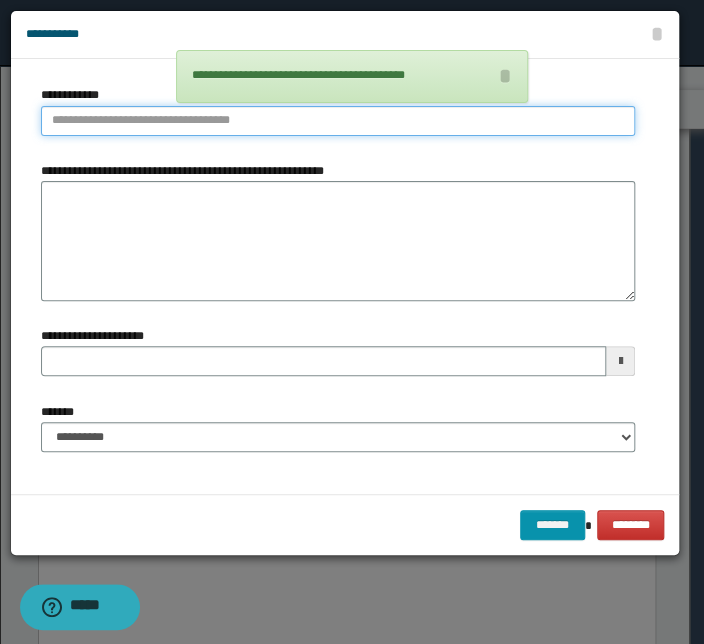 type on "**********" 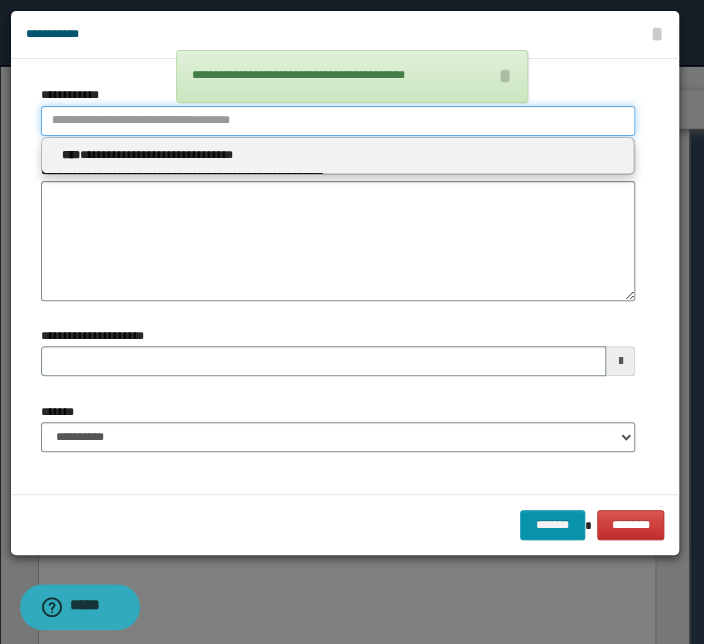 click on "**********" at bounding box center [338, 121] 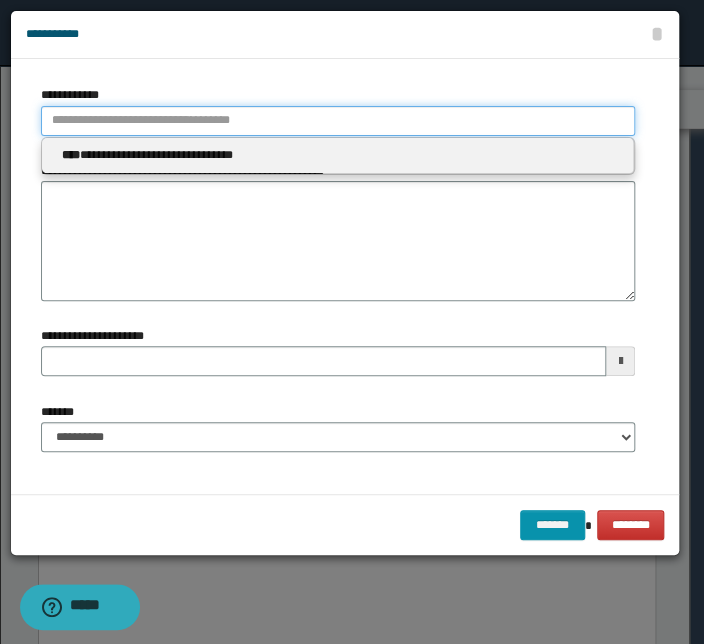 type 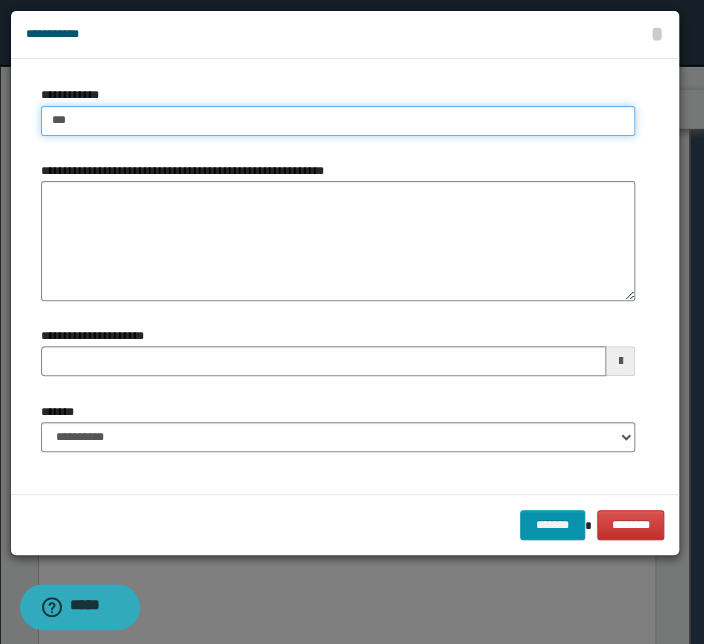 type on "****" 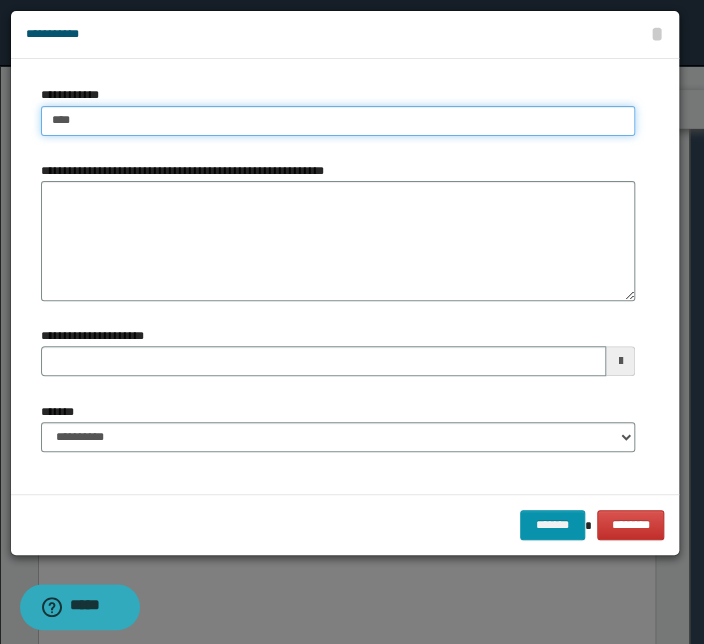 type on "****" 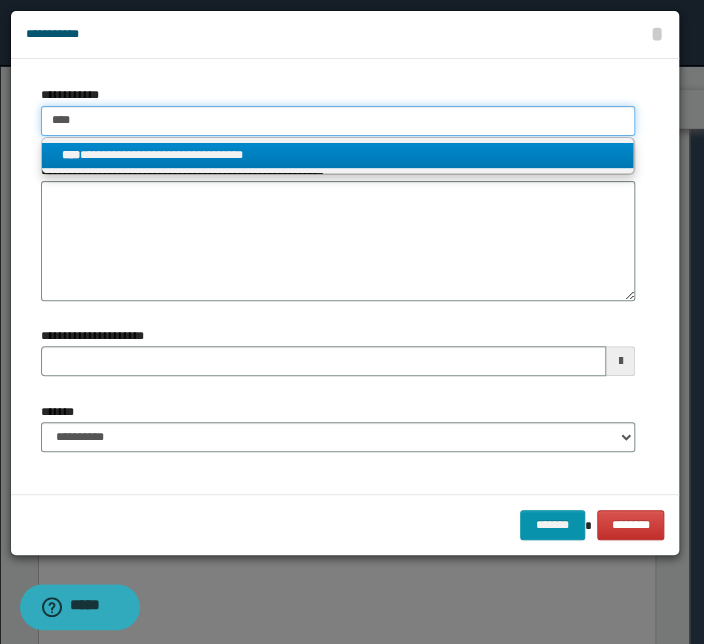 type on "****" 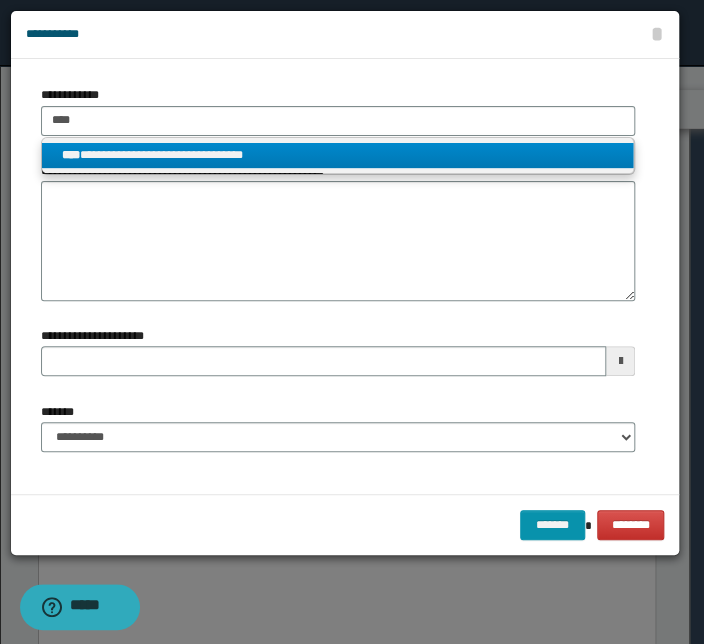 click on "**********" at bounding box center (337, 155) 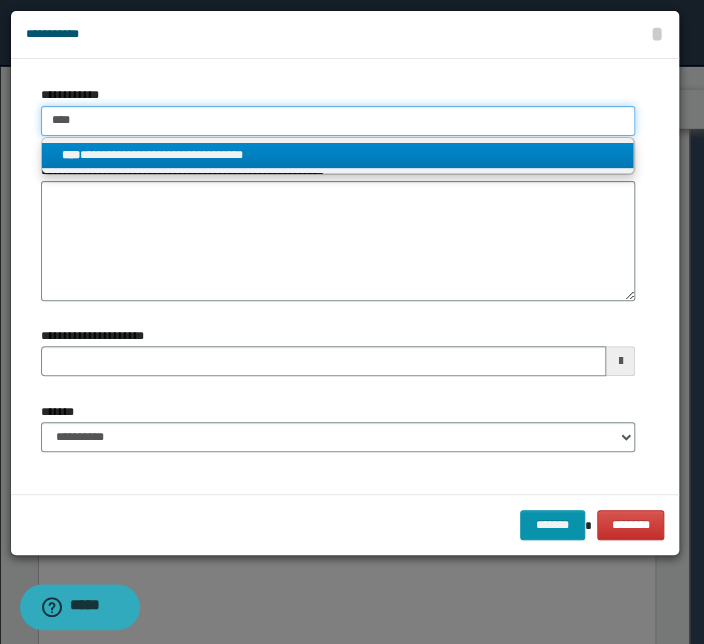 type 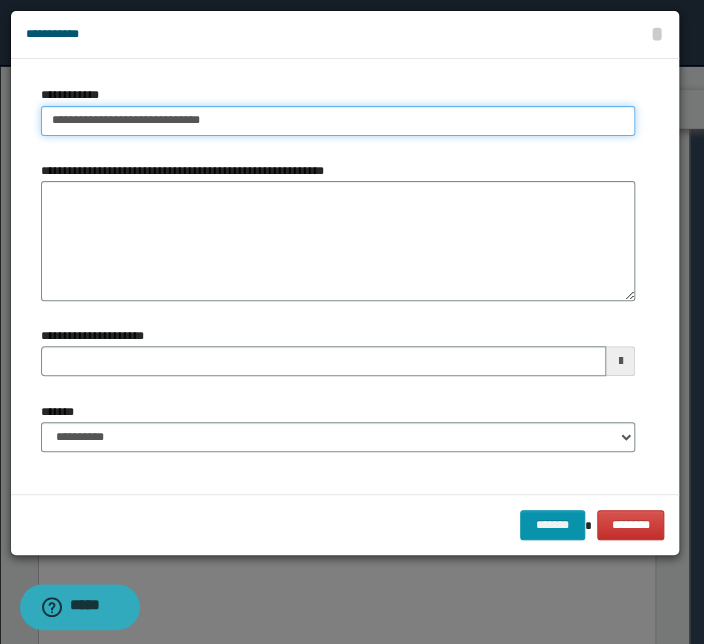 drag, startPoint x: 226, startPoint y: 112, endPoint x: 0, endPoint y: 118, distance: 226.07964 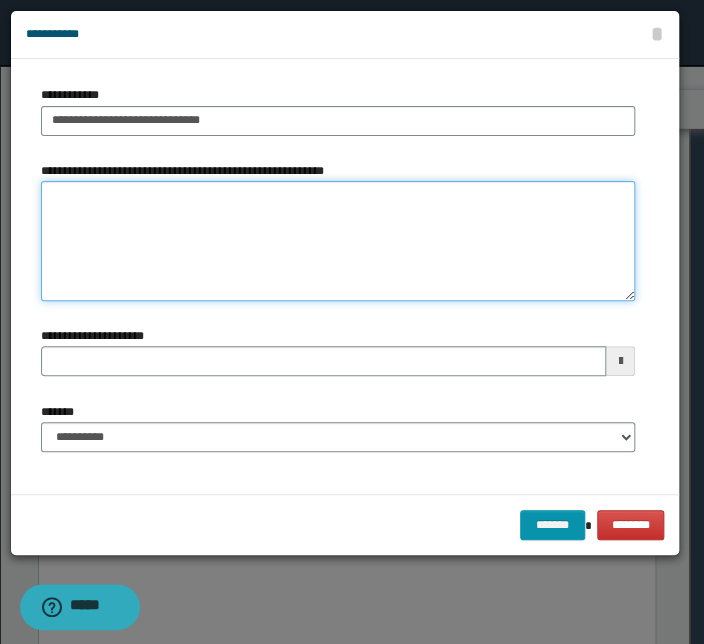 click on "**********" at bounding box center [338, 241] 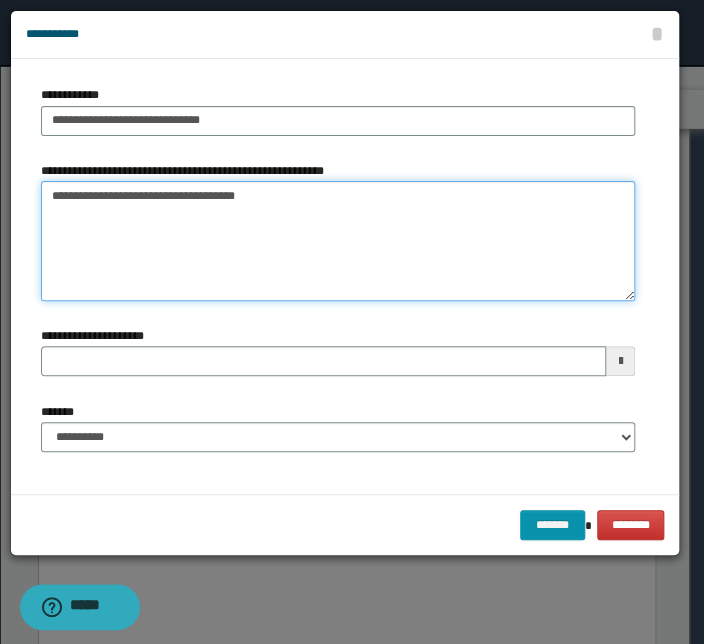 type on "**********" 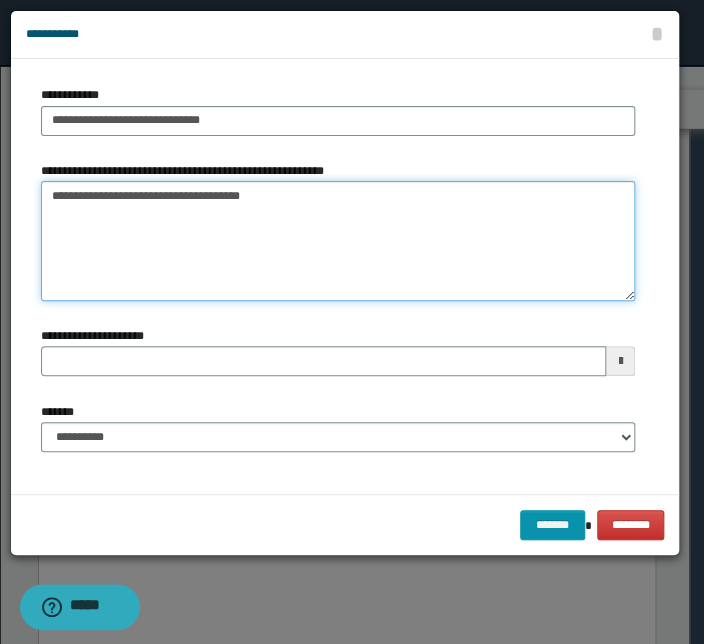 type 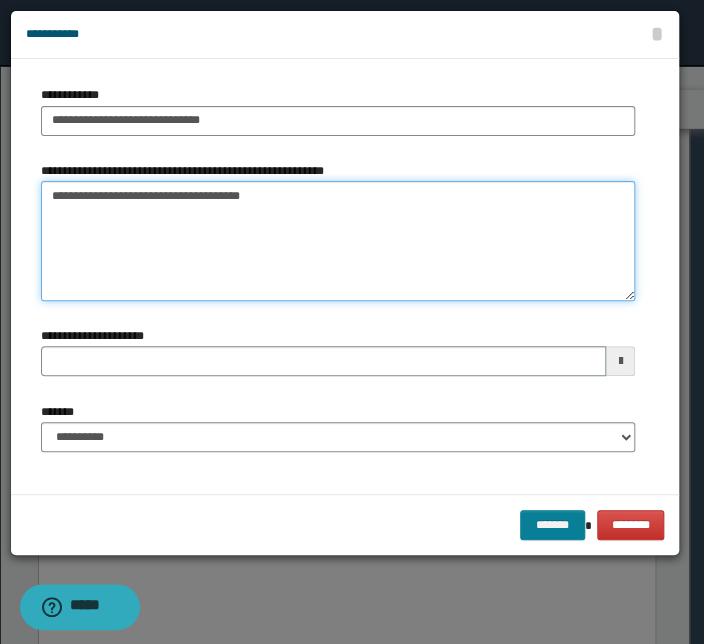 type on "**********" 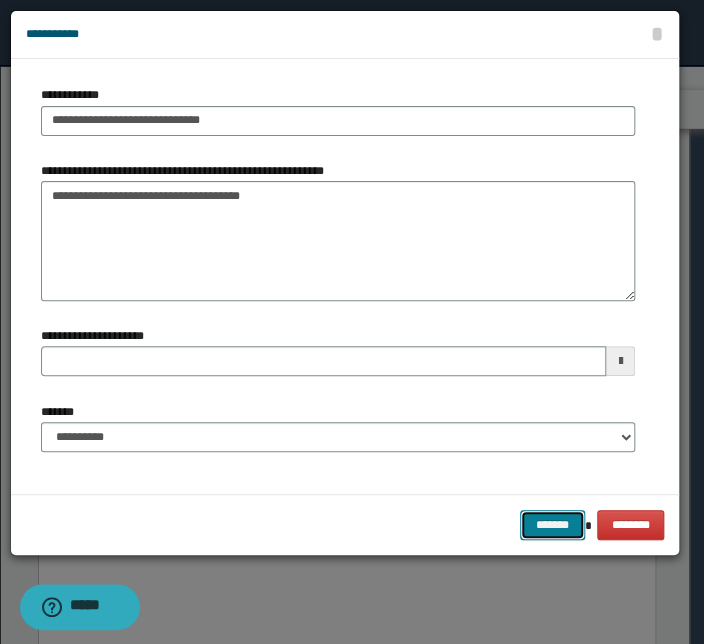 click on "*******" at bounding box center [552, 525] 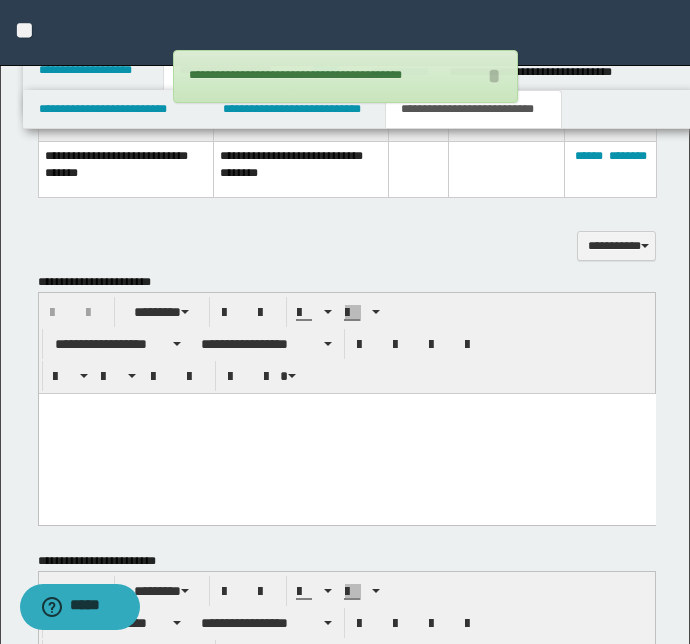 scroll, scrollTop: 1152, scrollLeft: 0, axis: vertical 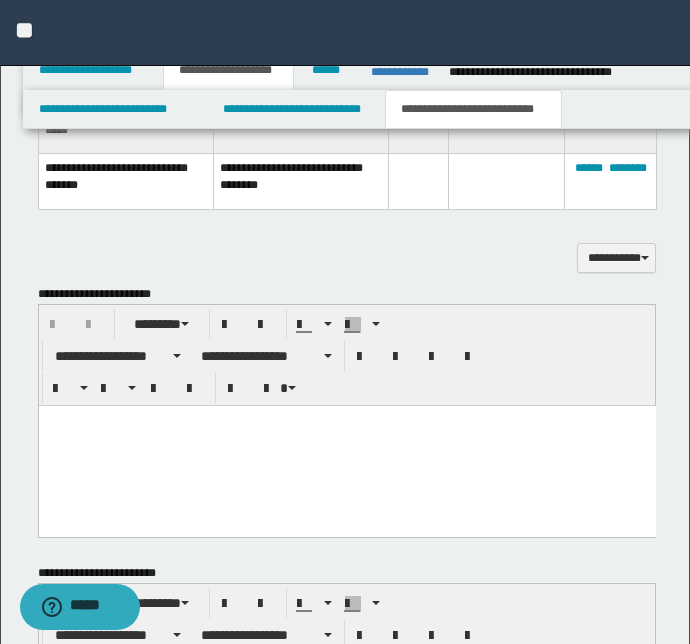 type 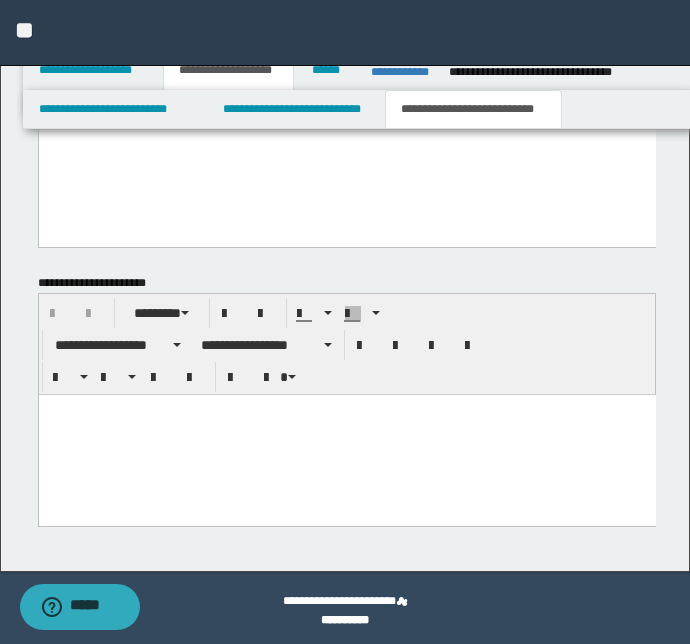scroll, scrollTop: 1727, scrollLeft: 0, axis: vertical 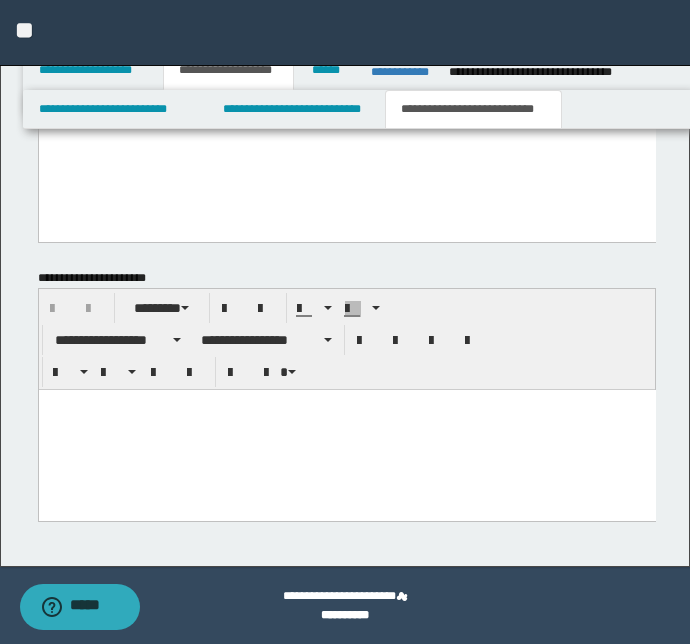 click at bounding box center (346, 429) 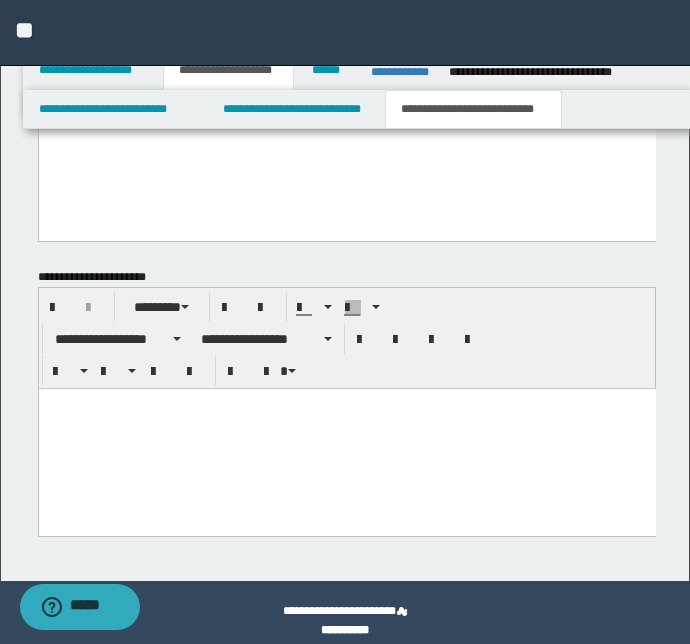 paste 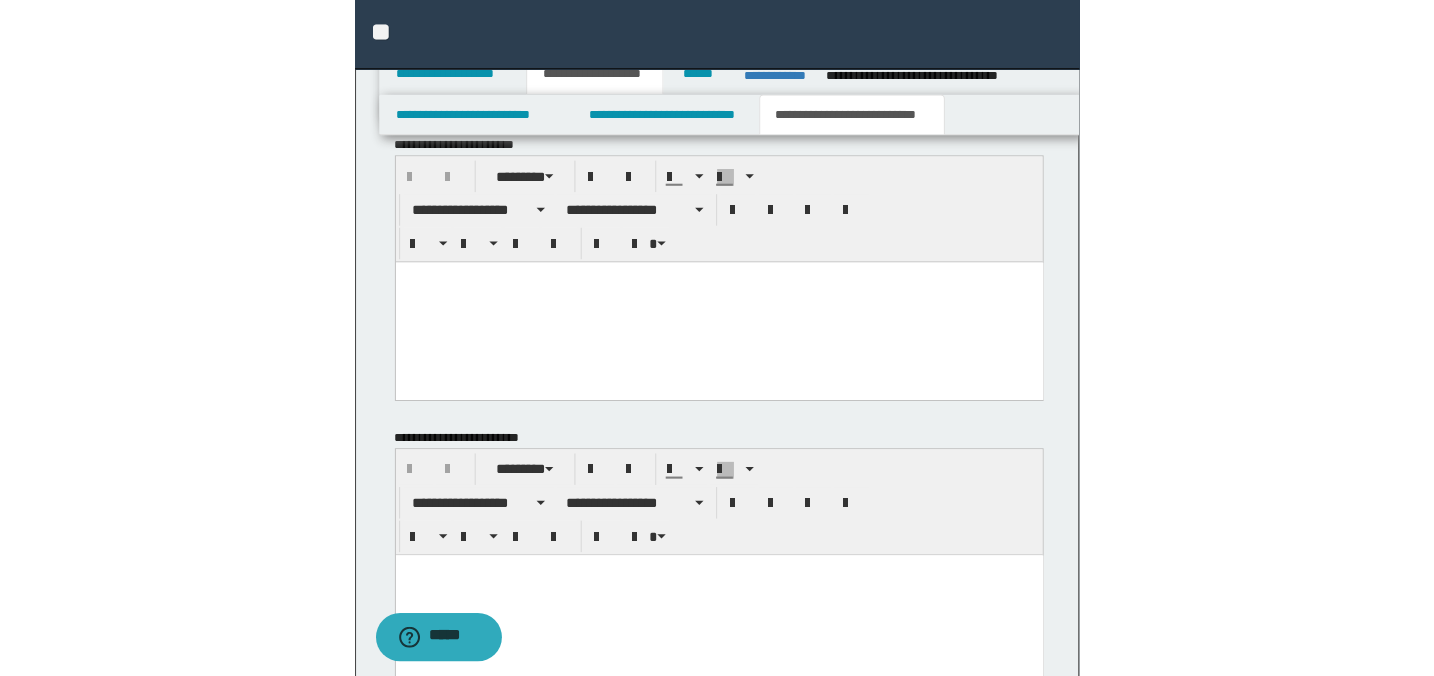 scroll, scrollTop: 1272, scrollLeft: 0, axis: vertical 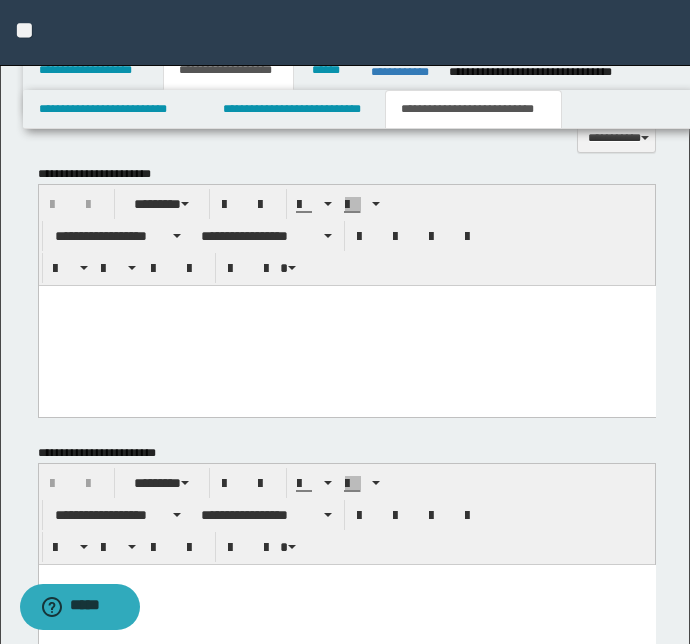 click at bounding box center [346, 326] 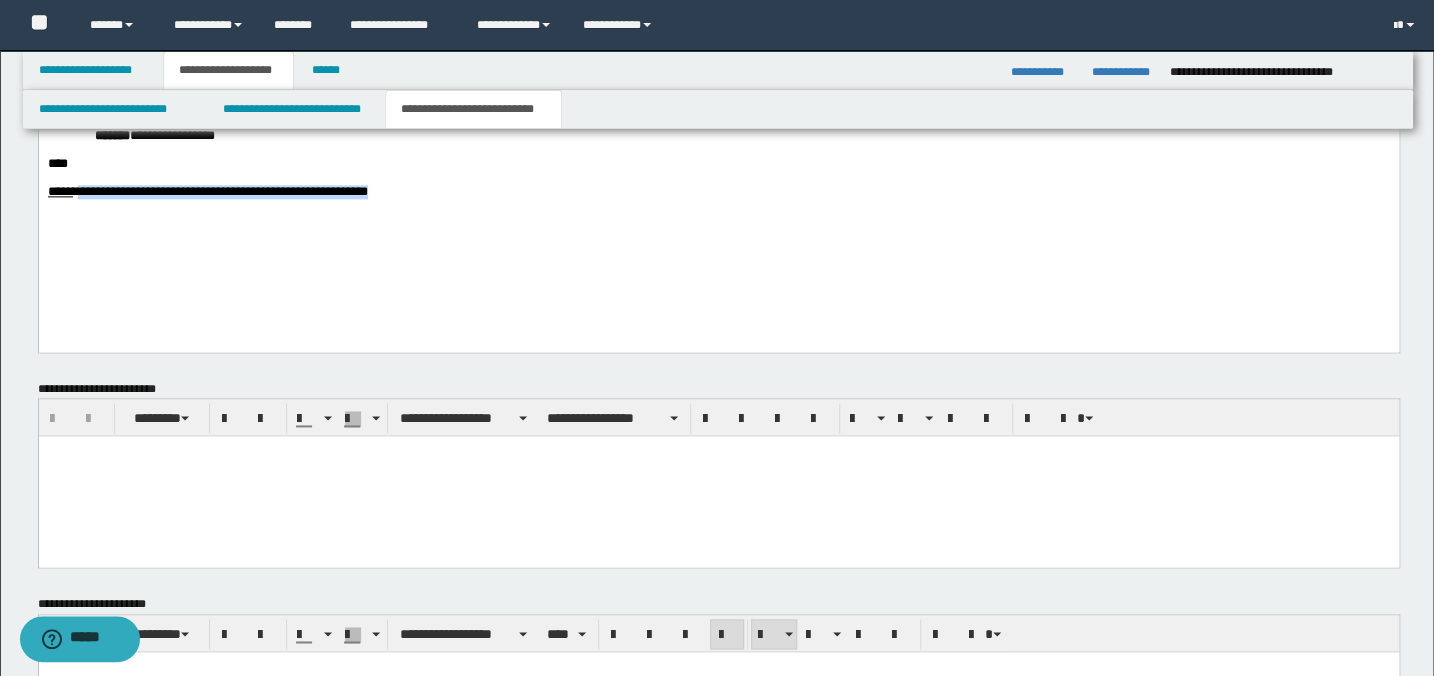 drag, startPoint x: 411, startPoint y: 236, endPoint x: 95, endPoint y: 236, distance: 316 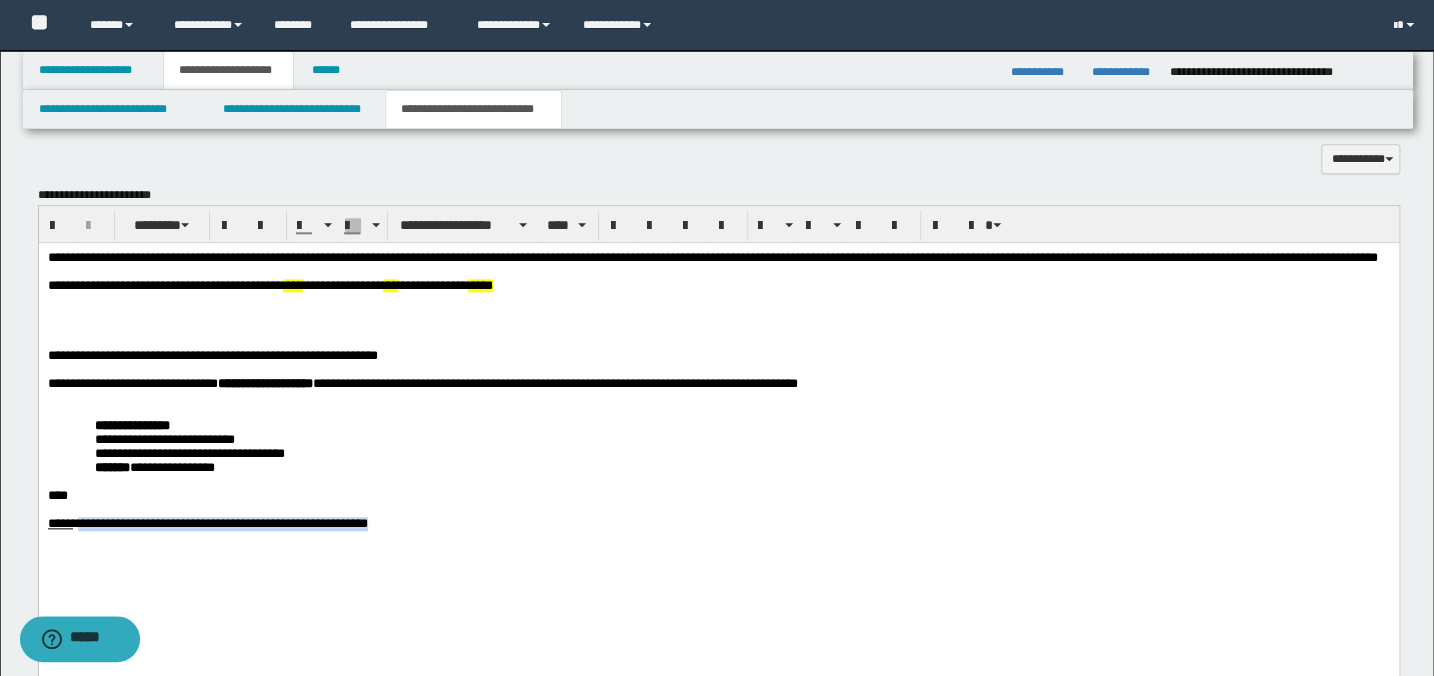 scroll, scrollTop: 909, scrollLeft: 0, axis: vertical 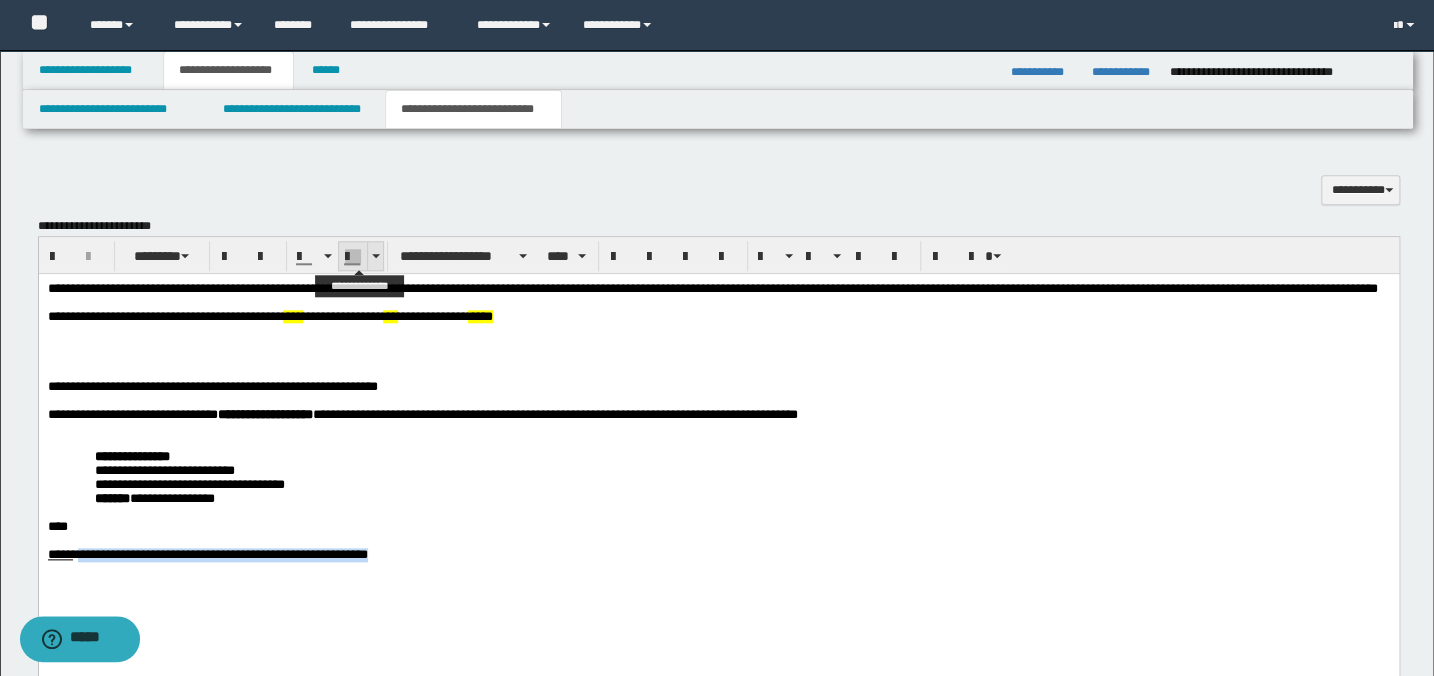 click at bounding box center (375, 256) 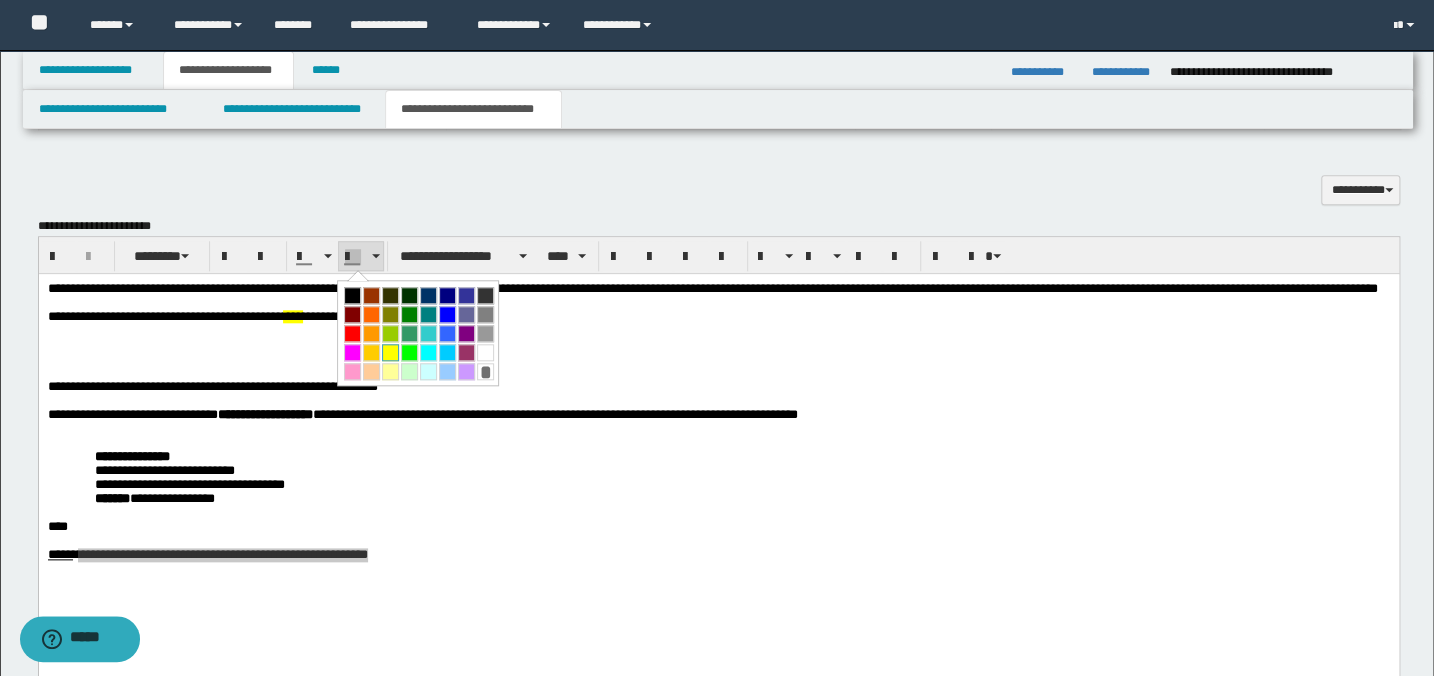 click at bounding box center [390, 352] 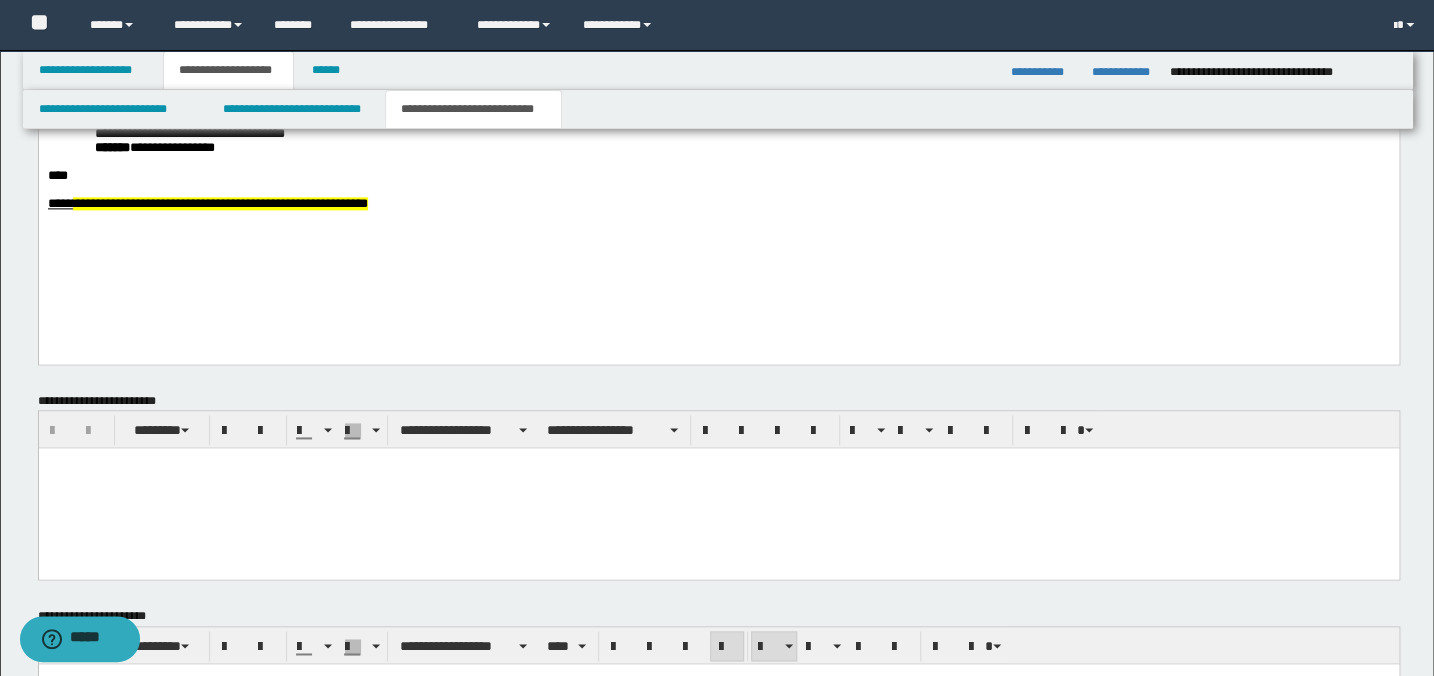 scroll, scrollTop: 1272, scrollLeft: 0, axis: vertical 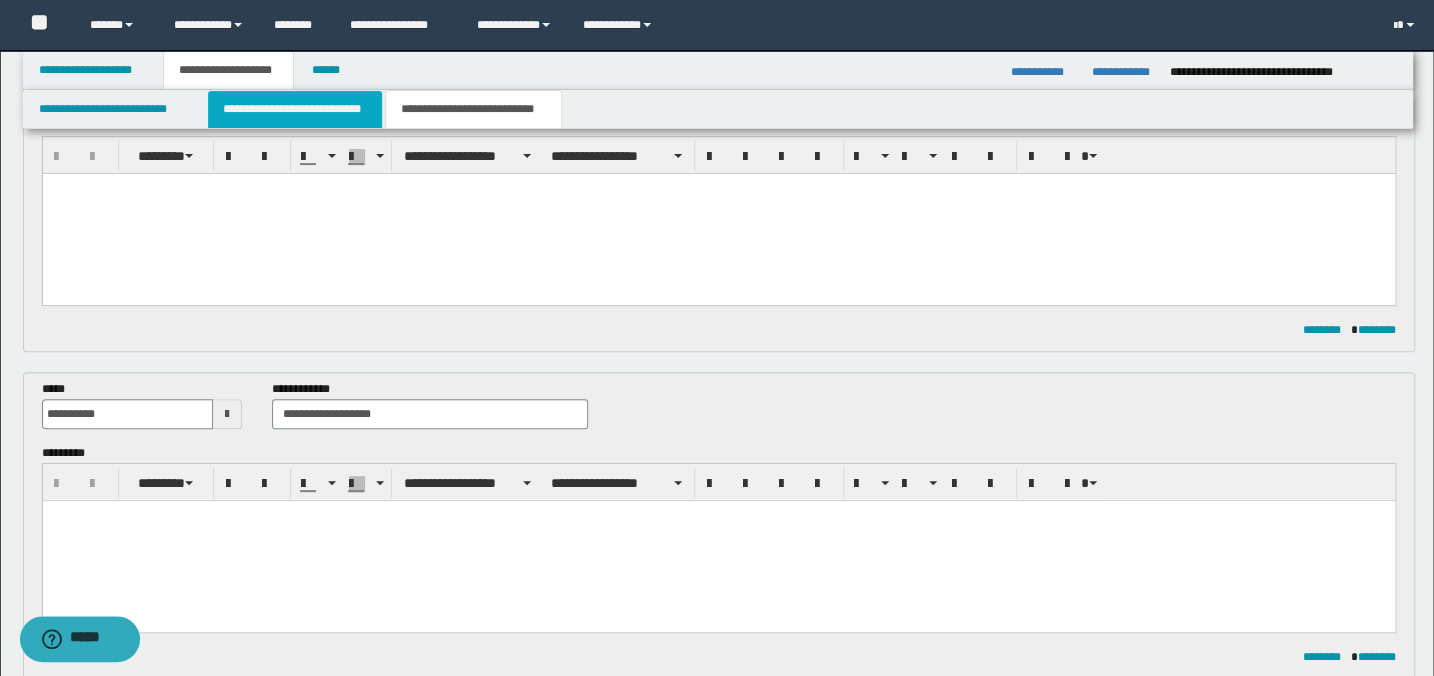 click on "**********" at bounding box center [294, 109] 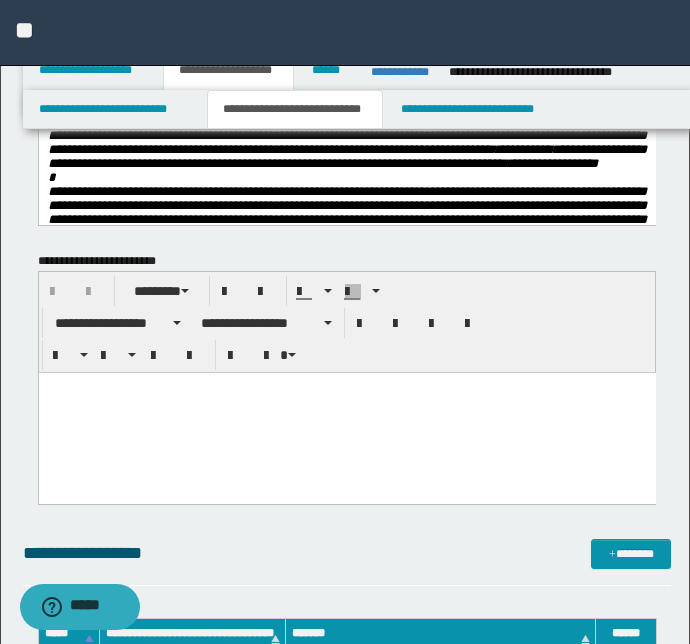 scroll, scrollTop: 1545, scrollLeft: 0, axis: vertical 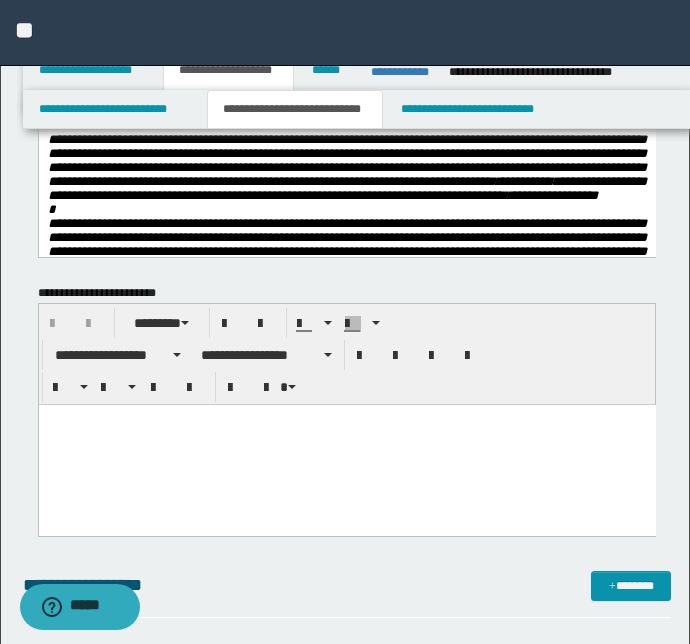 click at bounding box center [346, 444] 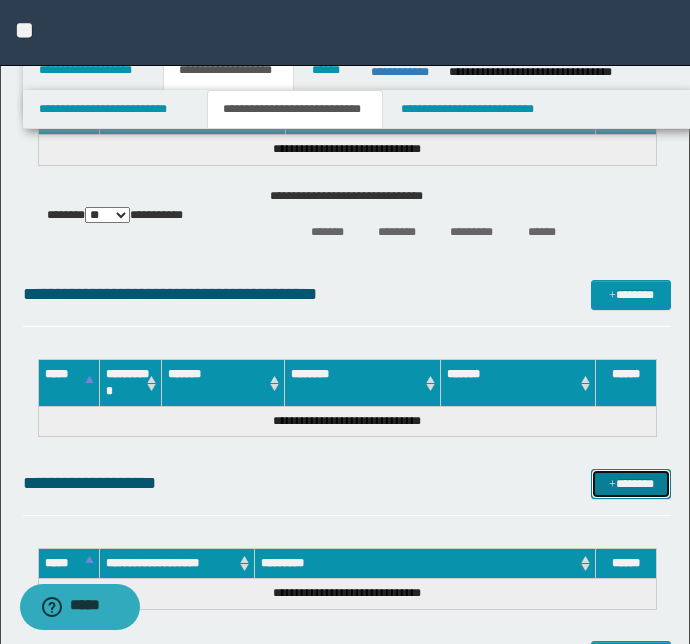 click on "*******" at bounding box center [631, 484] 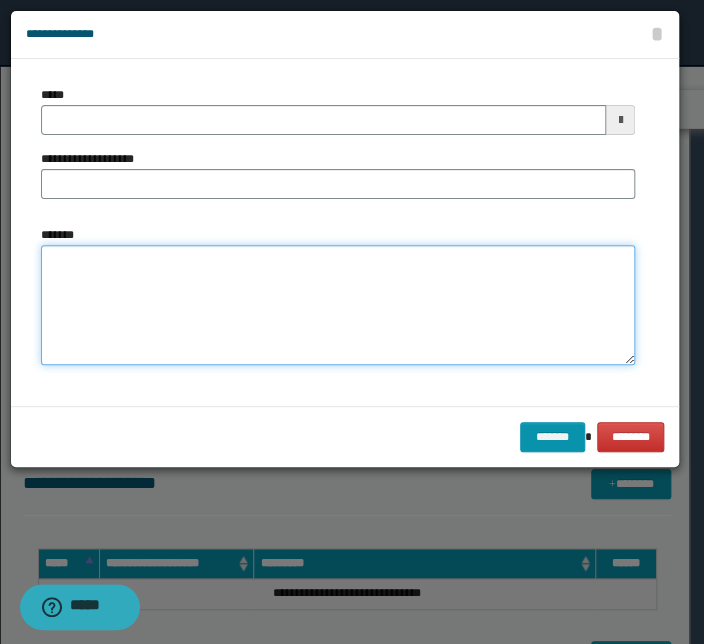 click on "*******" at bounding box center [338, 305] 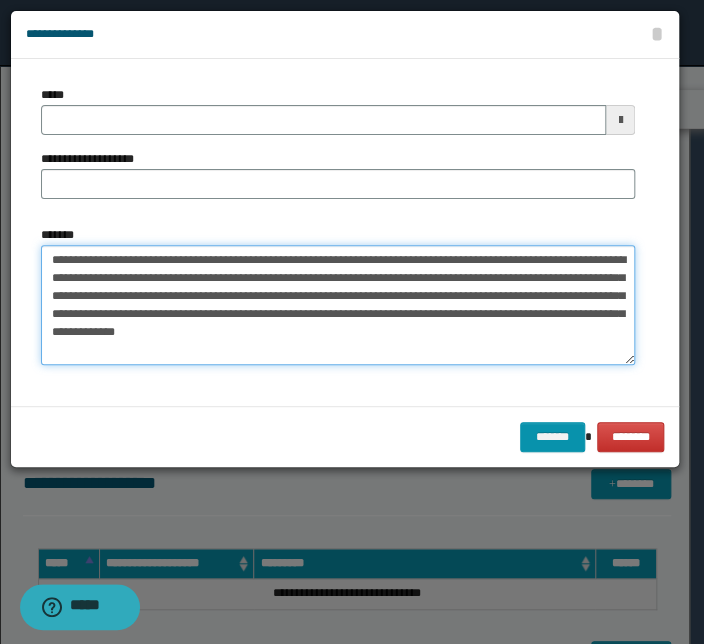 drag, startPoint x: 307, startPoint y: 257, endPoint x: -11, endPoint y: 250, distance: 318.07703 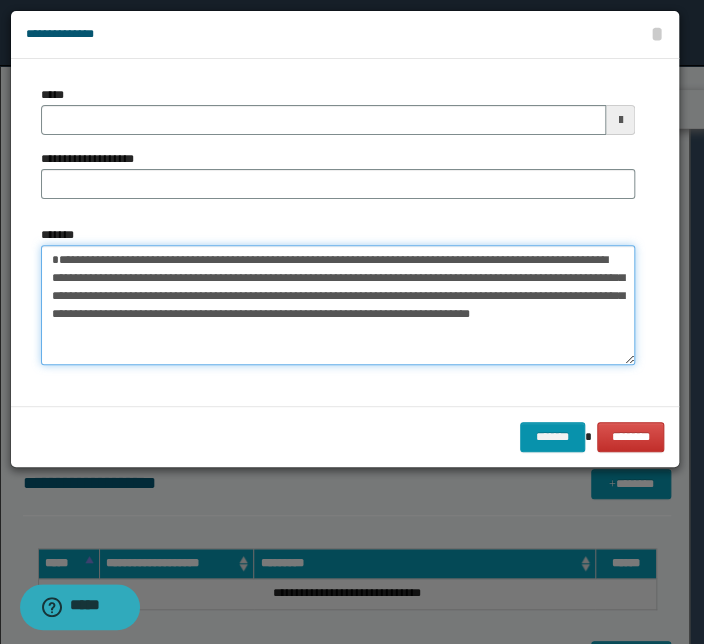 type 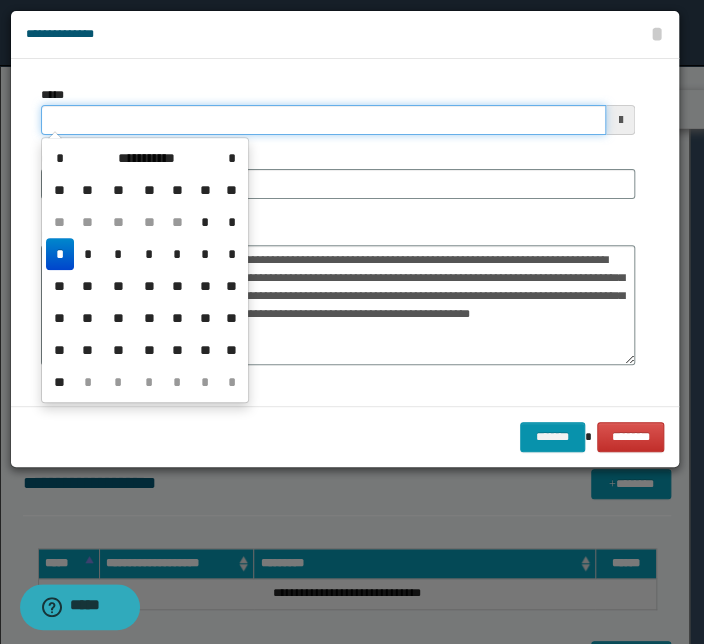 click on "*****" at bounding box center (323, 120) 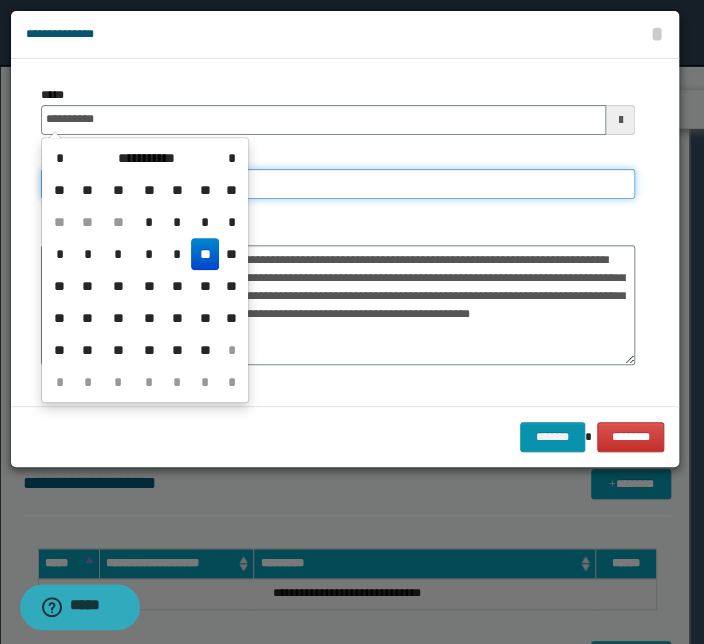 type on "**********" 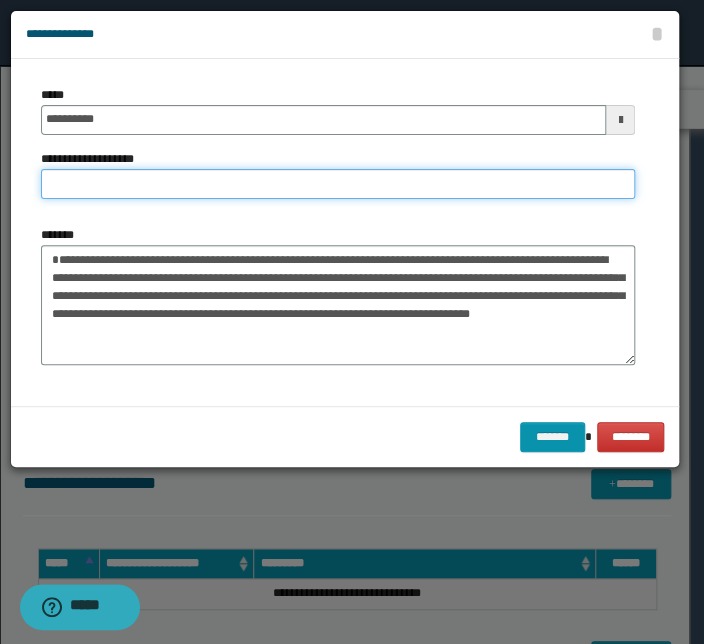paste on "**********" 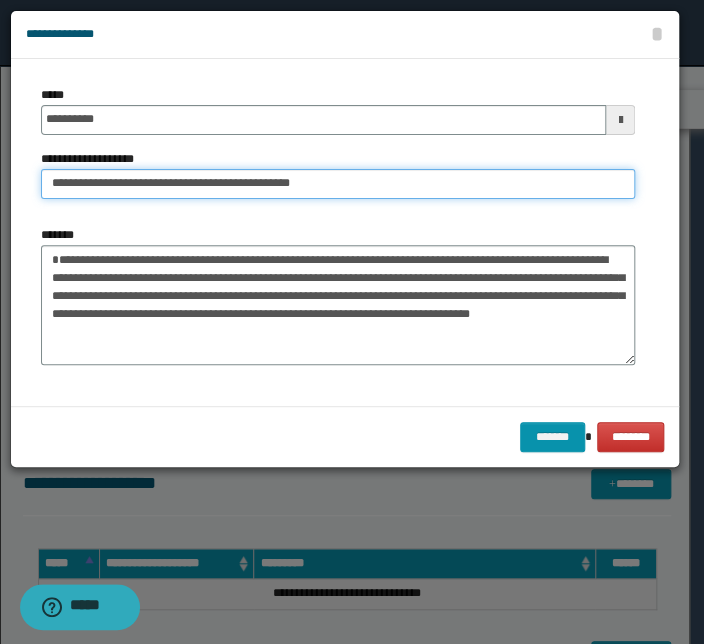 drag, startPoint x: 112, startPoint y: 186, endPoint x: -125, endPoint y: 181, distance: 237.05273 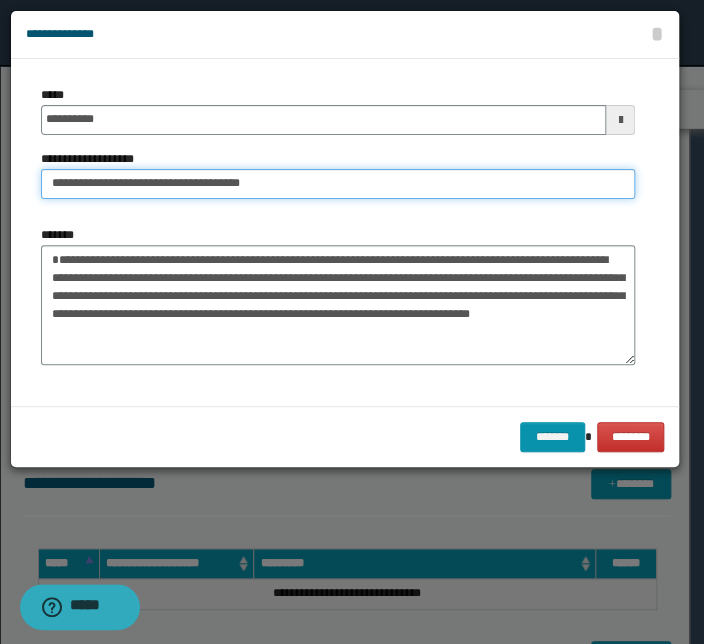type on "**********" 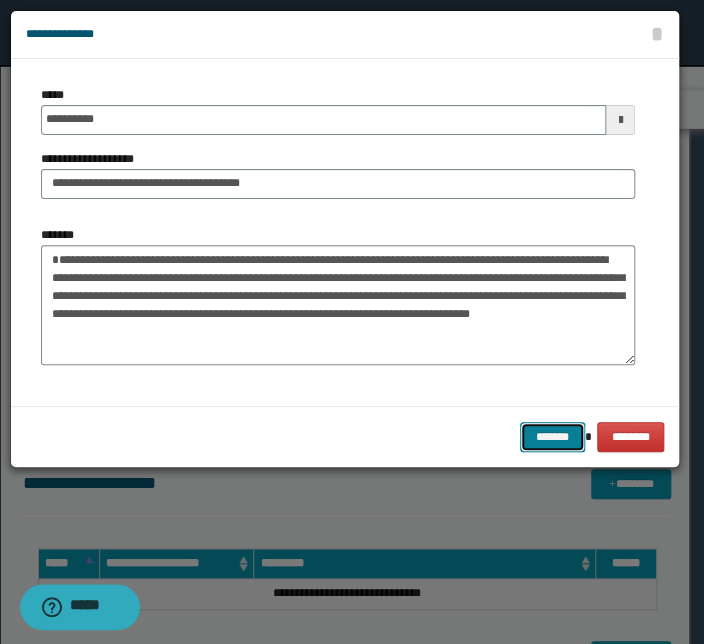 click on "*******" at bounding box center (552, 437) 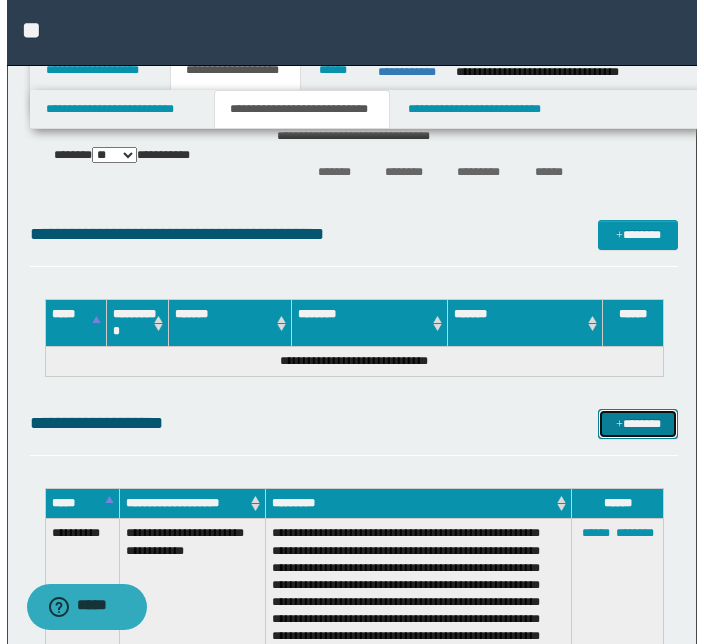 scroll, scrollTop: 2199, scrollLeft: 0, axis: vertical 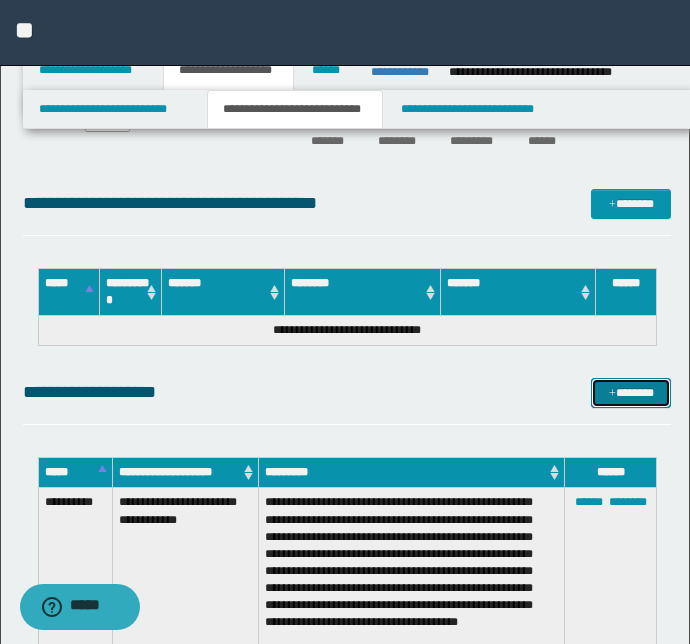drag, startPoint x: 620, startPoint y: 391, endPoint x: 609, endPoint y: 391, distance: 11 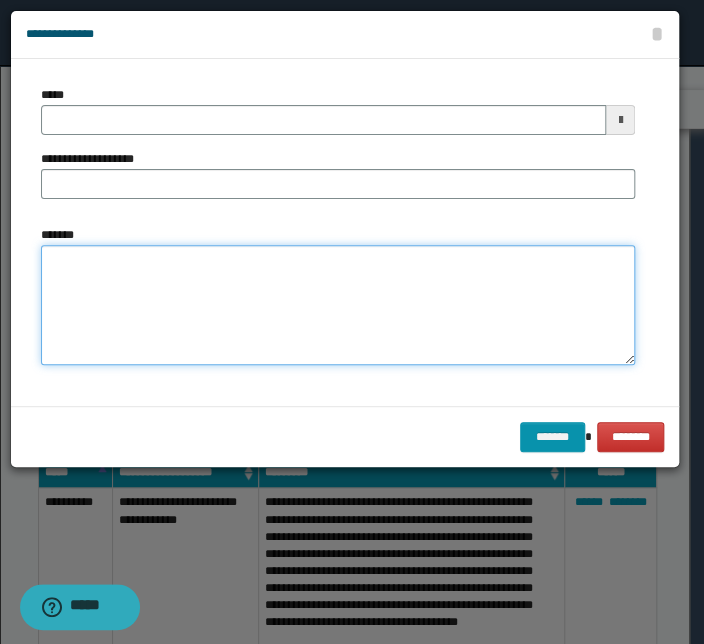 click on "*******" at bounding box center (338, 305) 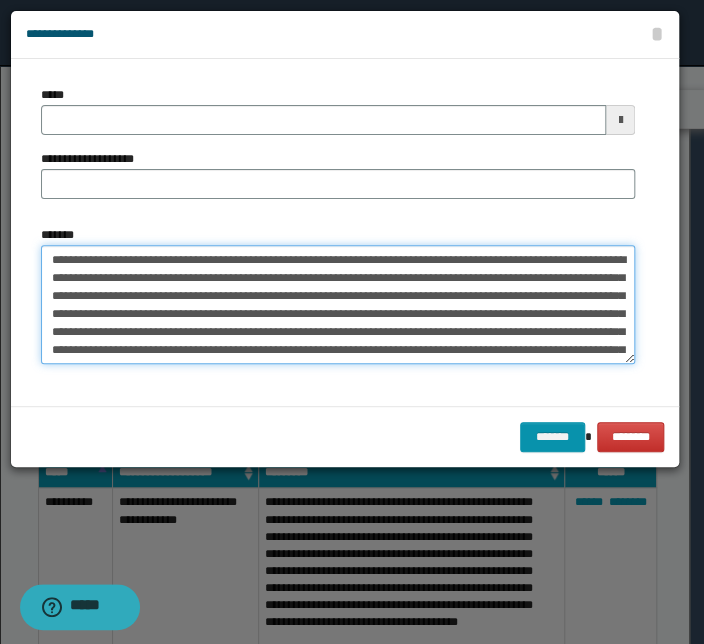 scroll, scrollTop: 0, scrollLeft: 0, axis: both 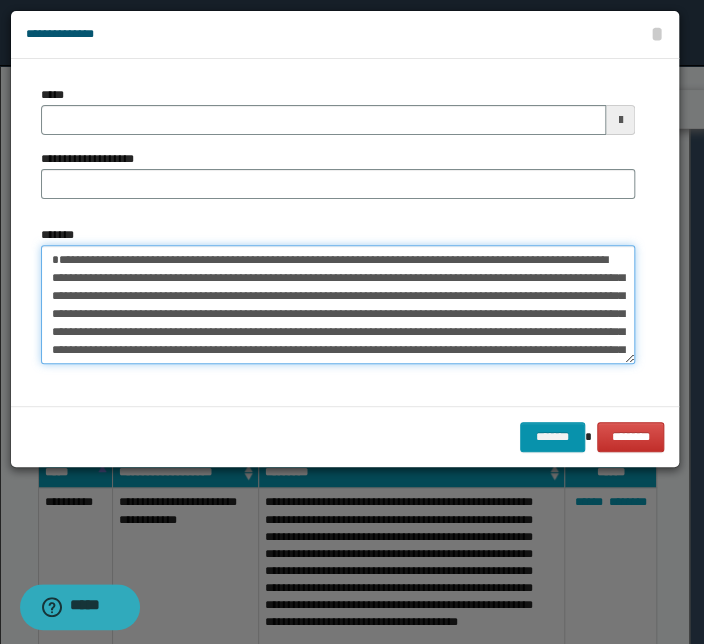 type 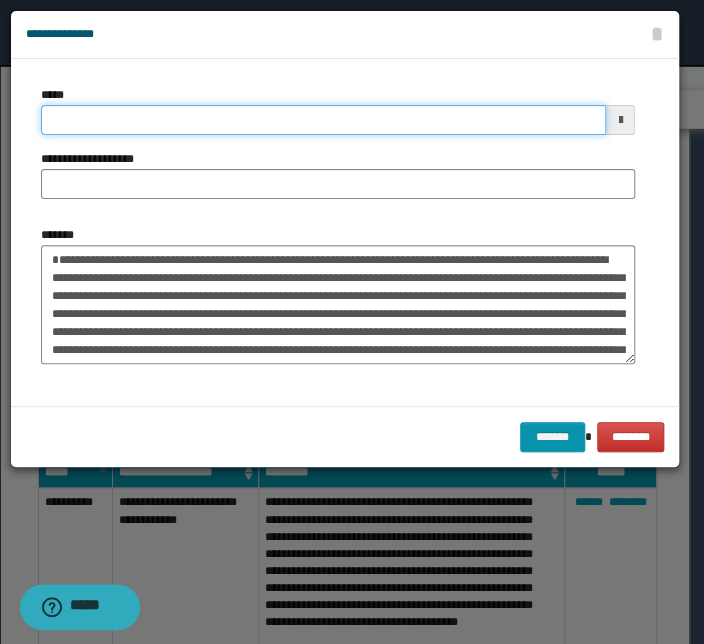 click on "*****" at bounding box center [323, 120] 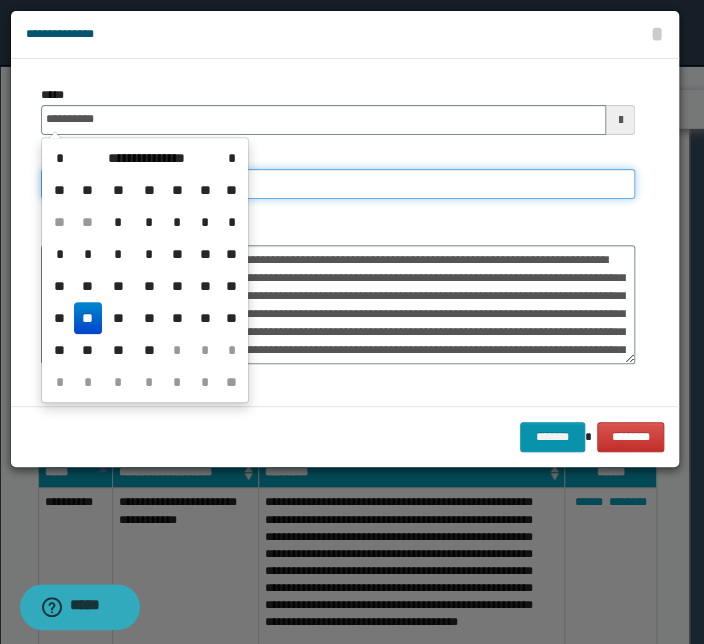 type on "**********" 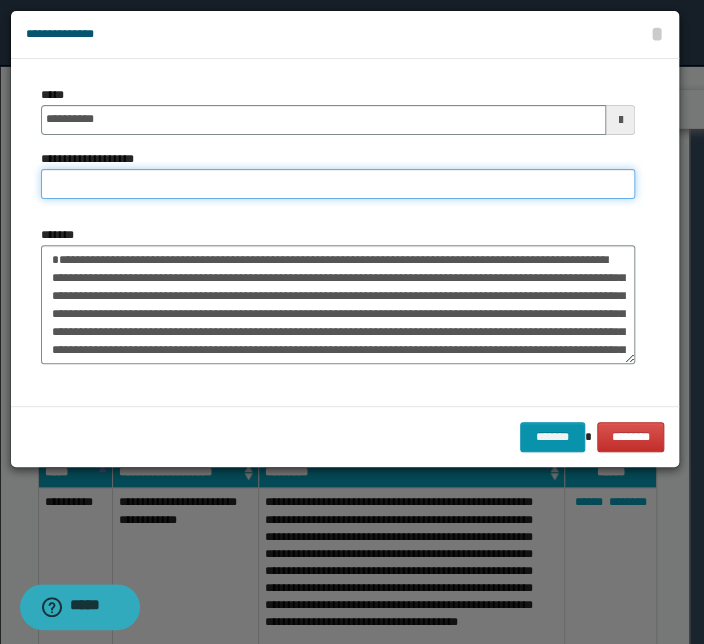 click on "**********" at bounding box center (338, 184) 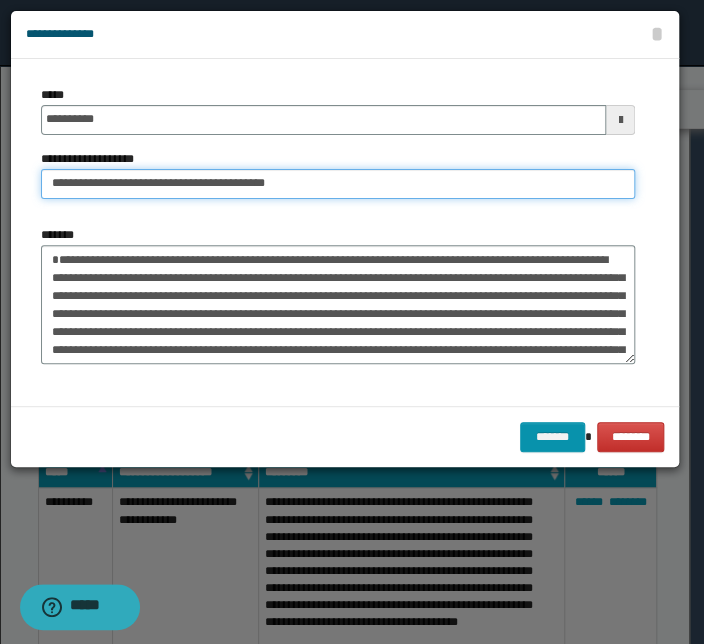 drag, startPoint x: 113, startPoint y: 184, endPoint x: -54, endPoint y: 167, distance: 167.86304 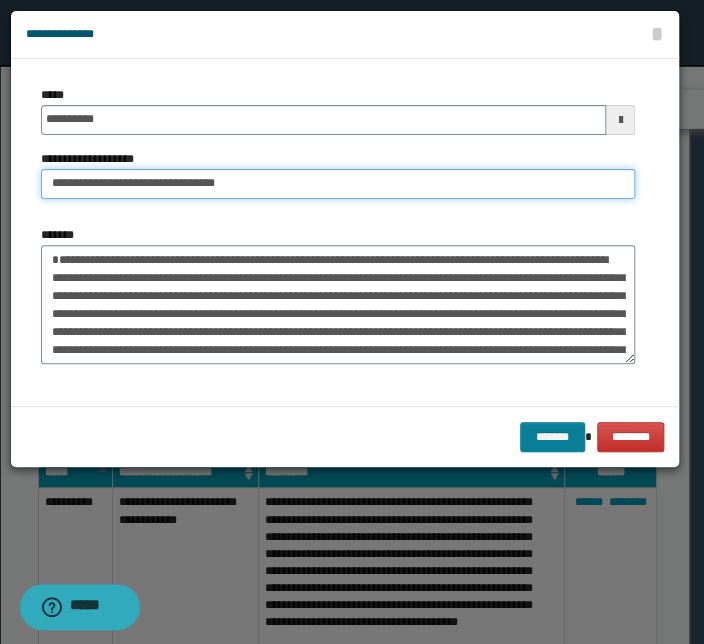 type on "**********" 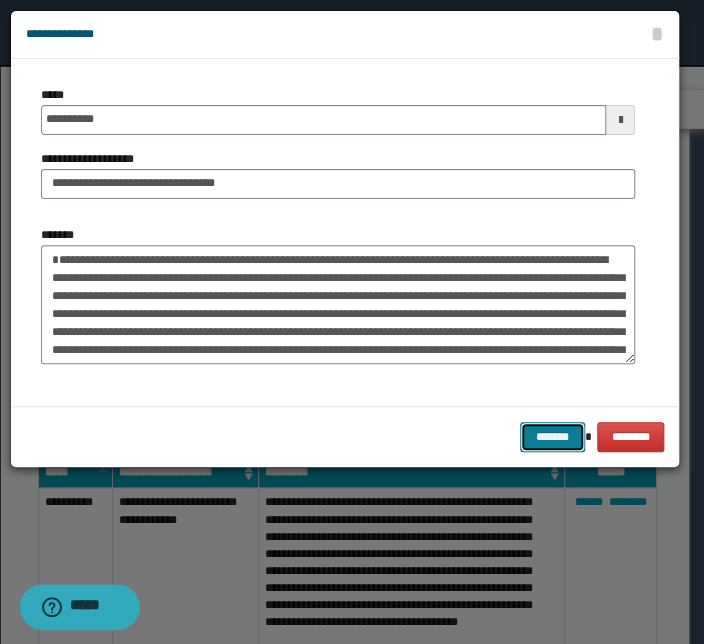 click on "*******" at bounding box center (552, 437) 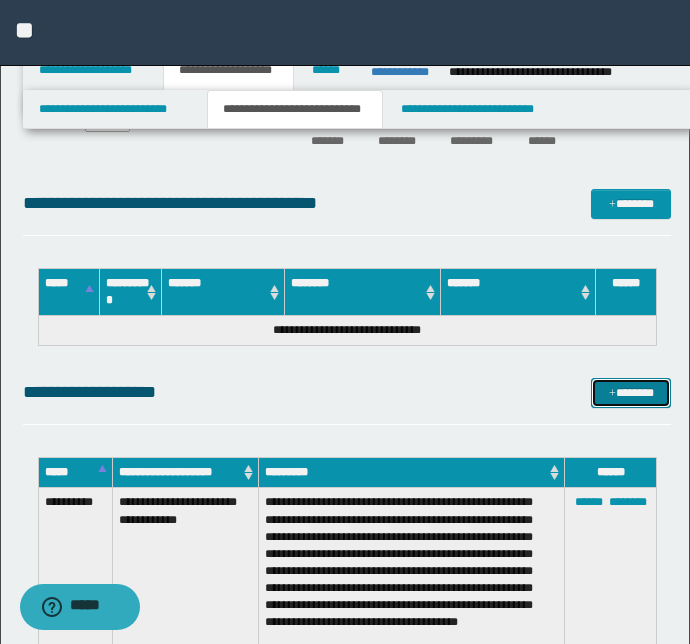click on "*******" at bounding box center [631, 393] 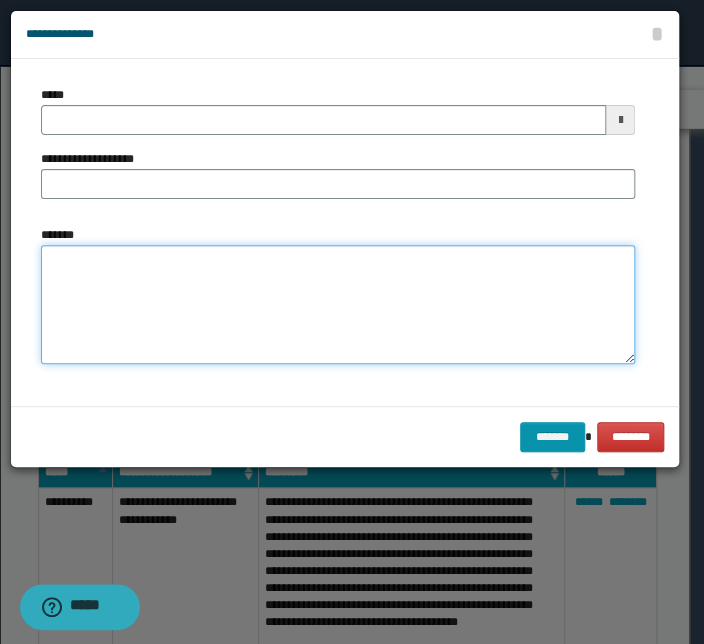 click on "*******" at bounding box center (338, 305) 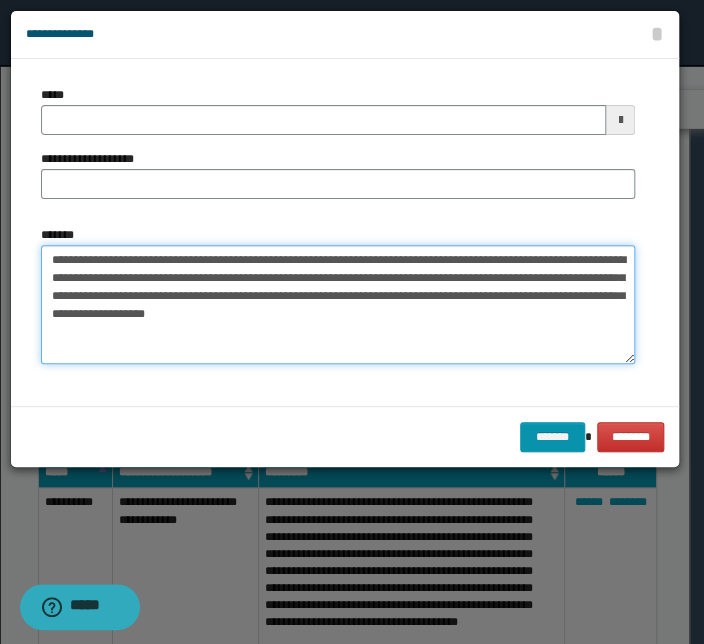drag, startPoint x: 504, startPoint y: 258, endPoint x: 11, endPoint y: 247, distance: 493.1227 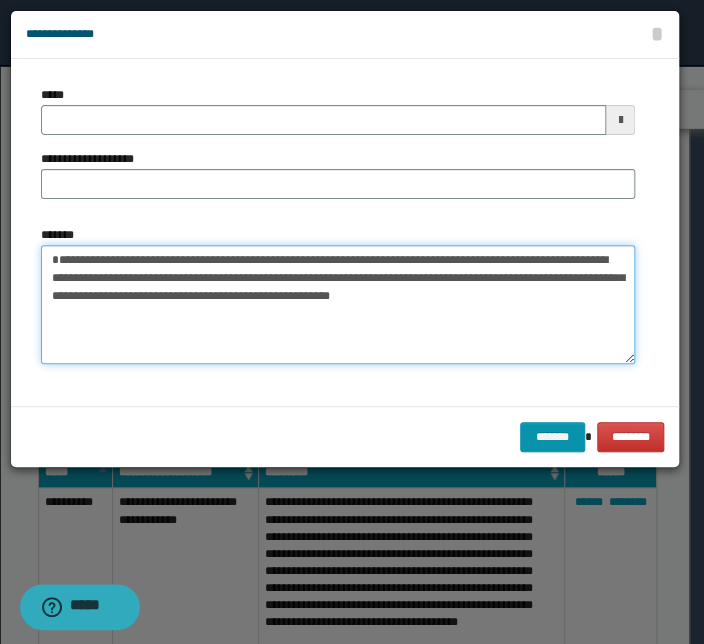 type 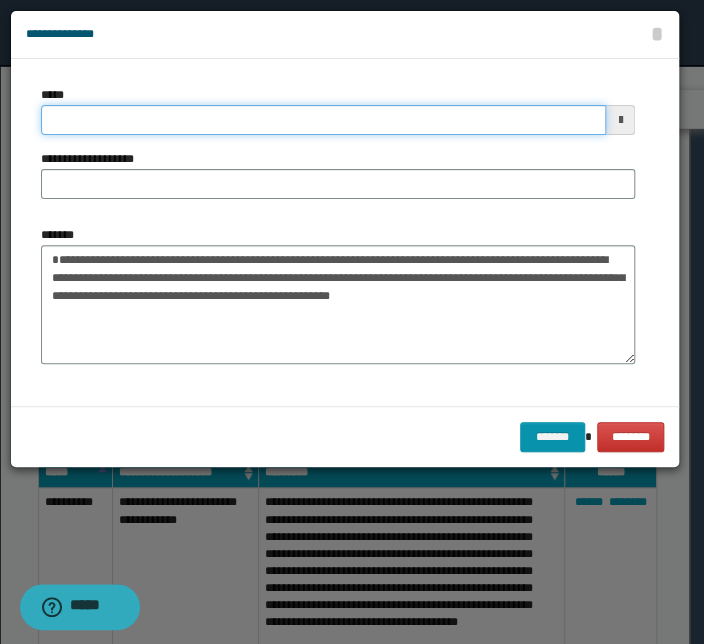 click on "*****" at bounding box center [323, 120] 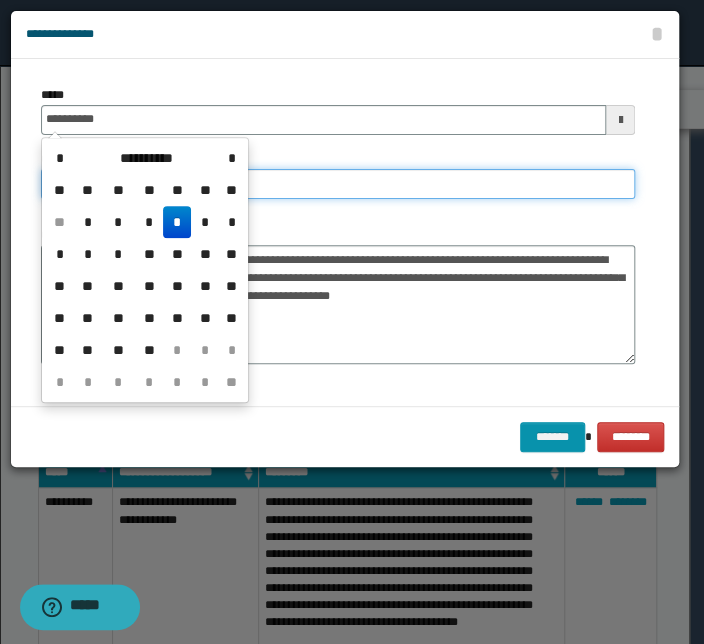 type on "**********" 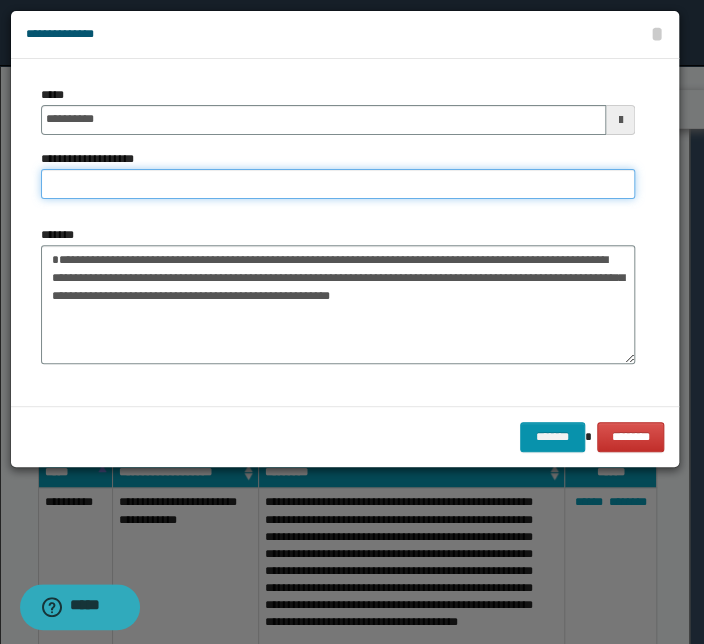 paste on "**********" 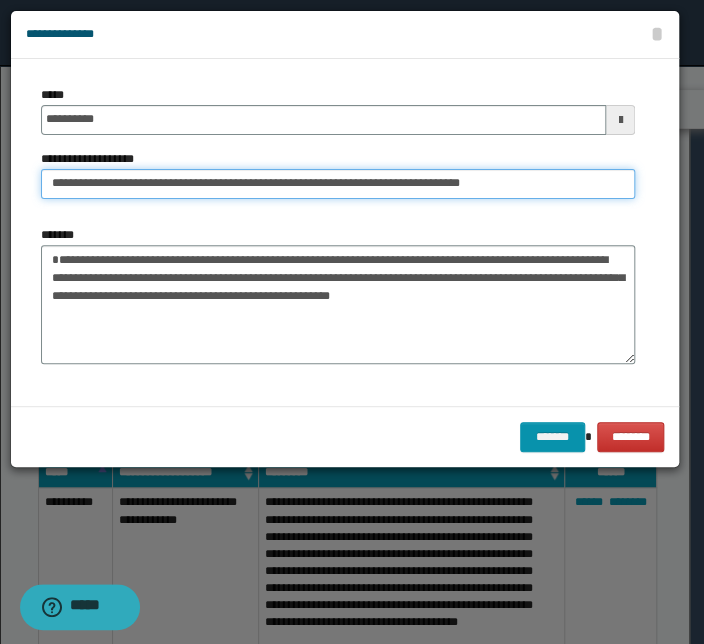 drag, startPoint x: 115, startPoint y: 184, endPoint x: -181, endPoint y: 200, distance: 296.43213 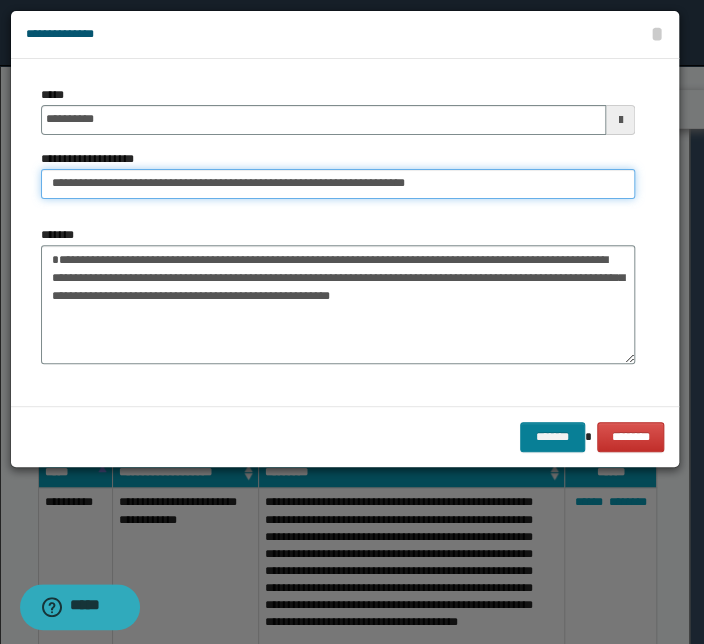 type on "**********" 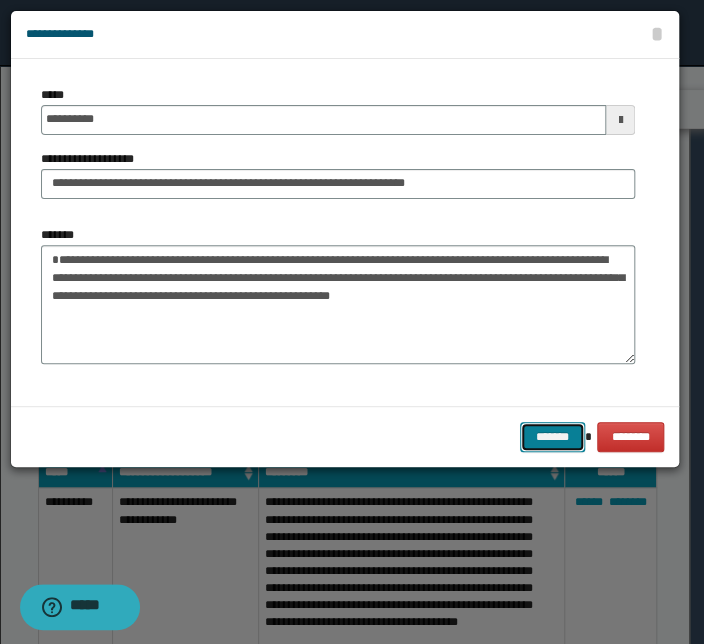 click on "*******" at bounding box center [552, 437] 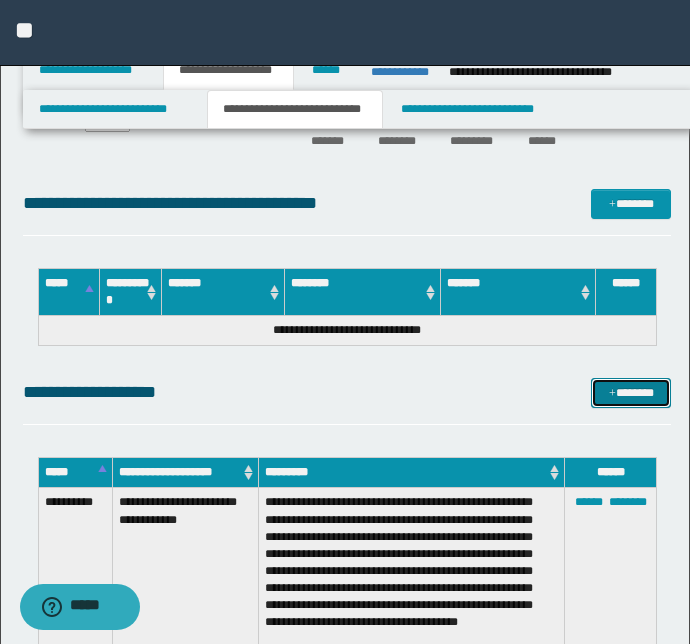 drag, startPoint x: 618, startPoint y: 397, endPoint x: 505, endPoint y: 392, distance: 113.110565 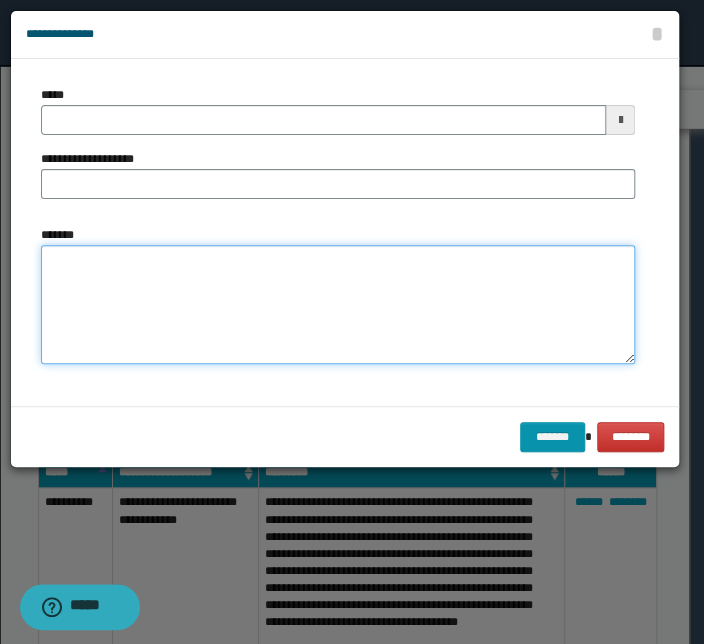 click on "*******" at bounding box center [338, 305] 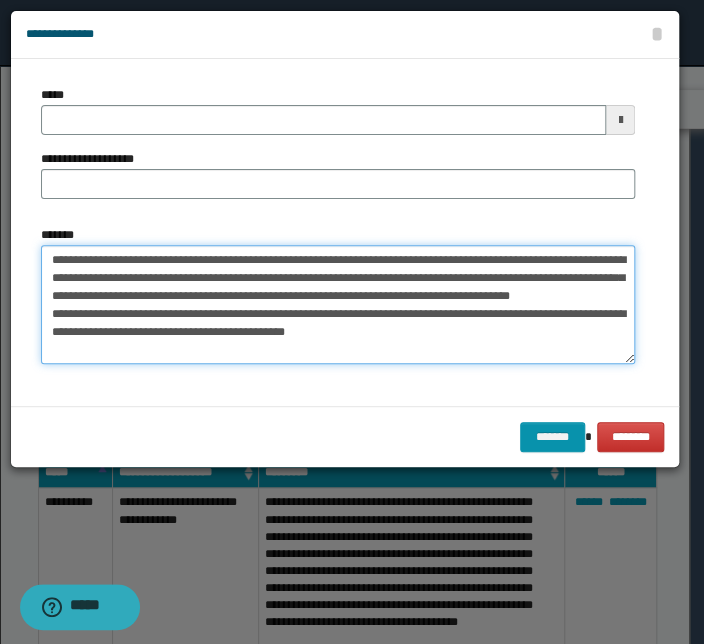 scroll, scrollTop: 0, scrollLeft: 0, axis: both 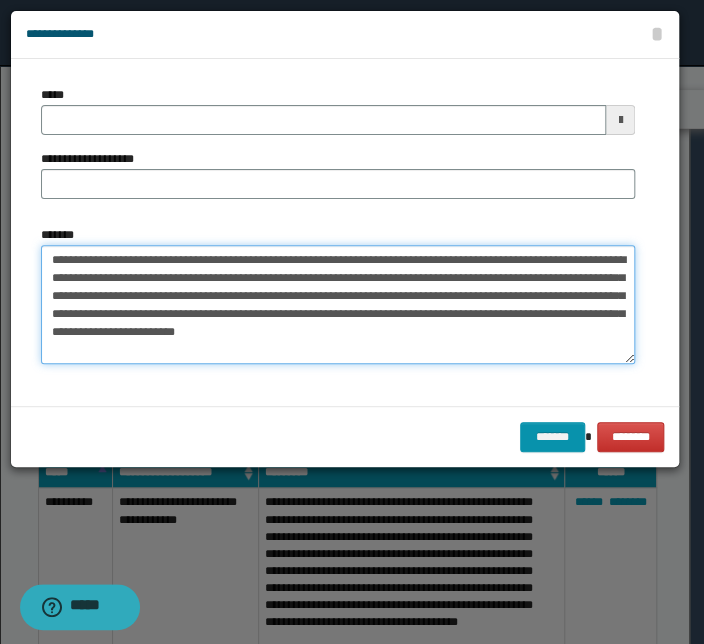 drag, startPoint x: 505, startPoint y: 257, endPoint x: 493, endPoint y: 314, distance: 58.249462 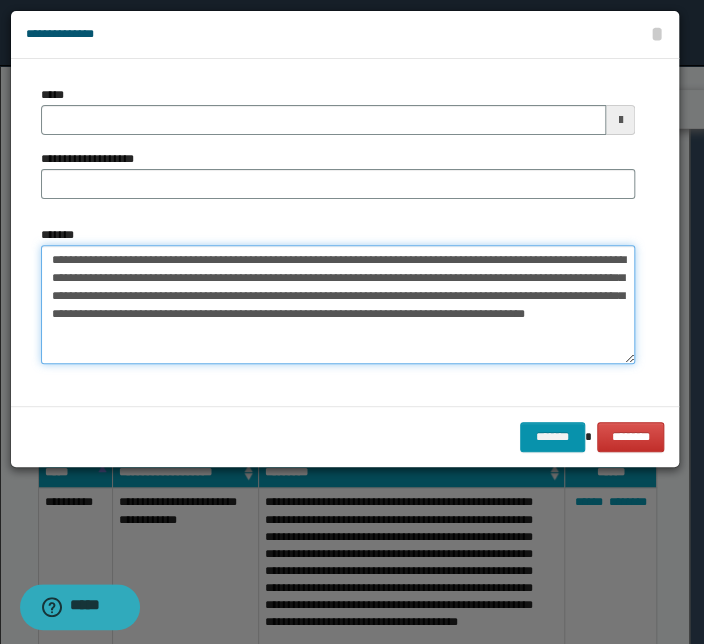 type 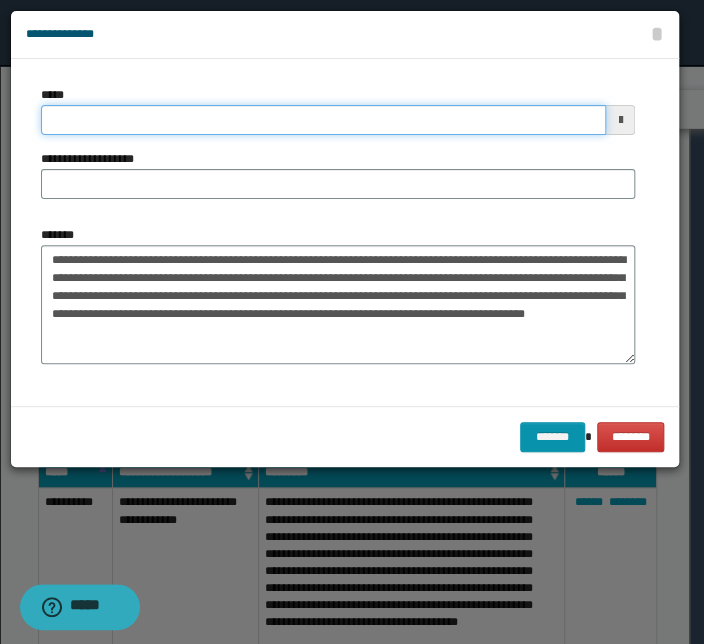 click on "*****" at bounding box center [323, 120] 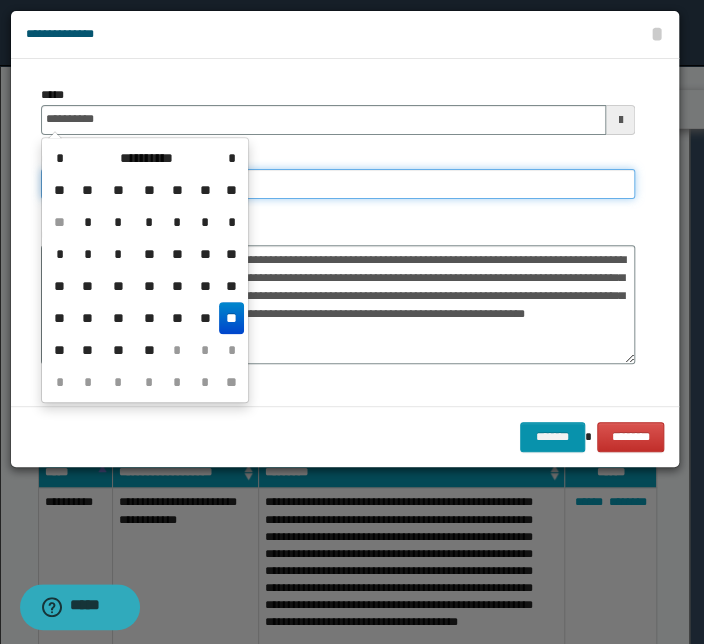 type on "**********" 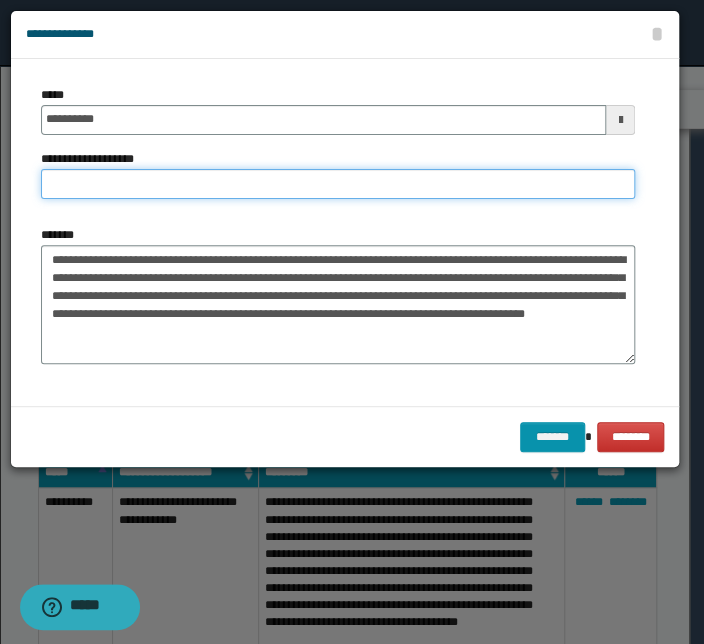 paste on "**********" 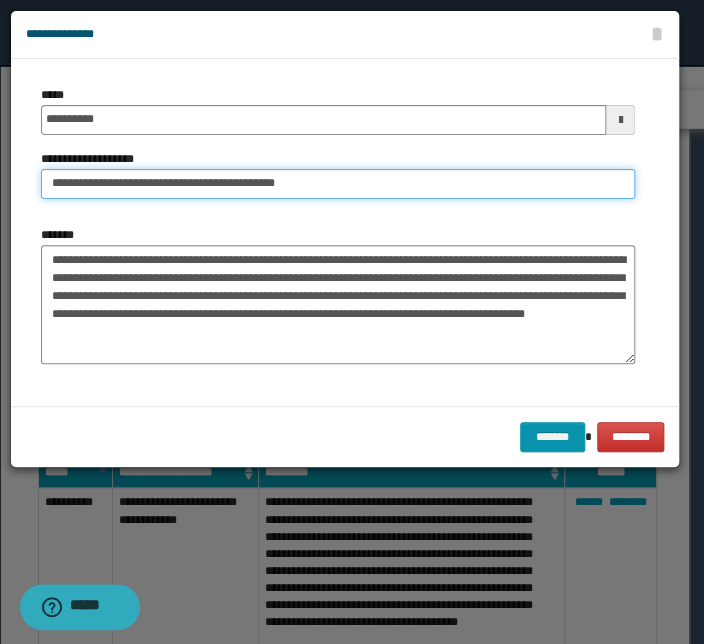 drag, startPoint x: 111, startPoint y: 180, endPoint x: -104, endPoint y: 182, distance: 215.00931 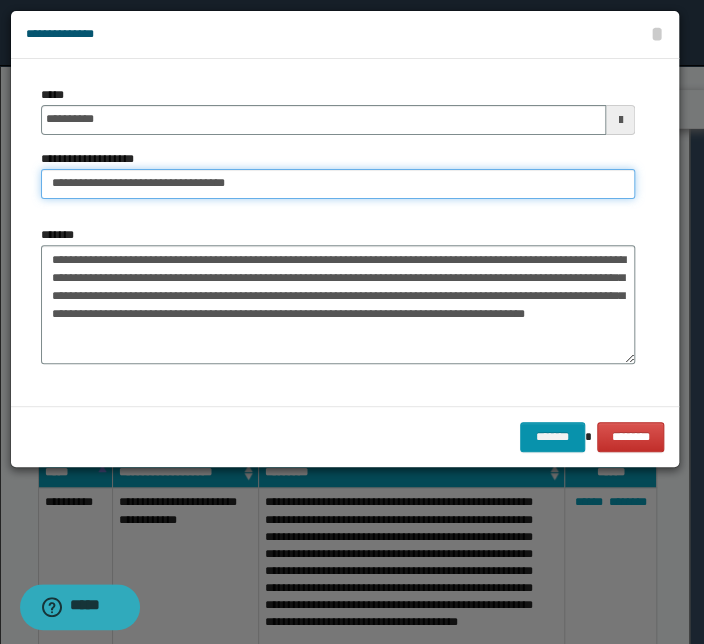 type on "**********" 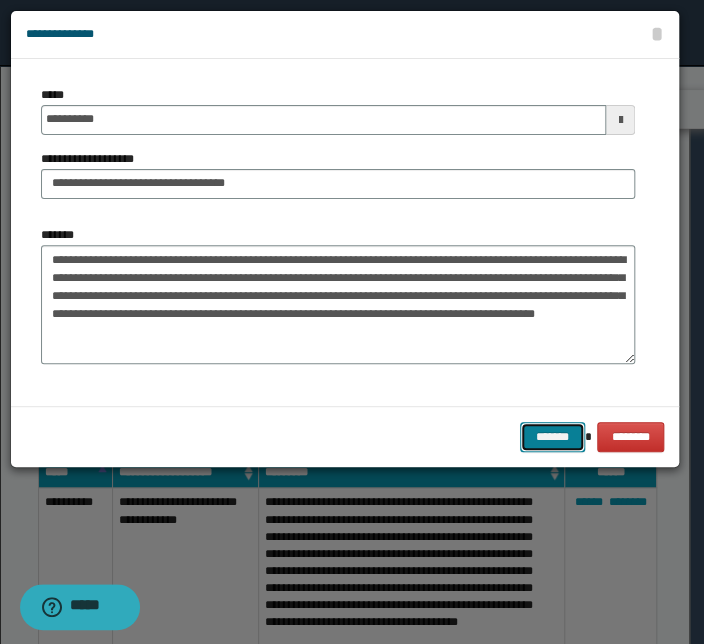 drag, startPoint x: 551, startPoint y: 449, endPoint x: 236, endPoint y: 424, distance: 315.9905 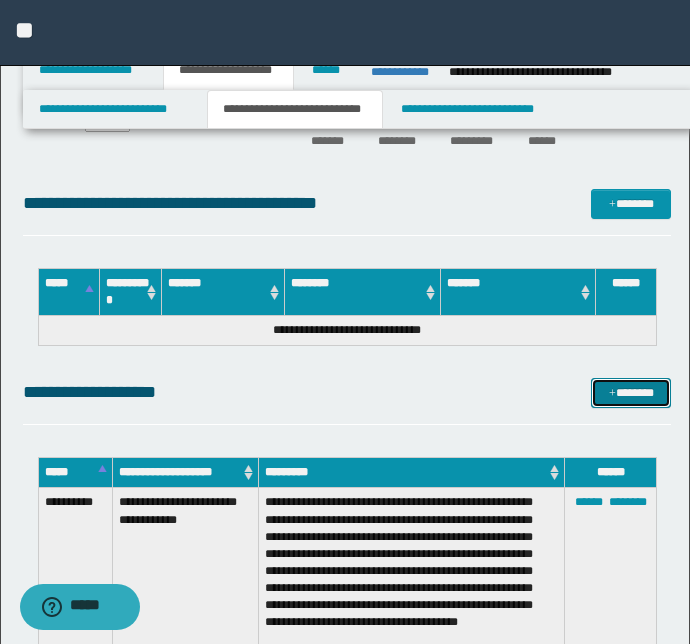 drag, startPoint x: 614, startPoint y: 391, endPoint x: 377, endPoint y: 364, distance: 238.53302 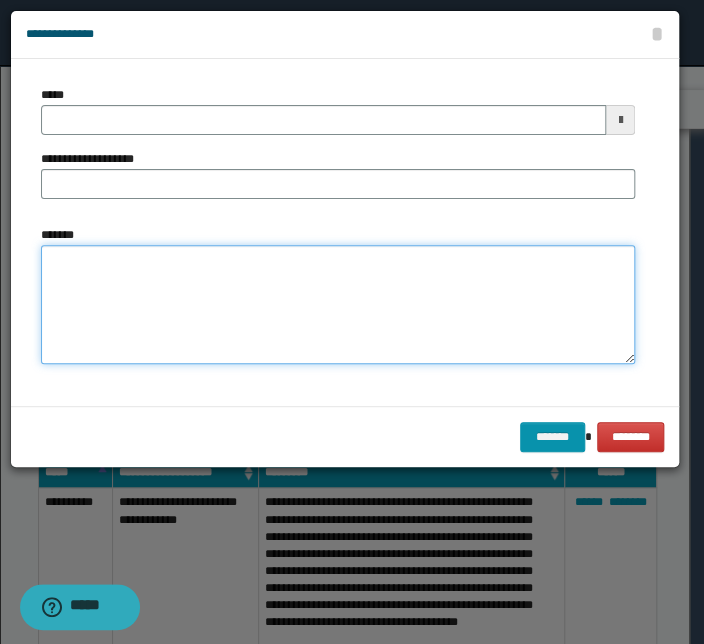click on "*******" at bounding box center (338, 305) 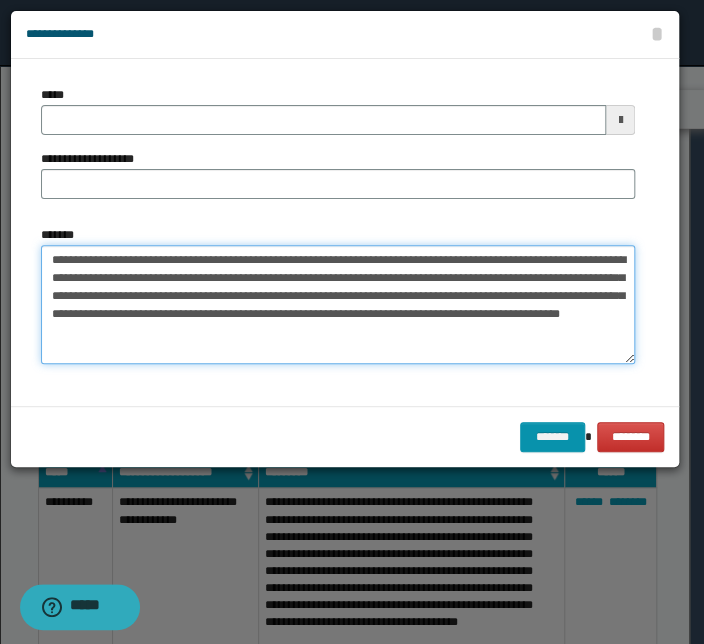 drag, startPoint x: 296, startPoint y: 257, endPoint x: 8, endPoint y: 246, distance: 288.21 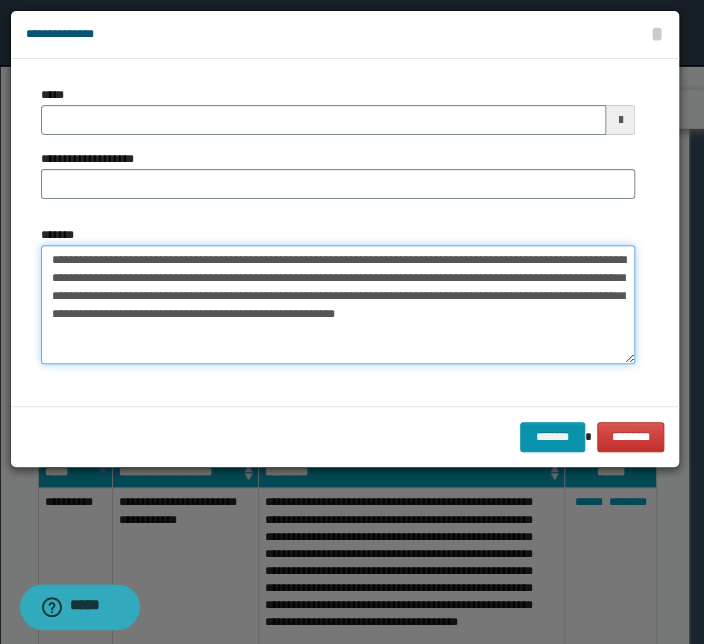 type 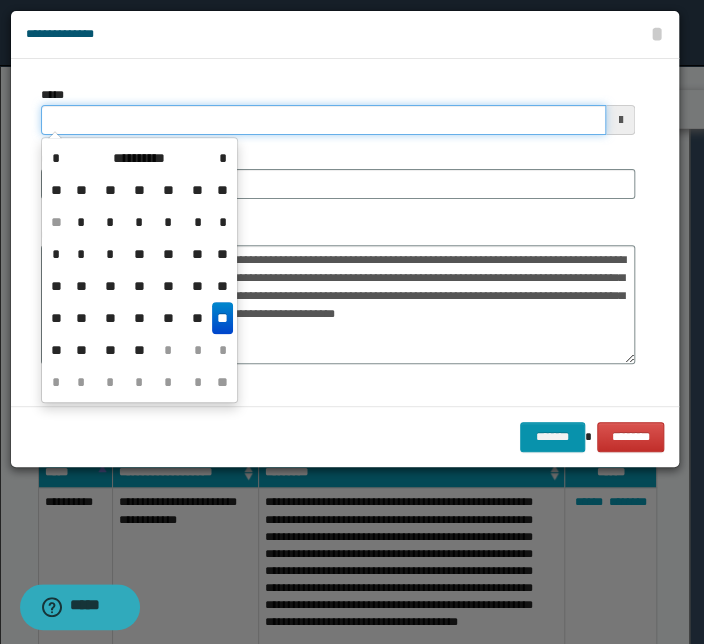 click on "*****" at bounding box center (323, 120) 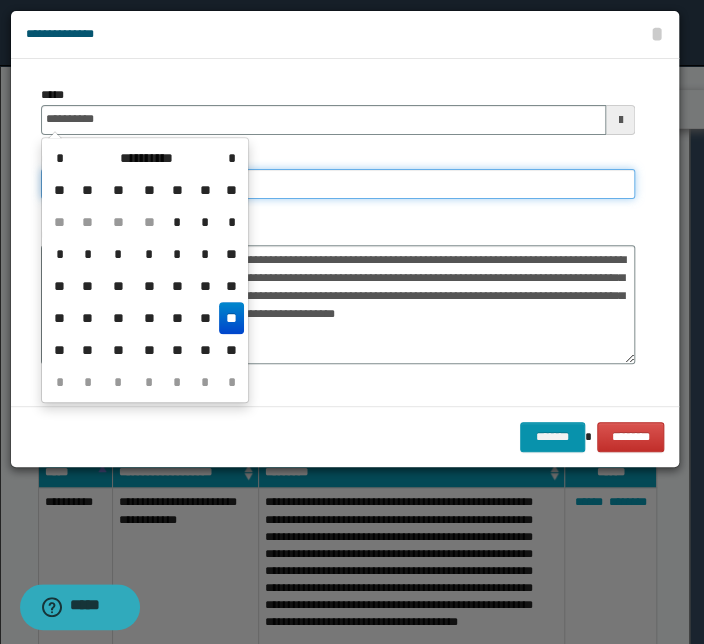 type on "**********" 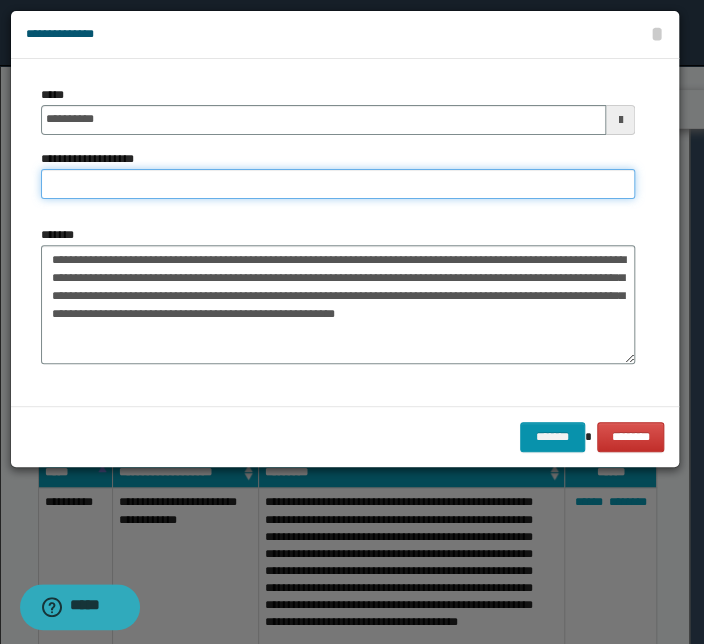 paste on "**********" 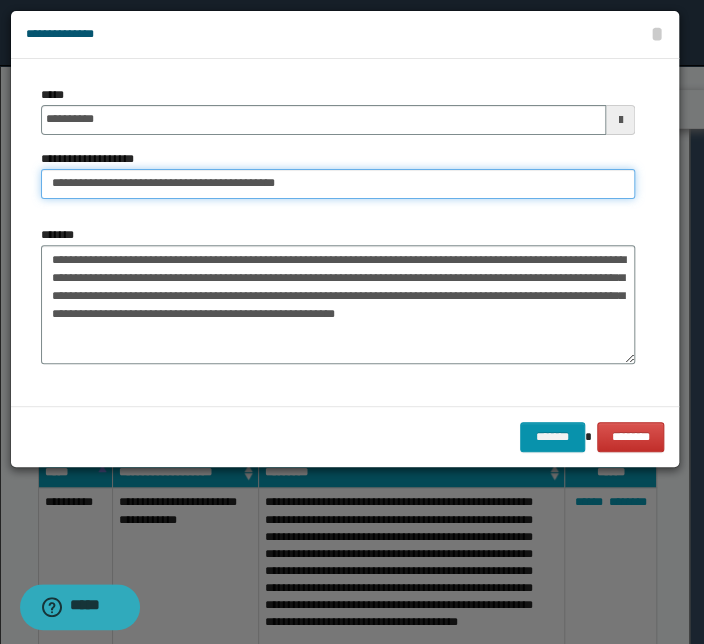 drag, startPoint x: 65, startPoint y: 179, endPoint x: -160, endPoint y: 178, distance: 225.00223 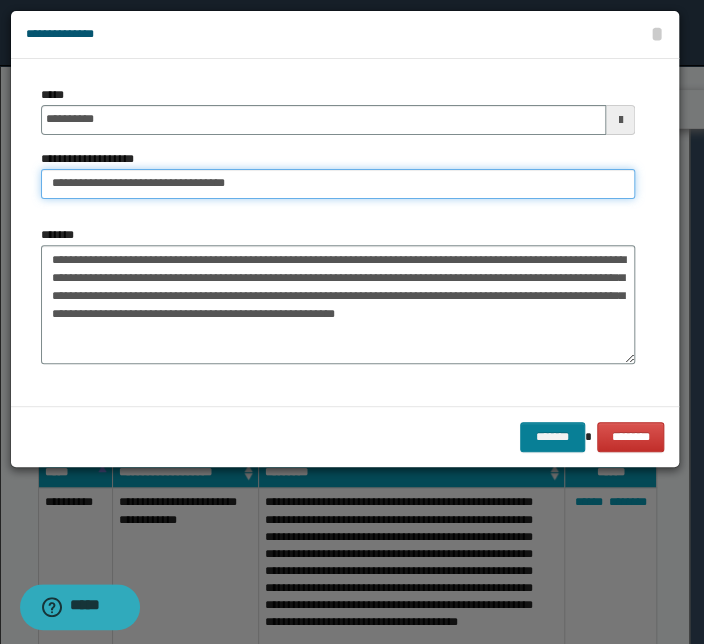 type on "**********" 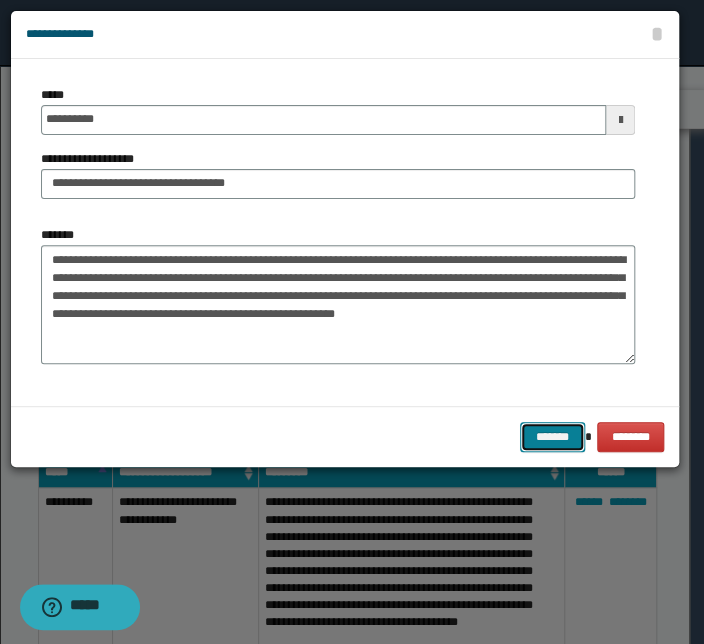 click on "*******" at bounding box center (552, 437) 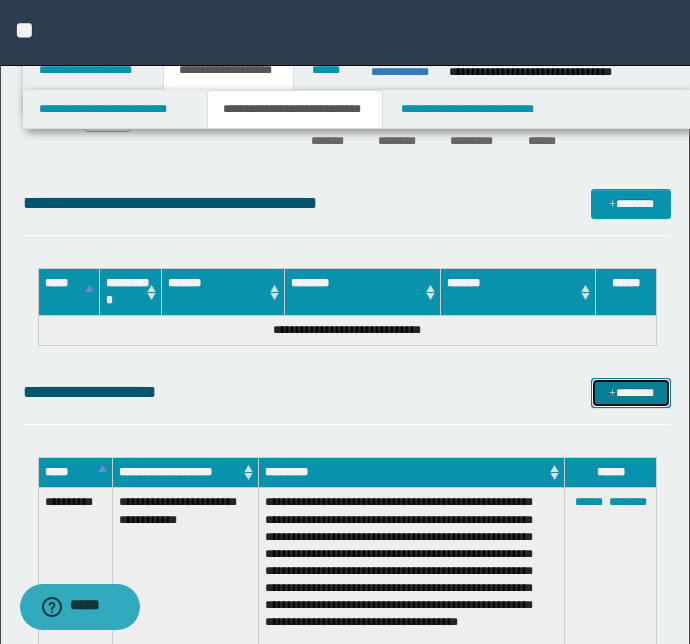 click on "*******" at bounding box center (631, 393) 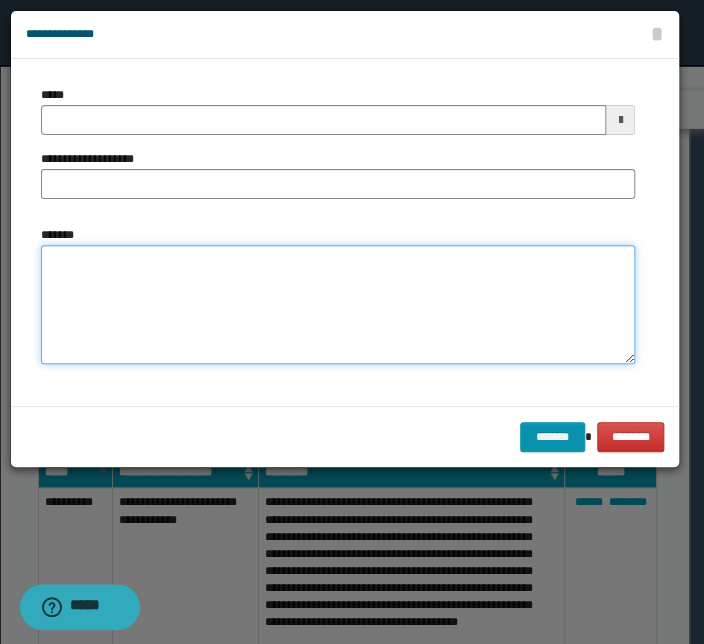 click on "*******" at bounding box center [338, 305] 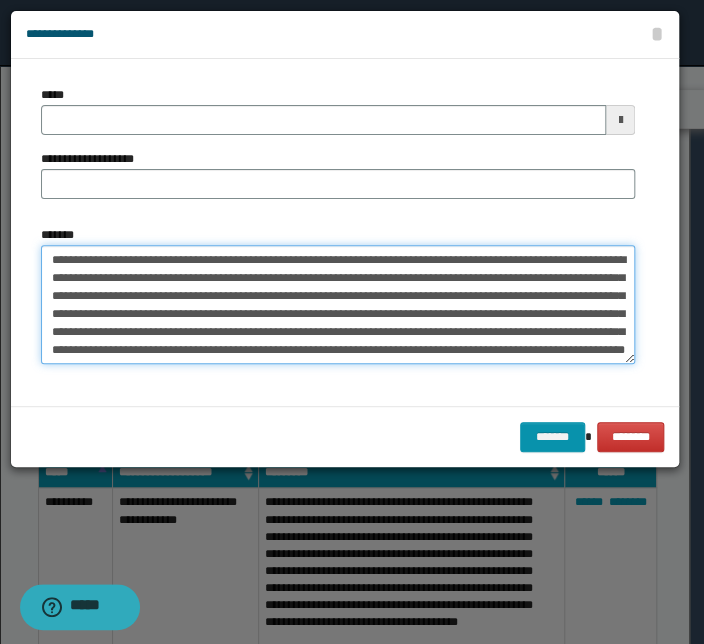 scroll, scrollTop: 0, scrollLeft: 0, axis: both 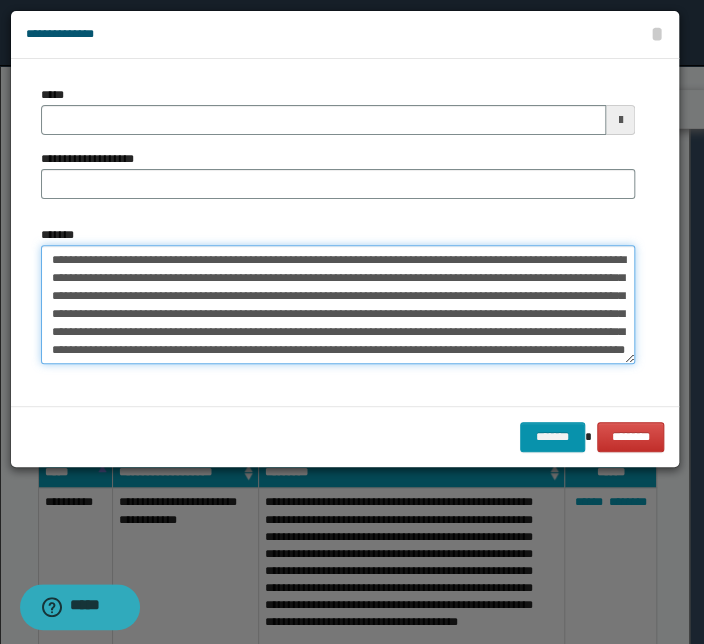 drag, startPoint x: 357, startPoint y: 260, endPoint x: -2, endPoint y: 236, distance: 359.80133 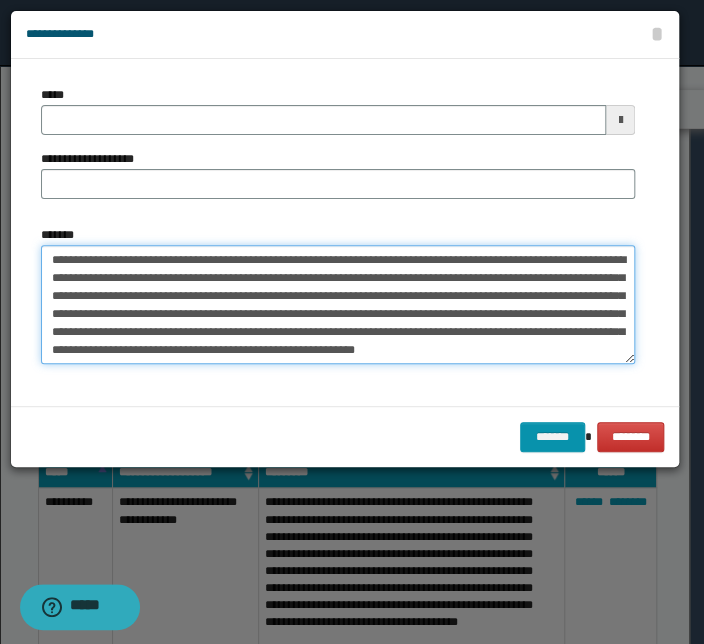 type 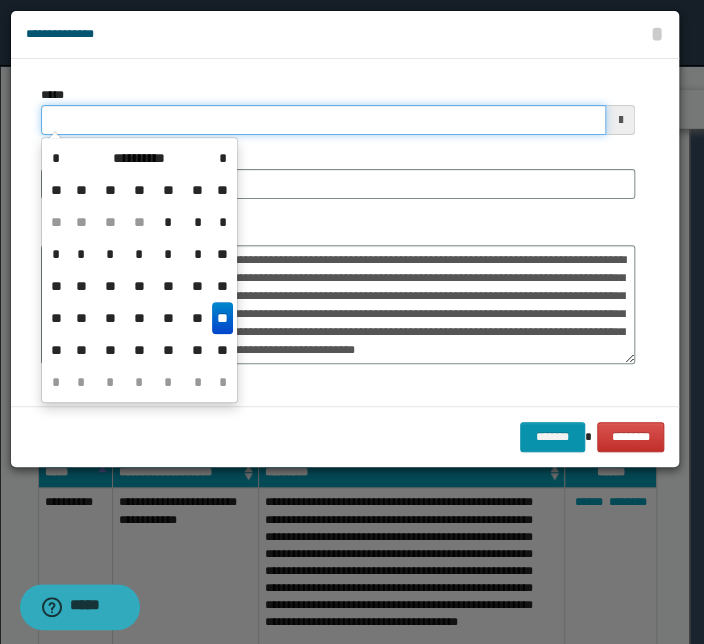 click on "*****" at bounding box center (323, 120) 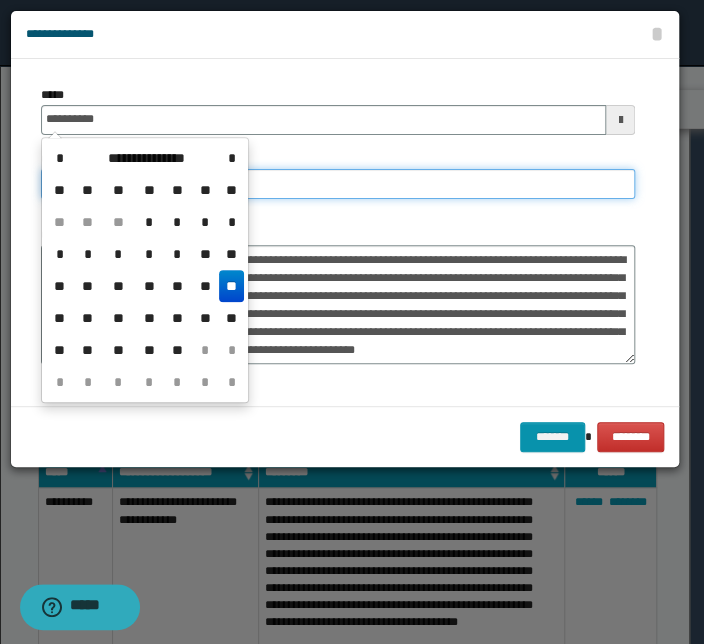type on "**********" 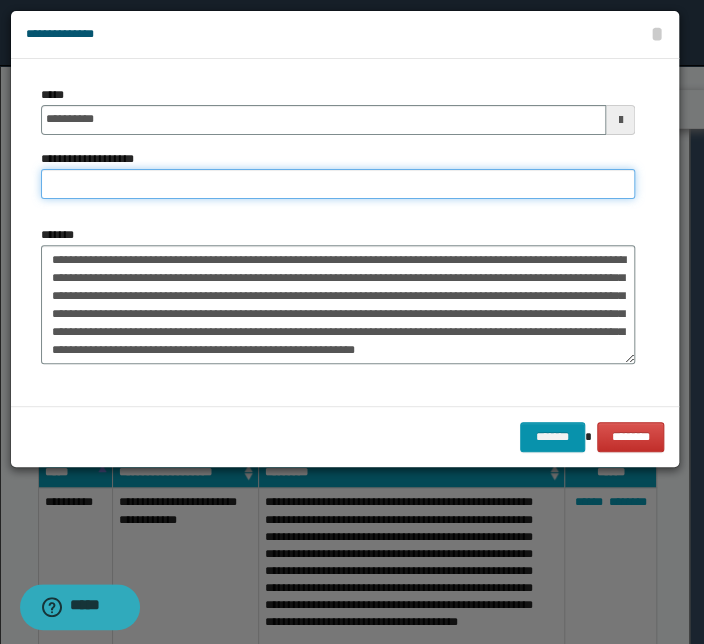 click on "**********" at bounding box center [338, 184] 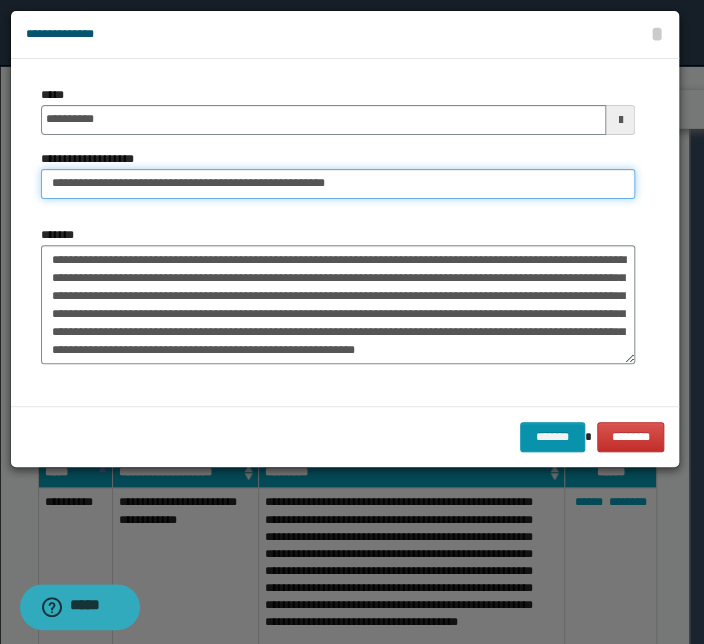 drag, startPoint x: 114, startPoint y: 185, endPoint x: -80, endPoint y: 180, distance: 194.06442 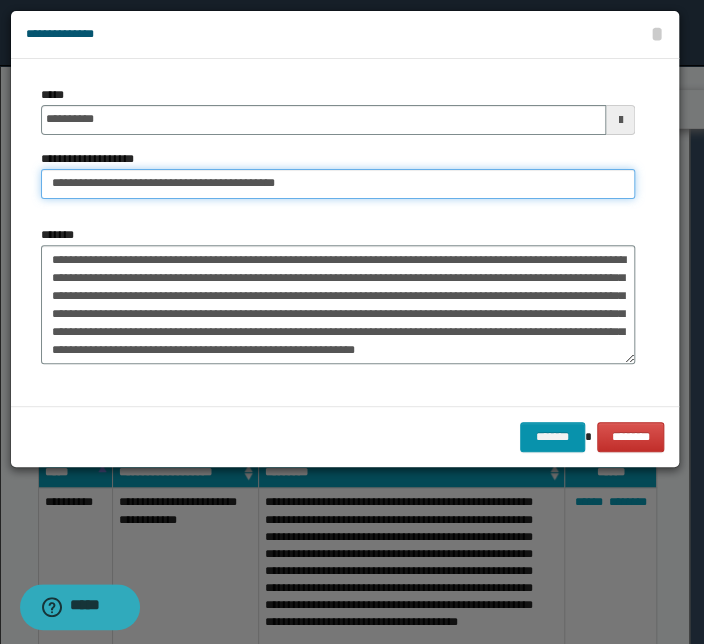 click on "**********" at bounding box center [338, 184] 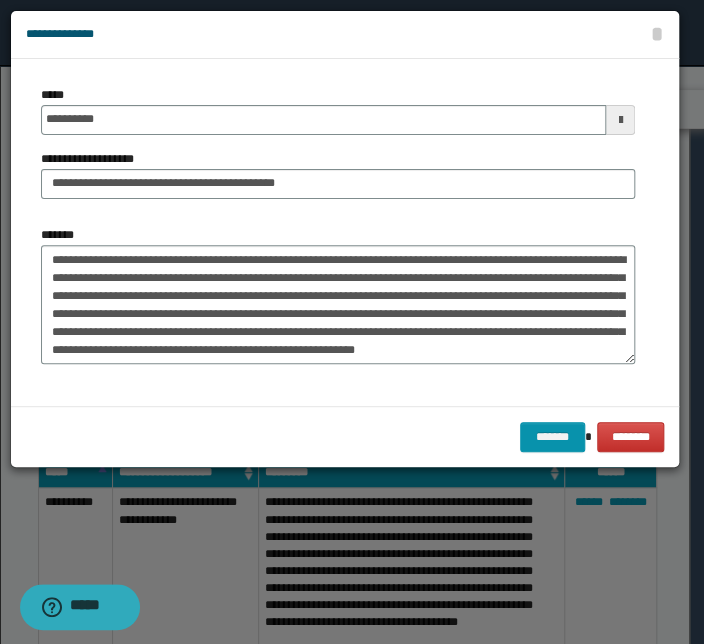 click on "**********" at bounding box center (338, 150) 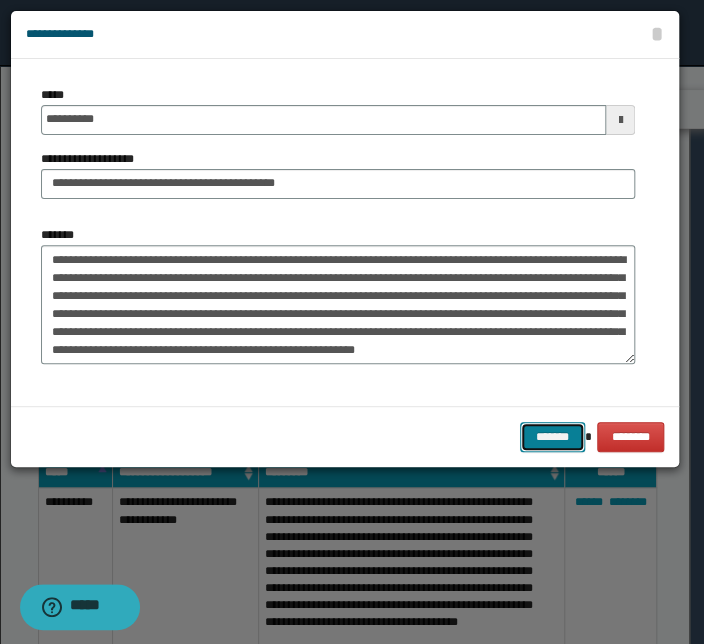 click on "*******" at bounding box center [552, 437] 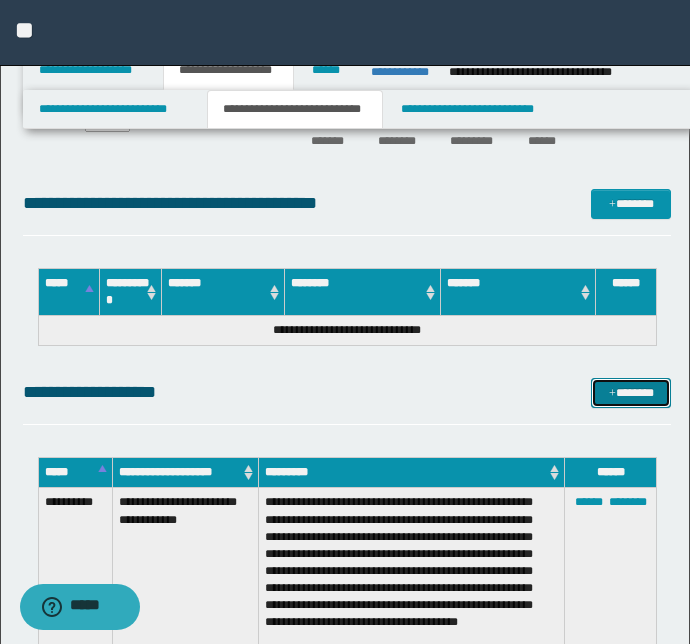 click on "*******" at bounding box center [631, 393] 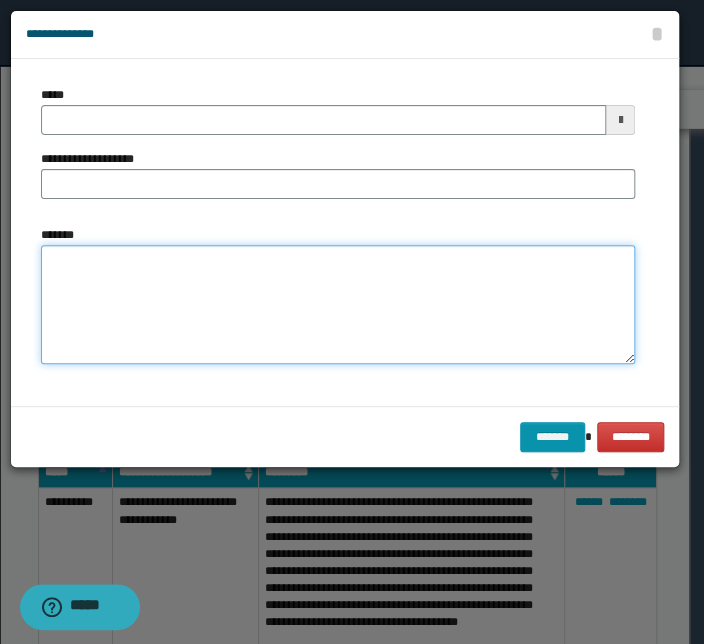 click on "*******" at bounding box center [338, 305] 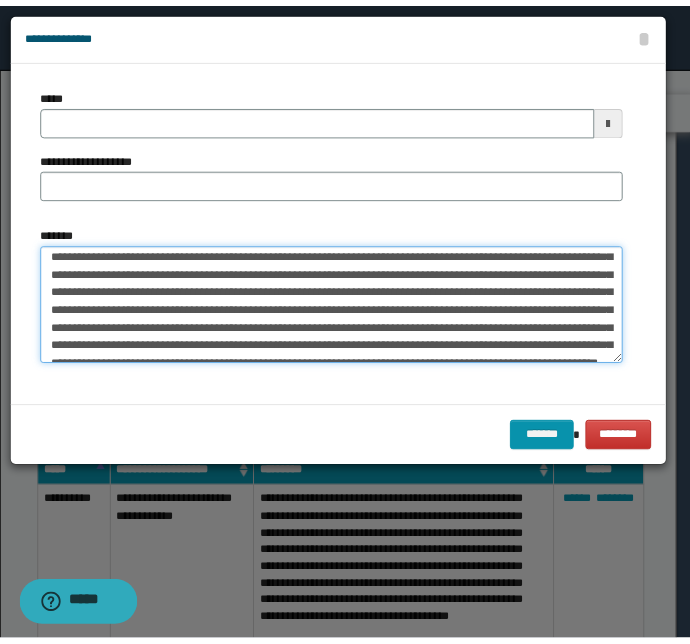 scroll, scrollTop: 0, scrollLeft: 0, axis: both 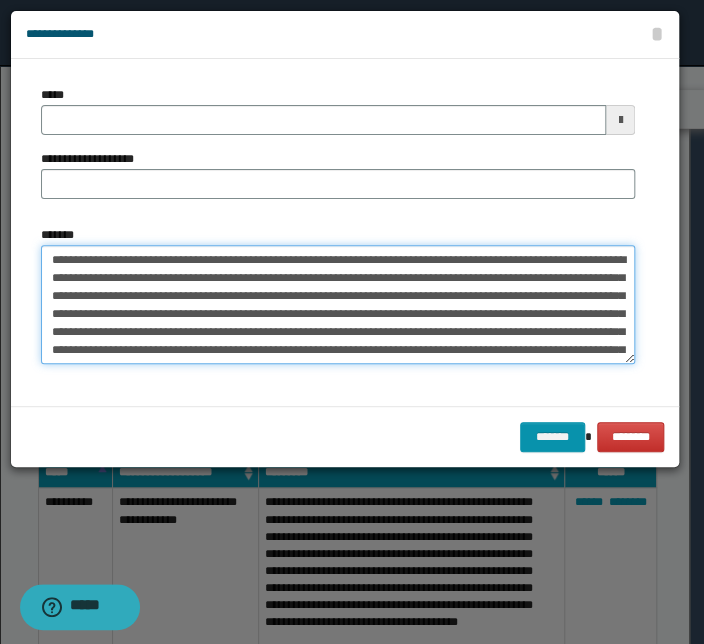 drag, startPoint x: 465, startPoint y: 255, endPoint x: 20, endPoint y: 242, distance: 445.18985 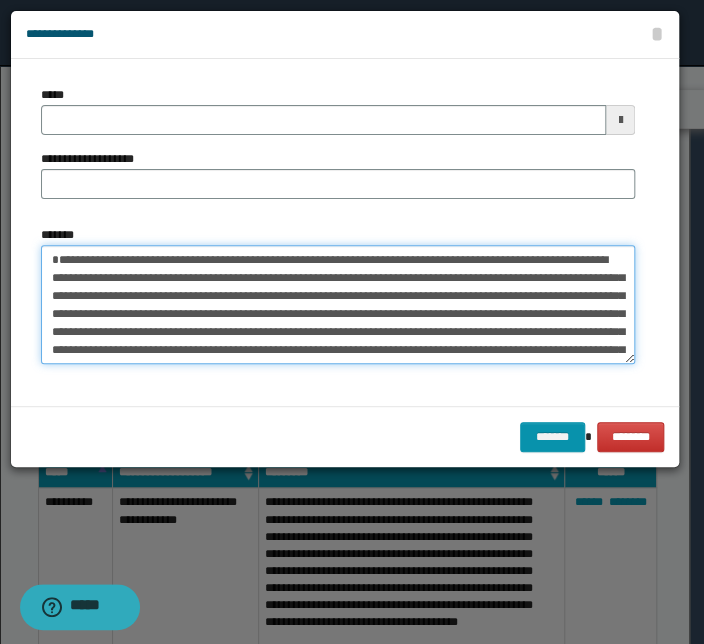 type 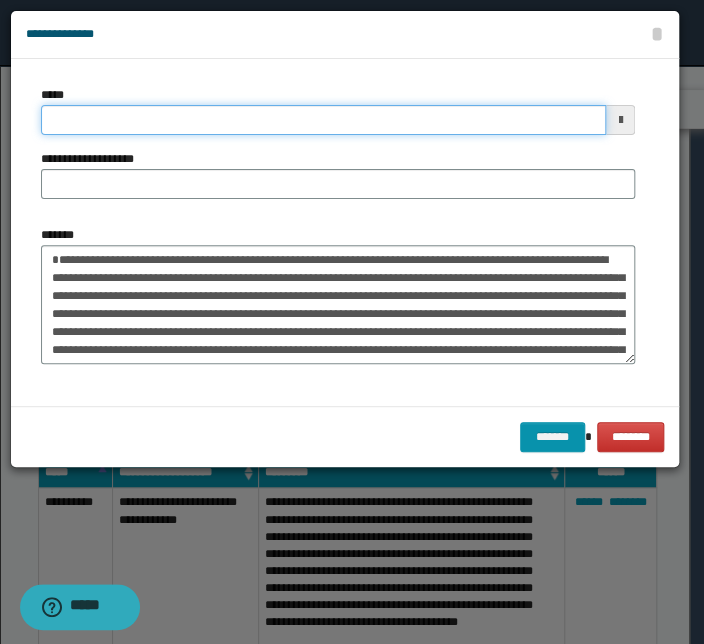 click on "*****" at bounding box center [323, 120] 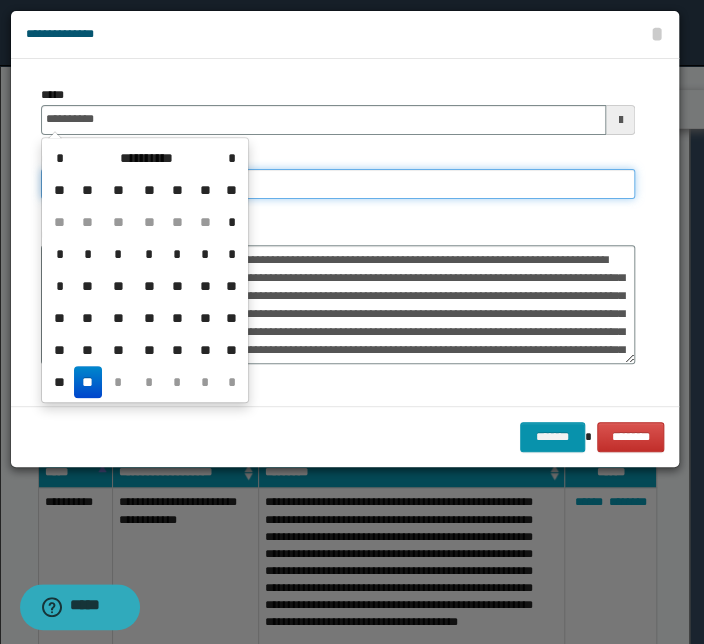 type on "**********" 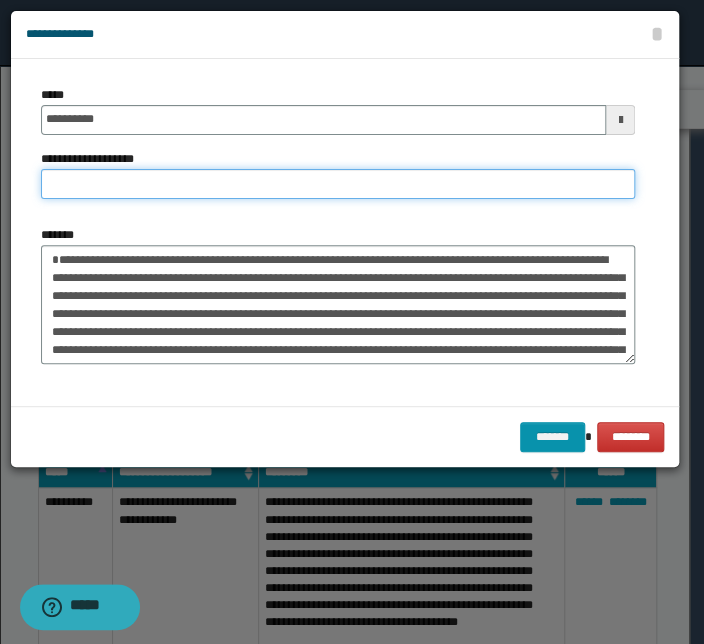 paste on "**********" 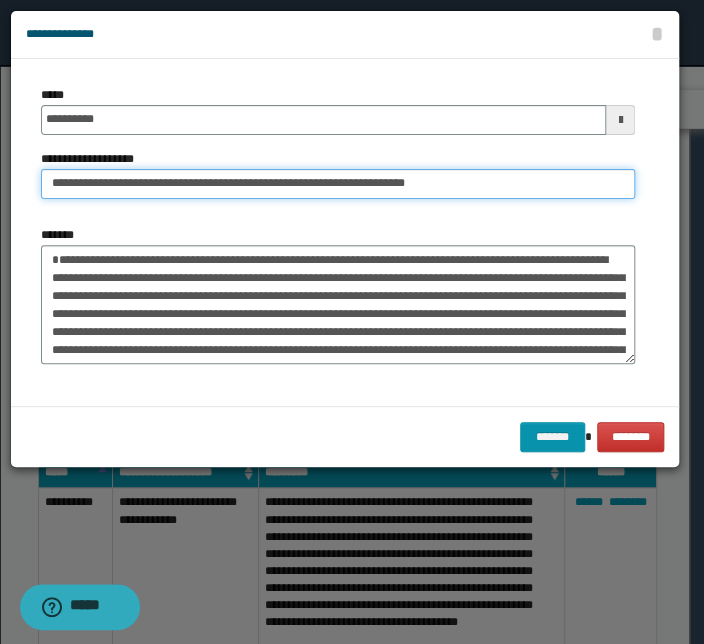 drag, startPoint x: 111, startPoint y: 186, endPoint x: -51, endPoint y: 170, distance: 162.78821 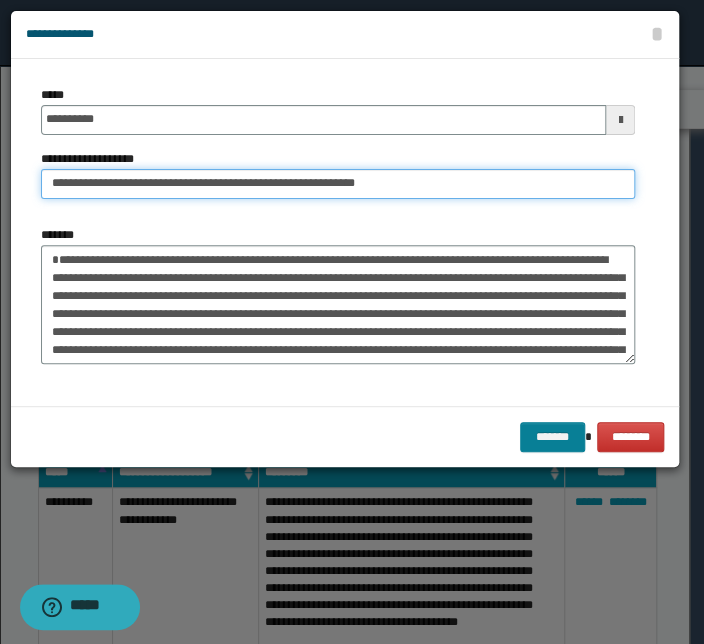 type on "**********" 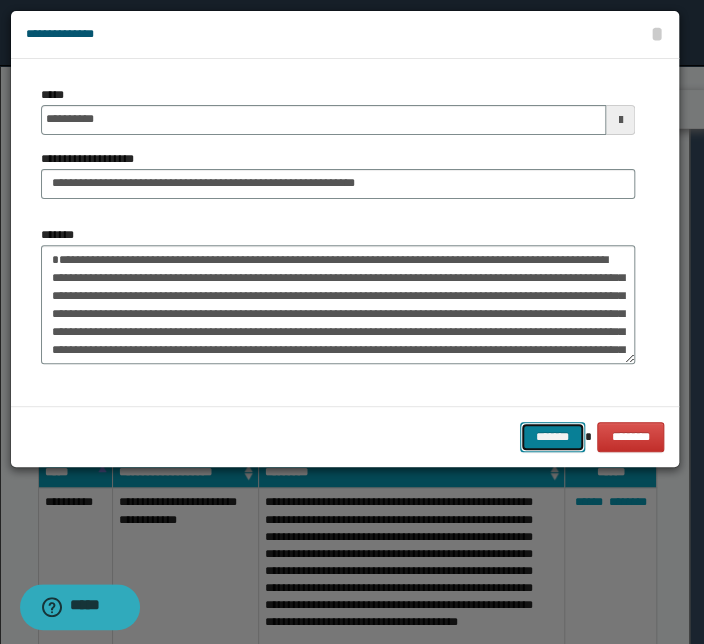 drag, startPoint x: 562, startPoint y: 438, endPoint x: 526, endPoint y: 426, distance: 37.94733 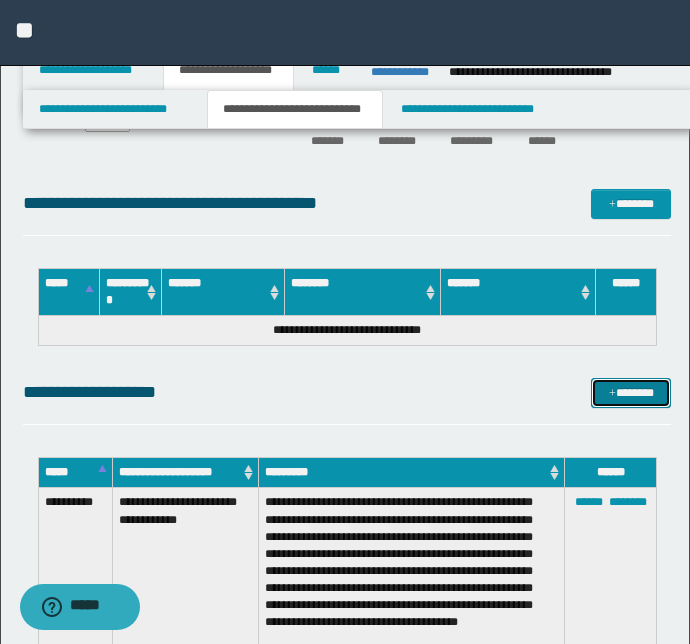 click on "*******" at bounding box center (631, 393) 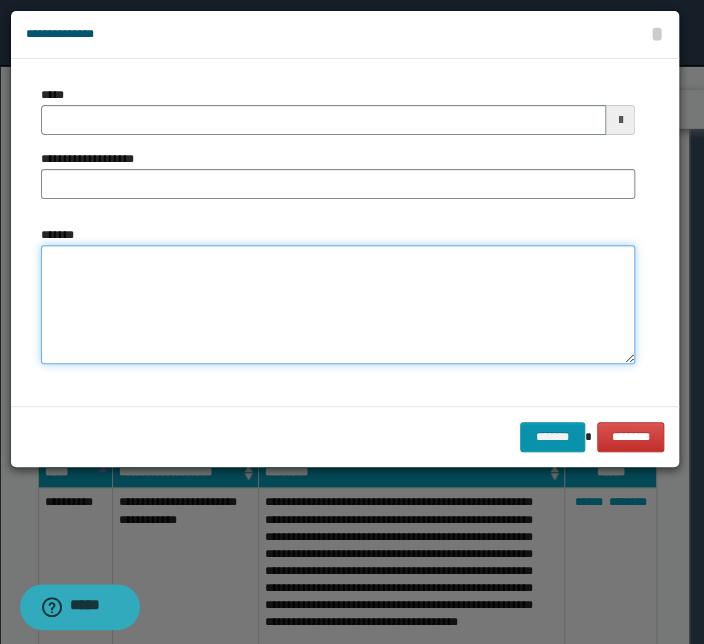 click on "*******" at bounding box center (338, 305) 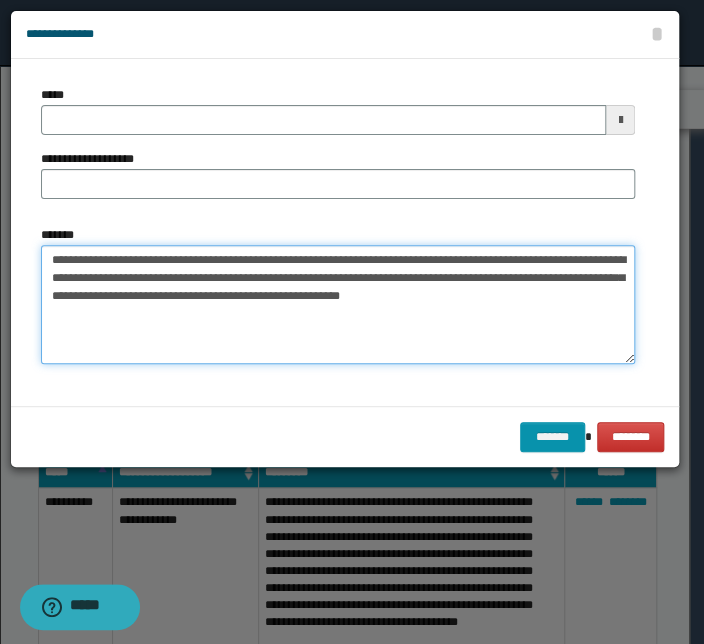 drag, startPoint x: 492, startPoint y: 258, endPoint x: -23, endPoint y: 223, distance: 516.1879 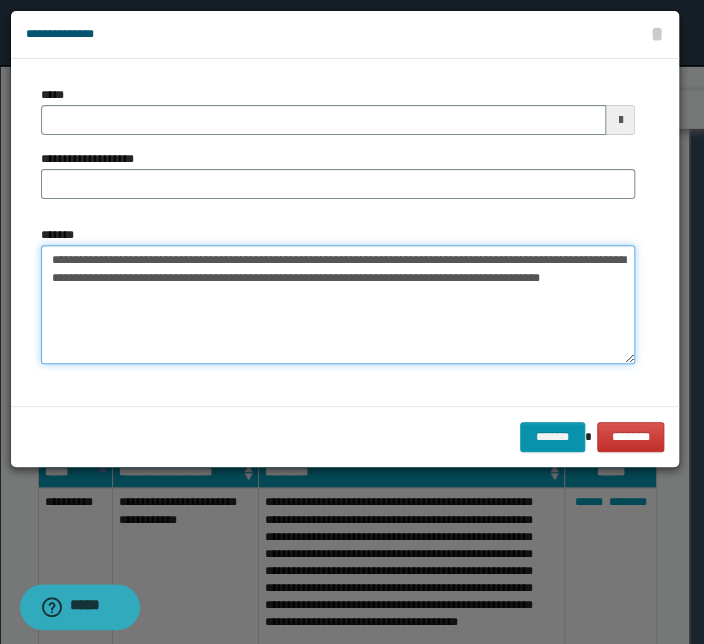 type 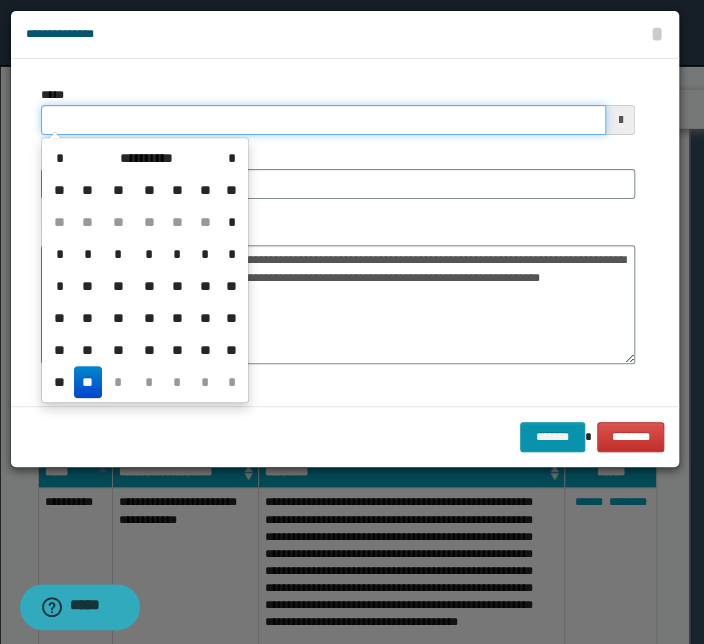 click on "*****" at bounding box center [323, 120] 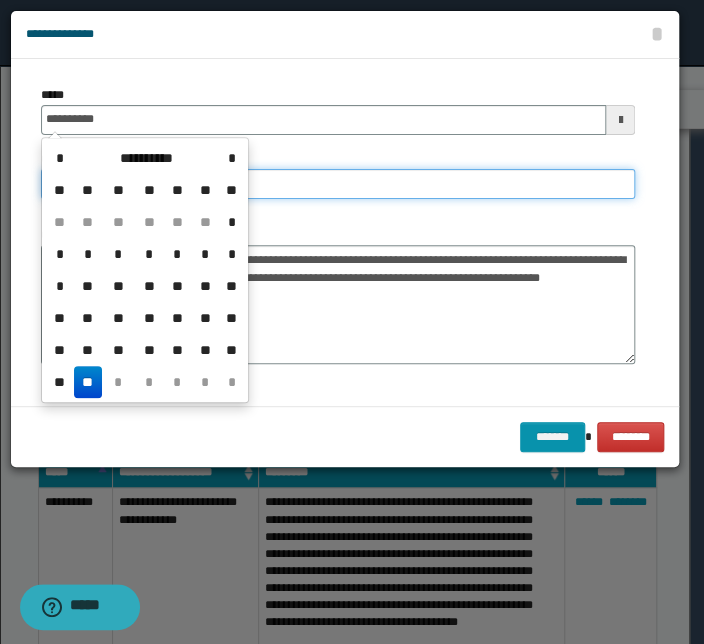 type on "**********" 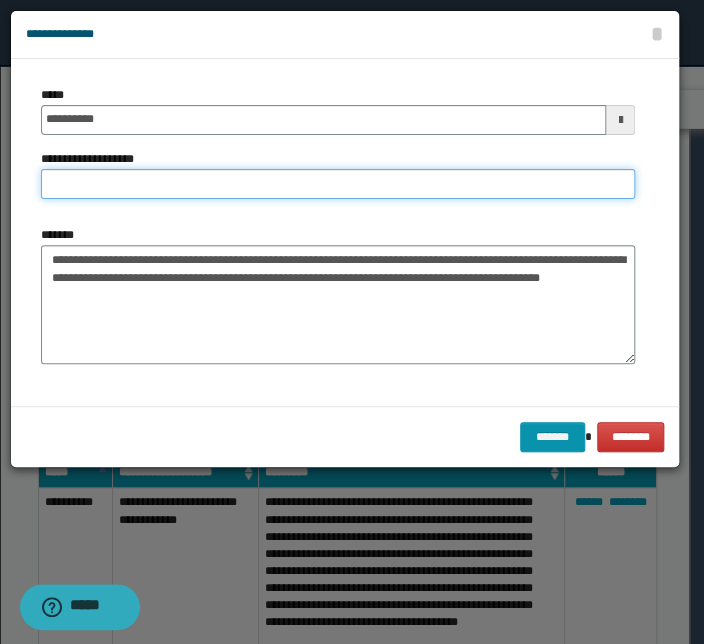 paste on "**********" 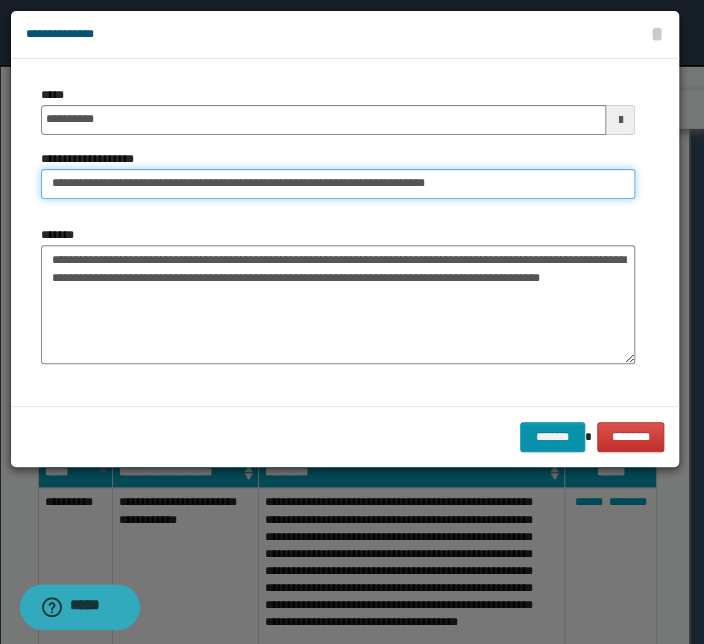 drag, startPoint x: 114, startPoint y: 187, endPoint x: -130, endPoint y: 172, distance: 244.46063 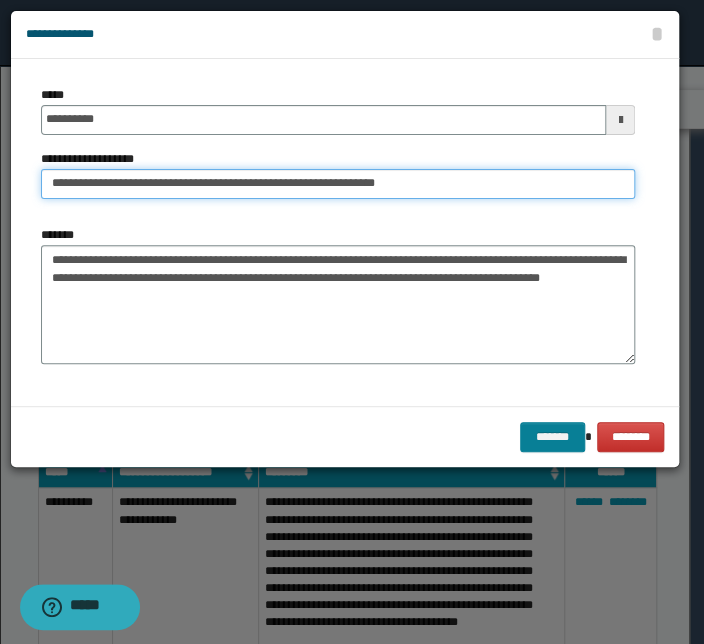type on "**********" 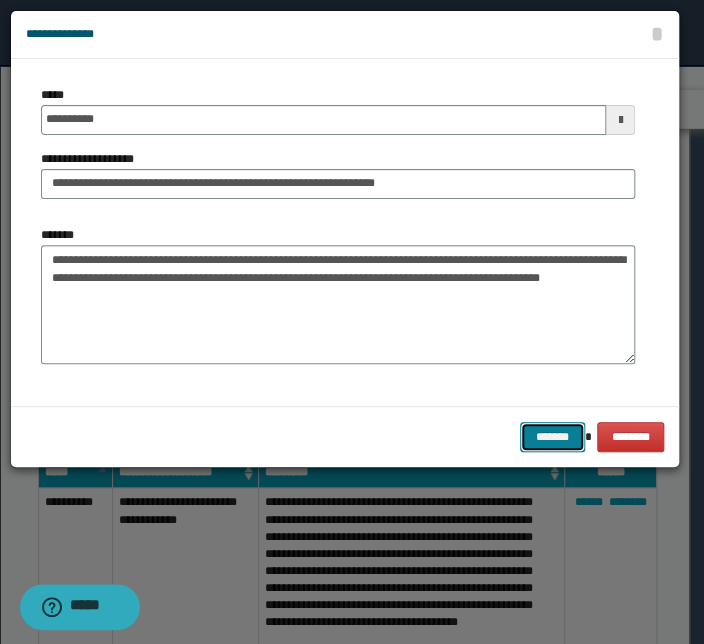 click on "*******" at bounding box center (552, 437) 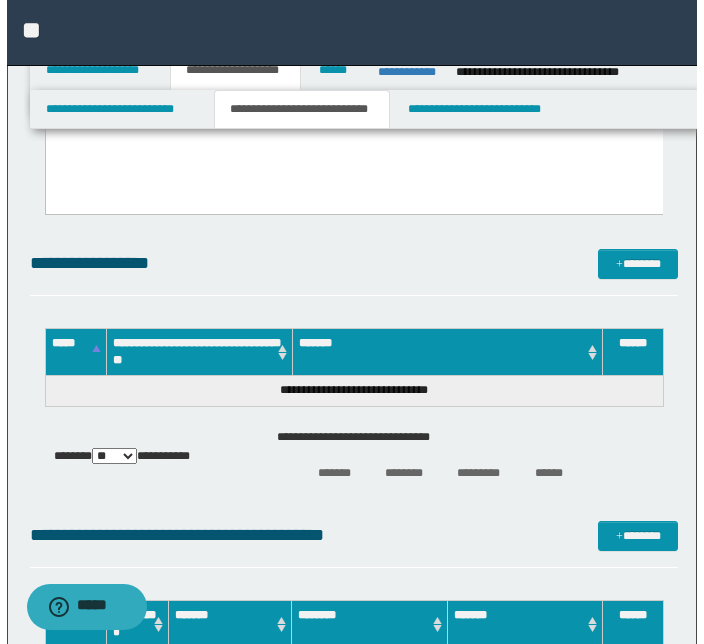 scroll, scrollTop: 1835, scrollLeft: 0, axis: vertical 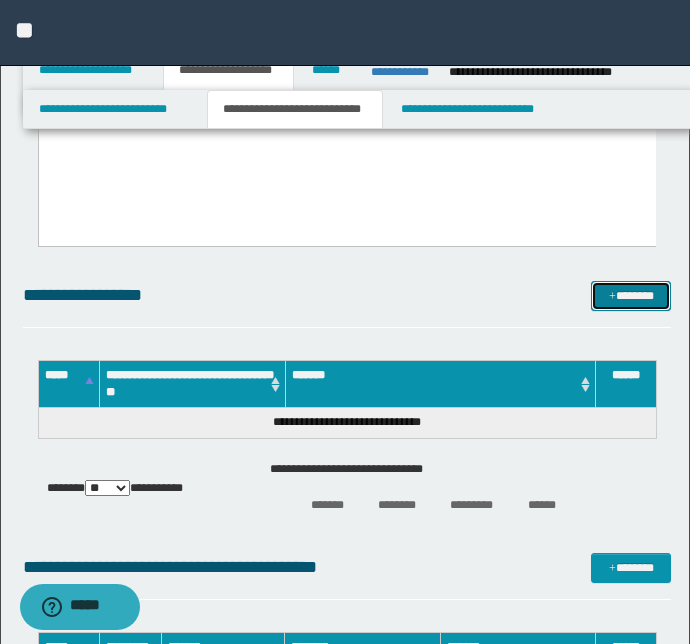 click at bounding box center (612, 297) 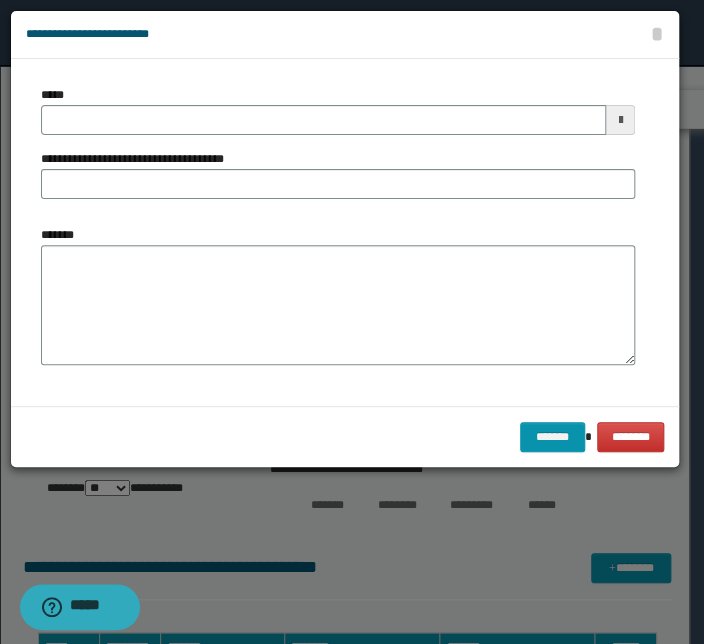 click on "*******" at bounding box center [338, 303] 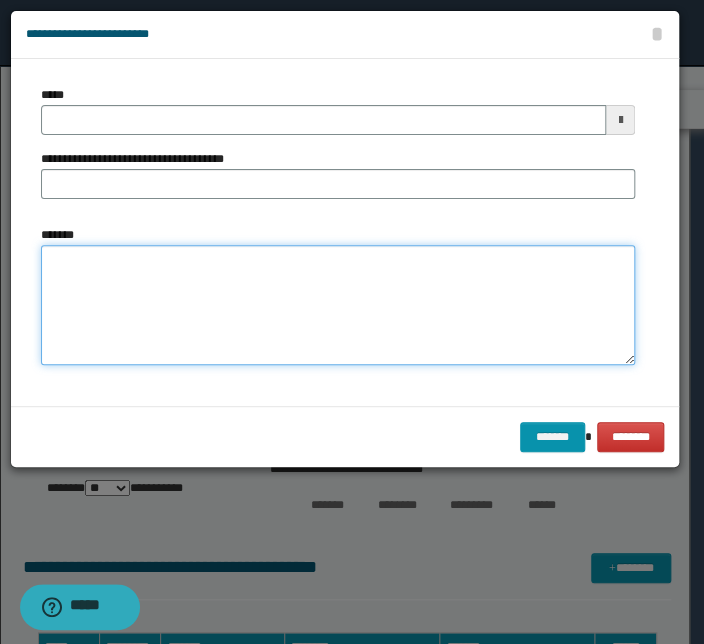 click on "*******" at bounding box center [338, 305] 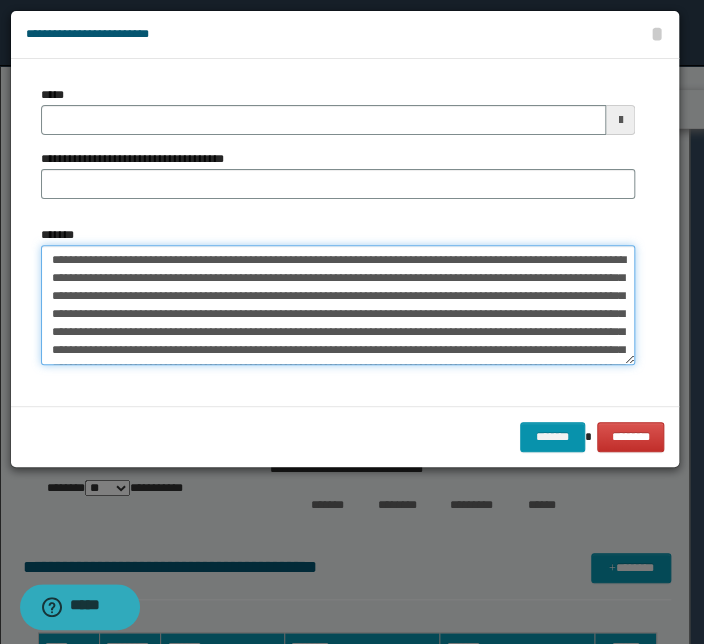 scroll, scrollTop: 155, scrollLeft: 0, axis: vertical 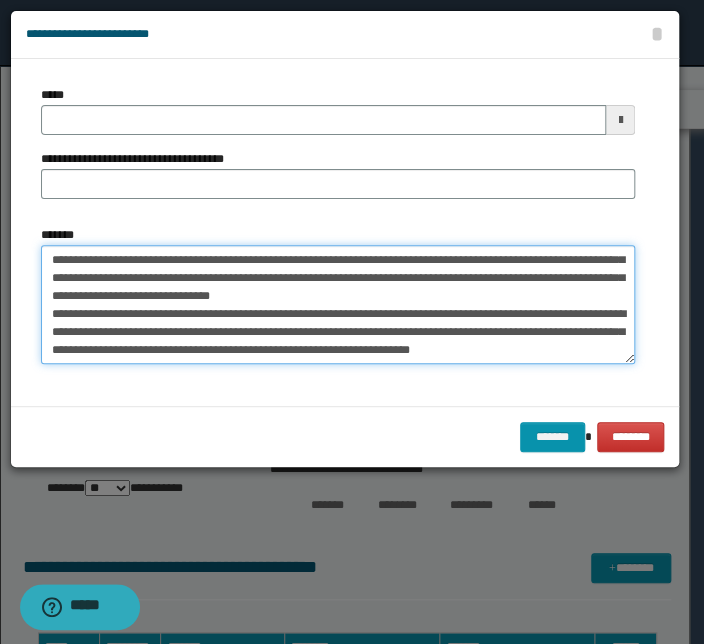 click on "*******" at bounding box center [338, 305] 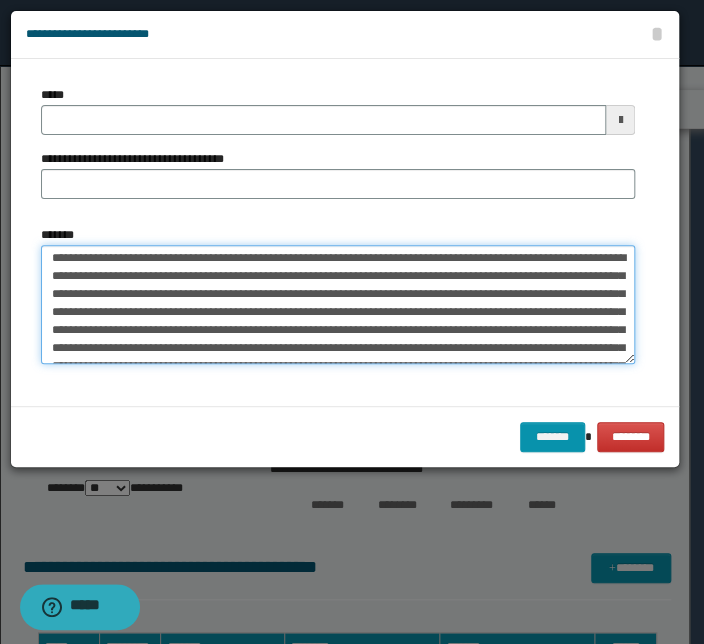 scroll, scrollTop: 0, scrollLeft: 0, axis: both 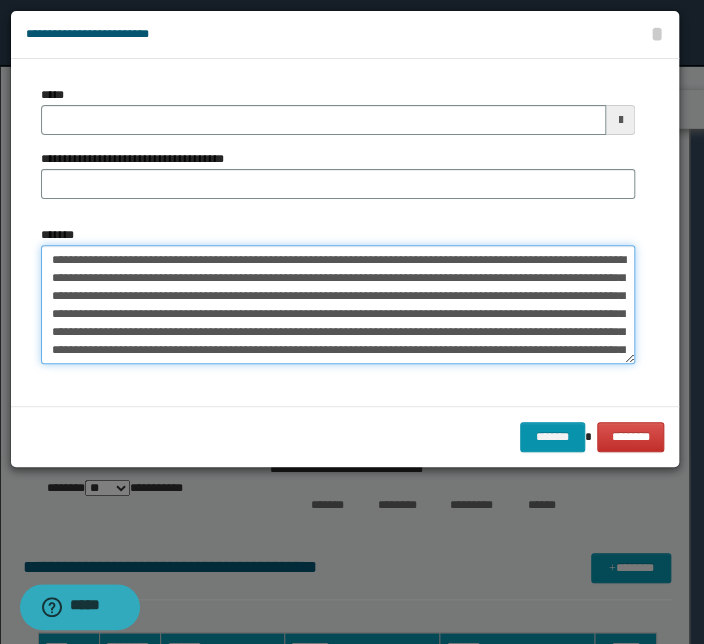 drag, startPoint x: 238, startPoint y: 260, endPoint x: 0, endPoint y: 250, distance: 238.20999 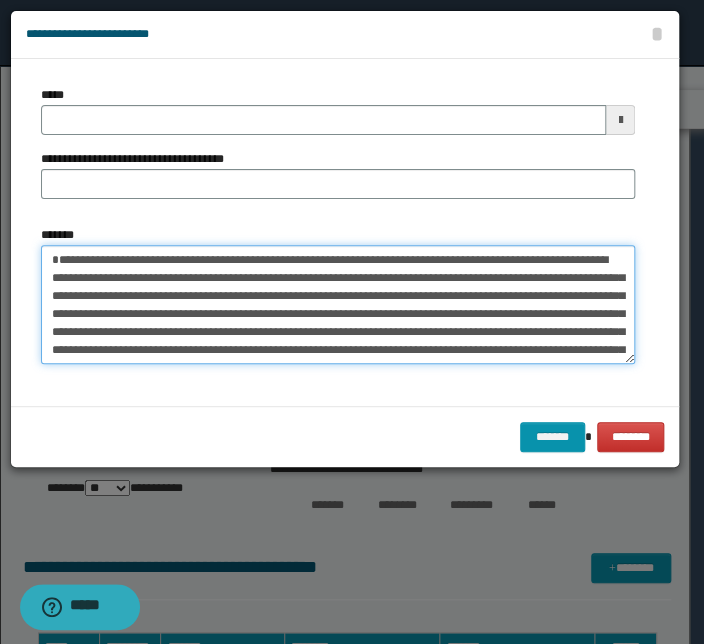 type 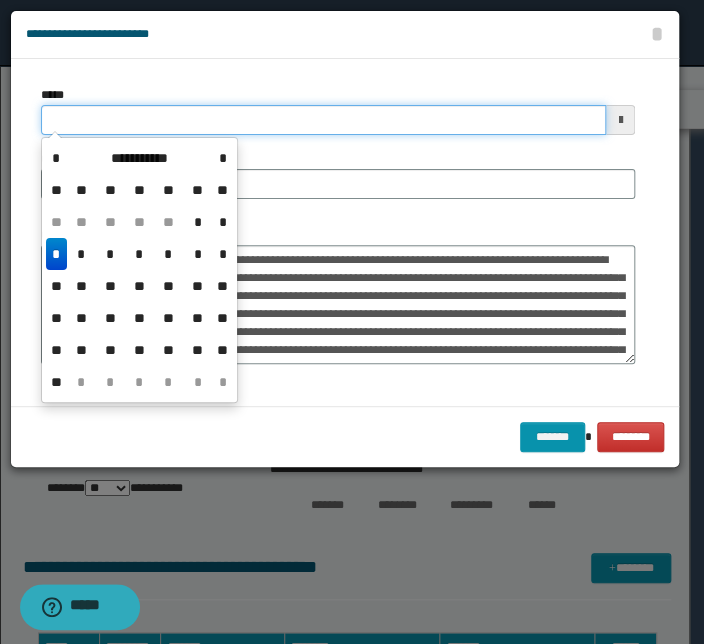 click on "*****" at bounding box center (323, 120) 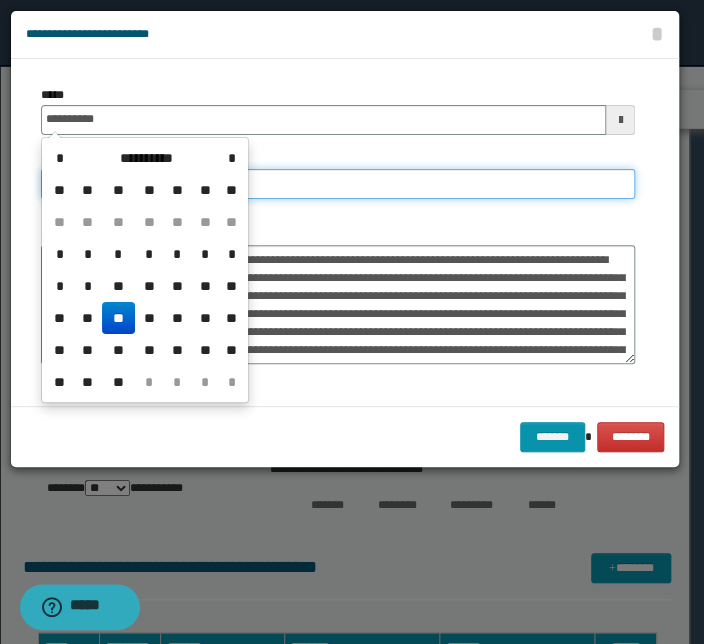 type on "**********" 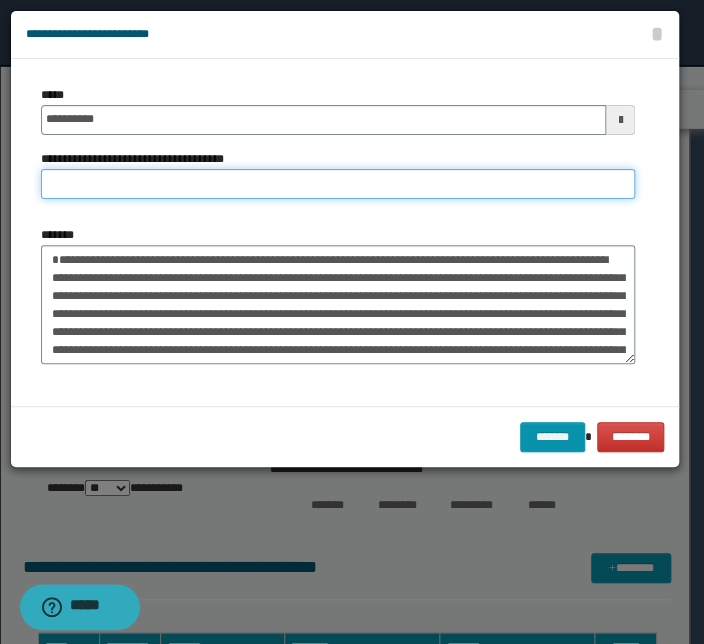 click on "**********" at bounding box center (338, 184) 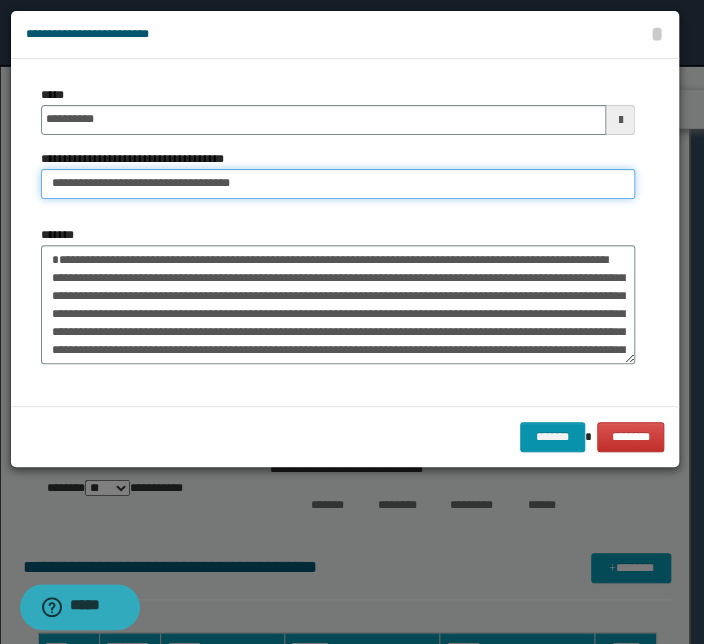 drag, startPoint x: 117, startPoint y: 187, endPoint x: -100, endPoint y: 183, distance: 217.03687 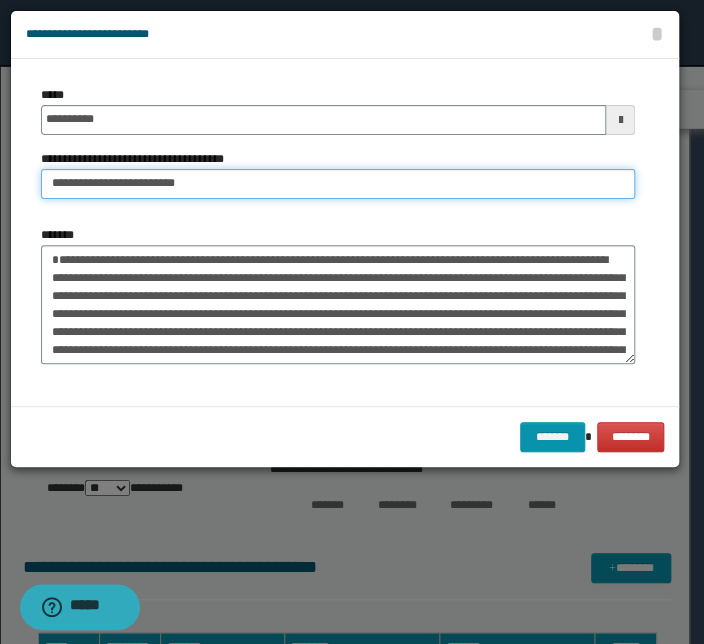 scroll, scrollTop: 161, scrollLeft: 0, axis: vertical 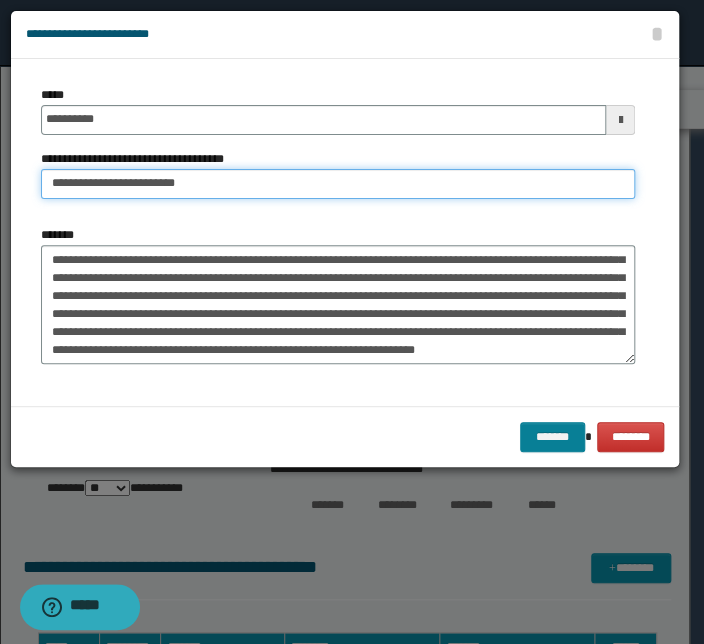 type on "**********" 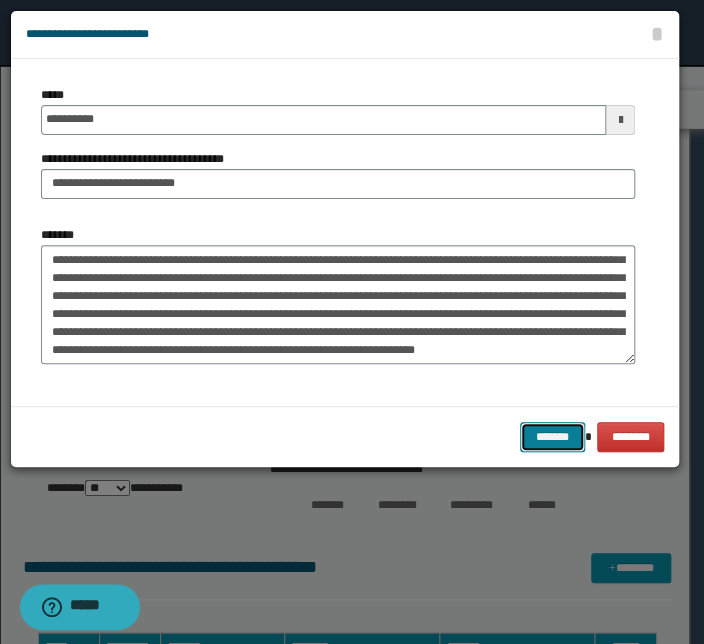 click on "*******" at bounding box center (552, 437) 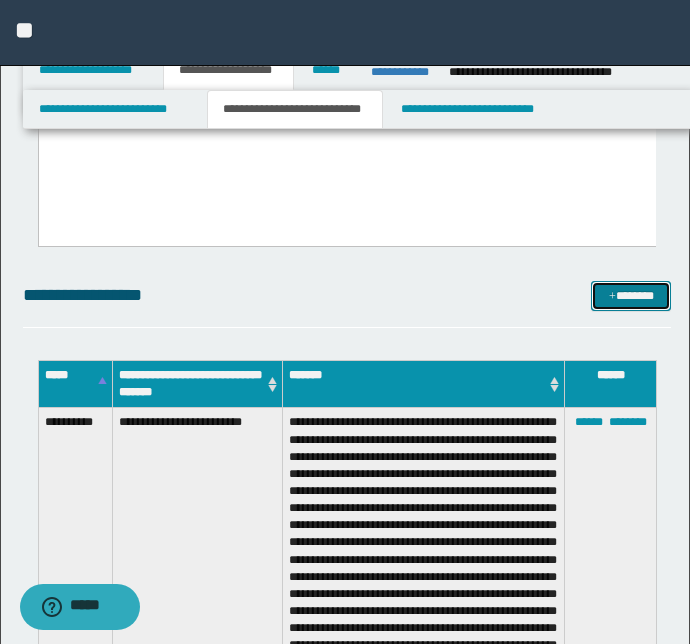 click on "*******" at bounding box center (631, 296) 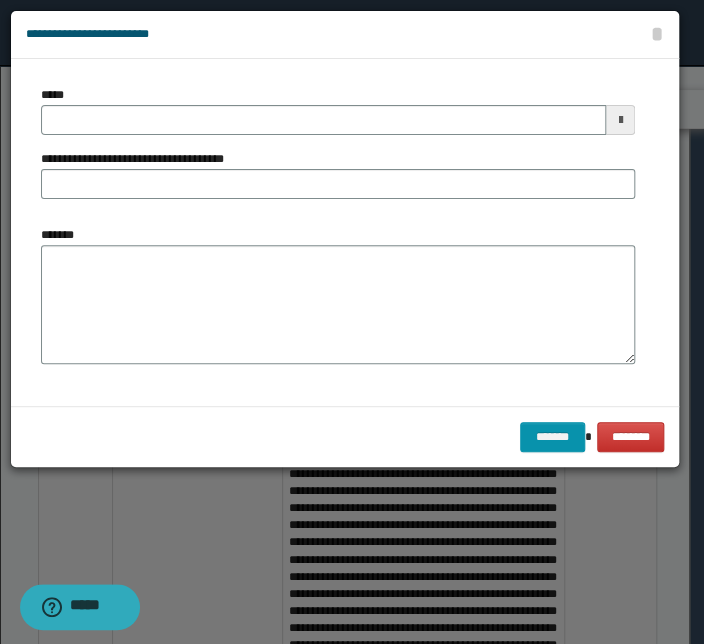 scroll, scrollTop: 0, scrollLeft: 0, axis: both 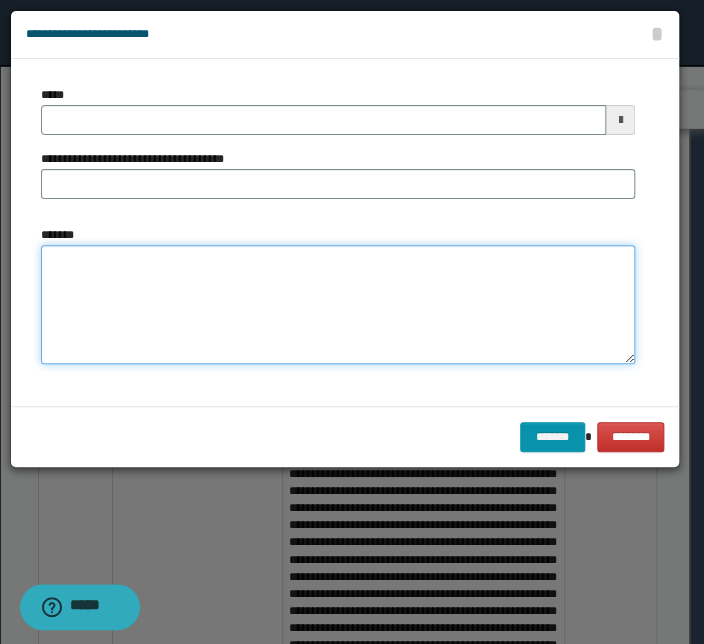 click on "*******" at bounding box center [338, 305] 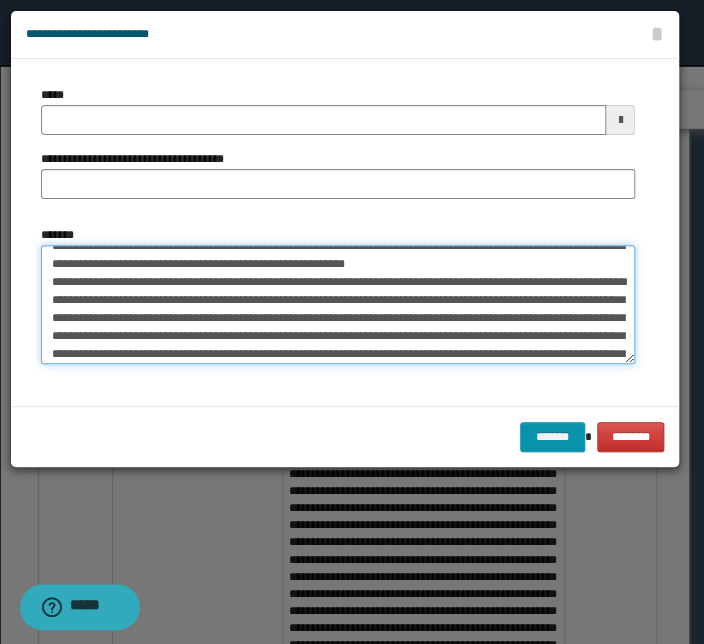 scroll, scrollTop: 0, scrollLeft: 0, axis: both 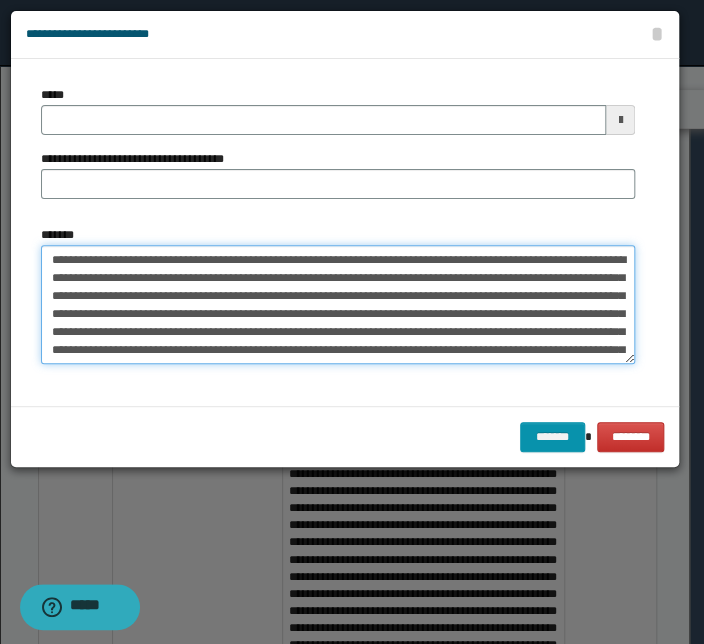 drag, startPoint x: 232, startPoint y: 258, endPoint x: 40, endPoint y: 250, distance: 192.1666 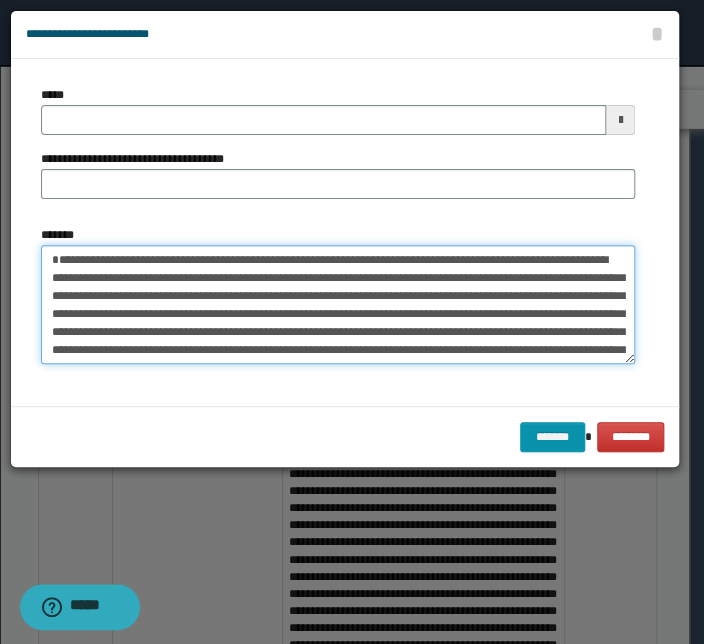 type 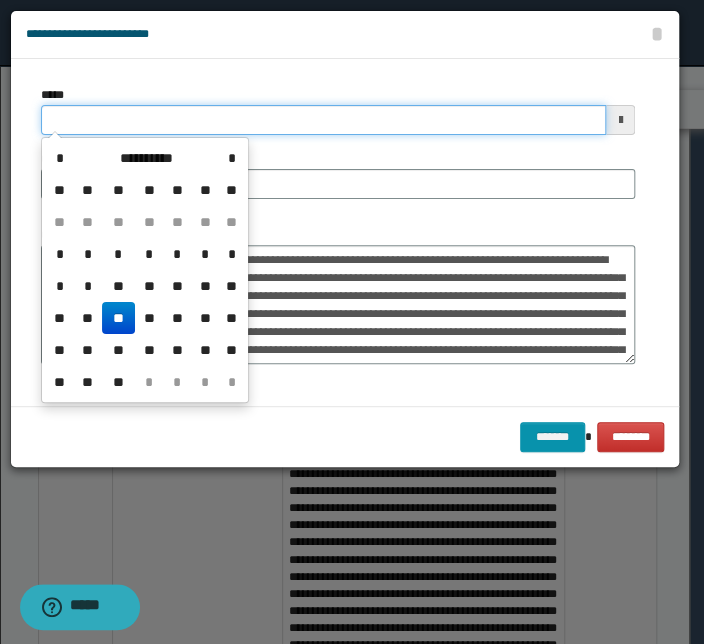 click on "*****" at bounding box center (323, 120) 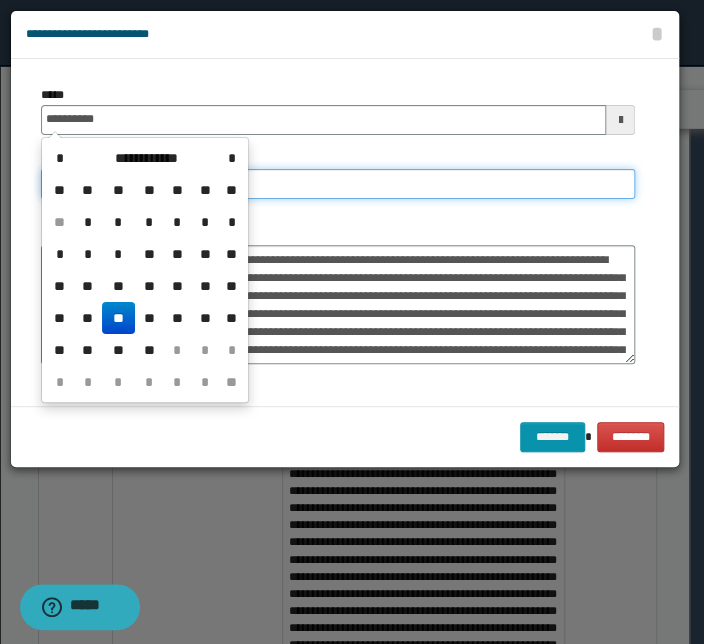 type on "**********" 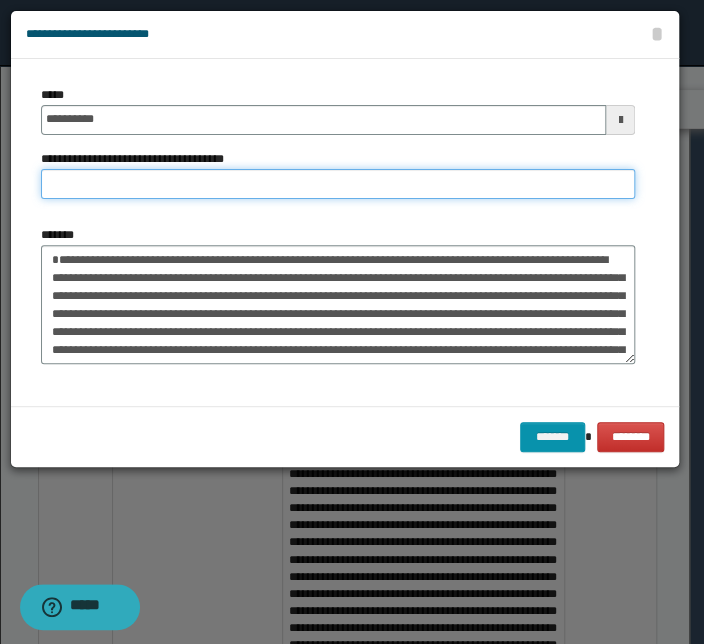 paste on "**********" 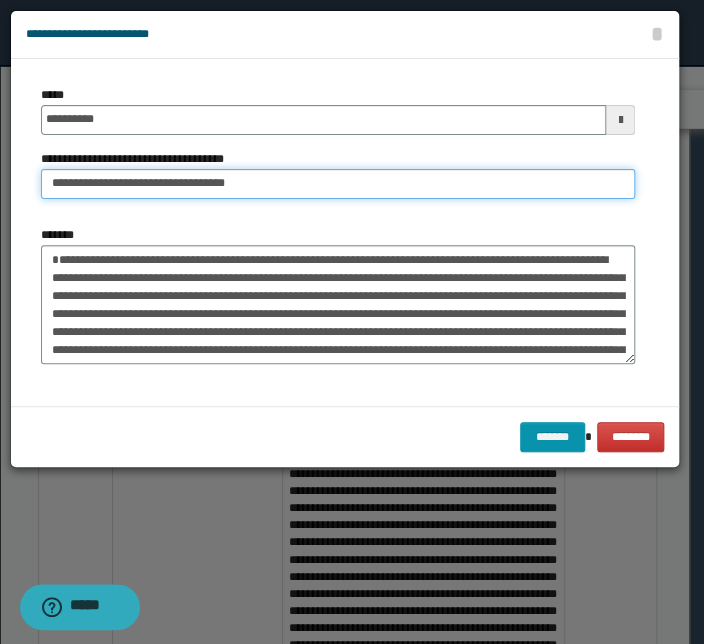 drag, startPoint x: 108, startPoint y: 182, endPoint x: -120, endPoint y: 176, distance: 228.07893 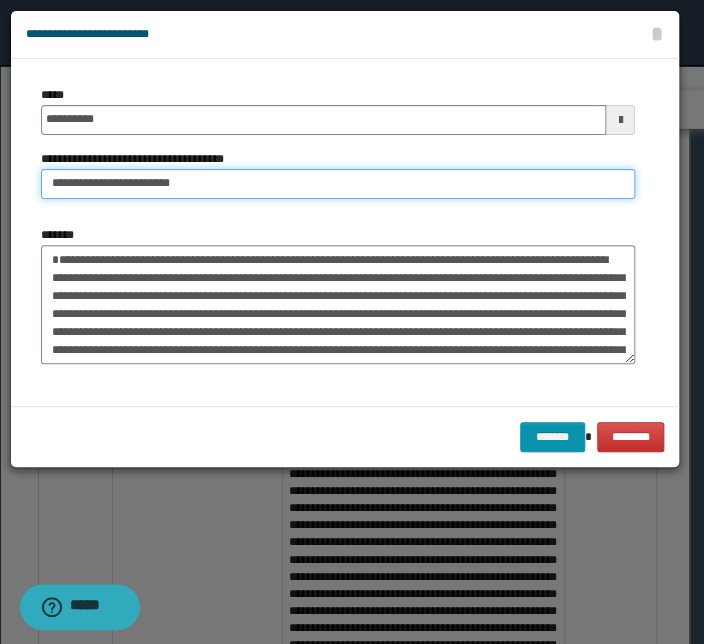 type on "**********" 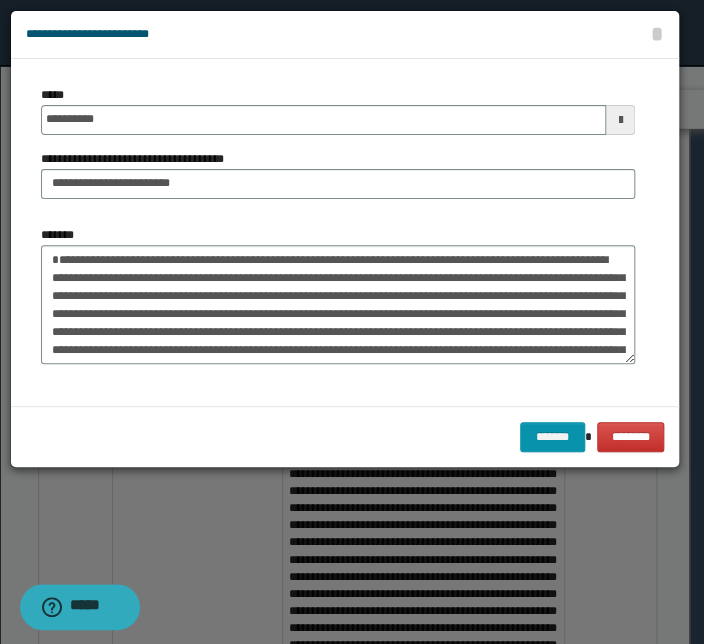 click on "**********" at bounding box center [338, 232] 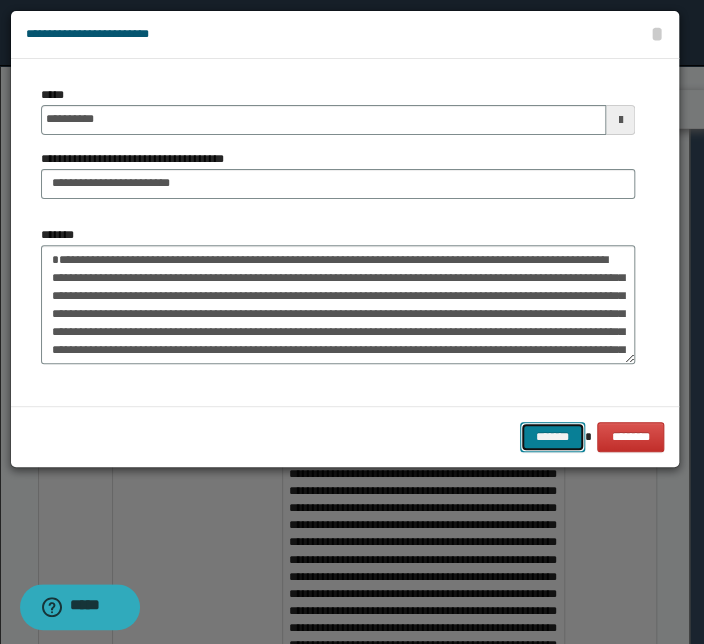 click on "*******" at bounding box center [552, 437] 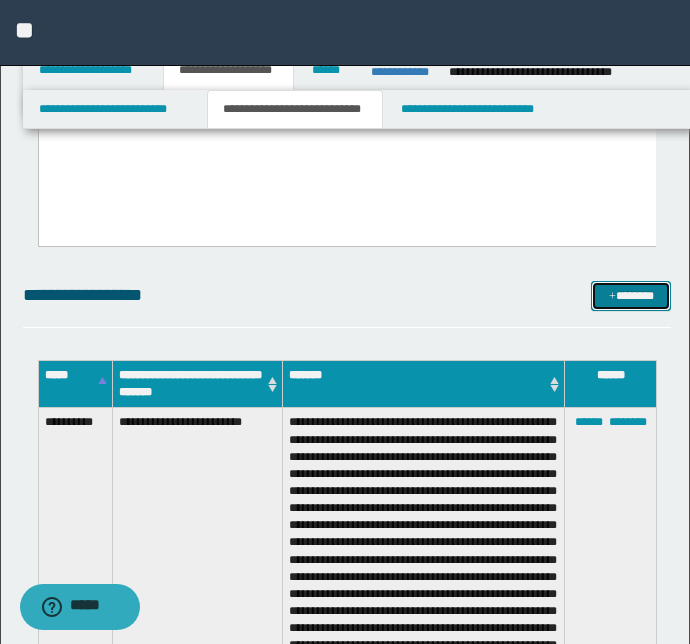 click on "*******" at bounding box center [631, 296] 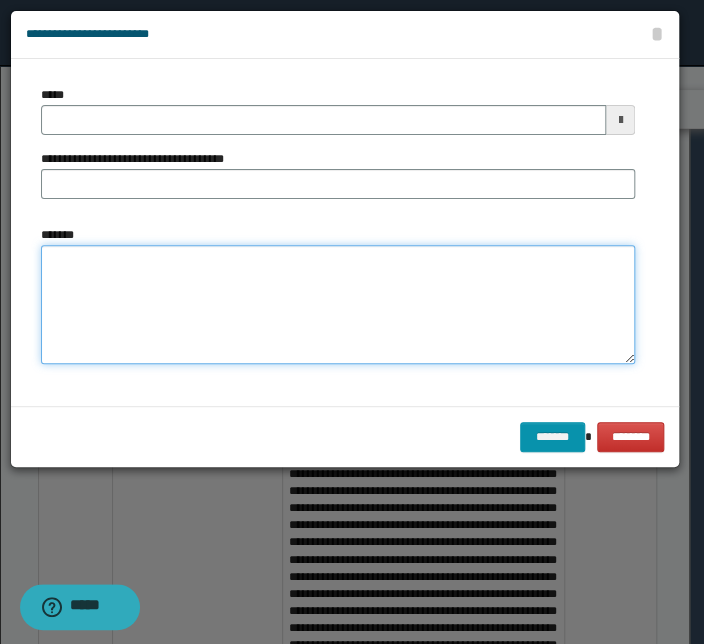 click on "*******" at bounding box center [338, 305] 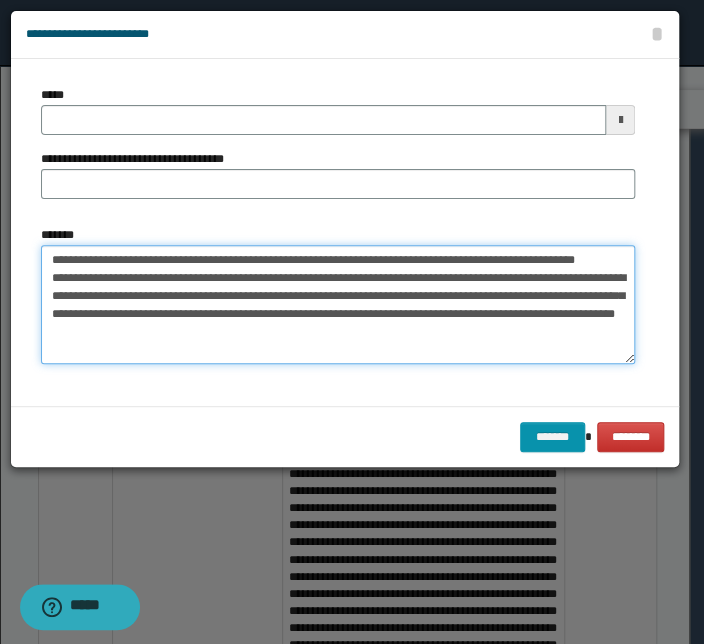 drag, startPoint x: 276, startPoint y: 257, endPoint x: -28, endPoint y: 249, distance: 304.10526 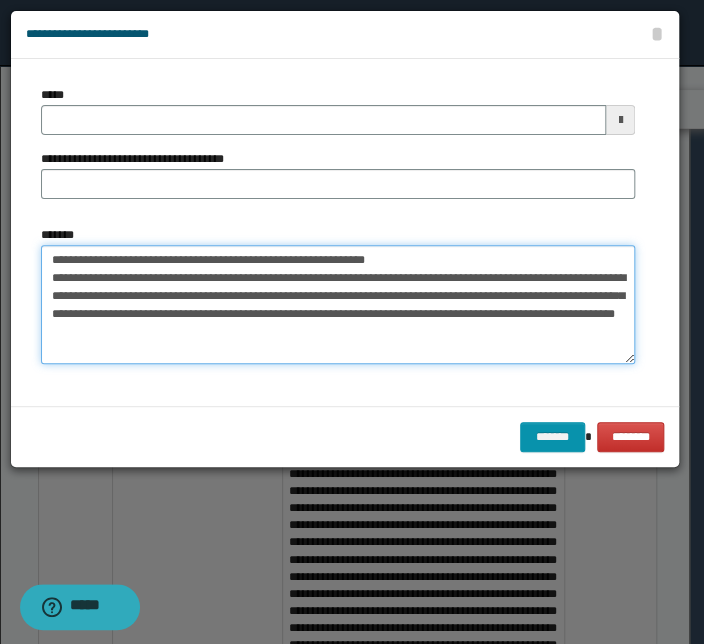 type 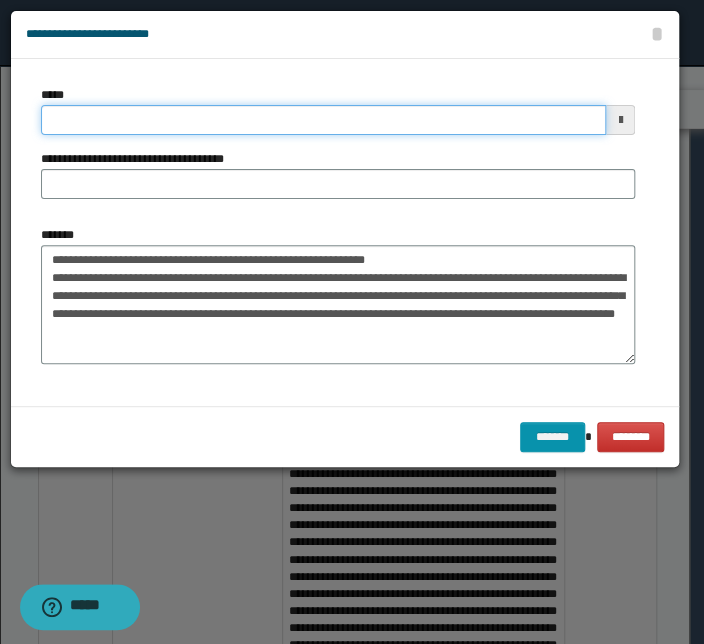 click on "*****" at bounding box center [323, 120] 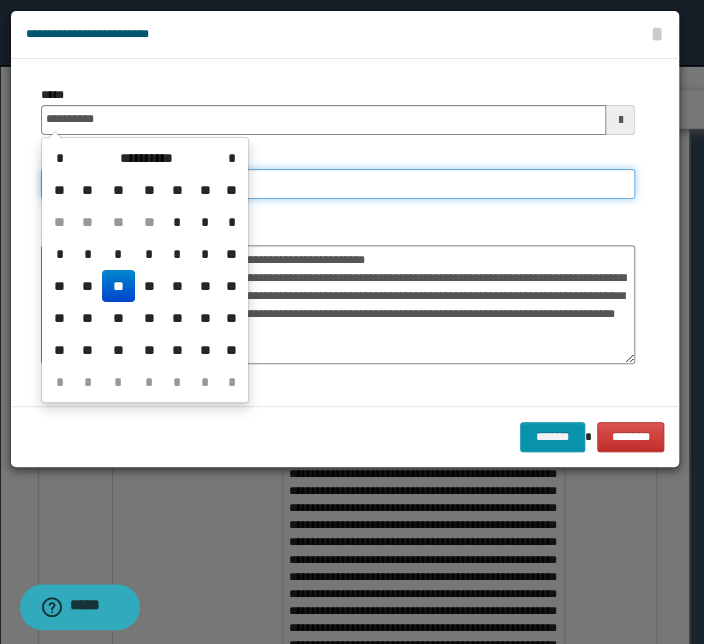 type on "**********" 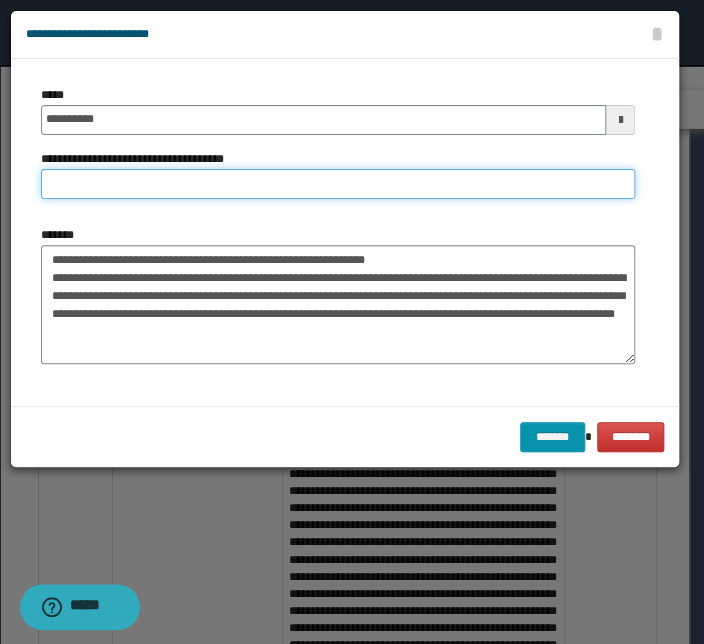 click on "**********" at bounding box center (338, 184) 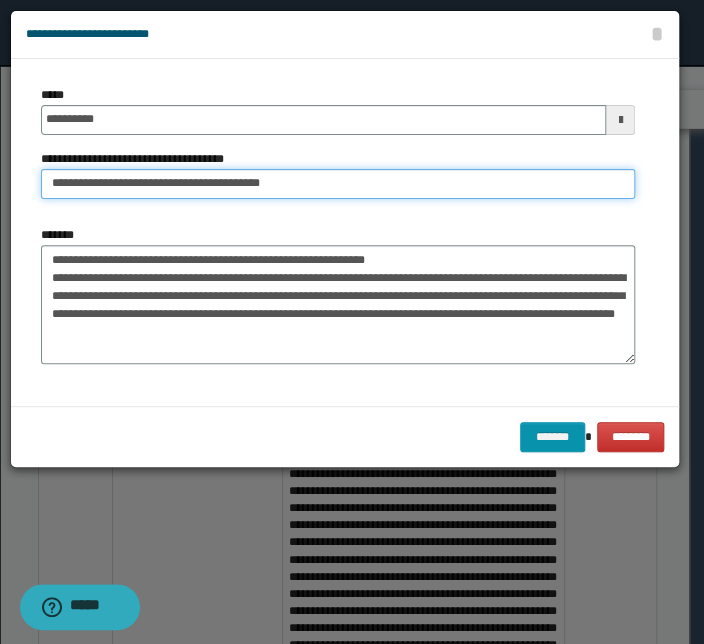 drag, startPoint x: 114, startPoint y: 185, endPoint x: -165, endPoint y: 162, distance: 279.9464 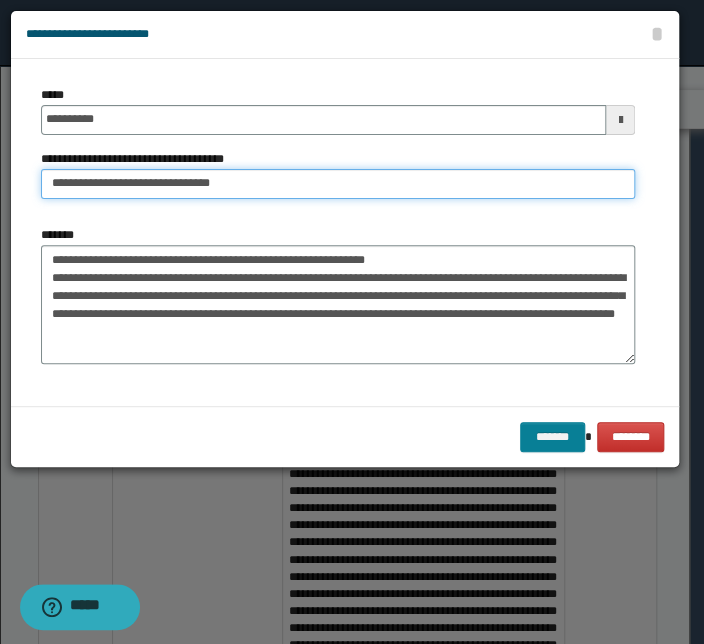 type on "**********" 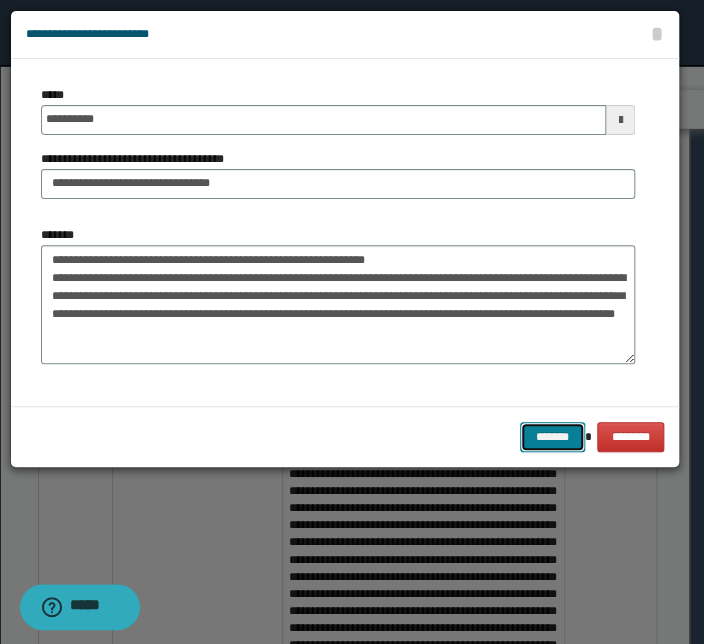 click on "*******" at bounding box center (552, 437) 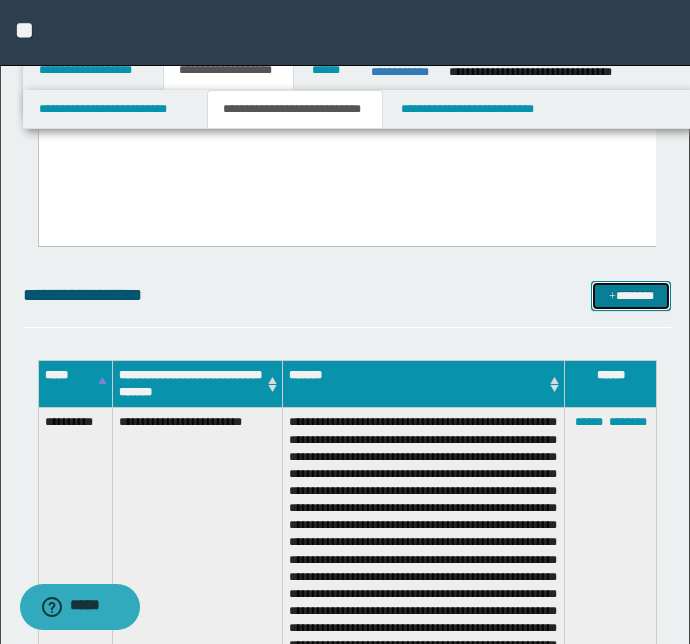 click on "*******" at bounding box center [631, 296] 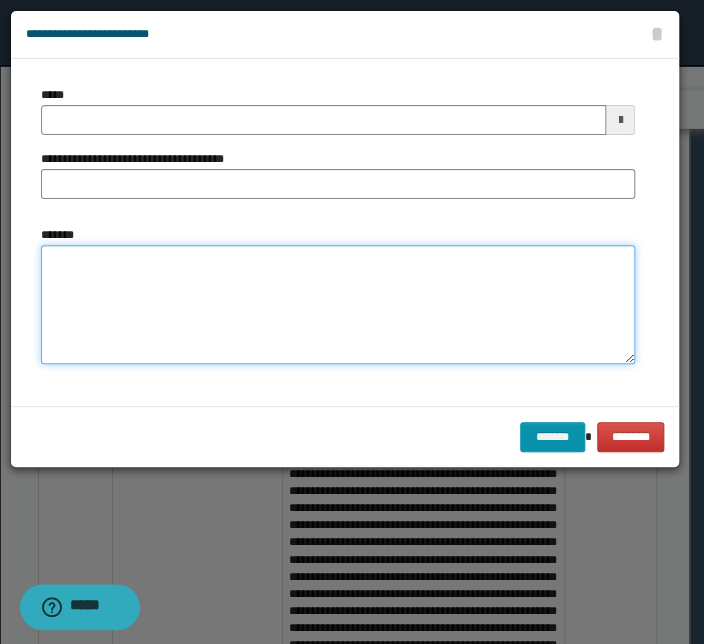 click on "*******" at bounding box center [338, 305] 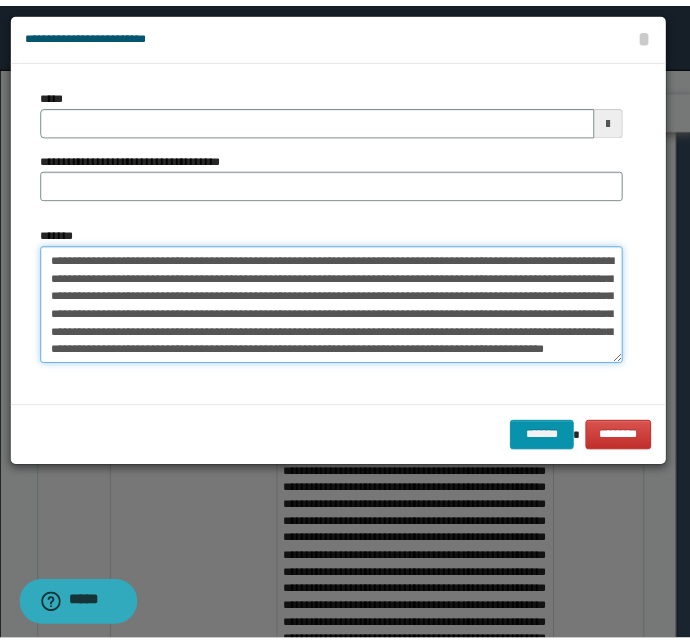 scroll, scrollTop: 0, scrollLeft: 0, axis: both 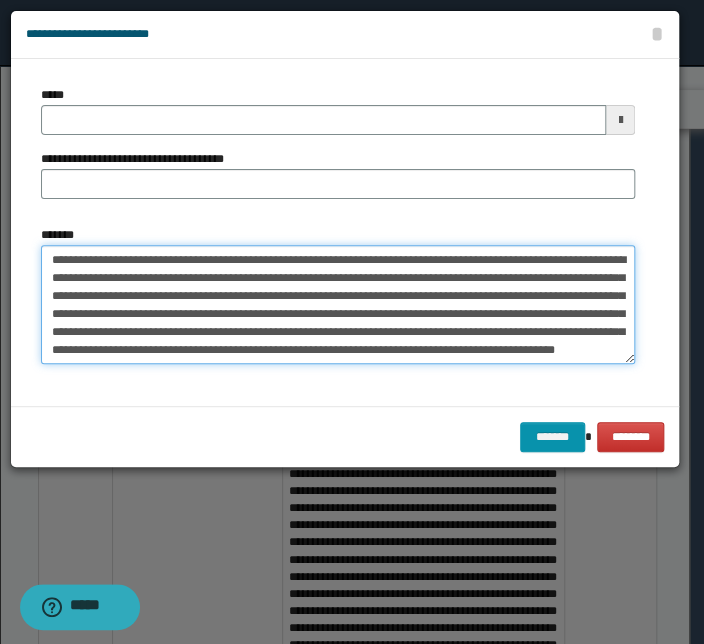 click on "**********" at bounding box center (338, 305) 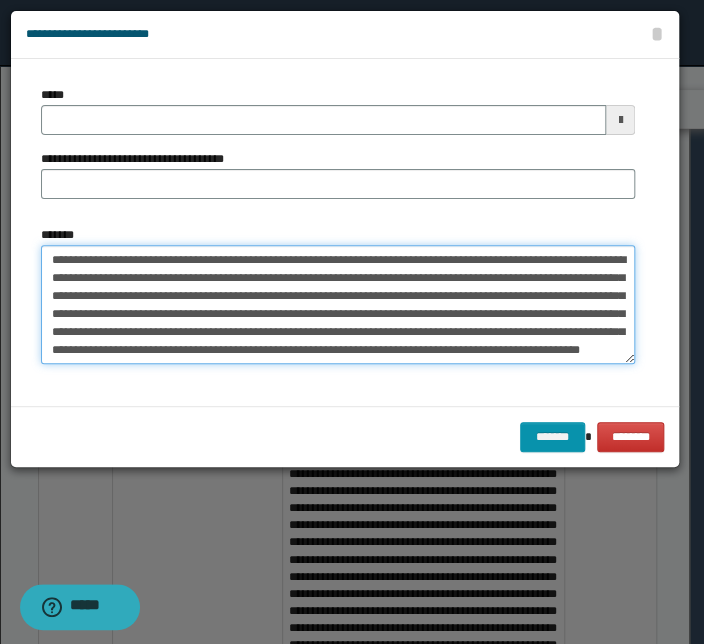 drag, startPoint x: 281, startPoint y: 258, endPoint x: 10, endPoint y: 252, distance: 271.0664 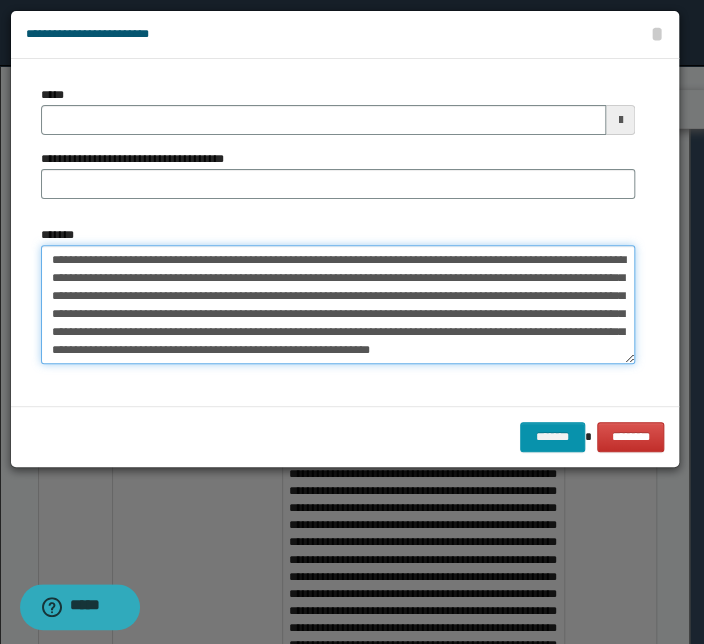 type 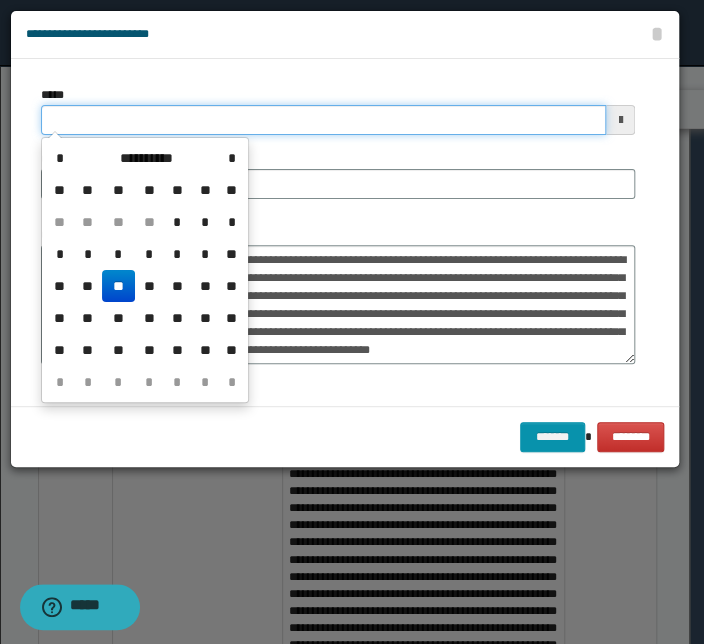 click on "*****" at bounding box center (323, 120) 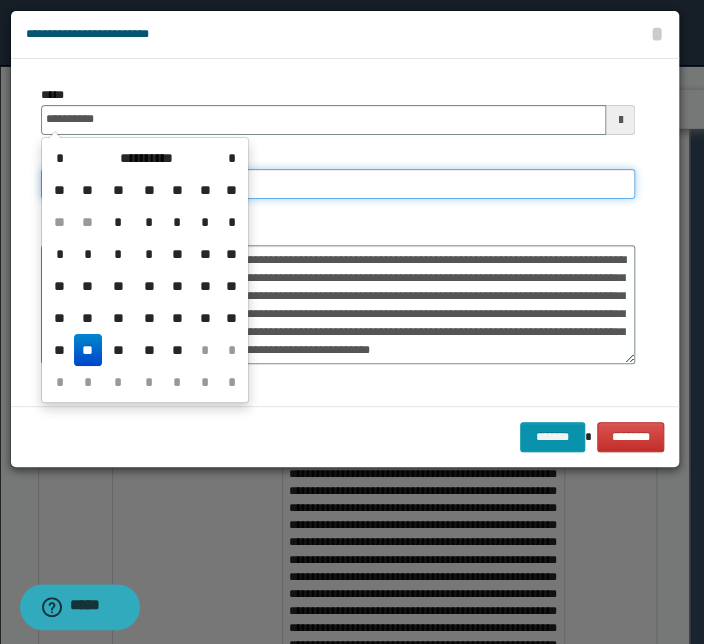 type on "**********" 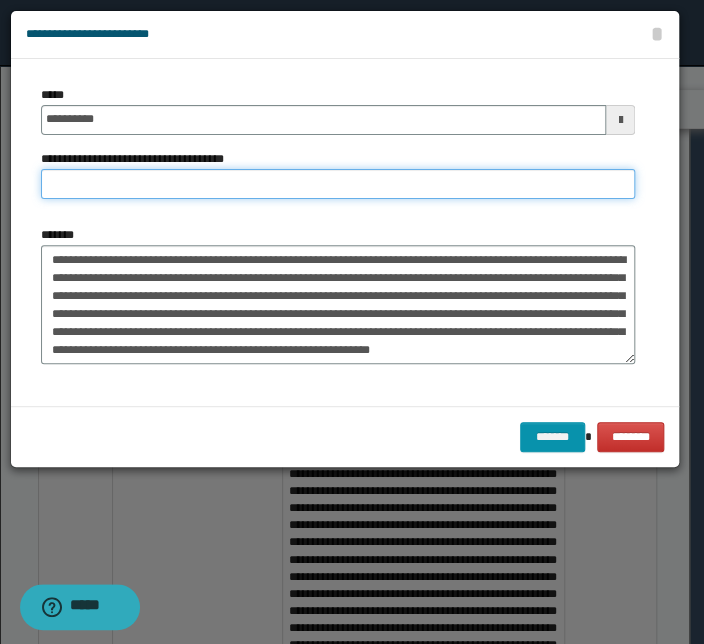 click on "**********" at bounding box center [338, 184] 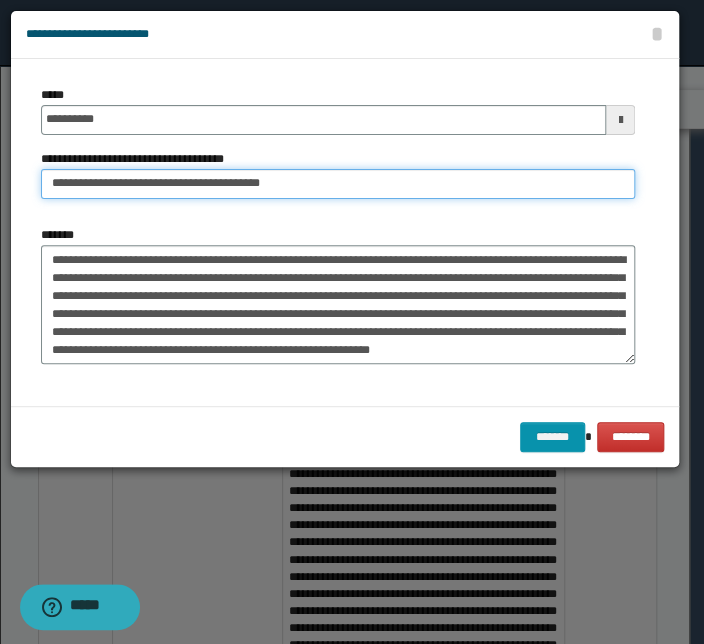 drag, startPoint x: 117, startPoint y: 184, endPoint x: -98, endPoint y: 175, distance: 215.1883 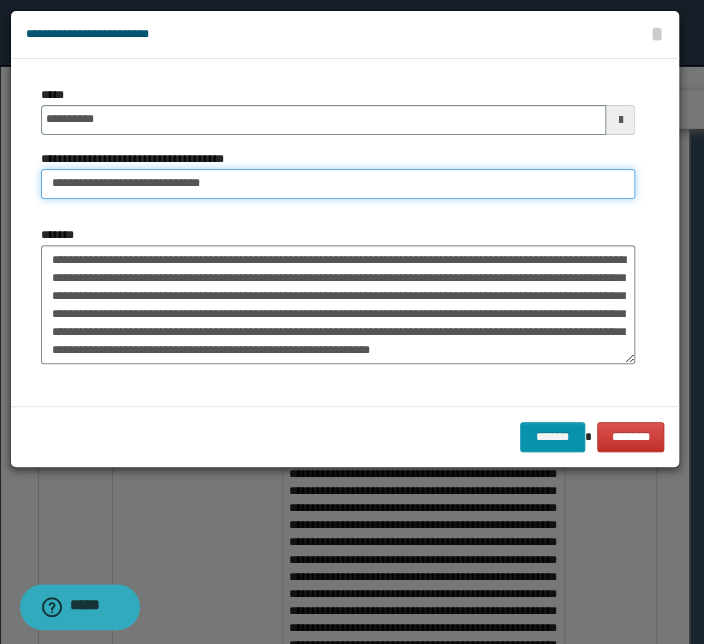 click on "**********" at bounding box center (338, 184) 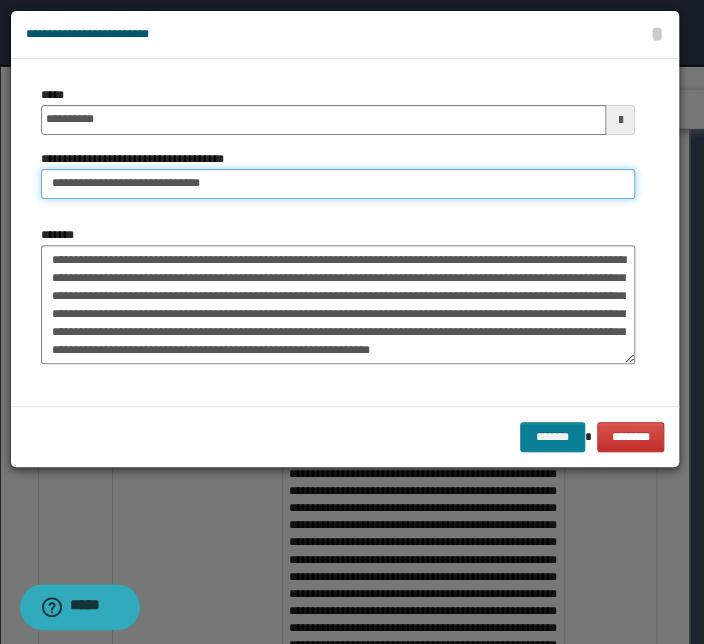 type on "**********" 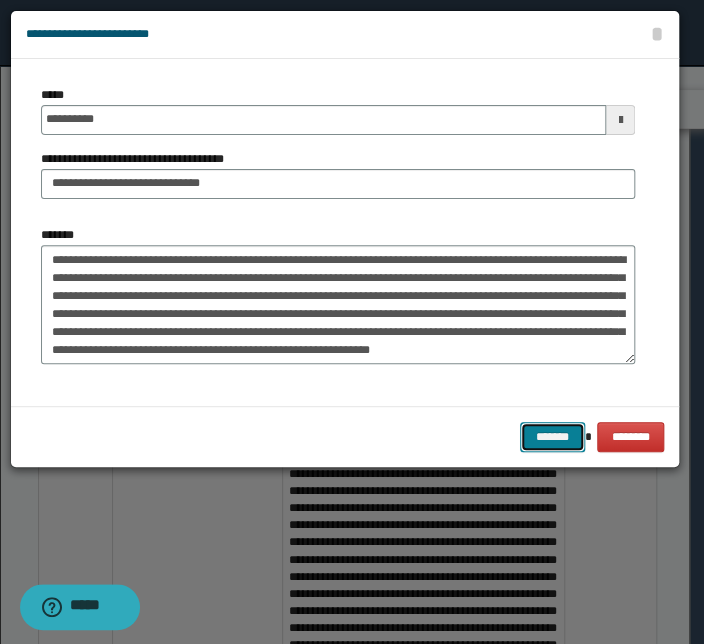 drag, startPoint x: 557, startPoint y: 435, endPoint x: 40, endPoint y: 441, distance: 517.0348 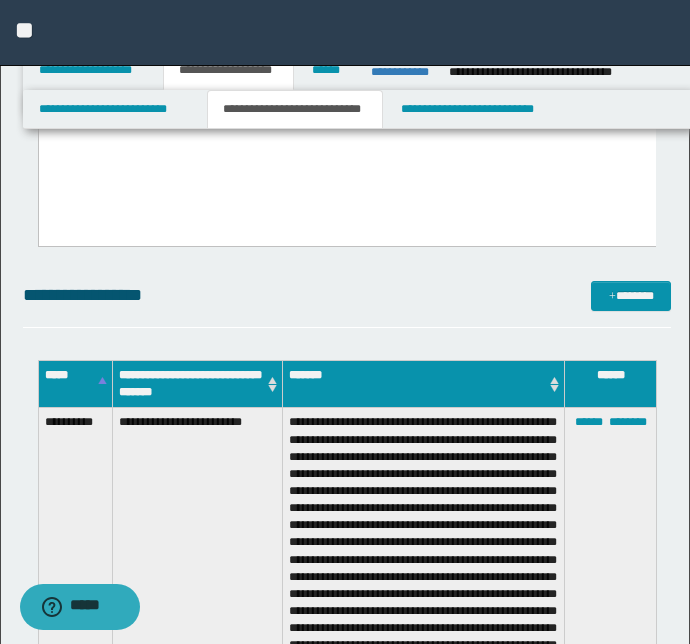 click on "**********" at bounding box center [347, 304] 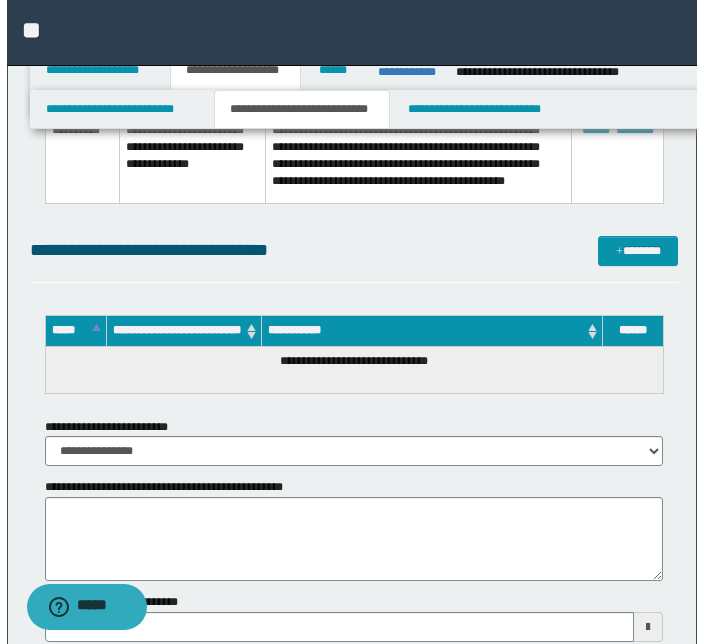 scroll, scrollTop: 5464, scrollLeft: 0, axis: vertical 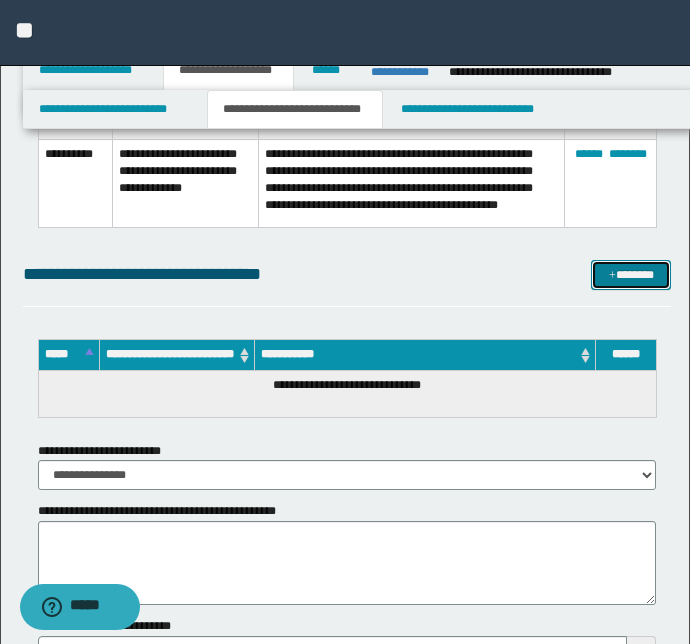 click on "*******" at bounding box center (631, 275) 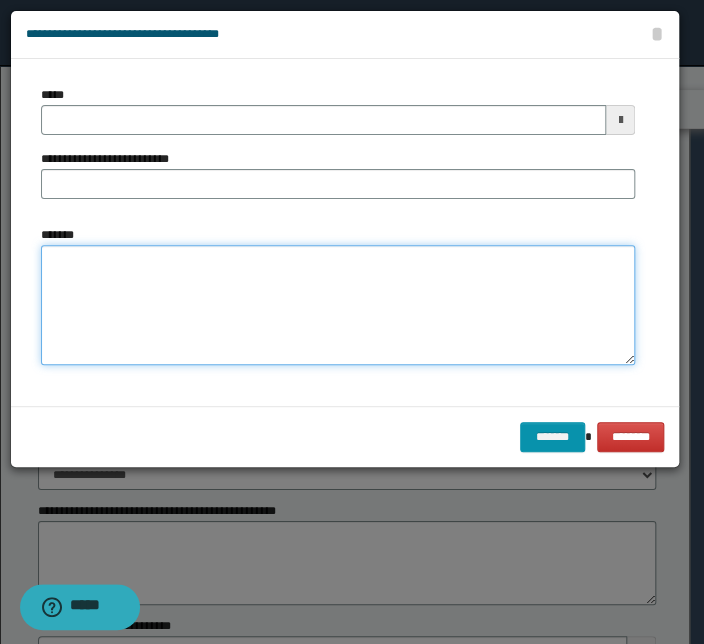 click on "*******" at bounding box center [338, 305] 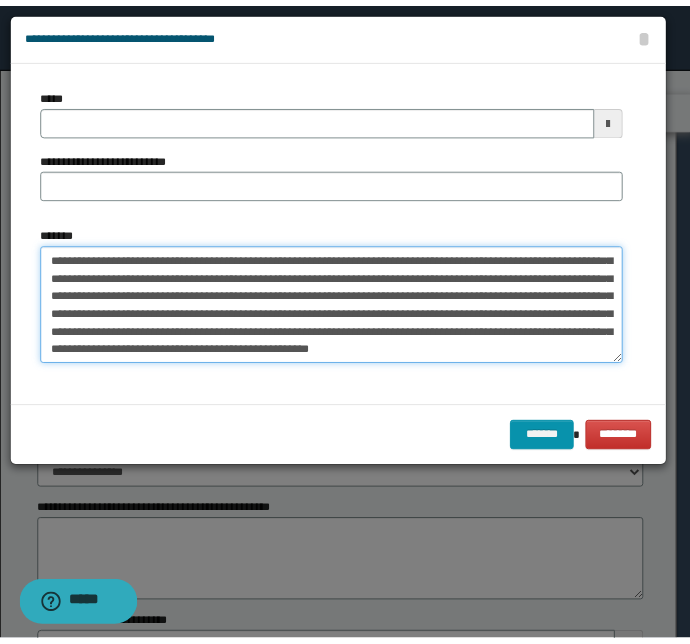 scroll, scrollTop: 0, scrollLeft: 0, axis: both 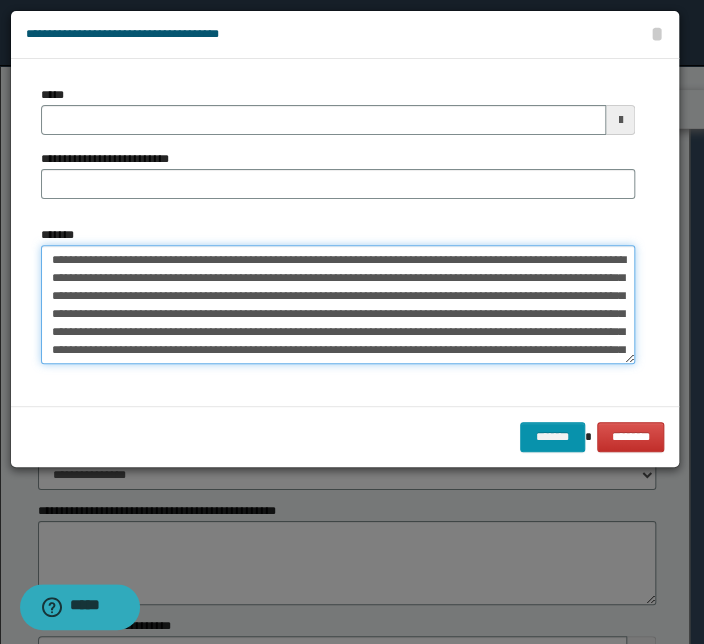 drag, startPoint x: 244, startPoint y: 256, endPoint x: 2, endPoint y: 255, distance: 242.00206 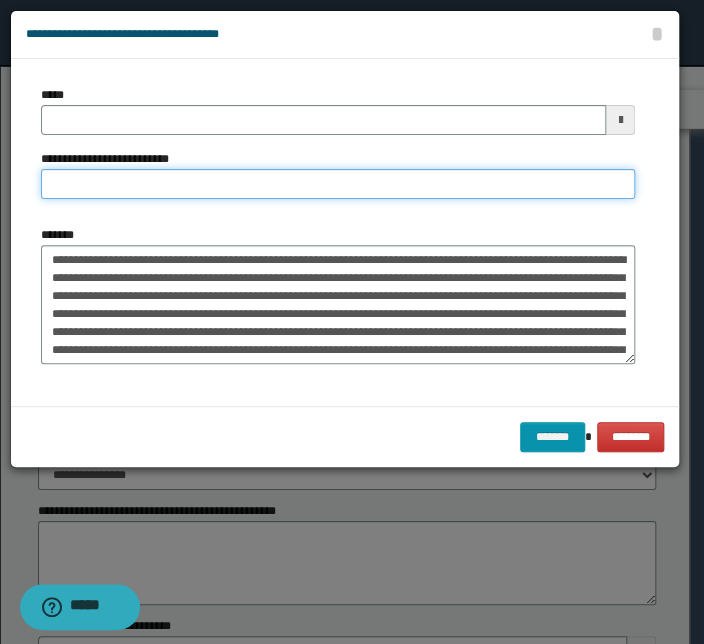click on "**********" at bounding box center [338, 184] 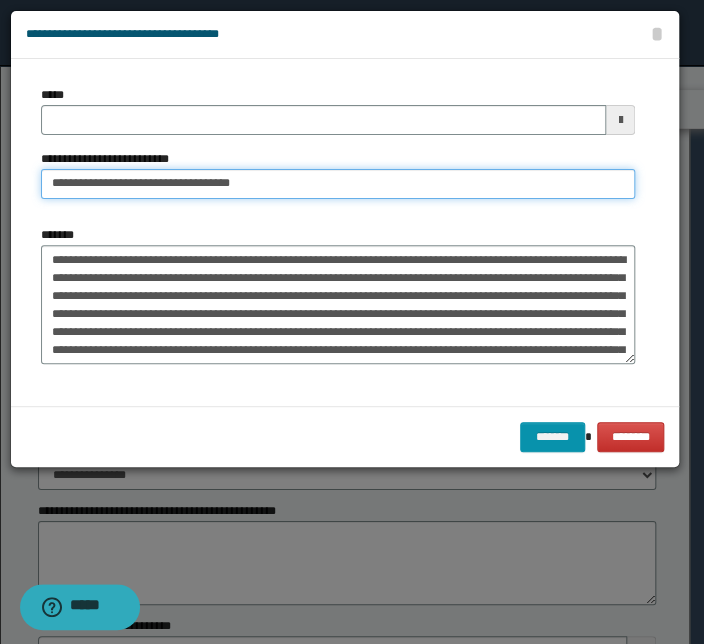type 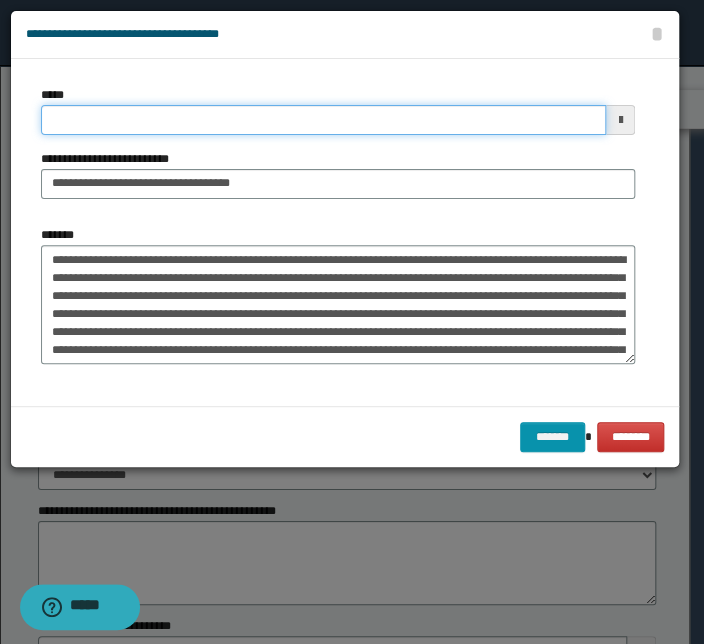 click on "*****" at bounding box center [323, 120] 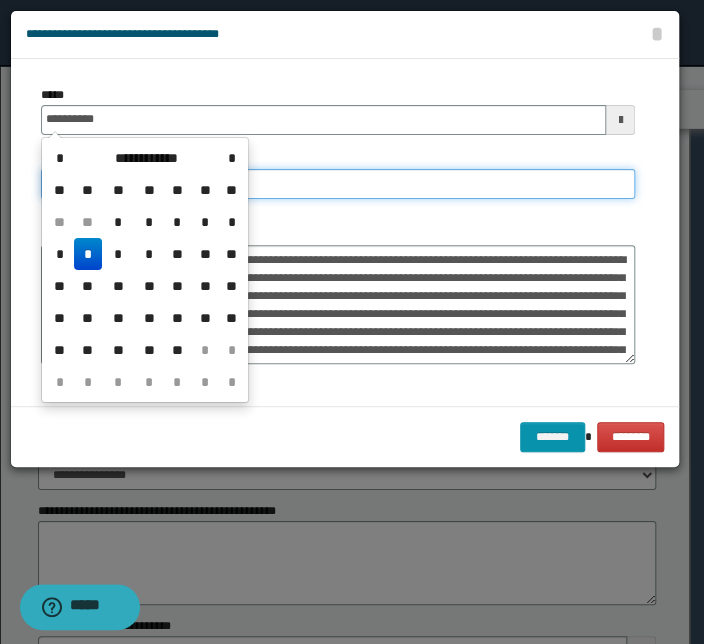 type on "**********" 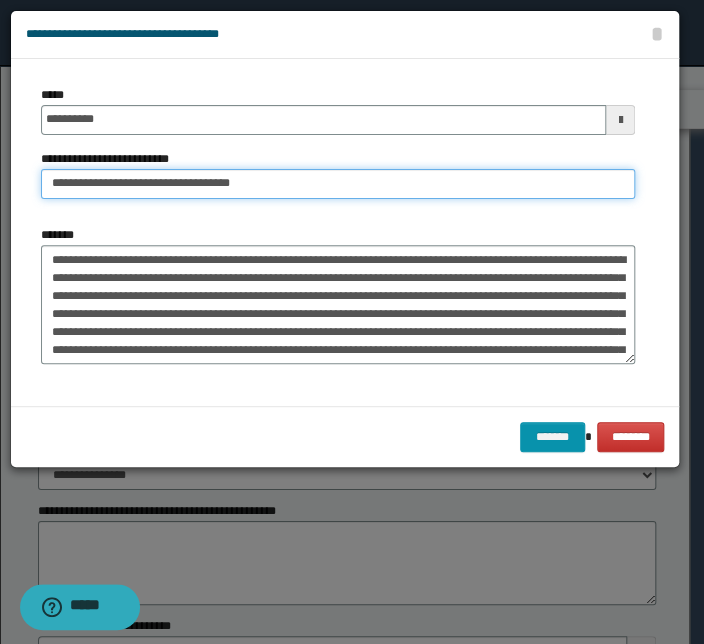 drag, startPoint x: 120, startPoint y: 179, endPoint x: 0, endPoint y: 170, distance: 120.33703 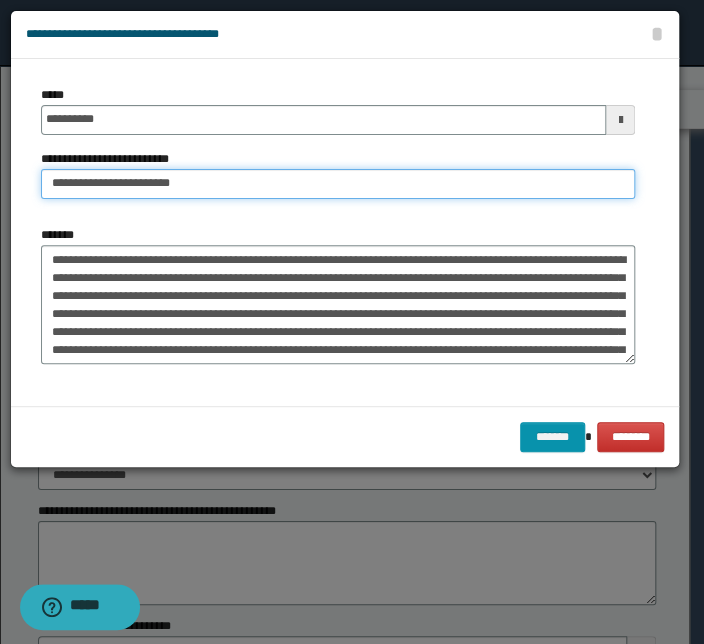 drag, startPoint x: 123, startPoint y: 188, endPoint x: 124, endPoint y: 202, distance: 14.035668 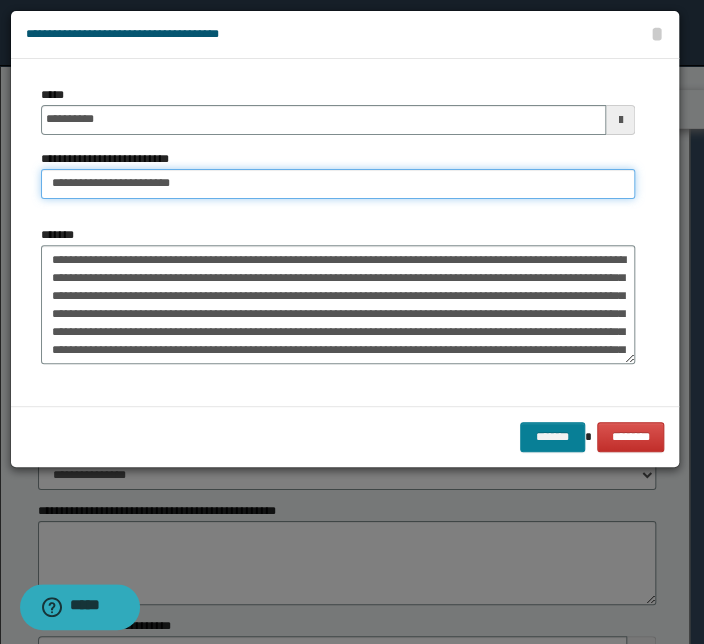 type on "**********" 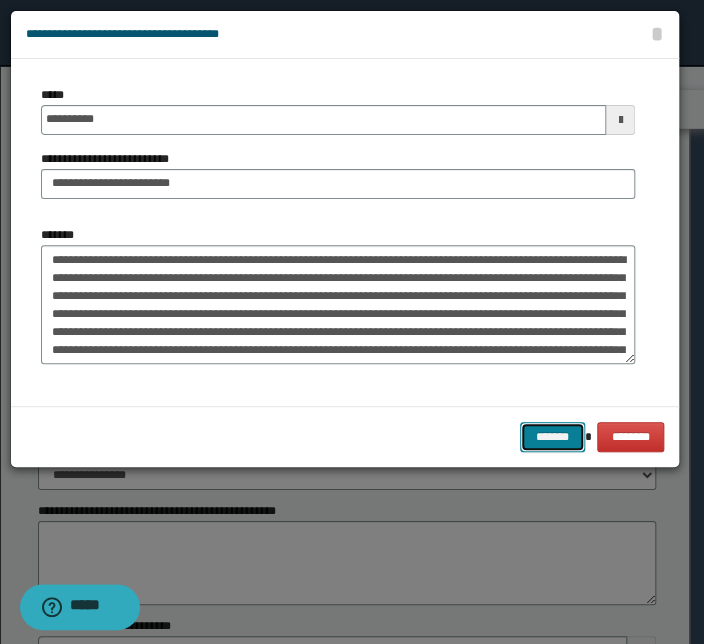 click on "*******" at bounding box center (552, 437) 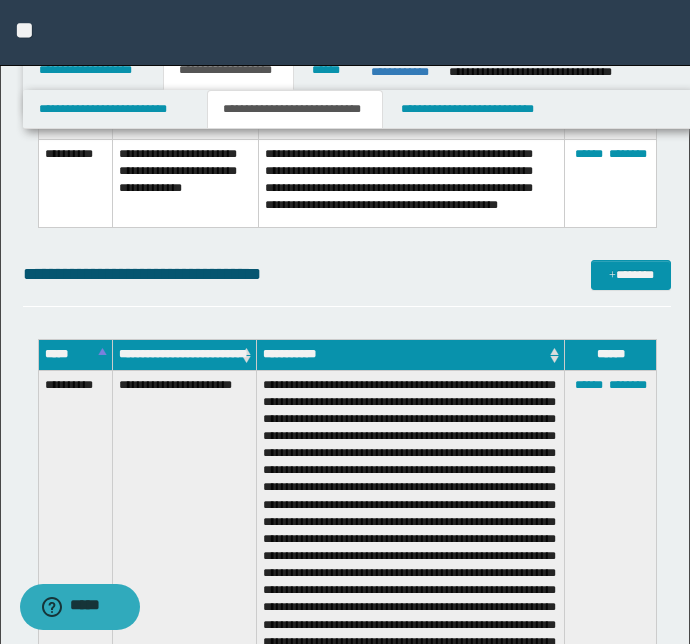 click on "**********" at bounding box center (347, 283) 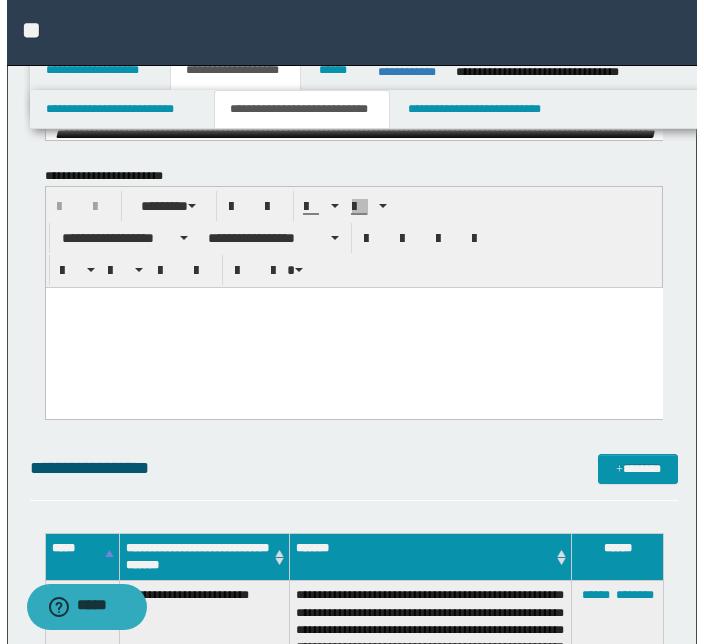 scroll, scrollTop: 1798, scrollLeft: 0, axis: vertical 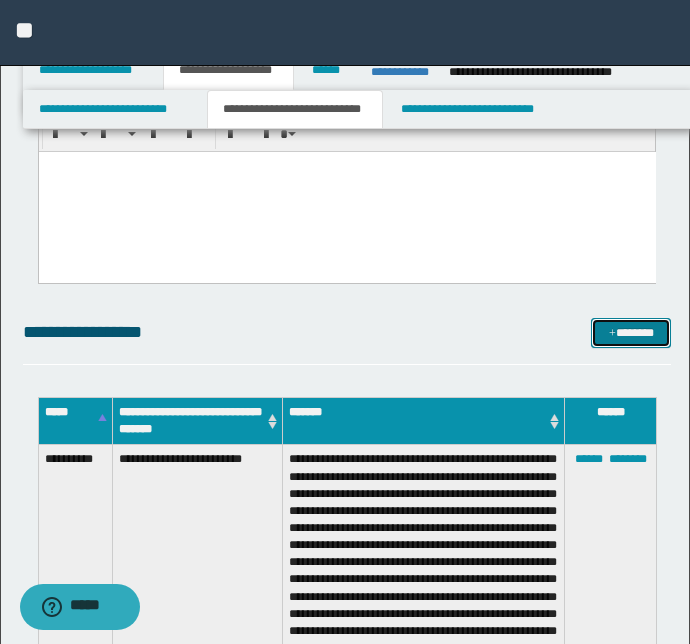 click on "*******" at bounding box center (631, 333) 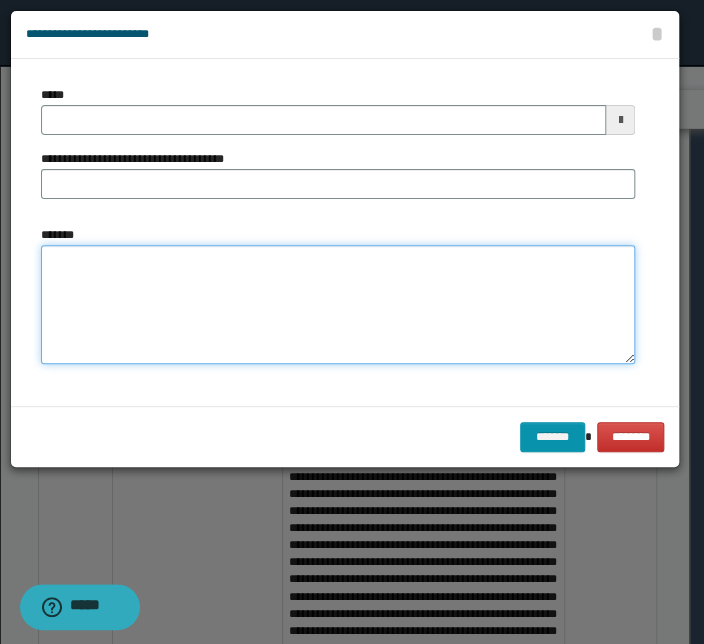 click on "*******" at bounding box center [338, 305] 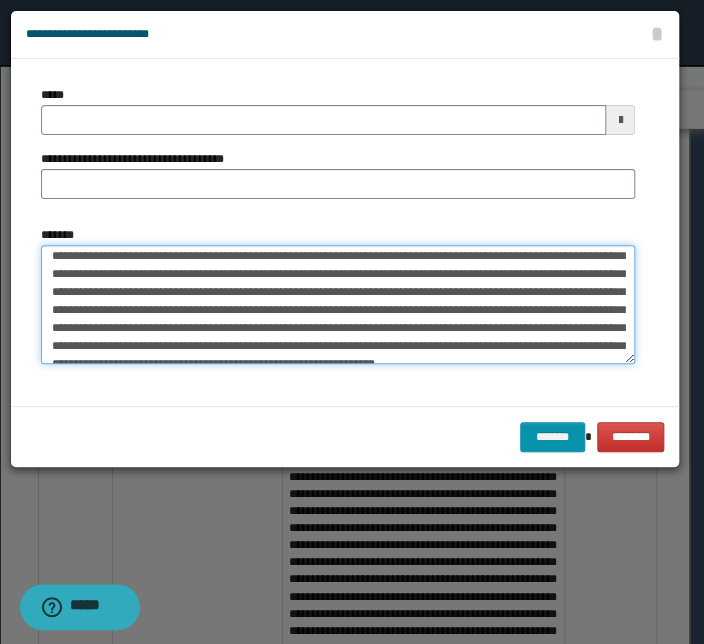 scroll, scrollTop: 0, scrollLeft: 0, axis: both 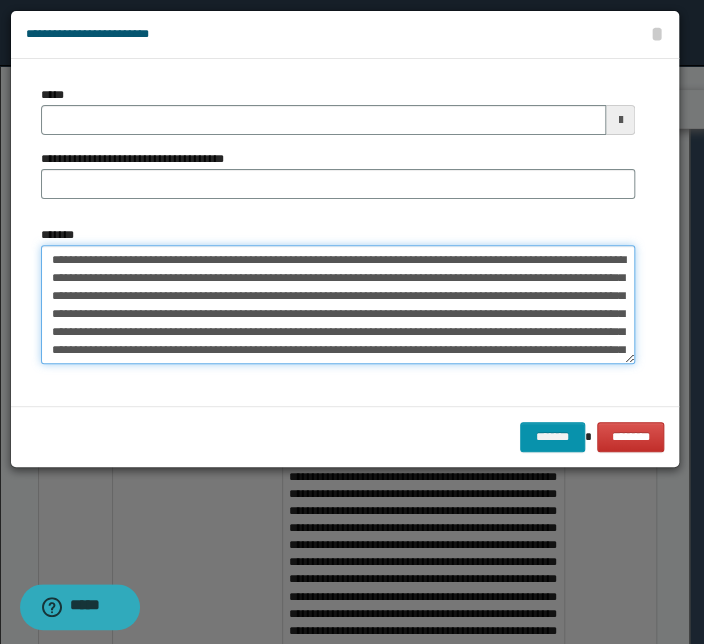 drag, startPoint x: 197, startPoint y: 260, endPoint x: -33, endPoint y: 254, distance: 230.07825 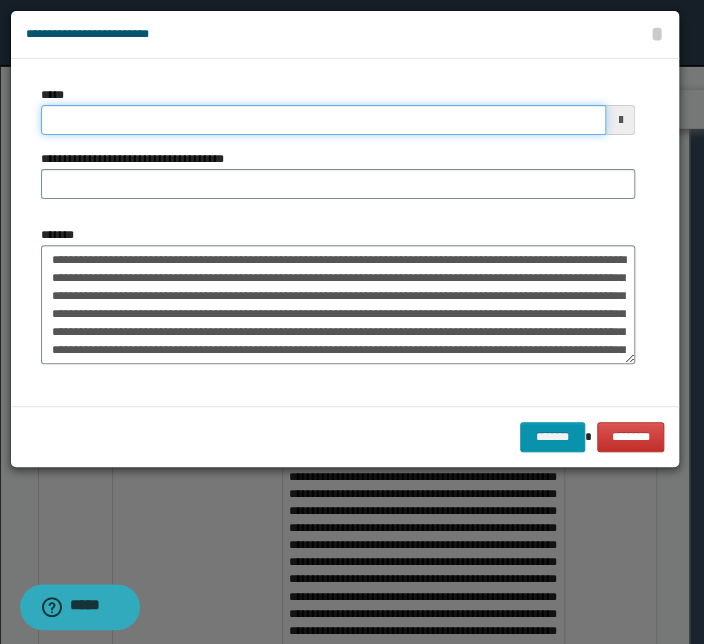 click on "*****" at bounding box center [323, 120] 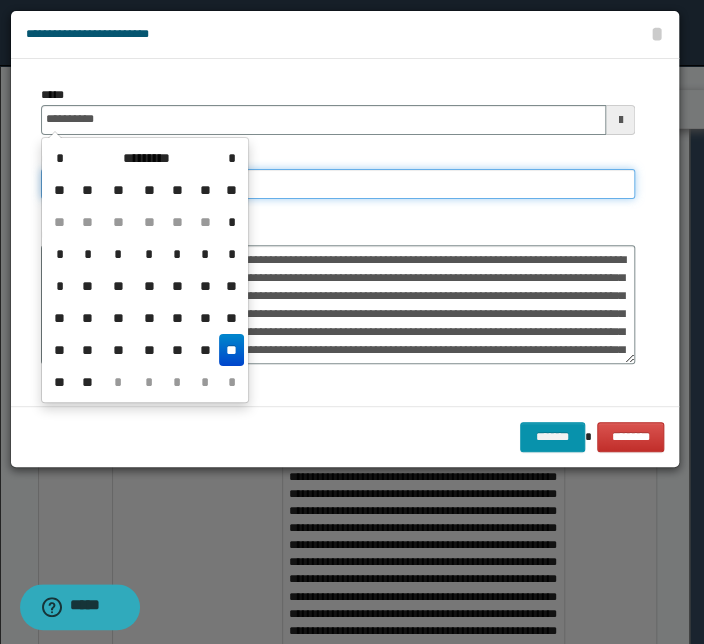type on "**********" 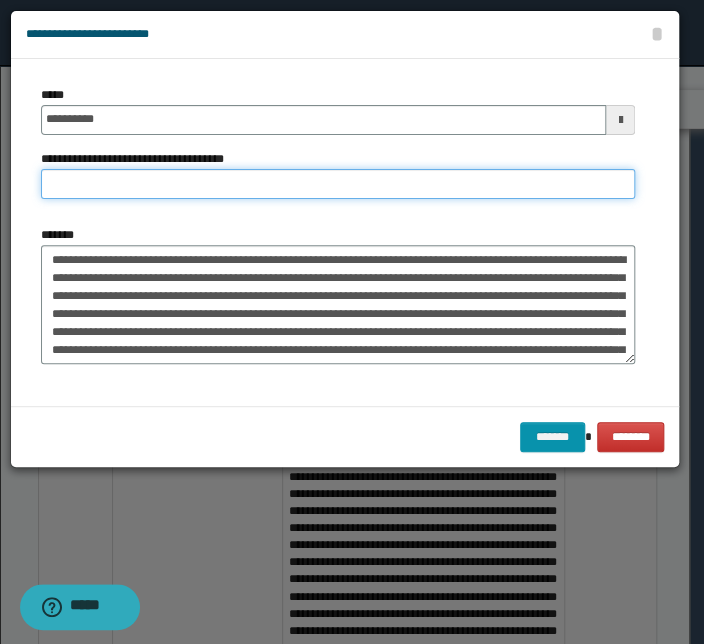 click on "**********" at bounding box center (338, 184) 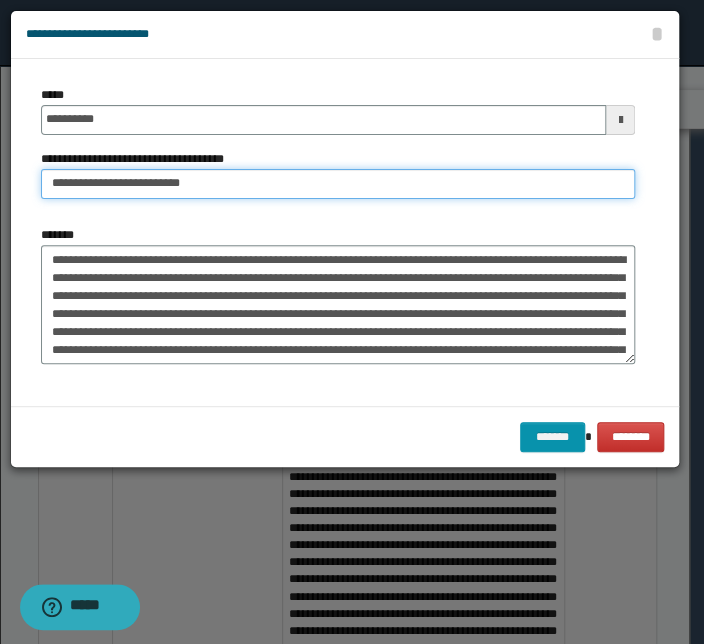 drag, startPoint x: 116, startPoint y: 186, endPoint x: -219, endPoint y: 142, distance: 337.8772 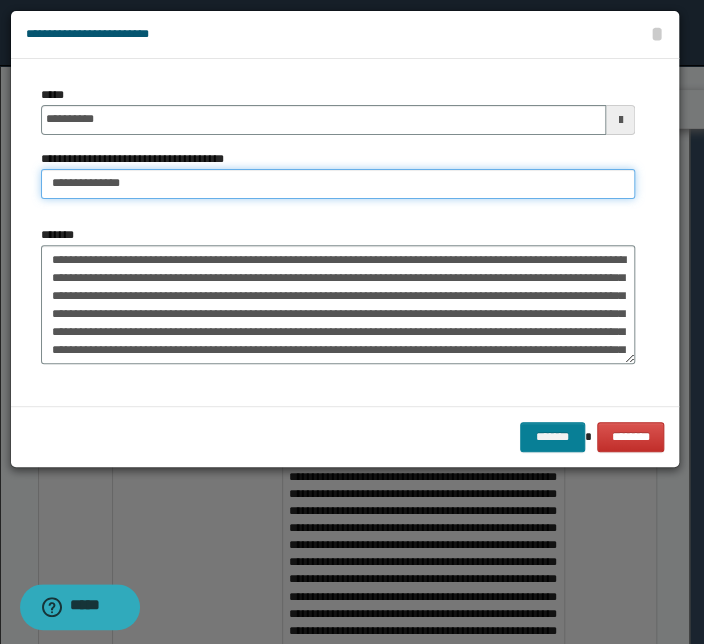type on "**********" 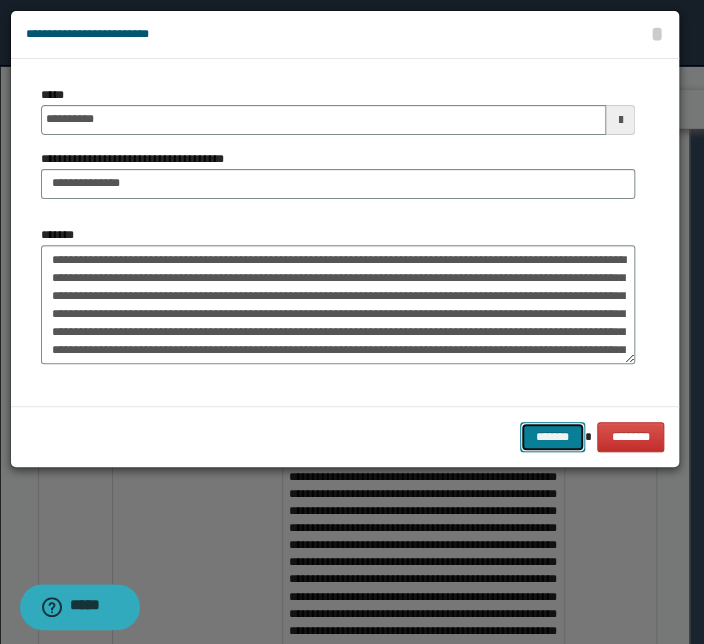 click on "*******" at bounding box center [552, 437] 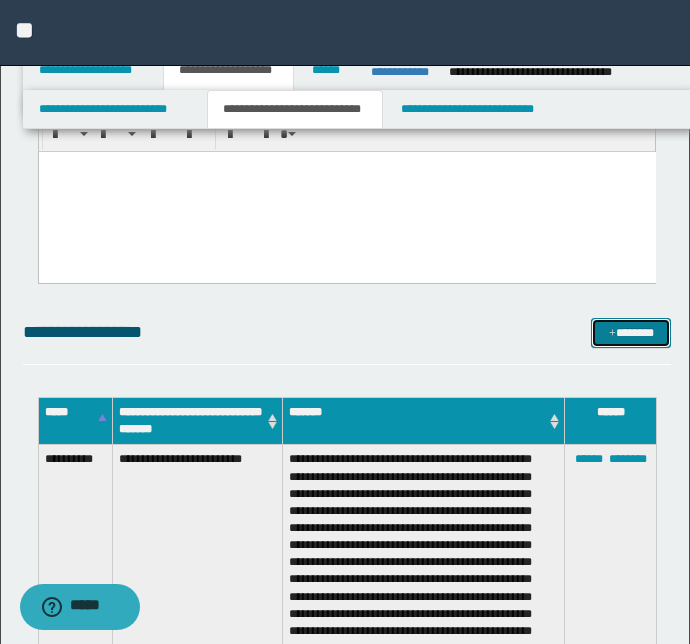 click at bounding box center (612, 334) 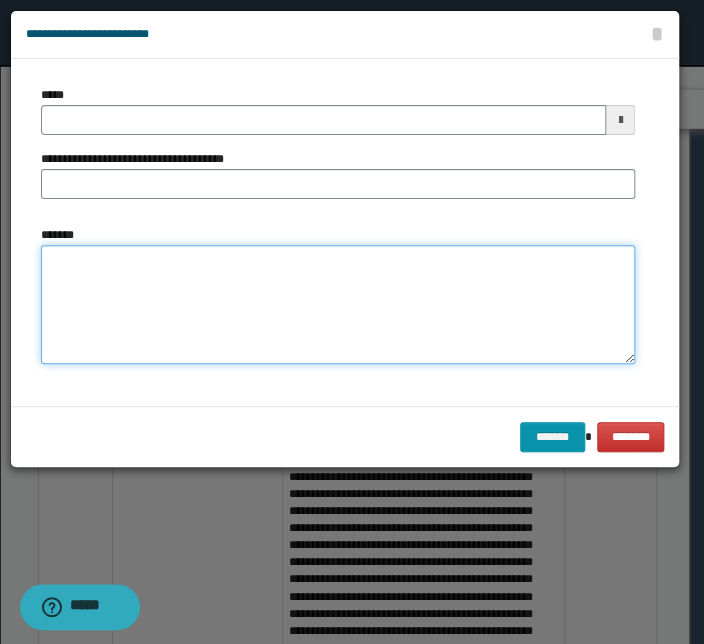 click on "*******" at bounding box center [338, 305] 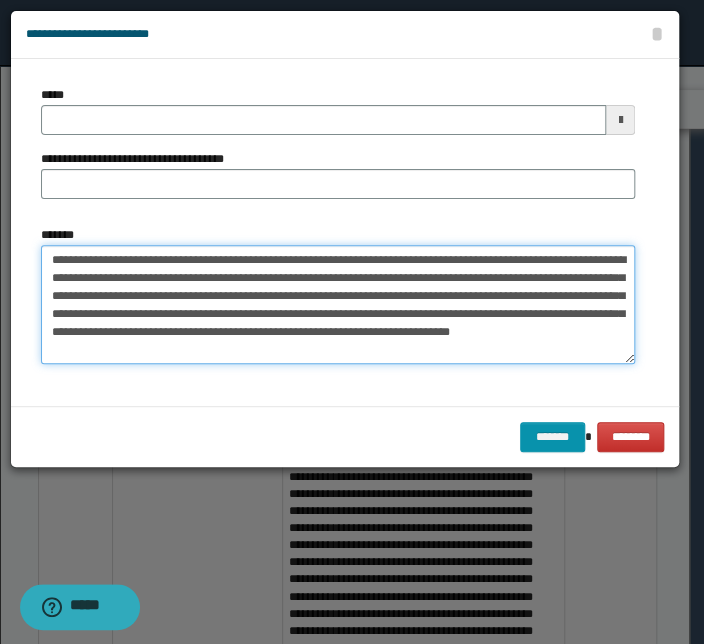 drag, startPoint x: 176, startPoint y: 261, endPoint x: 180, endPoint y: 290, distance: 29.274563 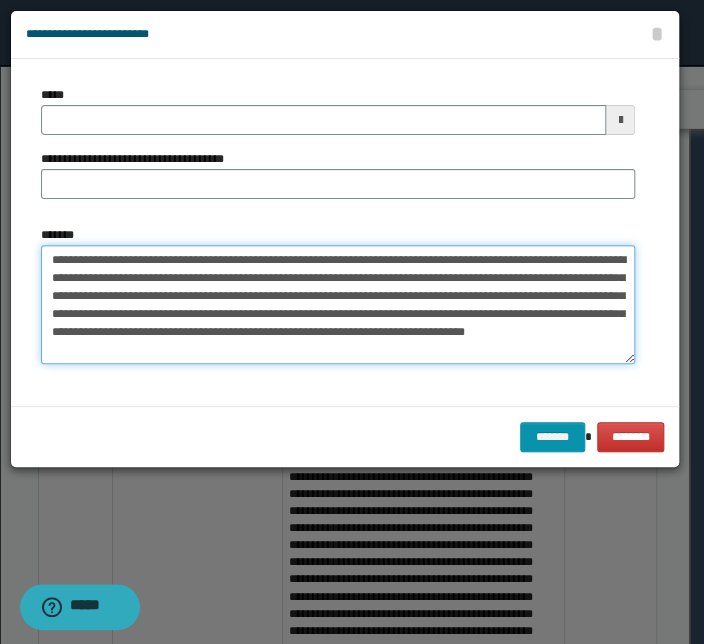 drag, startPoint x: 299, startPoint y: 257, endPoint x: 305, endPoint y: 305, distance: 48.373547 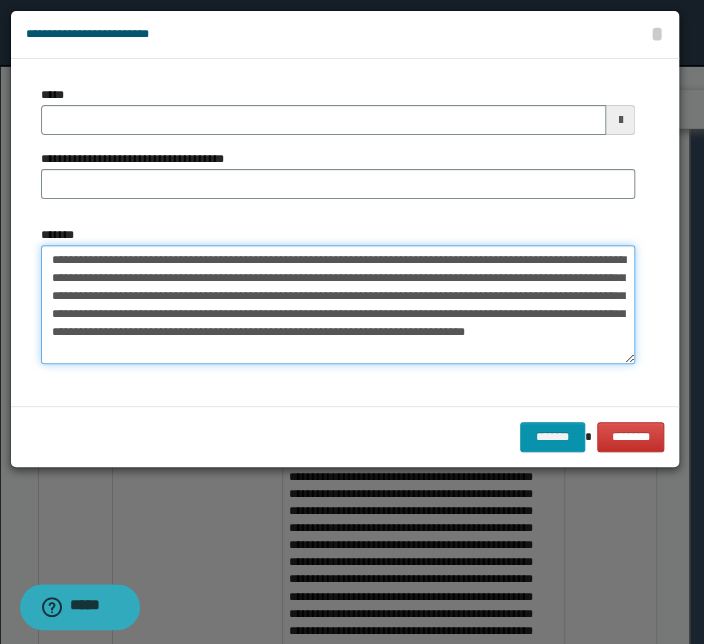 drag, startPoint x: 172, startPoint y: 260, endPoint x: -39, endPoint y: 255, distance: 211.05923 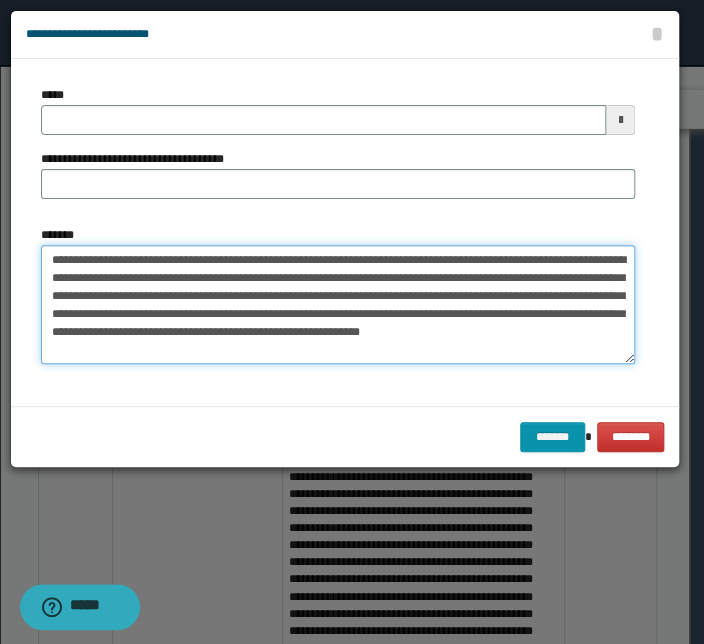 type 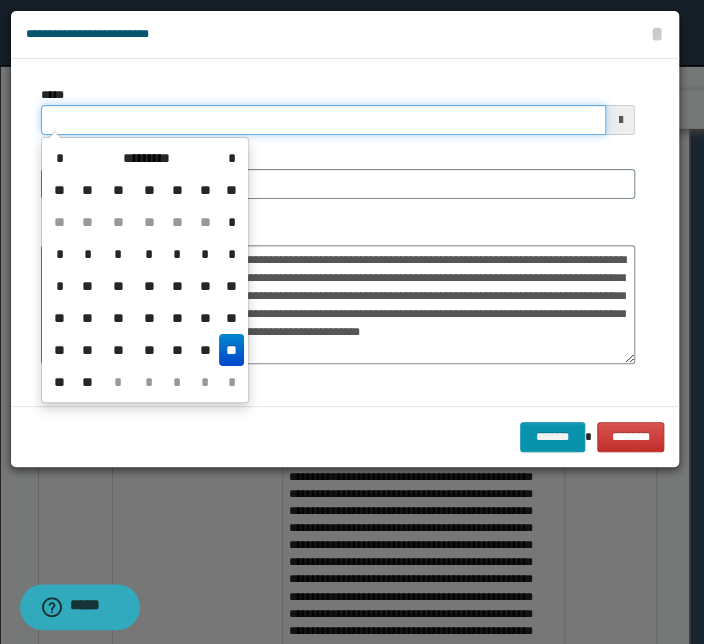 click on "*****" at bounding box center (323, 120) 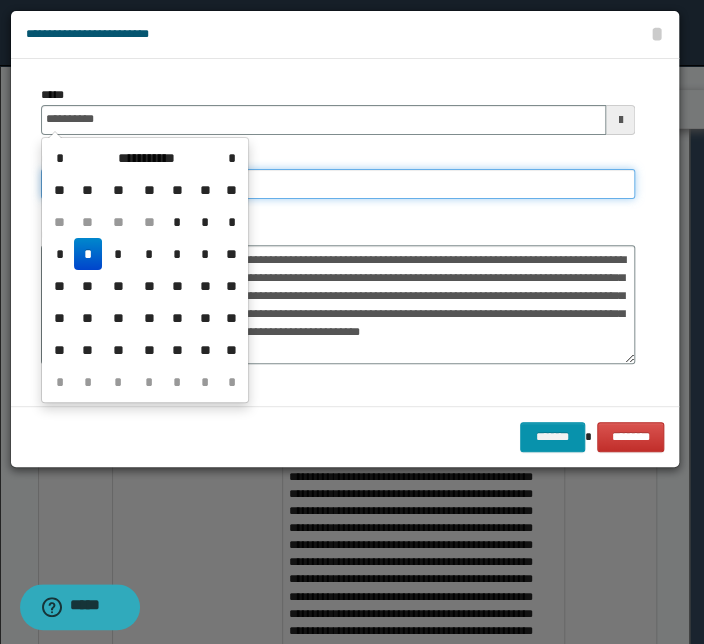 type on "**********" 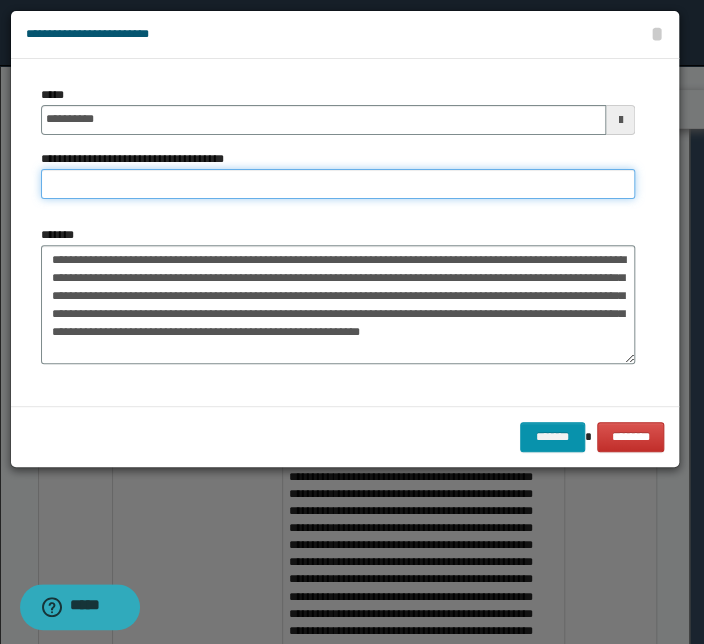 paste on "**********" 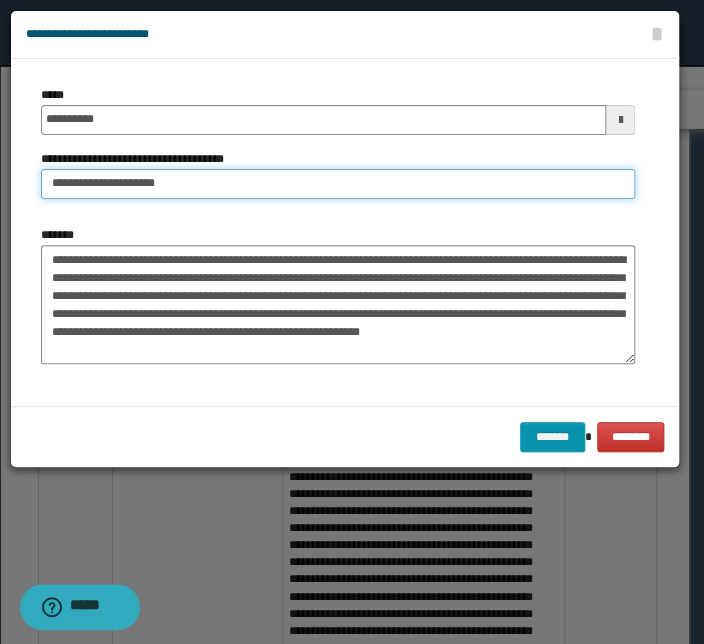 drag, startPoint x: 118, startPoint y: 184, endPoint x: -94, endPoint y: 172, distance: 212.33936 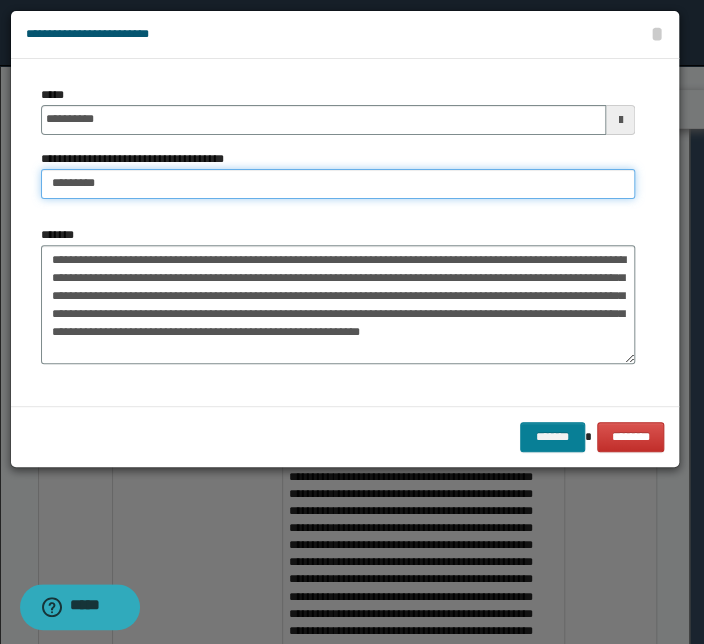 type on "*********" 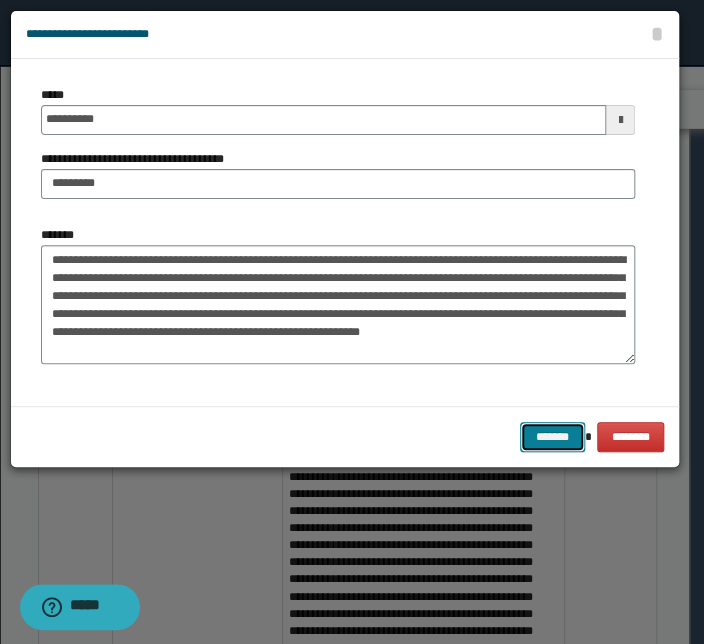 click on "*******" at bounding box center [552, 437] 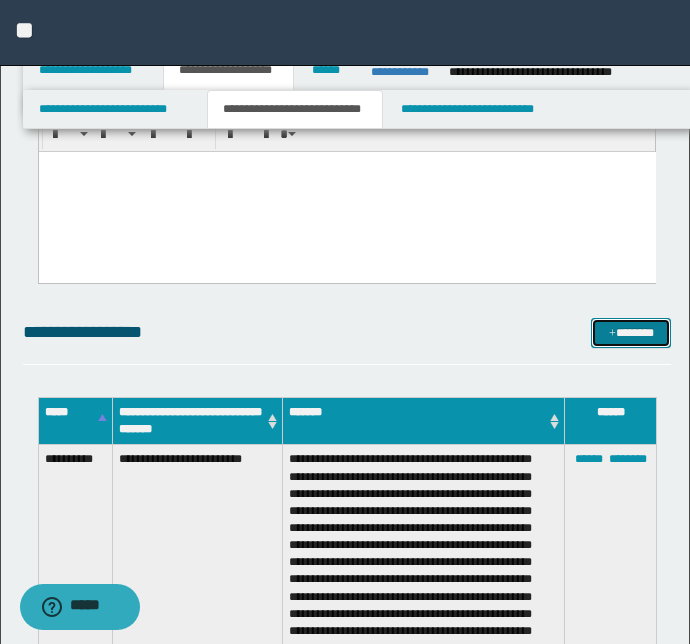 click on "*******" at bounding box center [631, 333] 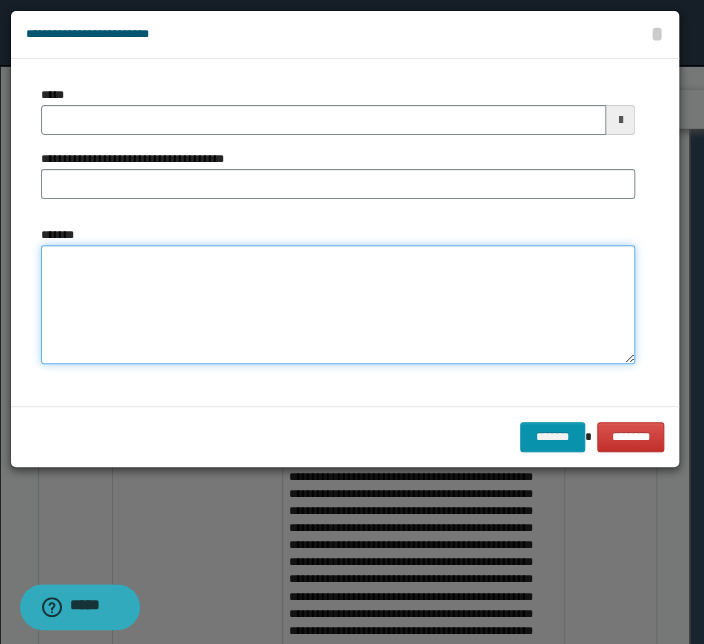 click on "*******" at bounding box center [338, 305] 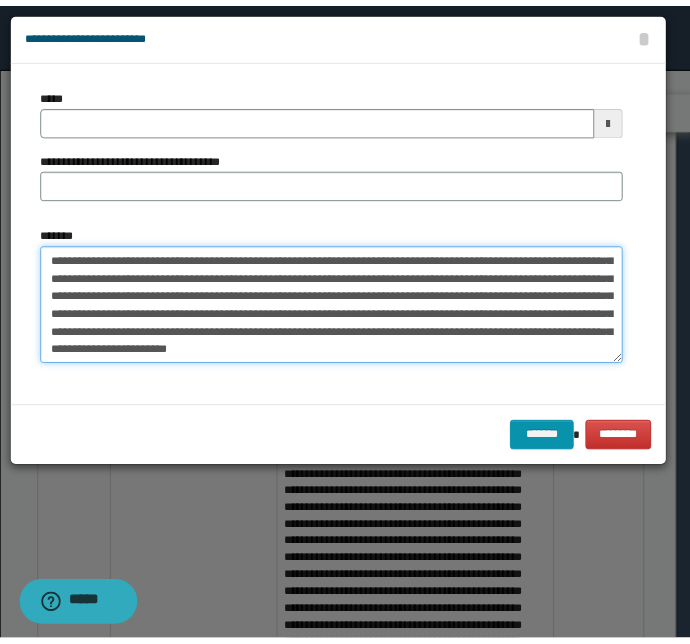 scroll, scrollTop: 0, scrollLeft: 0, axis: both 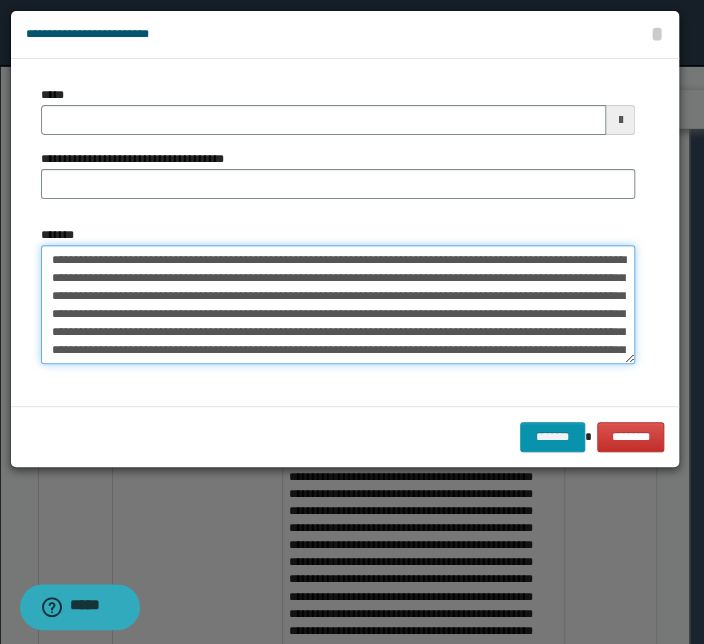 click on "*******" at bounding box center (338, 305) 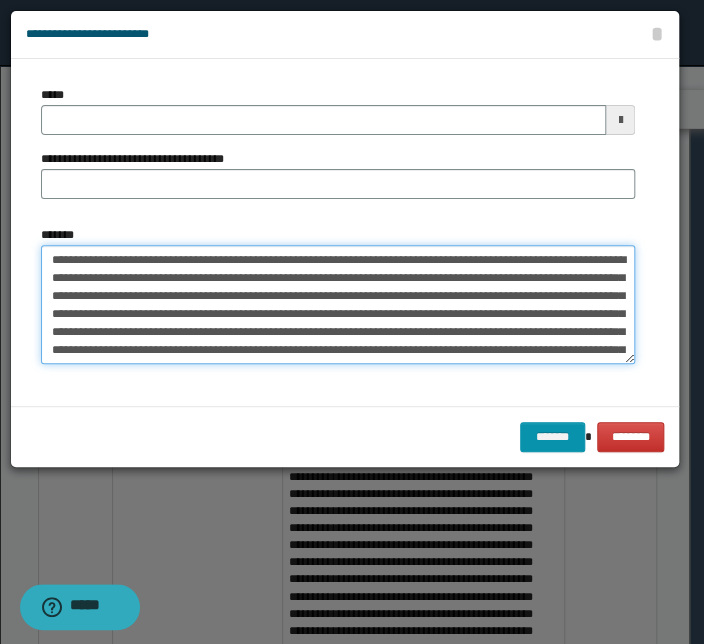 click on "*******" at bounding box center (338, 305) 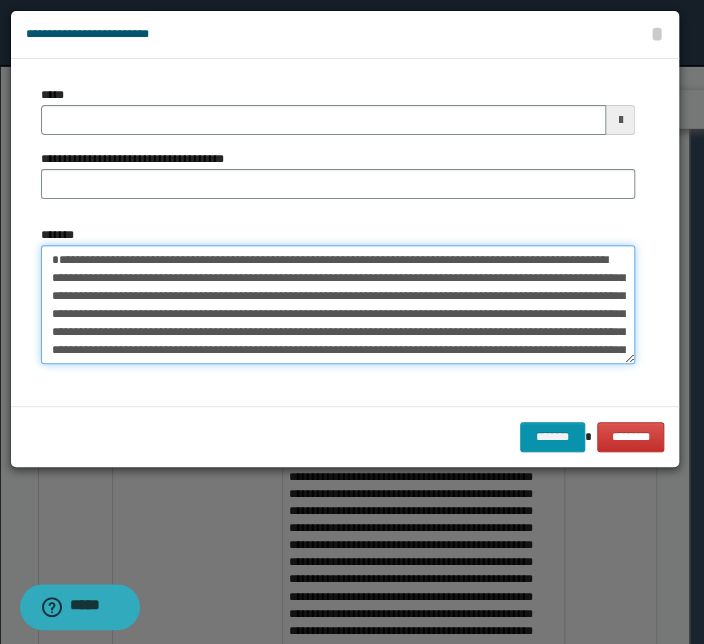 type 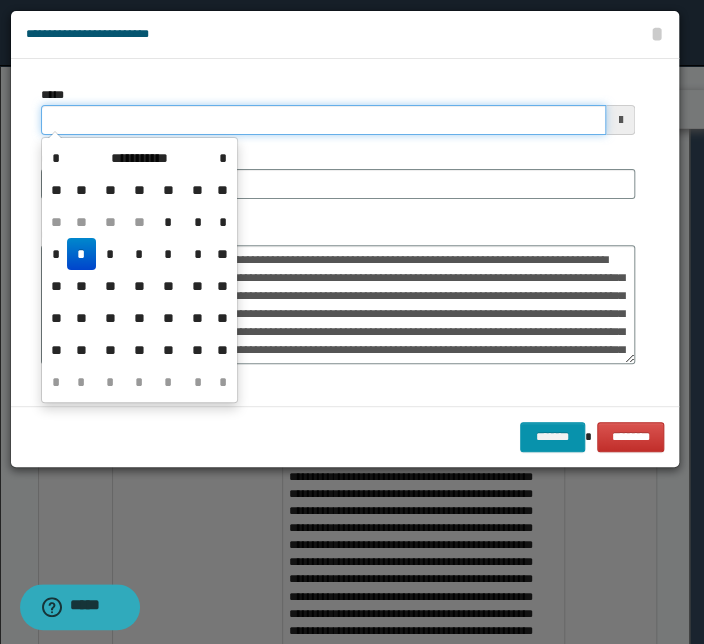 click on "*****" at bounding box center (323, 120) 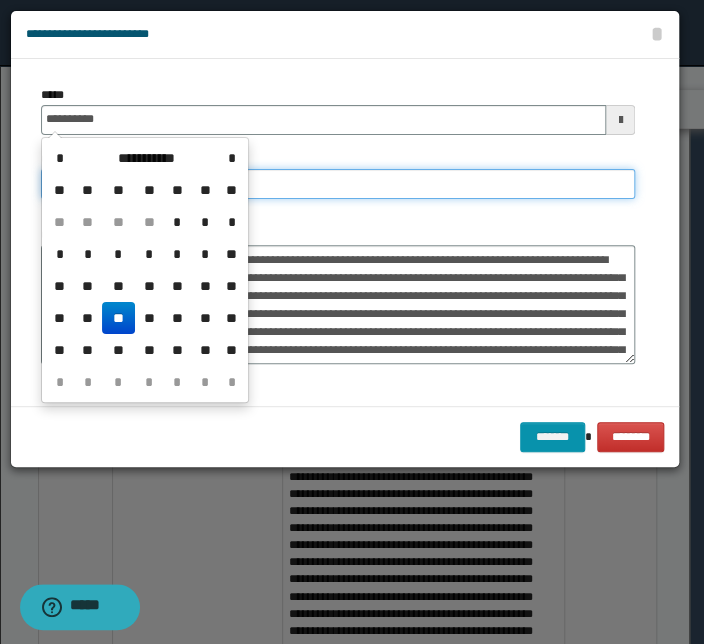type on "**********" 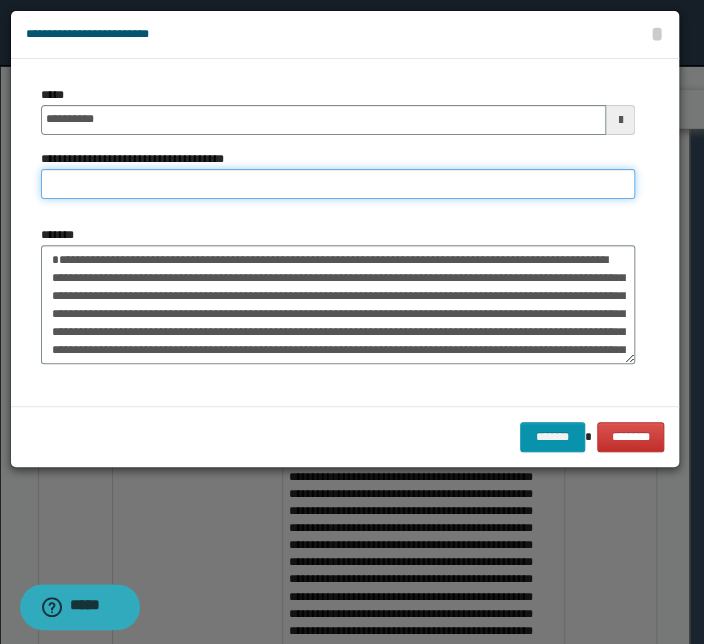 paste on "**********" 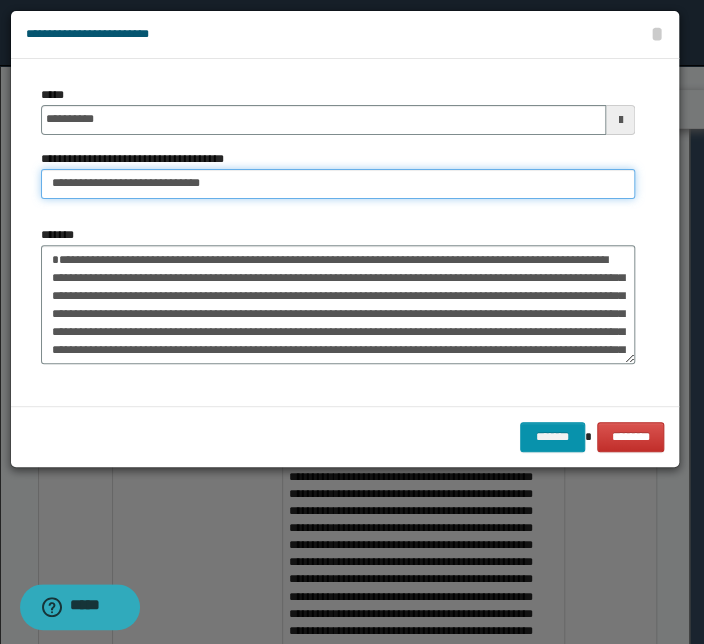 drag, startPoint x: 115, startPoint y: 183, endPoint x: -148, endPoint y: 158, distance: 264.18555 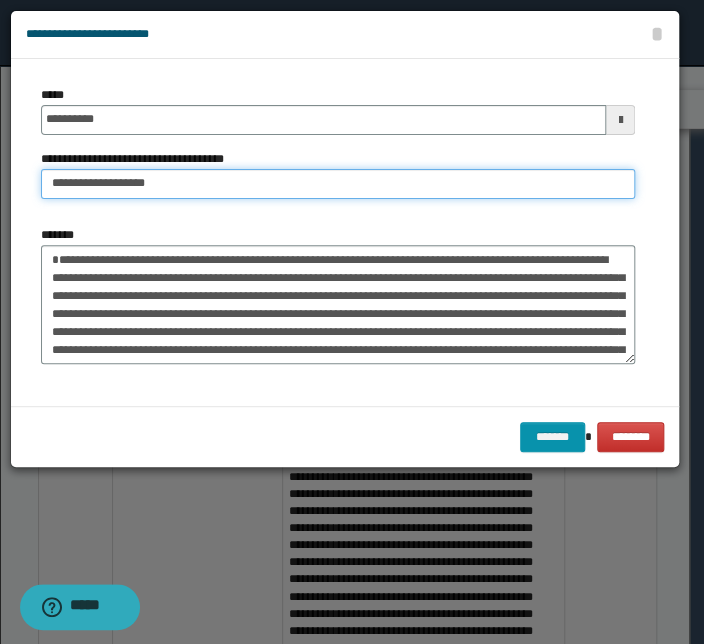 click on "**********" at bounding box center [338, 184] 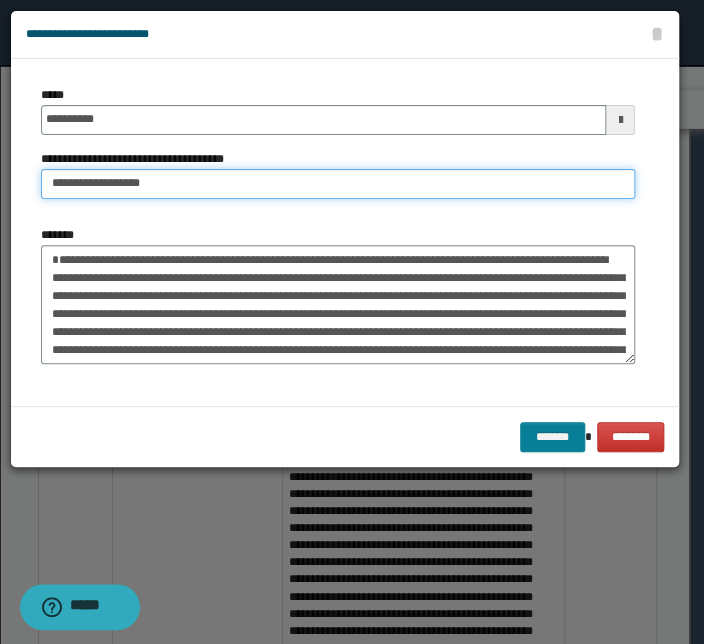 type on "**********" 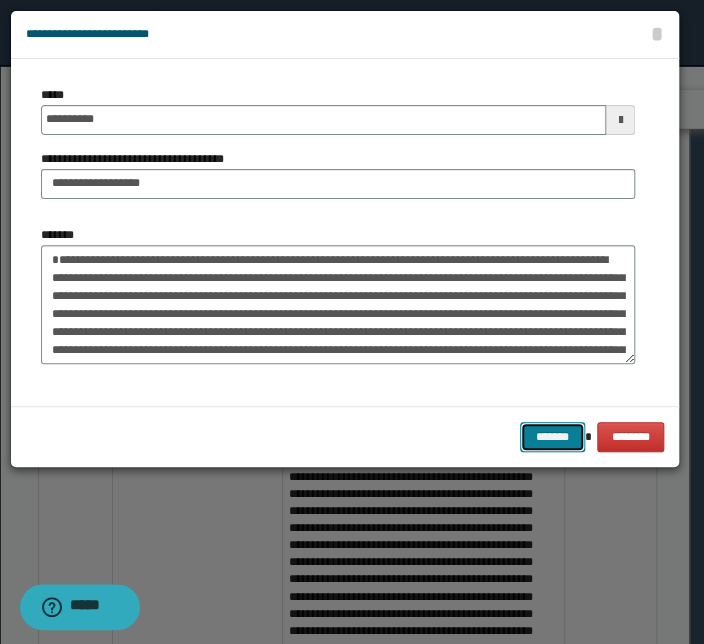 drag, startPoint x: 570, startPoint y: 431, endPoint x: 348, endPoint y: 440, distance: 222.18236 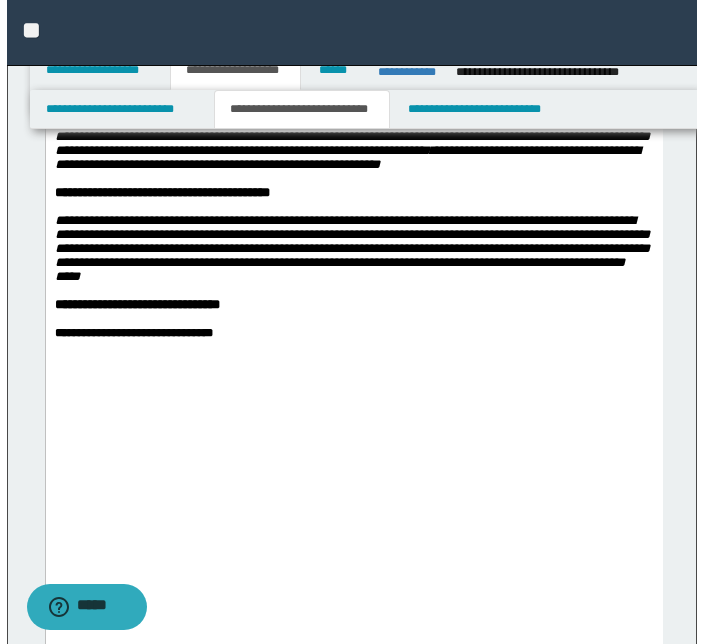 scroll, scrollTop: 4740, scrollLeft: 0, axis: vertical 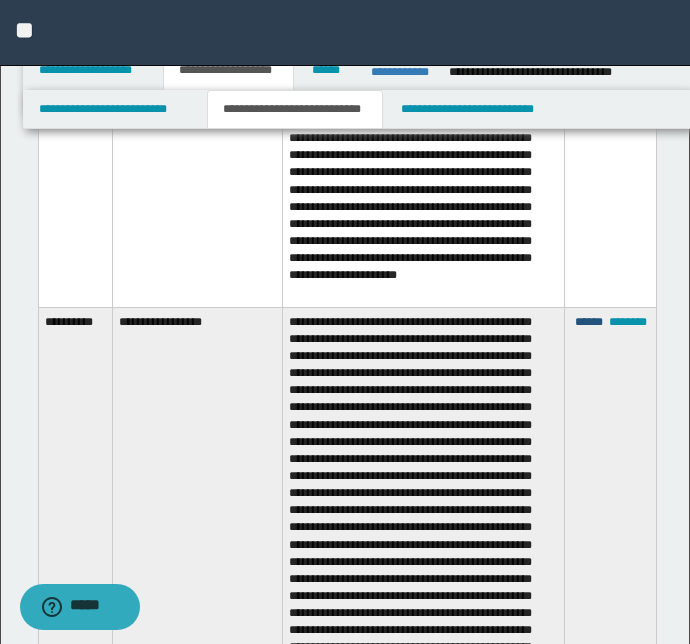 drag, startPoint x: 583, startPoint y: 317, endPoint x: 512, endPoint y: 323, distance: 71.25307 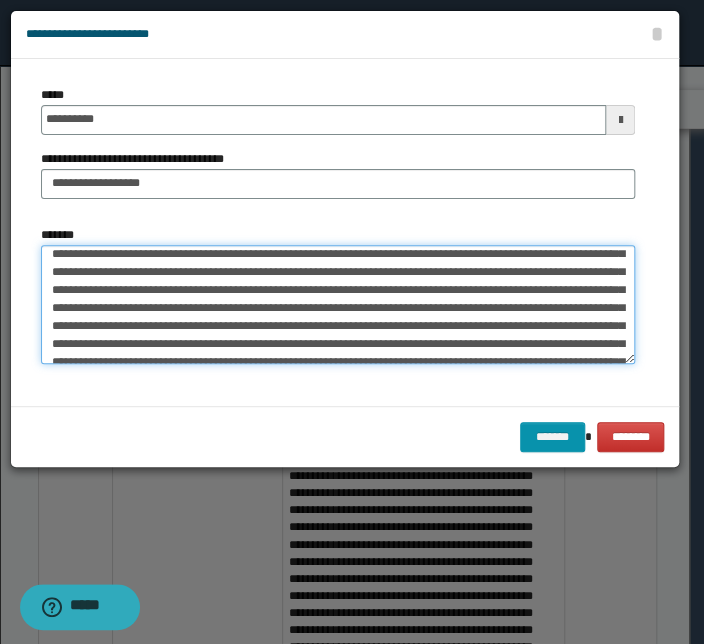 scroll, scrollTop: 0, scrollLeft: 0, axis: both 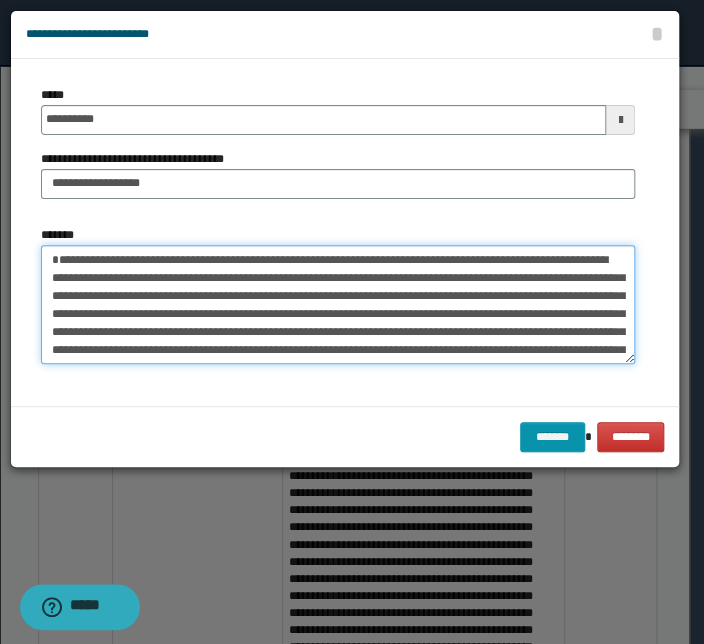 drag, startPoint x: 238, startPoint y: 349, endPoint x: -62, endPoint y: 127, distance: 373.2077 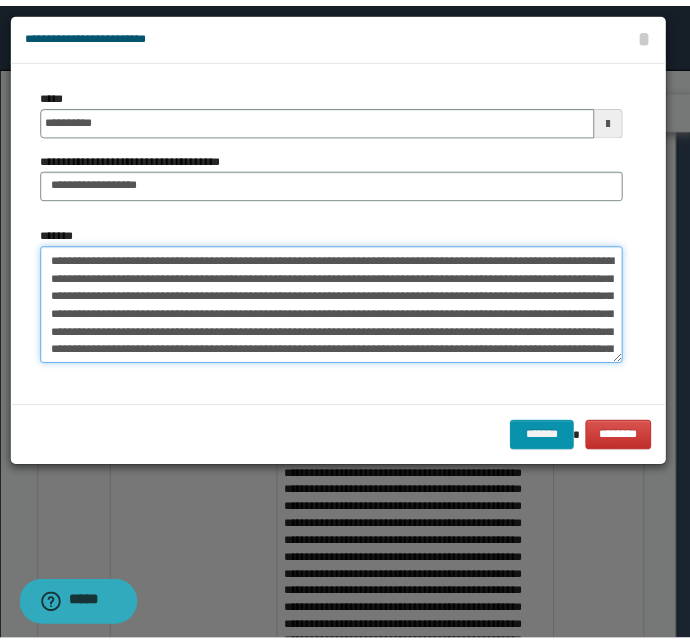 scroll, scrollTop: 227, scrollLeft: 0, axis: vertical 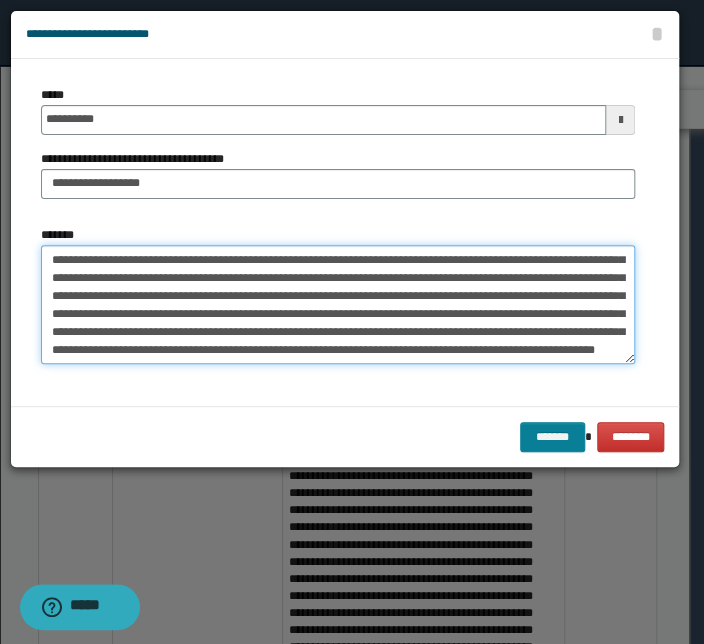 type on "**********" 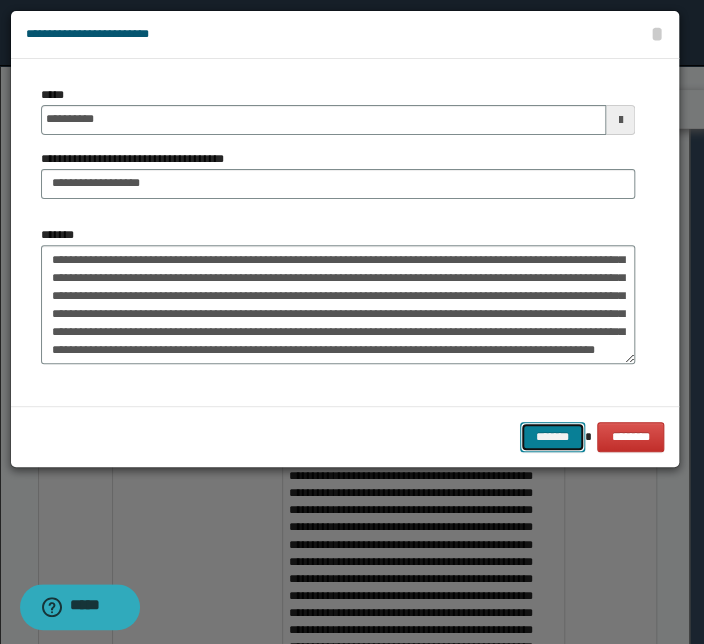 drag, startPoint x: 555, startPoint y: 434, endPoint x: 266, endPoint y: 464, distance: 290.55292 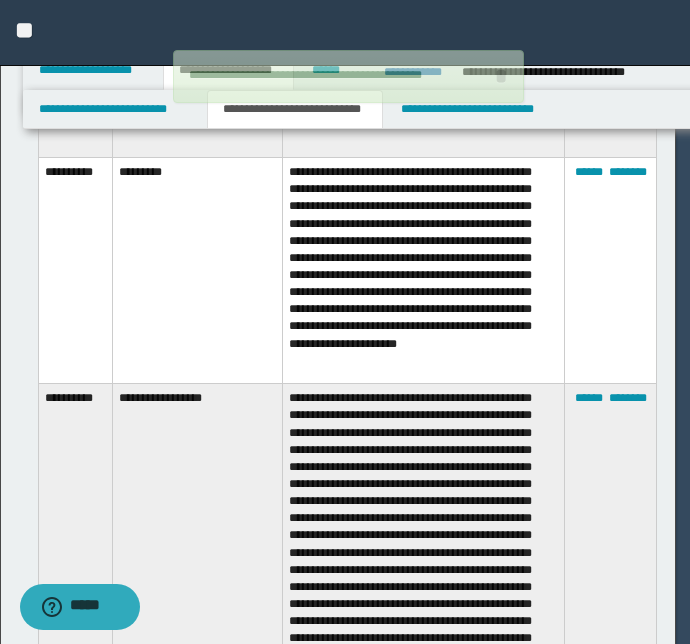 type 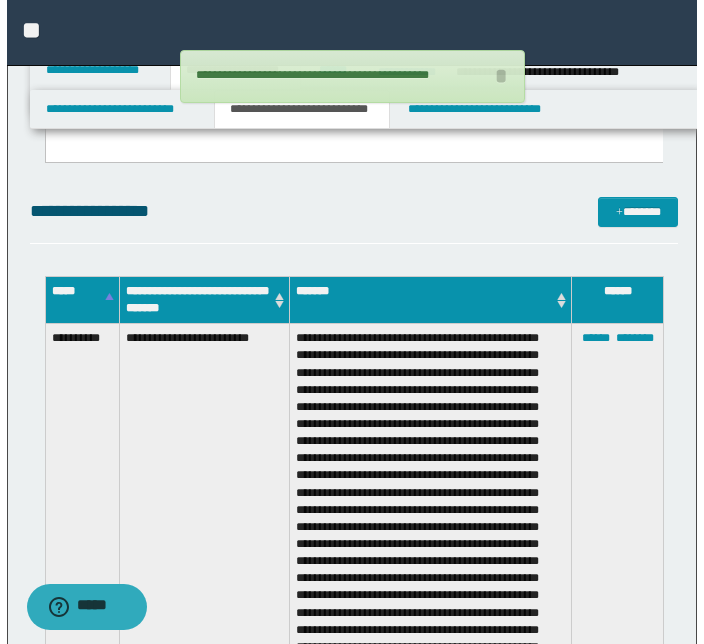 scroll, scrollTop: 2559, scrollLeft: 0, axis: vertical 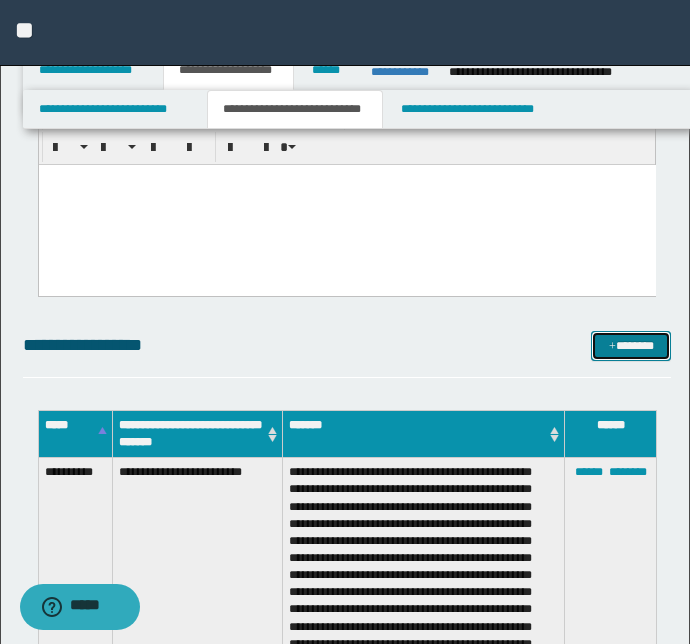 click on "*******" at bounding box center (631, 346) 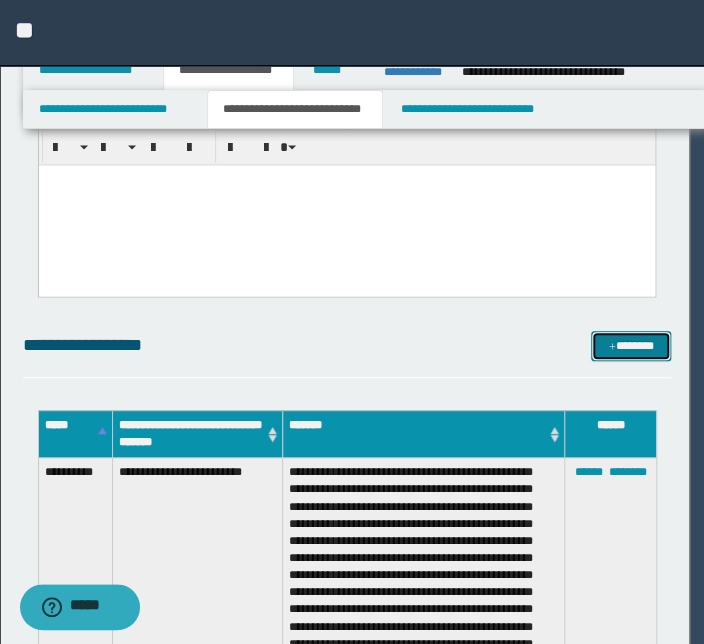 scroll, scrollTop: 0, scrollLeft: 0, axis: both 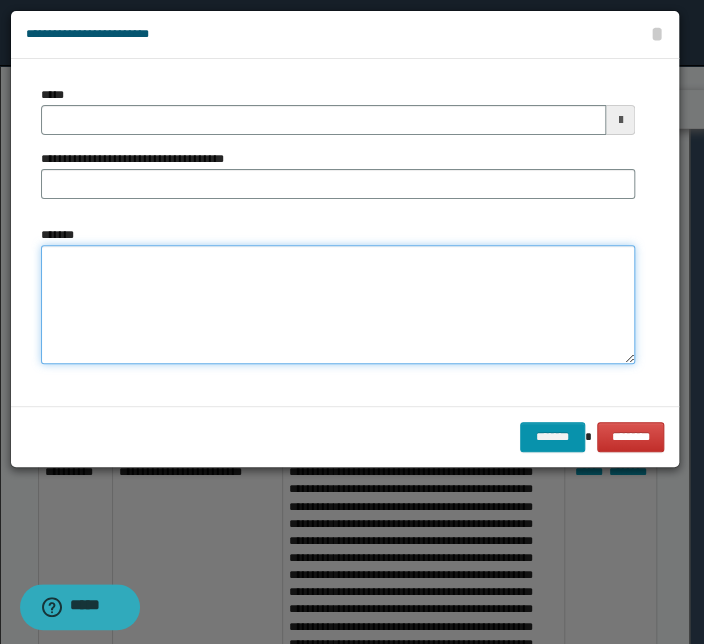 click on "*******" at bounding box center (338, 305) 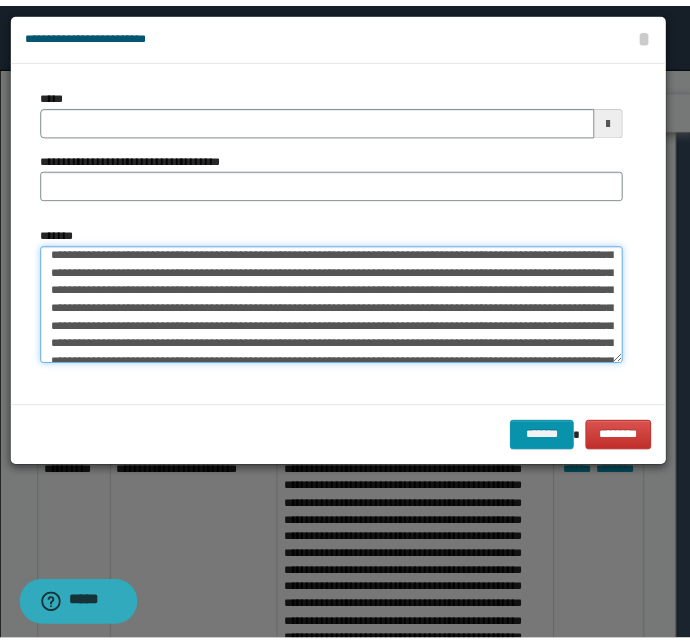 scroll, scrollTop: 0, scrollLeft: 0, axis: both 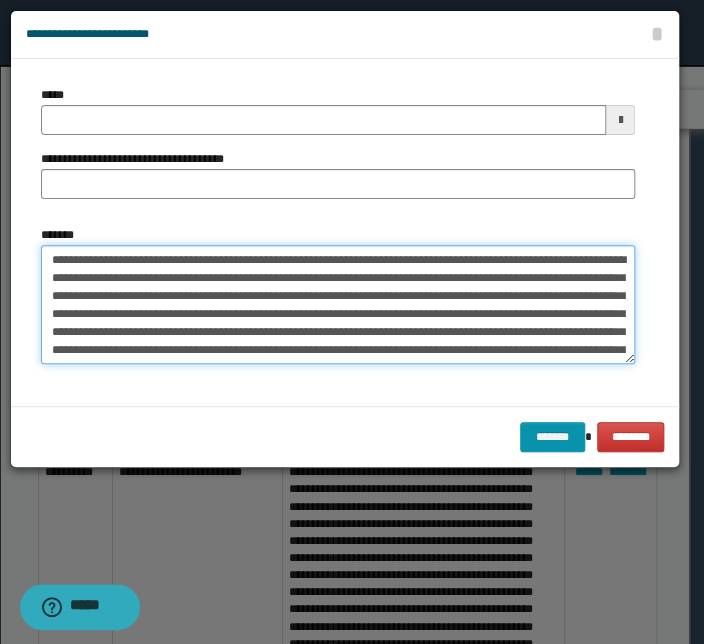 drag, startPoint x: 214, startPoint y: 259, endPoint x: 210, endPoint y: 270, distance: 11.7046995 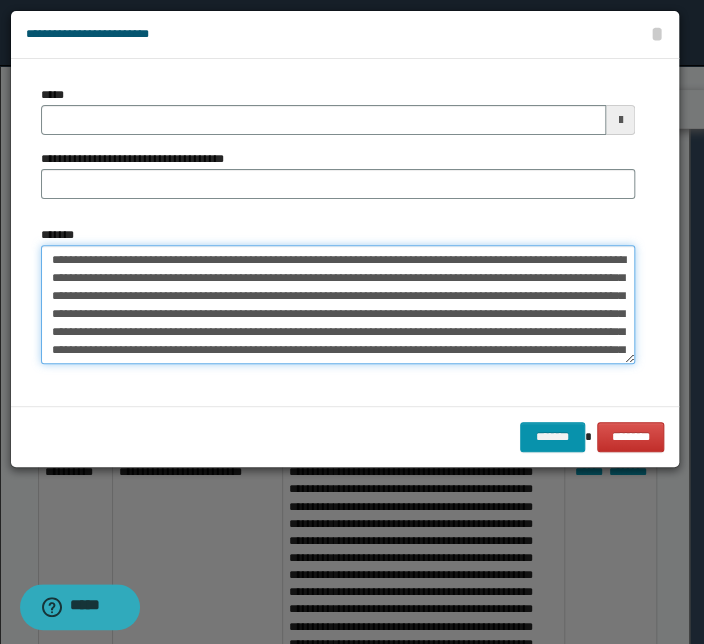 drag, startPoint x: 210, startPoint y: 259, endPoint x: -30, endPoint y: 245, distance: 240.40799 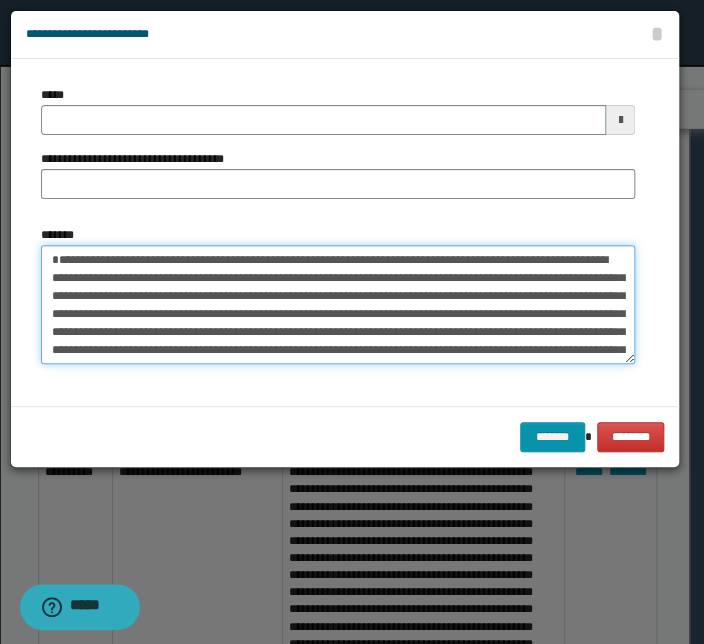type 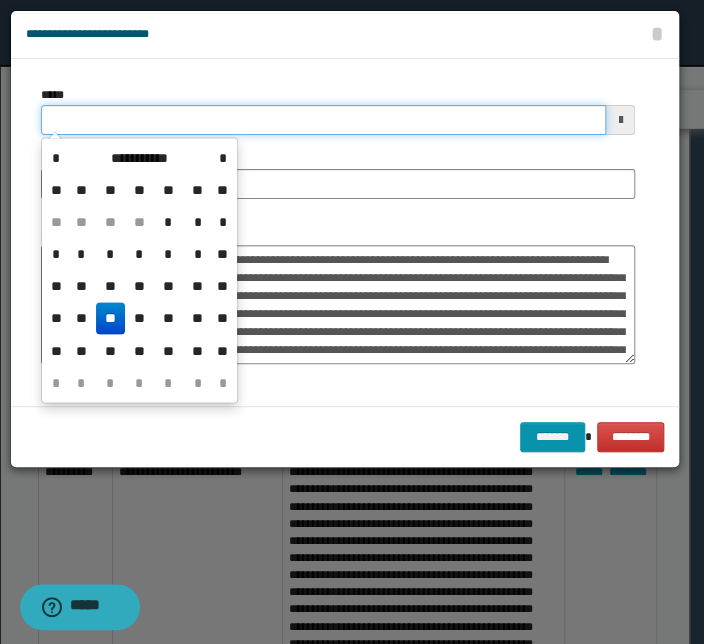 click on "*****" at bounding box center (323, 120) 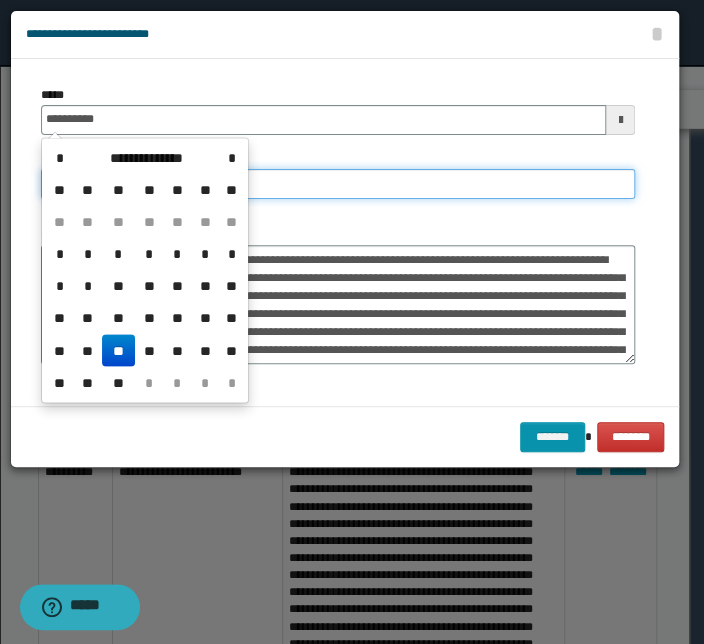 type on "**********" 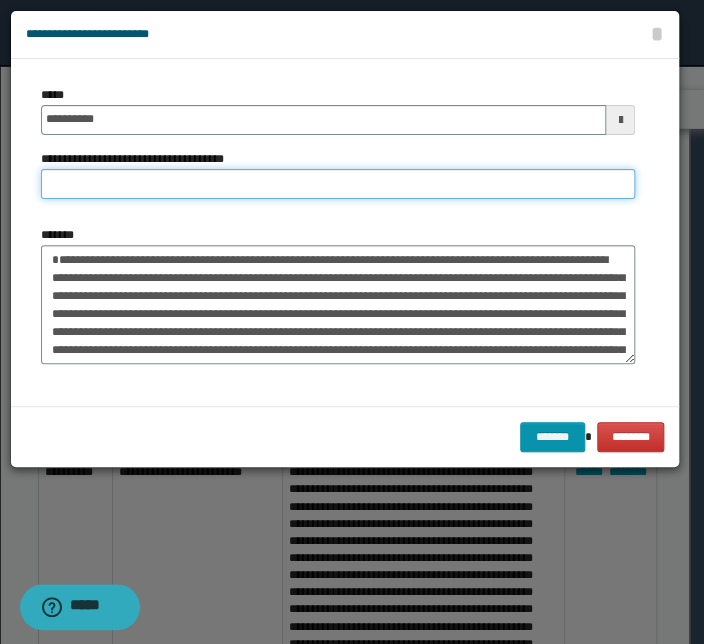 click on "**********" at bounding box center (338, 184) 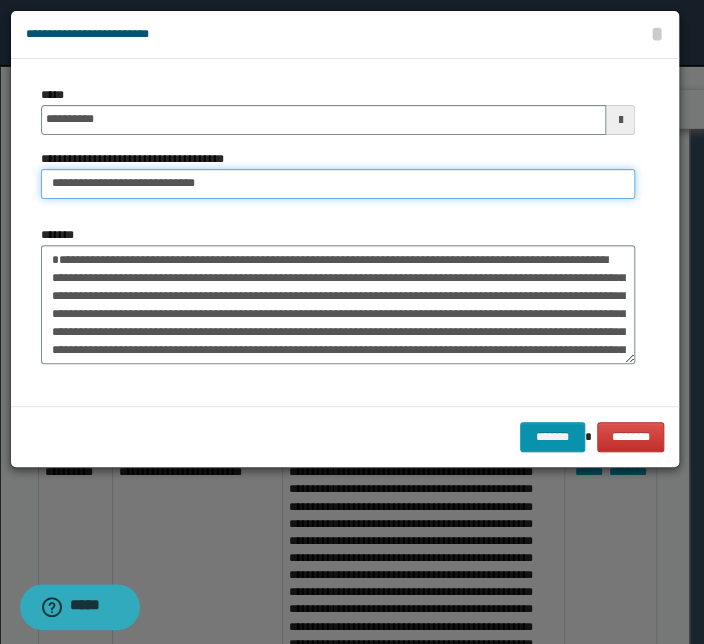 drag, startPoint x: 118, startPoint y: 186, endPoint x: -100, endPoint y: 168, distance: 218.74185 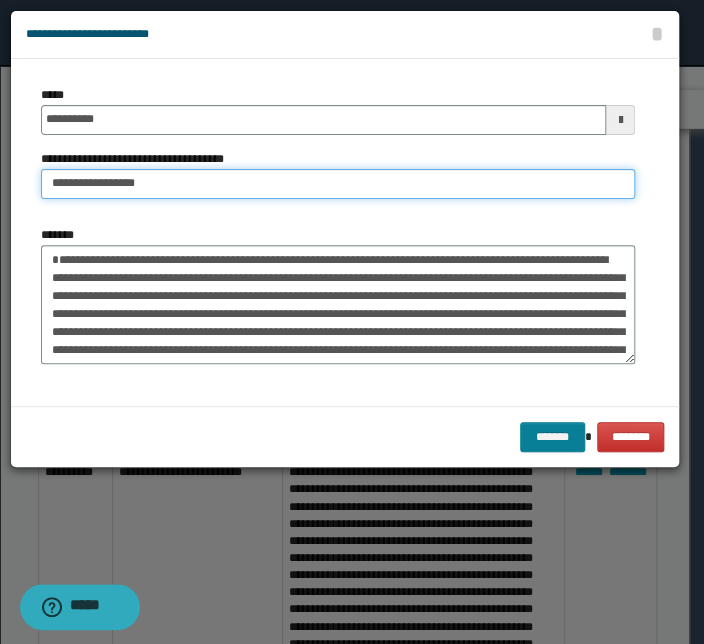 type on "**********" 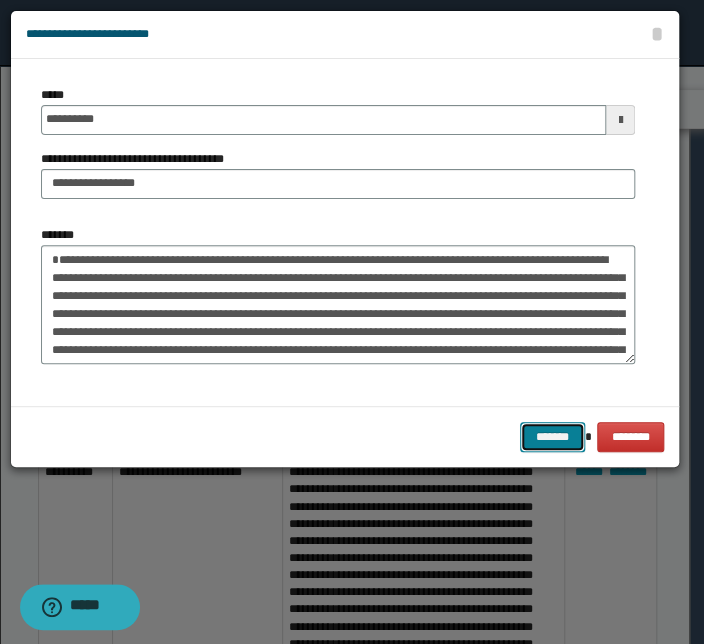 click on "*******" at bounding box center (552, 437) 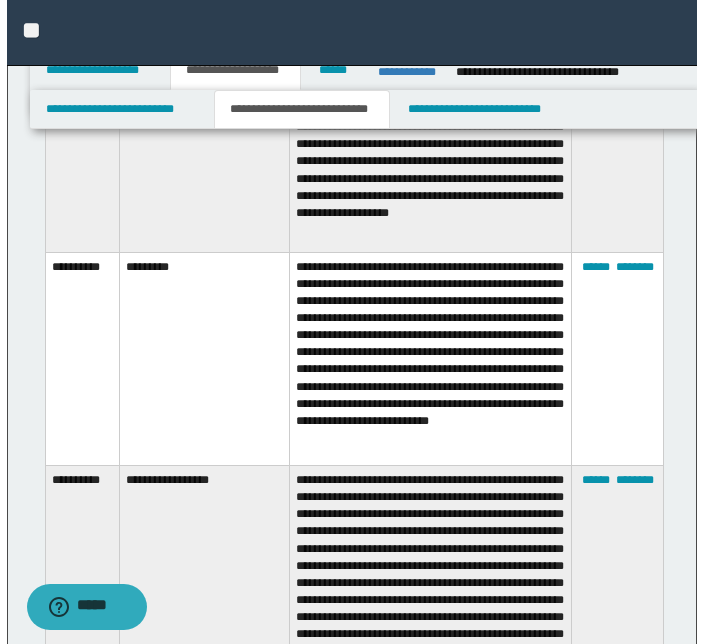 scroll, scrollTop: 4632, scrollLeft: 0, axis: vertical 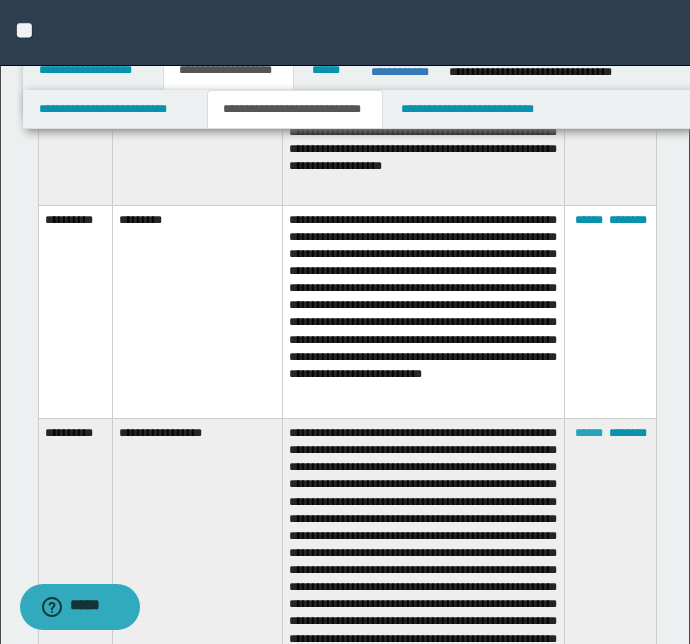 click on "******" at bounding box center (589, 433) 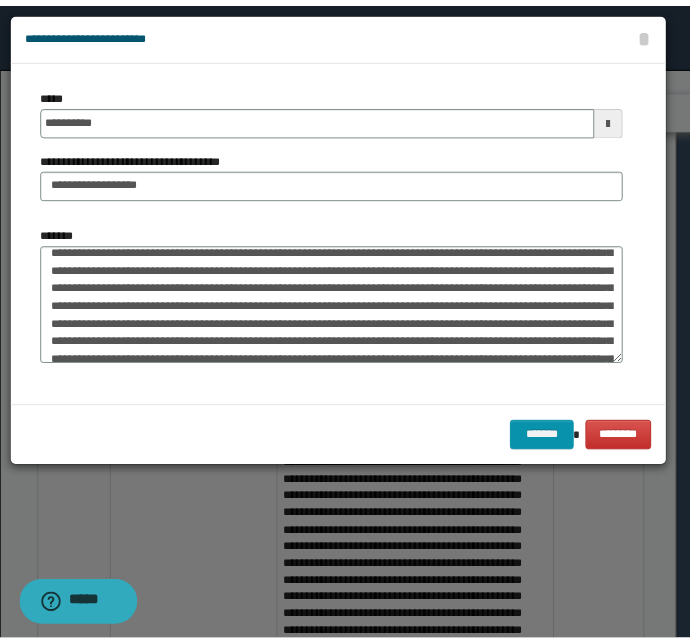 scroll, scrollTop: 233, scrollLeft: 0, axis: vertical 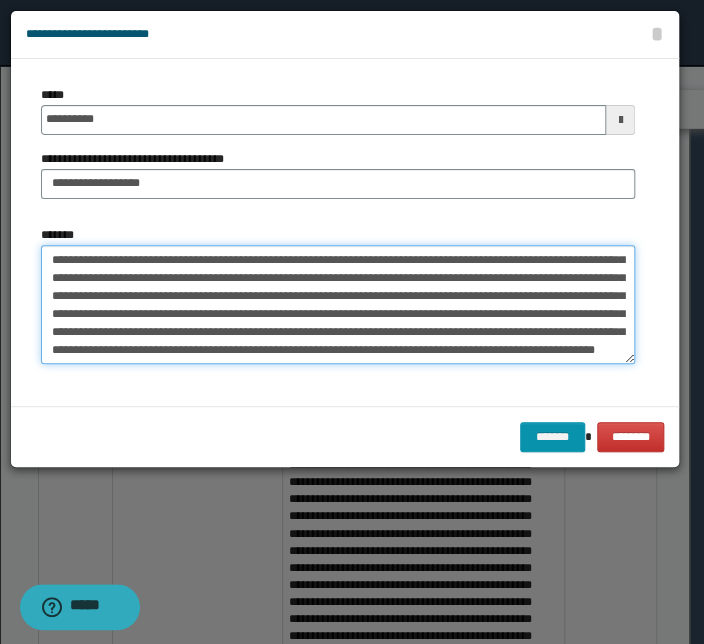 drag, startPoint x: 513, startPoint y: 332, endPoint x: 434, endPoint y: 498, distance: 183.8396 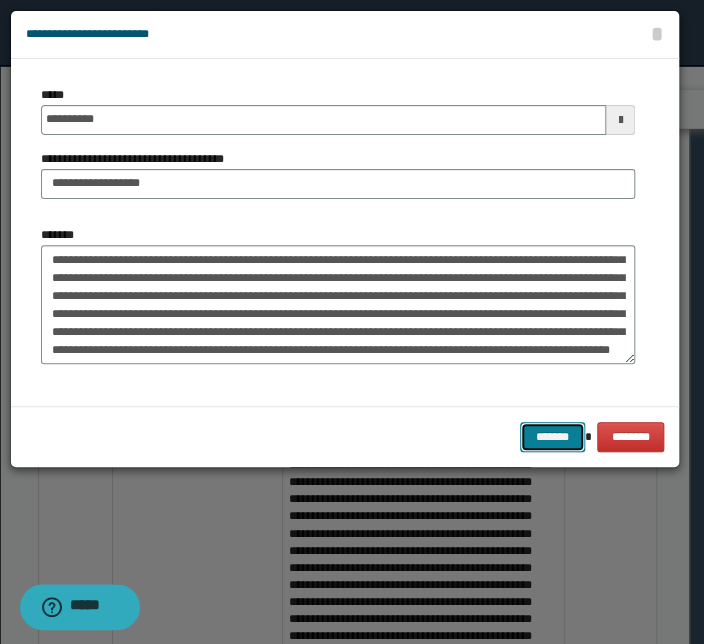 click on "*******" at bounding box center (552, 437) 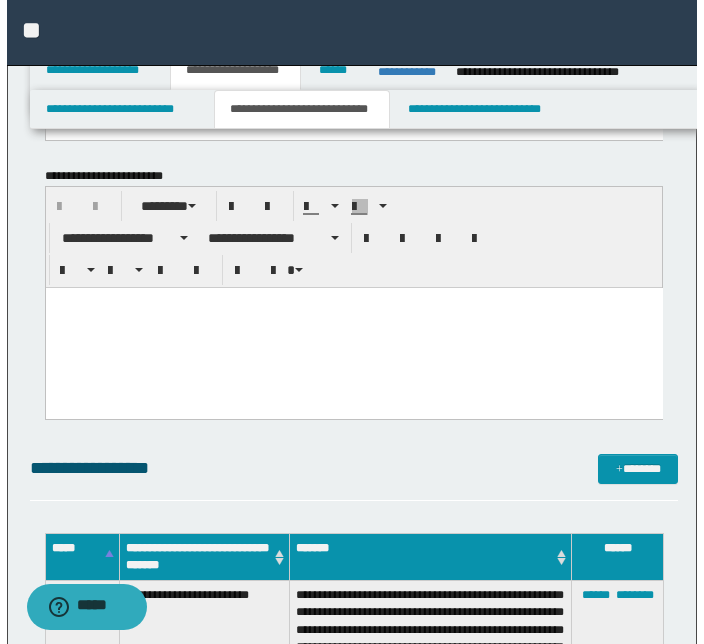 scroll, scrollTop: 2632, scrollLeft: 0, axis: vertical 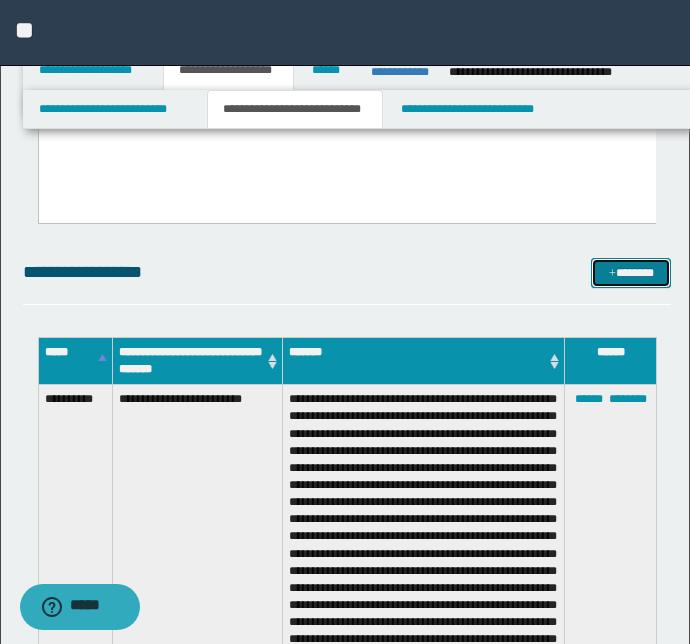 drag, startPoint x: 640, startPoint y: 280, endPoint x: 624, endPoint y: 290, distance: 18.867962 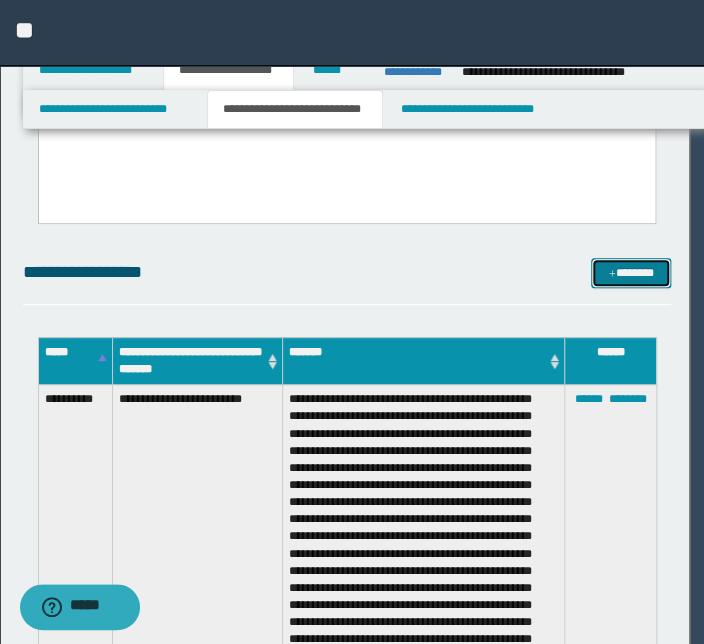 scroll, scrollTop: 0, scrollLeft: 0, axis: both 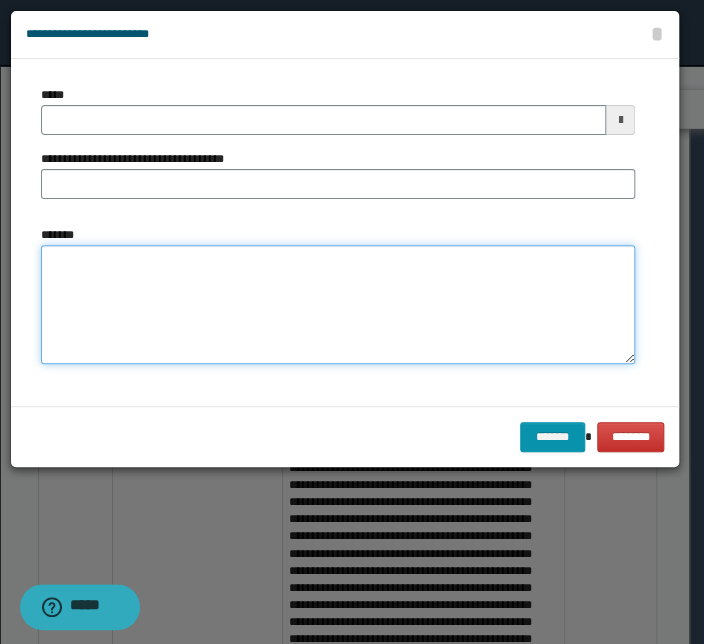 click on "*******" at bounding box center (338, 305) 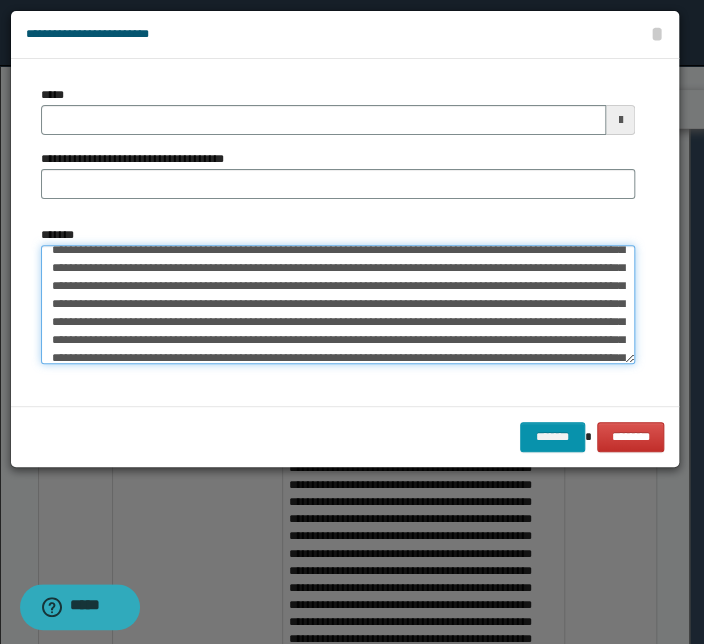 scroll, scrollTop: 0, scrollLeft: 0, axis: both 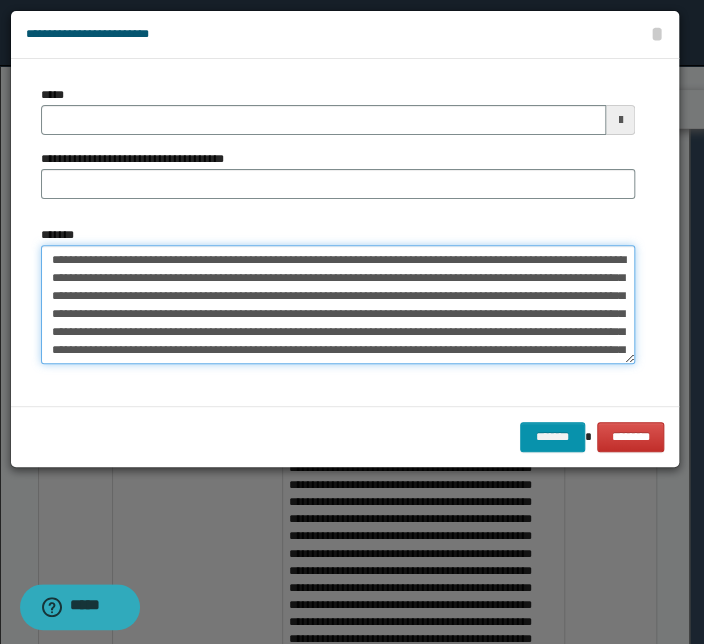 drag, startPoint x: 162, startPoint y: 258, endPoint x: -49, endPoint y: 257, distance: 211.00237 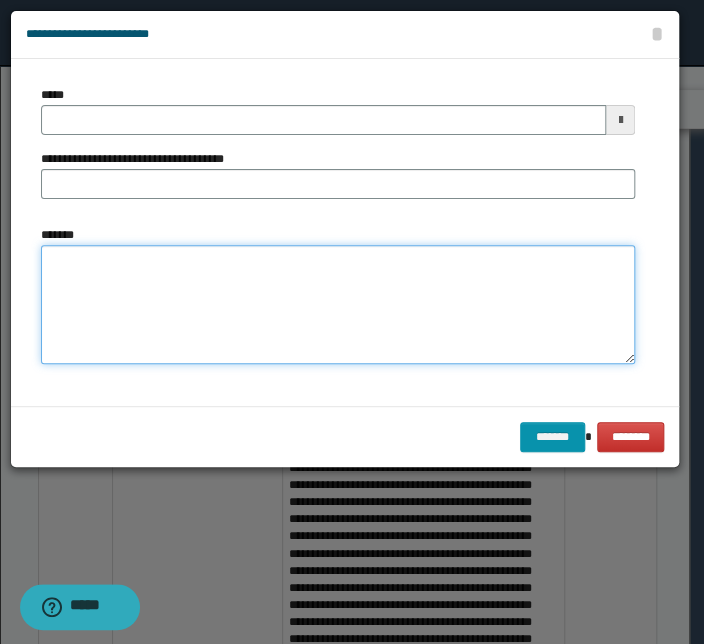 paste on "**********" 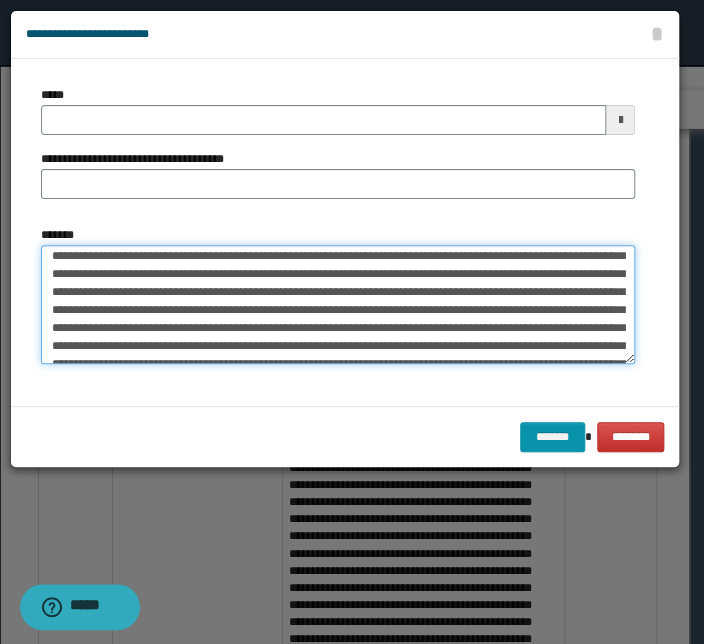 scroll, scrollTop: 0, scrollLeft: 0, axis: both 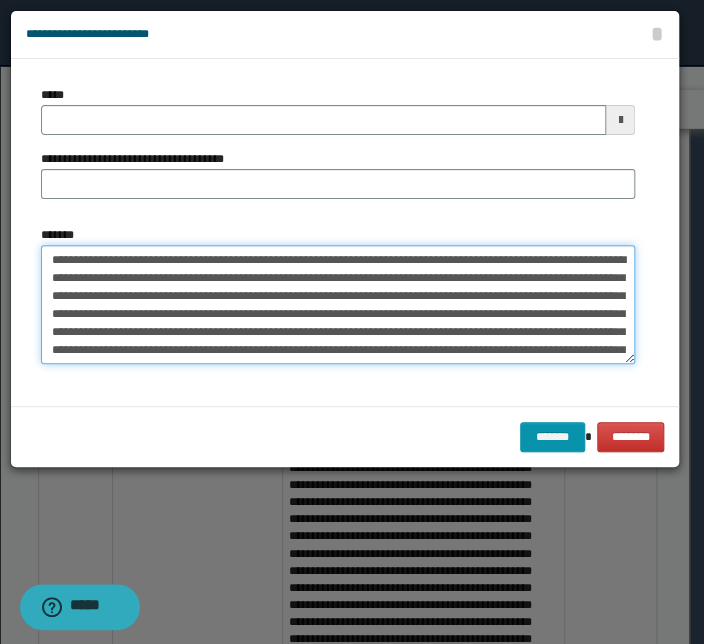 drag, startPoint x: 160, startPoint y: 259, endPoint x: -58, endPoint y: 252, distance: 218.11235 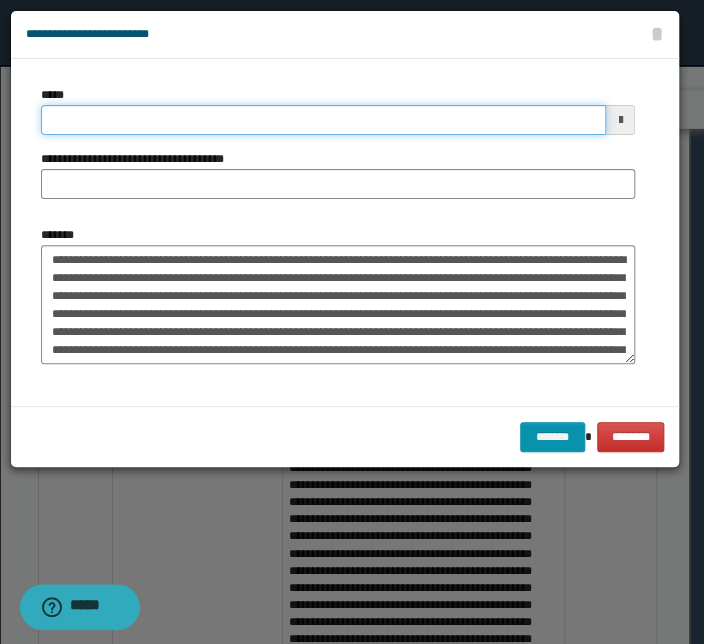 click on "*****" at bounding box center [323, 120] 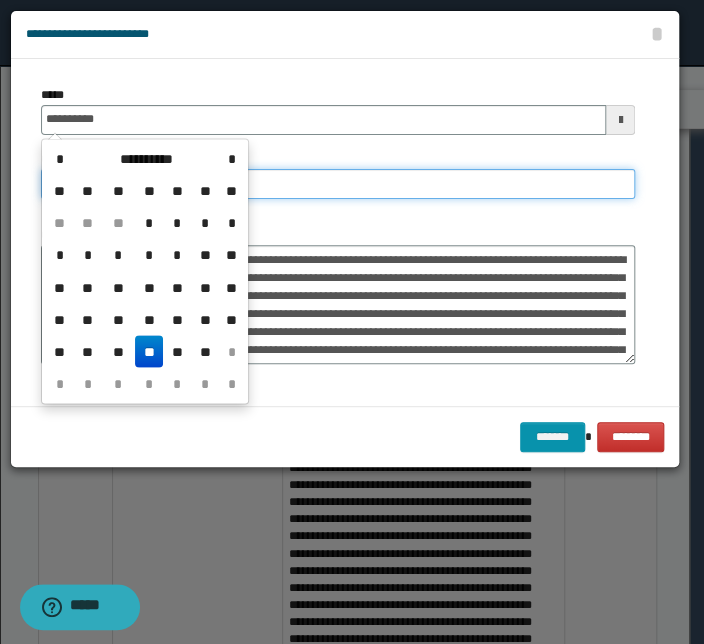 type on "**********" 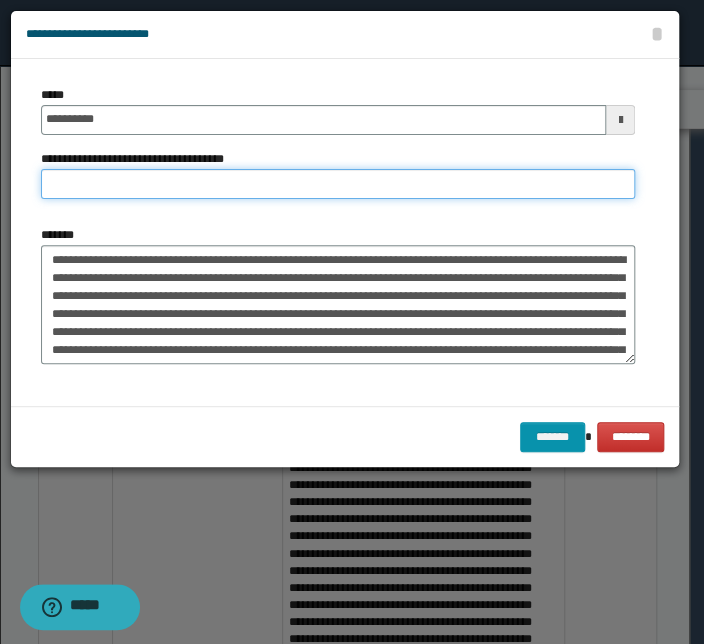 click on "**********" at bounding box center [338, 184] 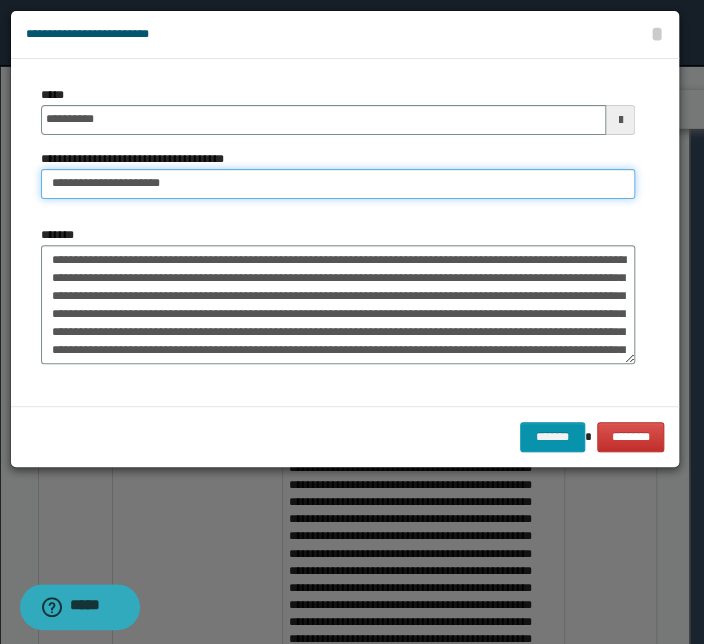 drag, startPoint x: 117, startPoint y: 182, endPoint x: -113, endPoint y: 172, distance: 230.21729 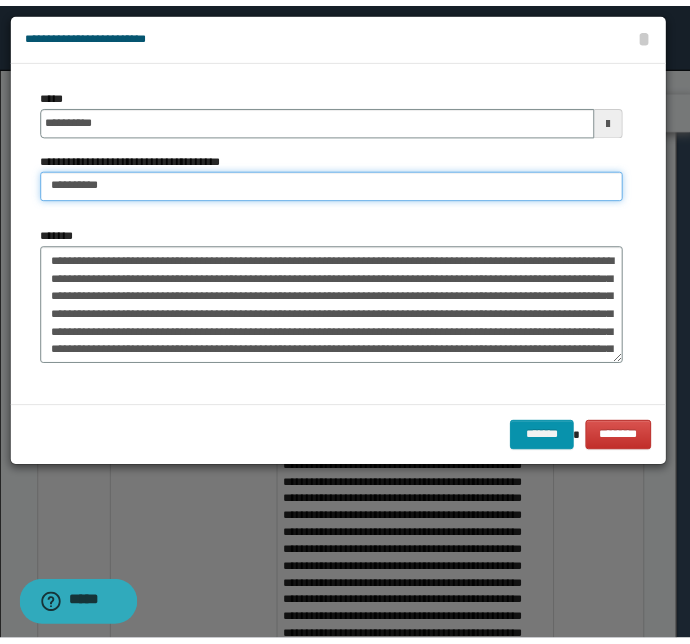 scroll, scrollTop: 90, scrollLeft: 0, axis: vertical 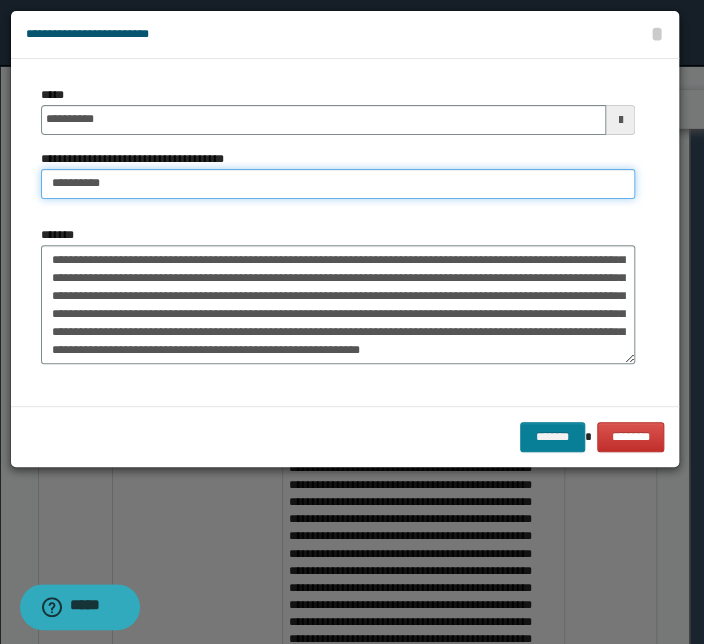 type on "*********" 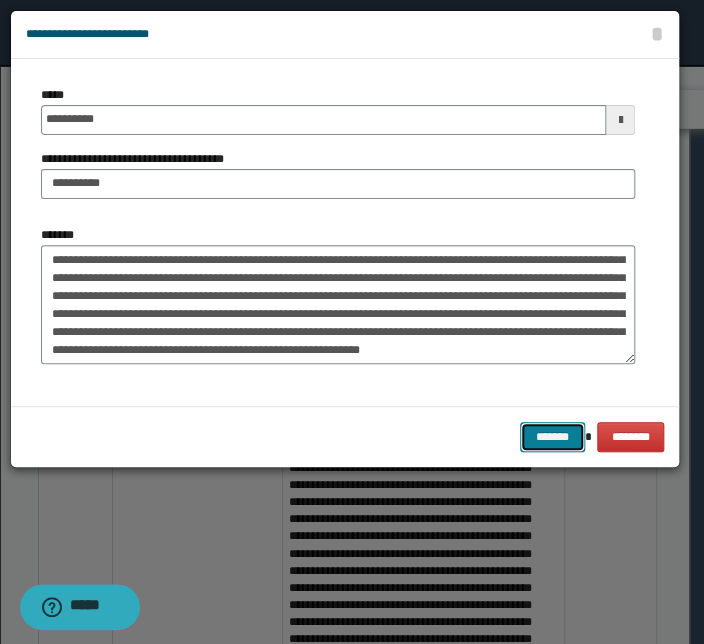 click on "*******" at bounding box center [552, 437] 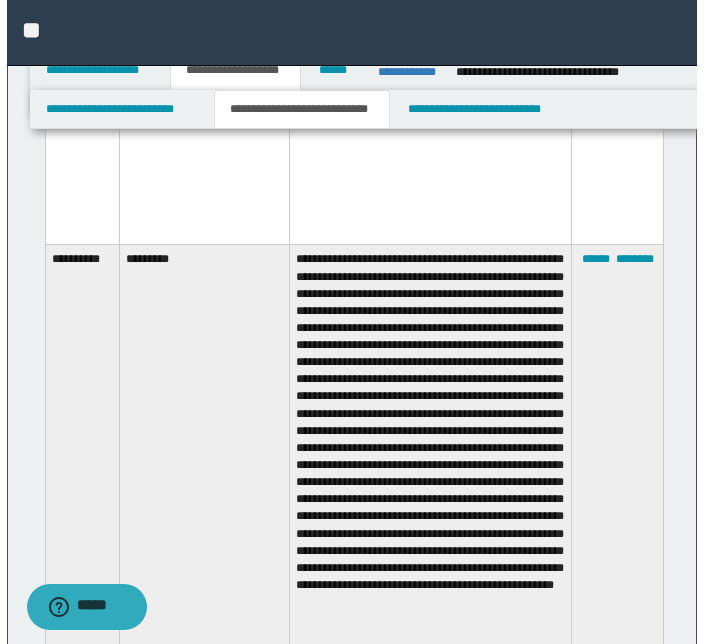 scroll, scrollTop: 6589, scrollLeft: 0, axis: vertical 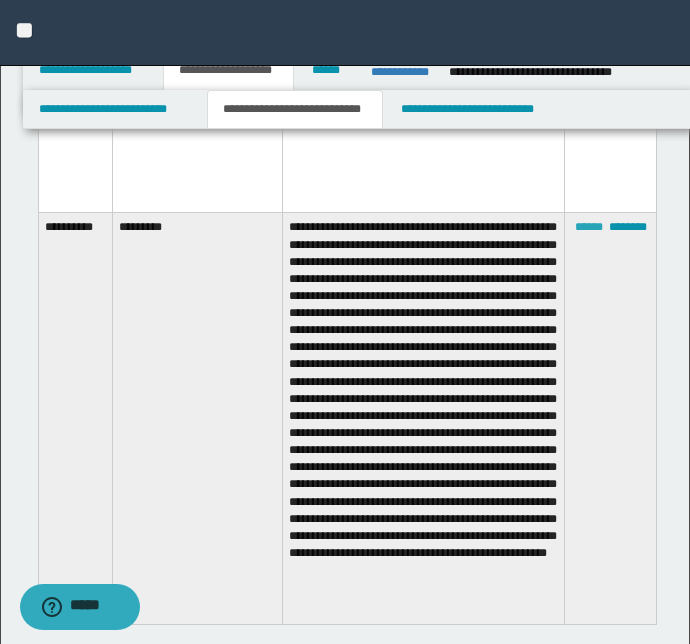 click on "******" at bounding box center [589, 227] 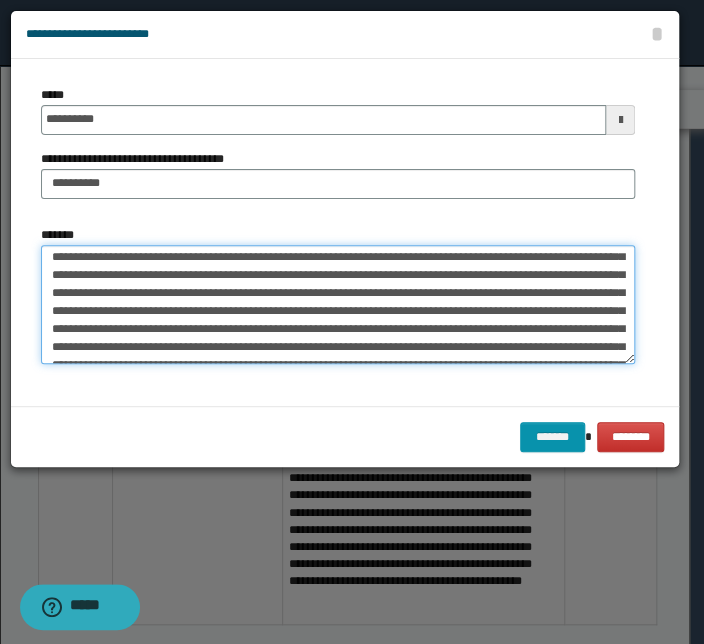 scroll, scrollTop: 0, scrollLeft: 0, axis: both 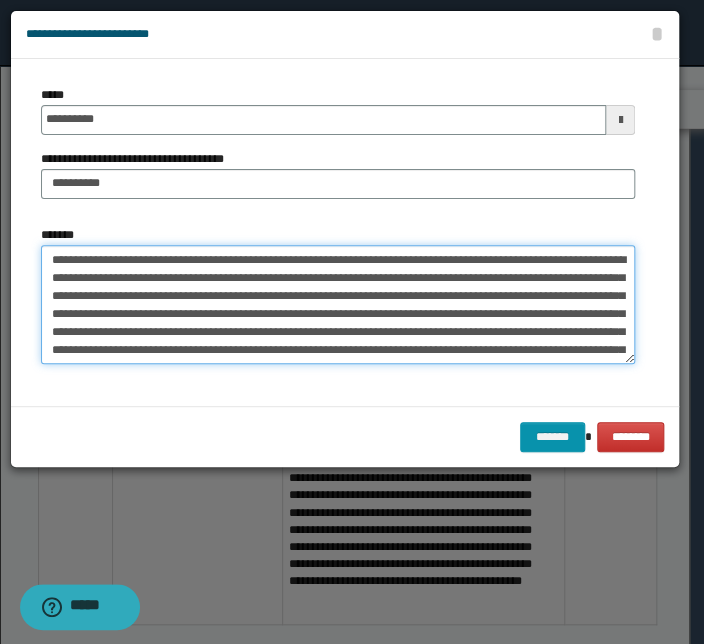 drag, startPoint x: 358, startPoint y: 332, endPoint x: -8, endPoint y: 210, distance: 385.79788 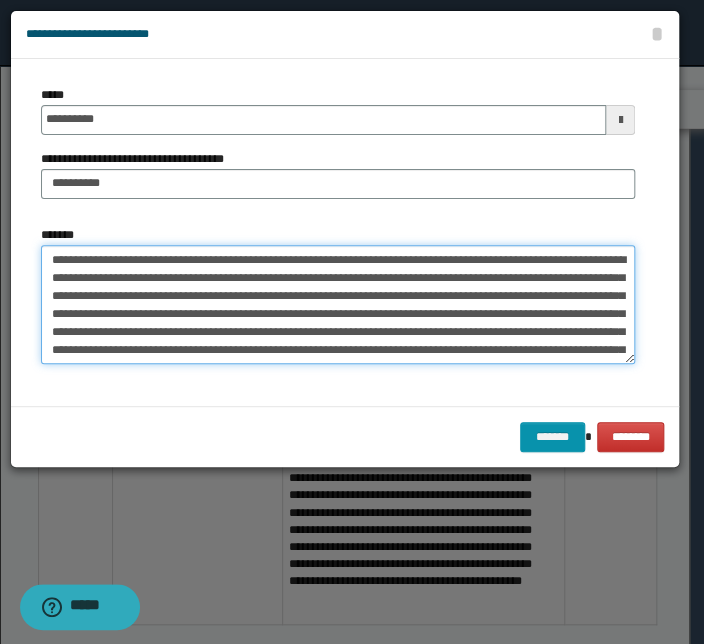 paste 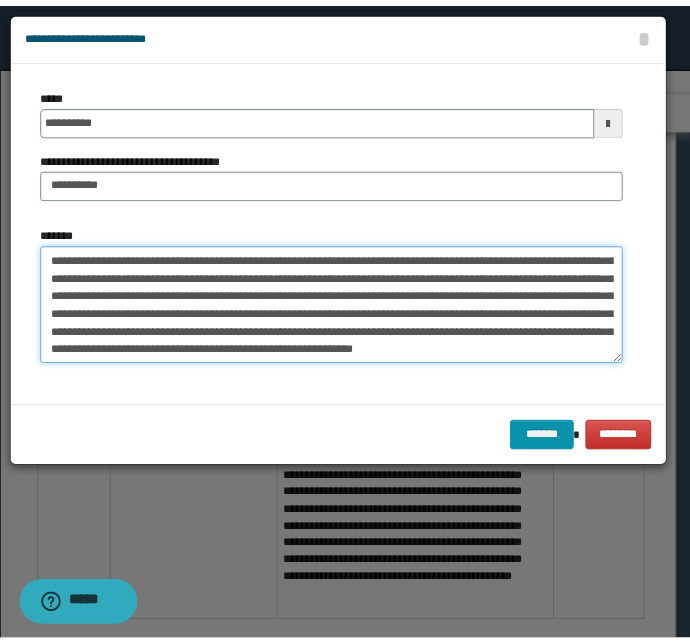 scroll, scrollTop: 0, scrollLeft: 0, axis: both 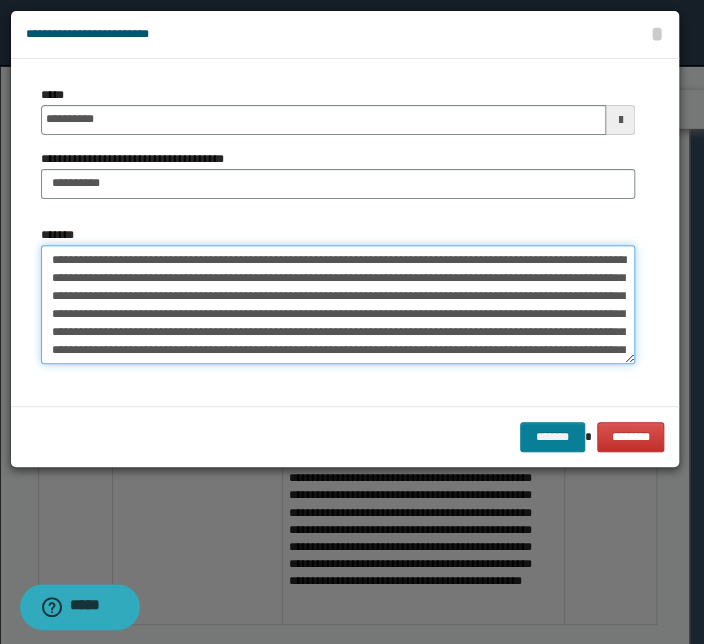 type on "**********" 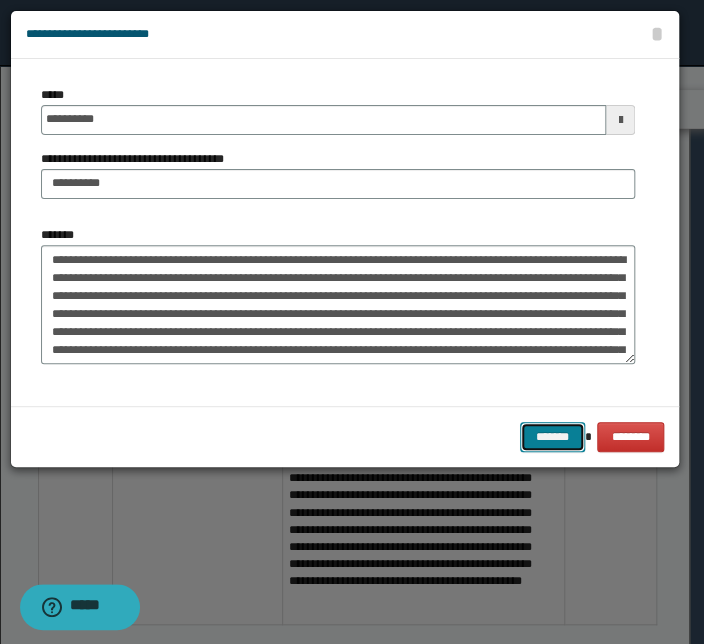 click on "*******" at bounding box center [552, 437] 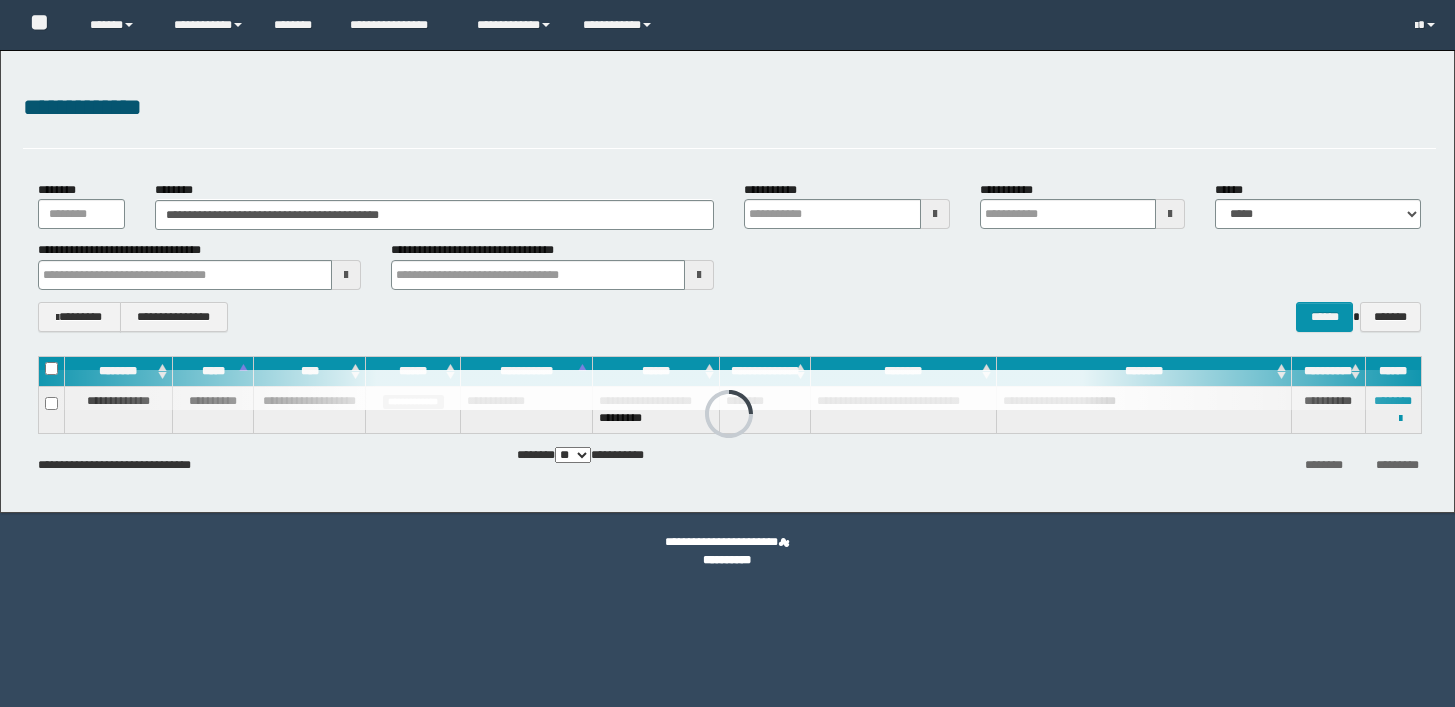 scroll, scrollTop: 0, scrollLeft: 0, axis: both 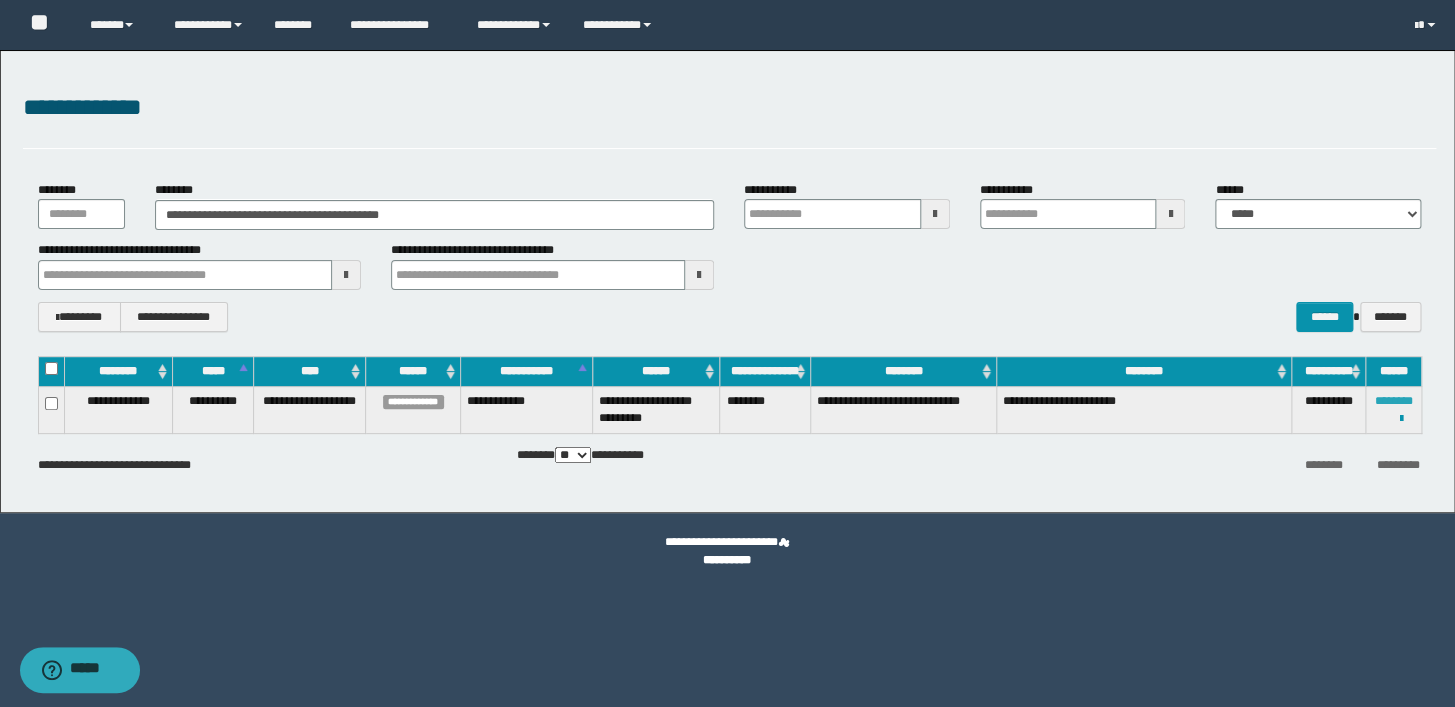 click on "********" at bounding box center (1393, 401) 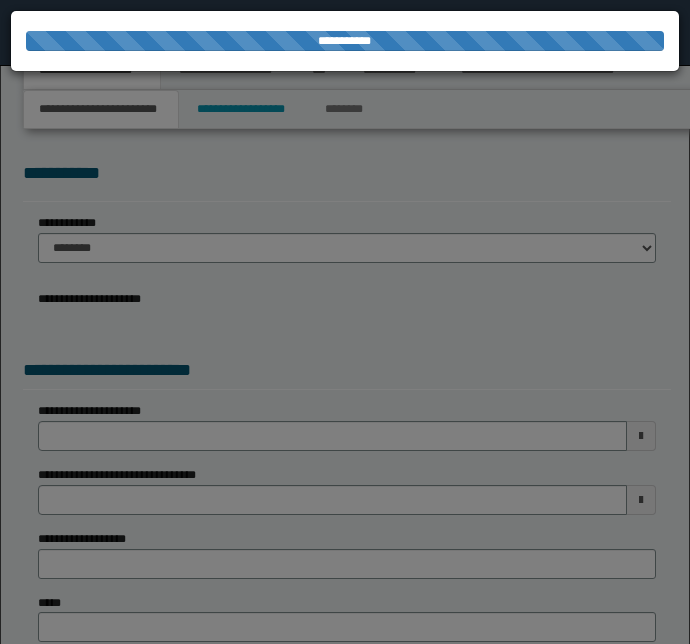 scroll, scrollTop: 0, scrollLeft: 0, axis: both 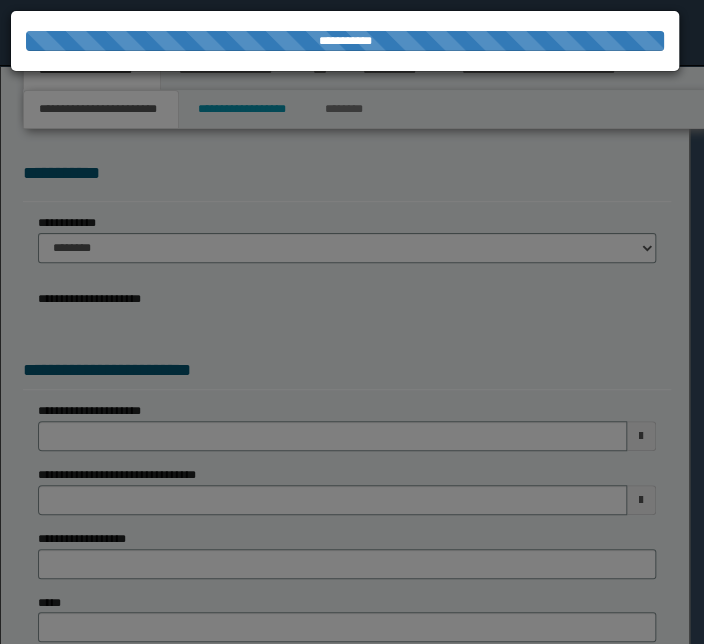 select on "*" 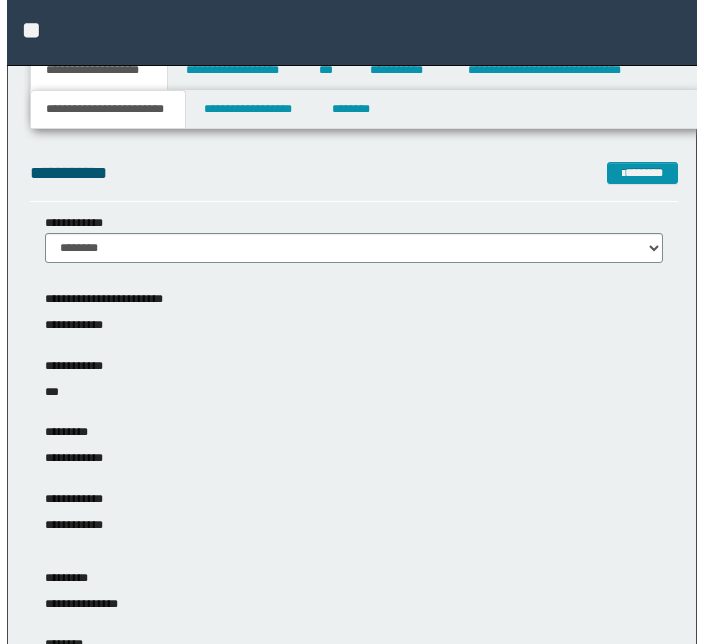 scroll, scrollTop: 0, scrollLeft: 0, axis: both 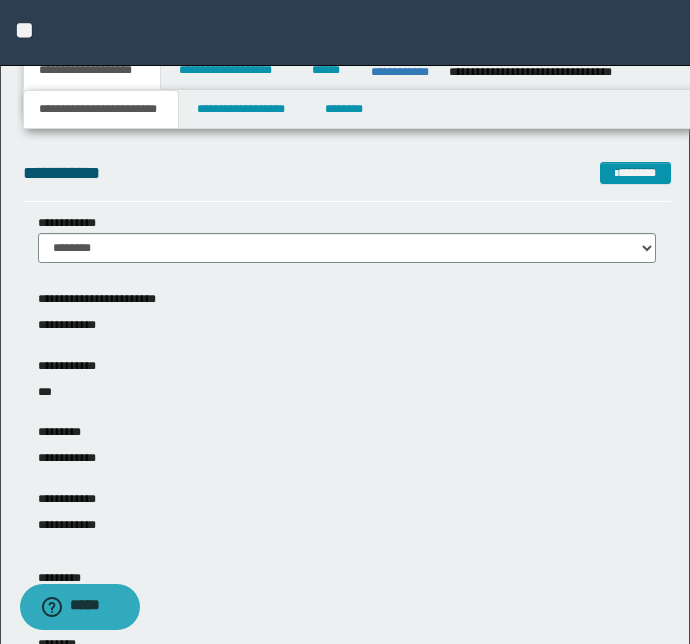 click on "**********" at bounding box center [345, 33] 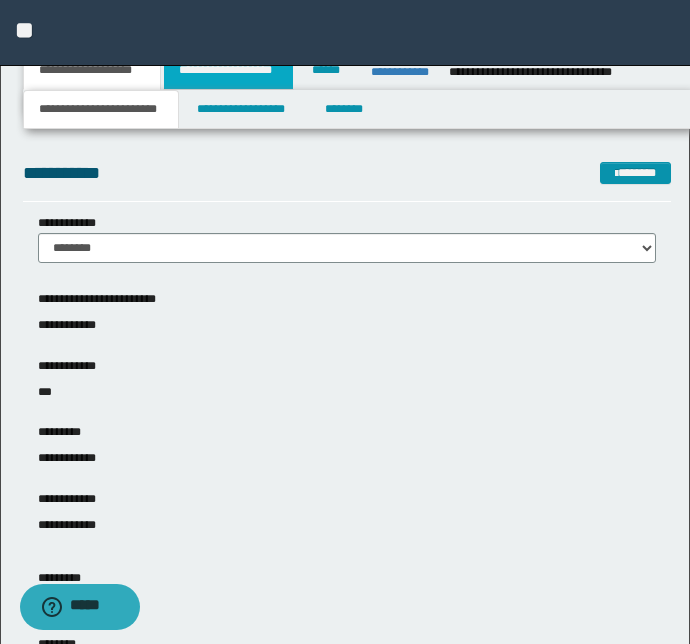 click on "**********" at bounding box center [228, 70] 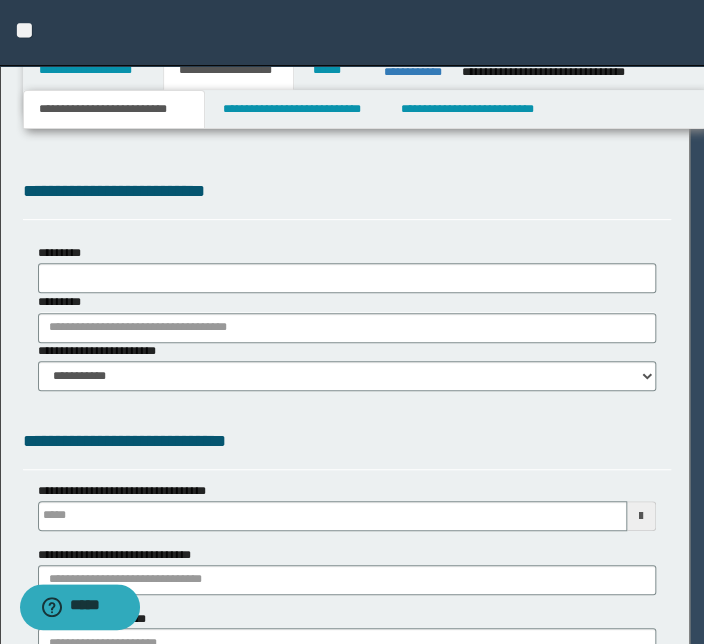 scroll, scrollTop: 0, scrollLeft: 0, axis: both 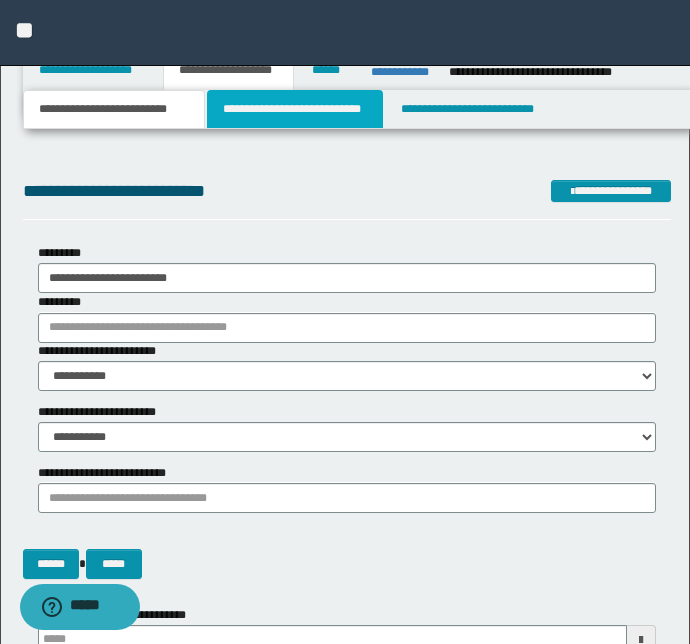 click on "**********" at bounding box center [294, 109] 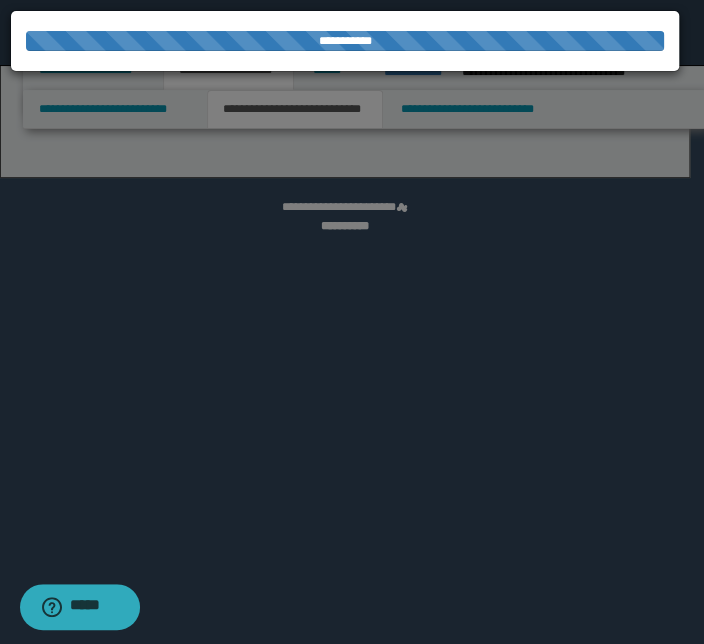 select on "*" 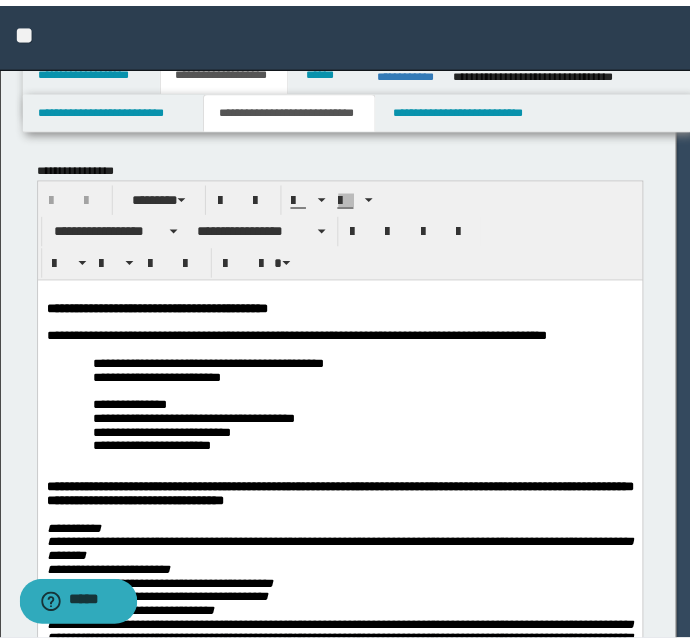 scroll, scrollTop: 0, scrollLeft: 0, axis: both 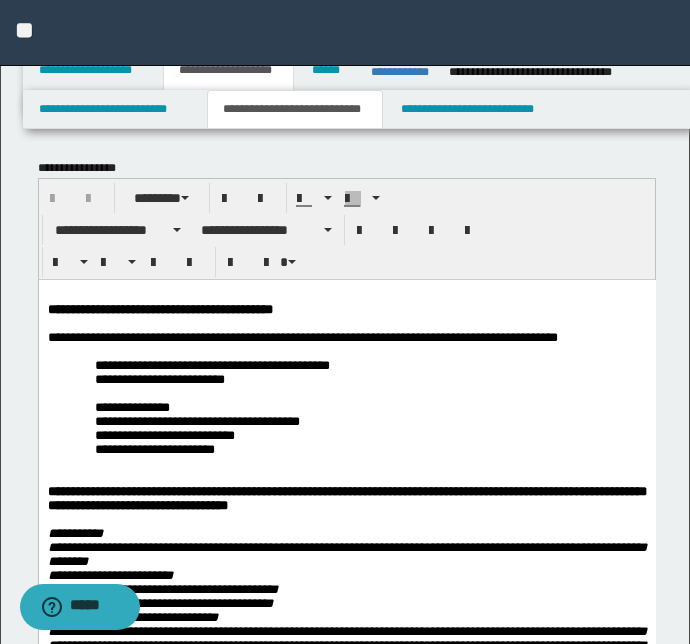 click on "**********" at bounding box center (346, 1238) 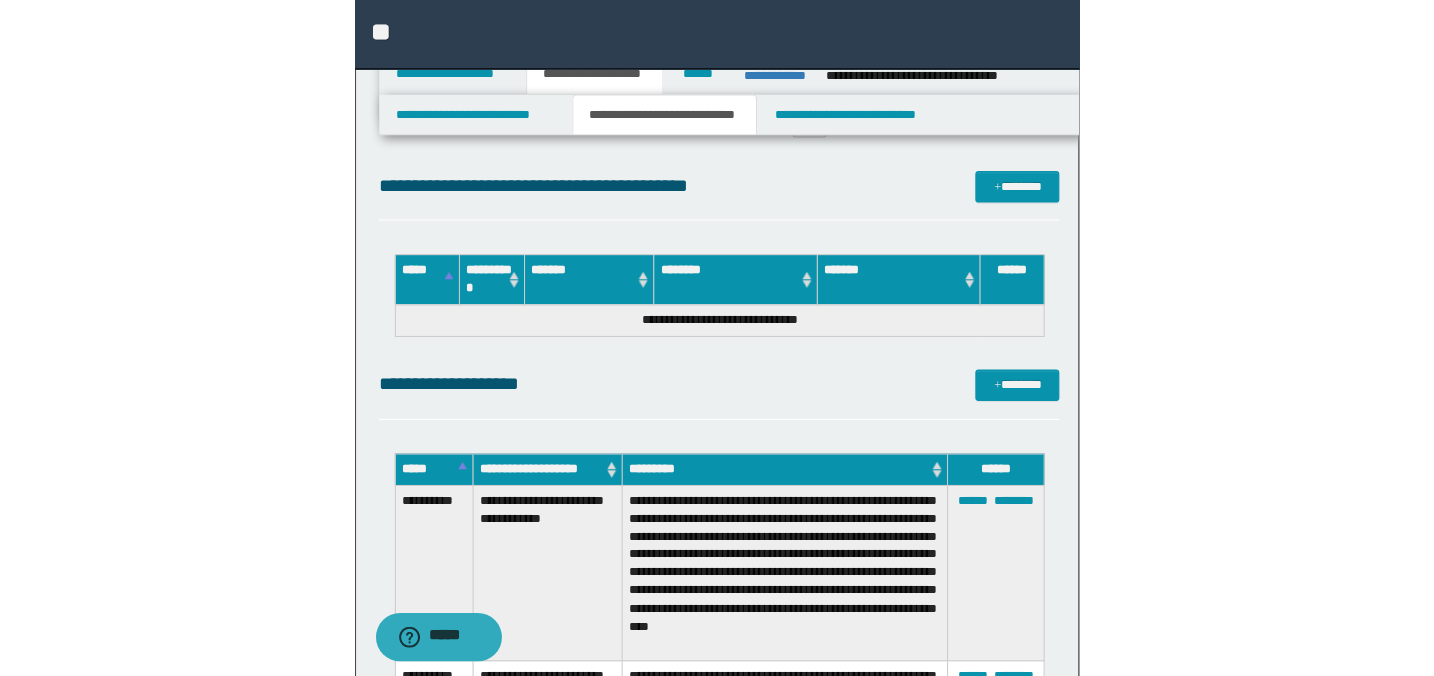 scroll, scrollTop: 7226, scrollLeft: 0, axis: vertical 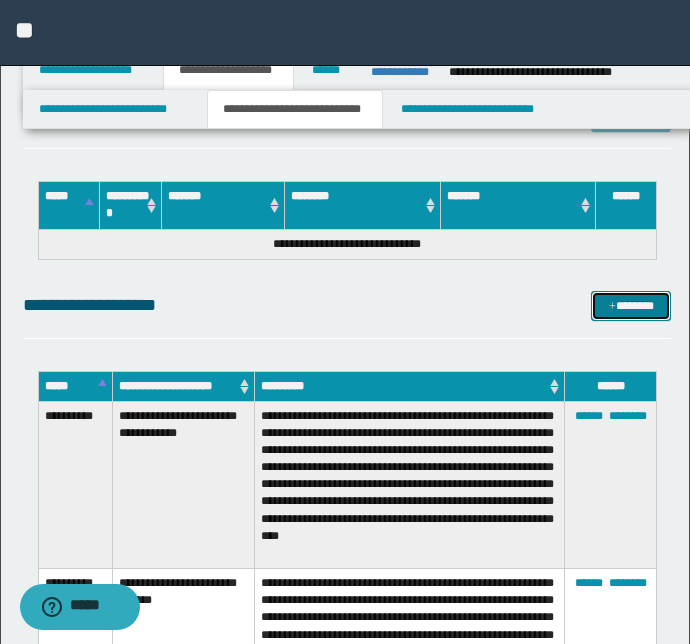click on "*******" at bounding box center [631, 306] 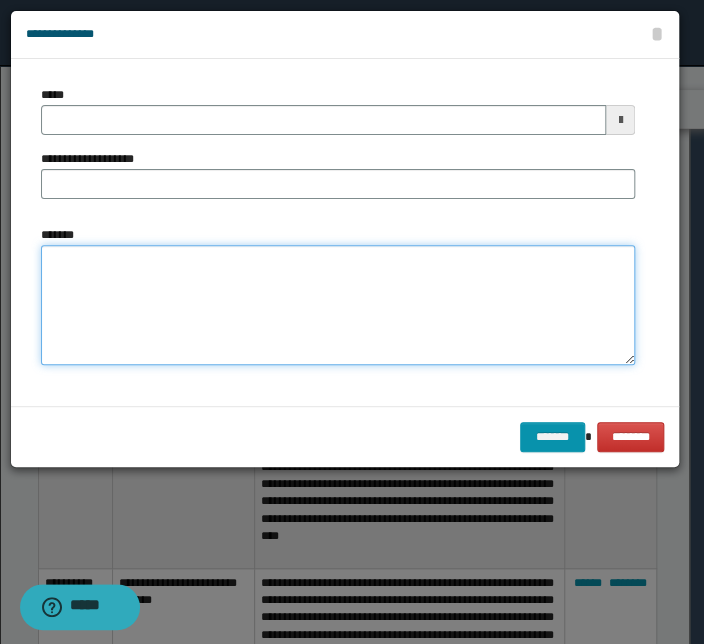 click on "*******" at bounding box center [338, 305] 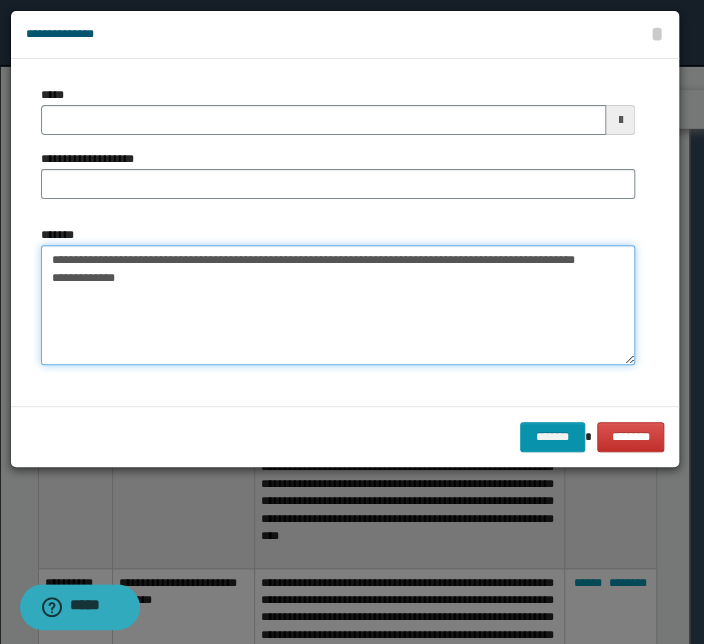drag, startPoint x: 273, startPoint y: 256, endPoint x: -4, endPoint y: 251, distance: 277.04514 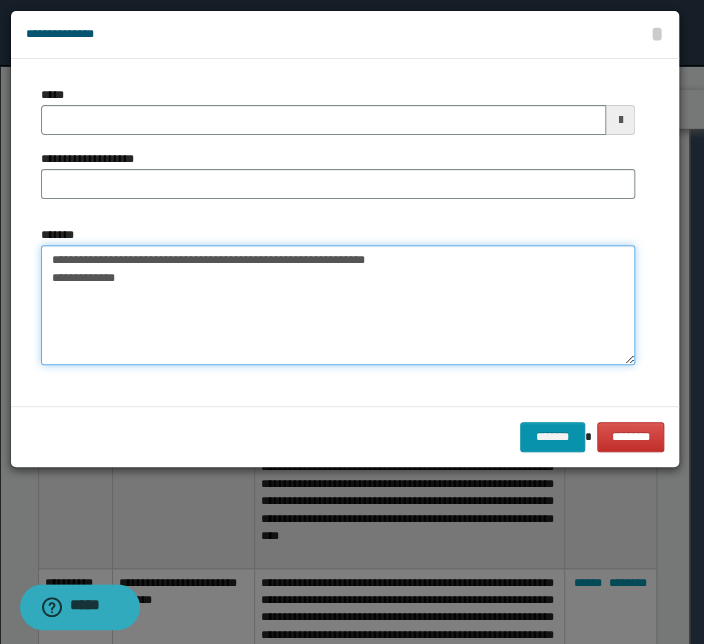type 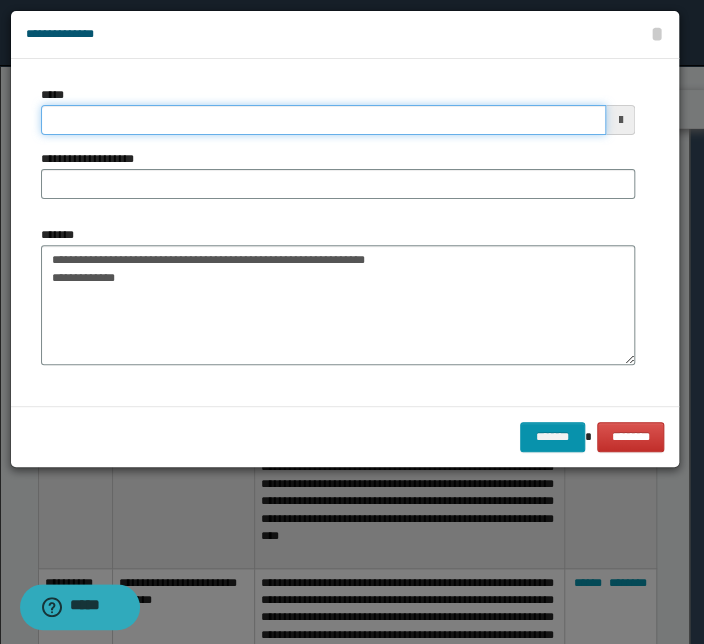 click on "*****" at bounding box center [323, 120] 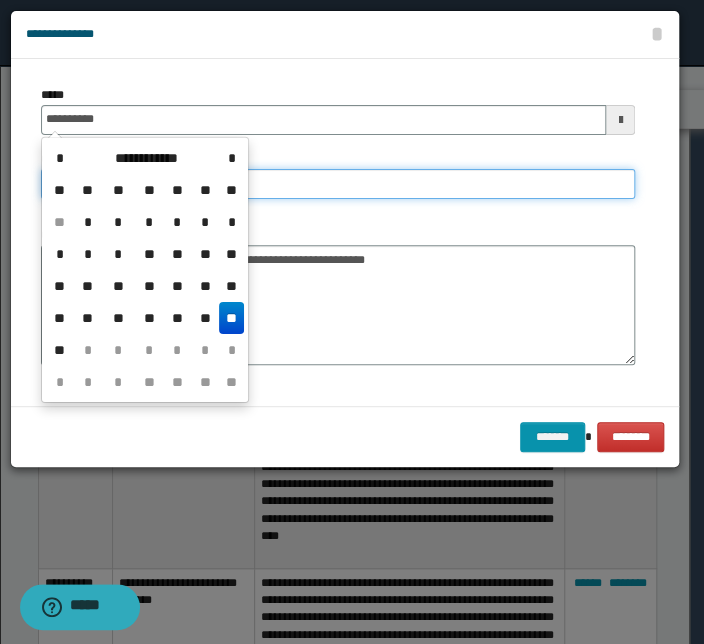 type on "**********" 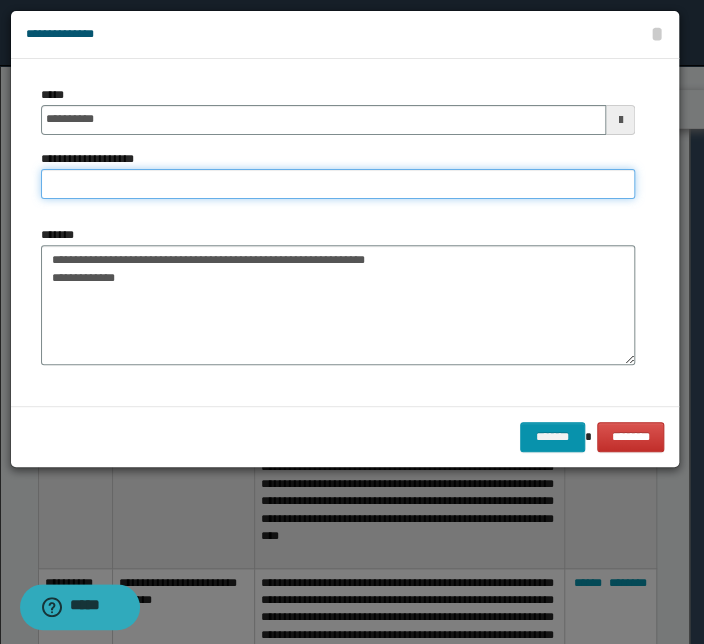 paste on "**********" 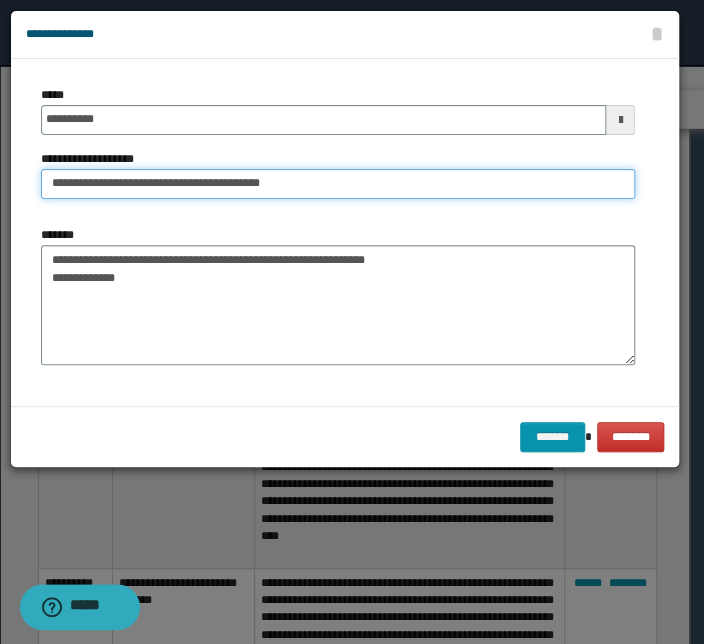 drag, startPoint x: 112, startPoint y: 182, endPoint x: -28, endPoint y: 177, distance: 140.08926 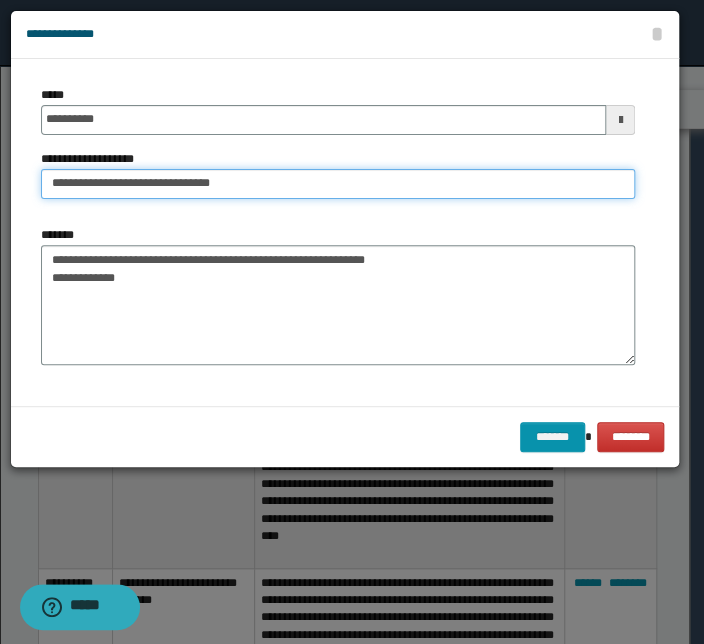 type on "**********" 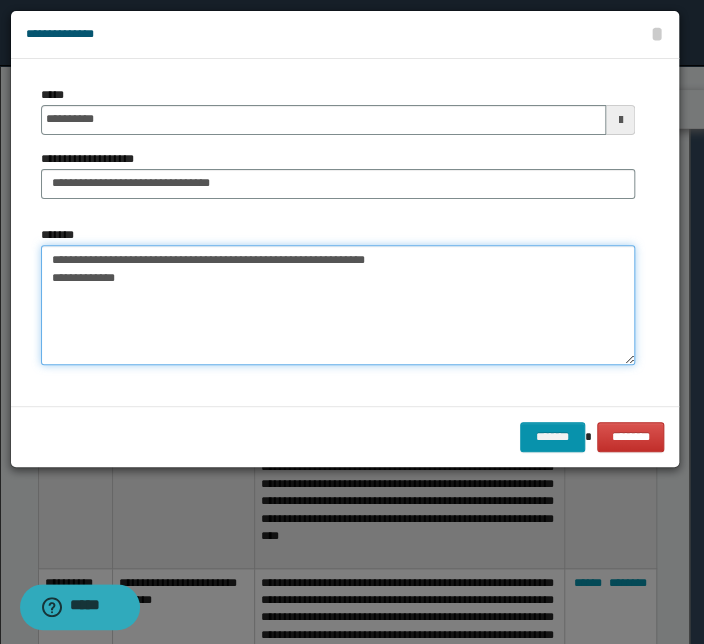 click on "**********" at bounding box center [338, 305] 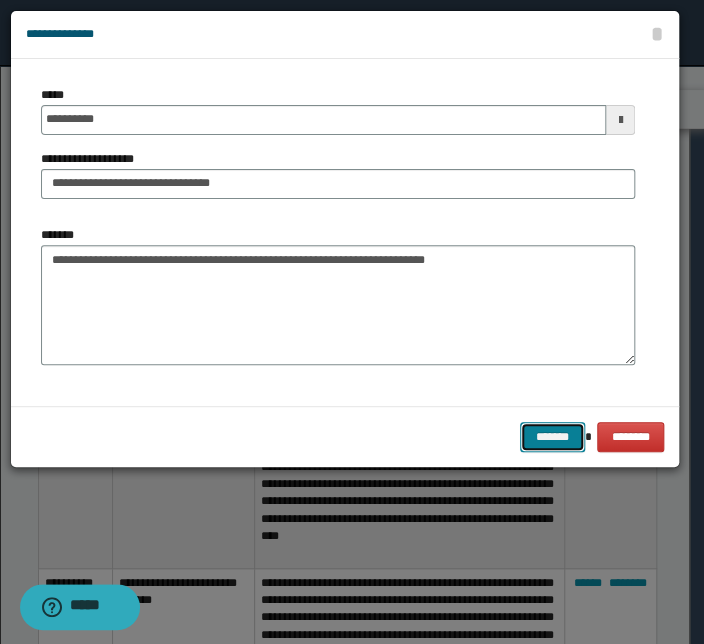 click on "*******" at bounding box center (552, 437) 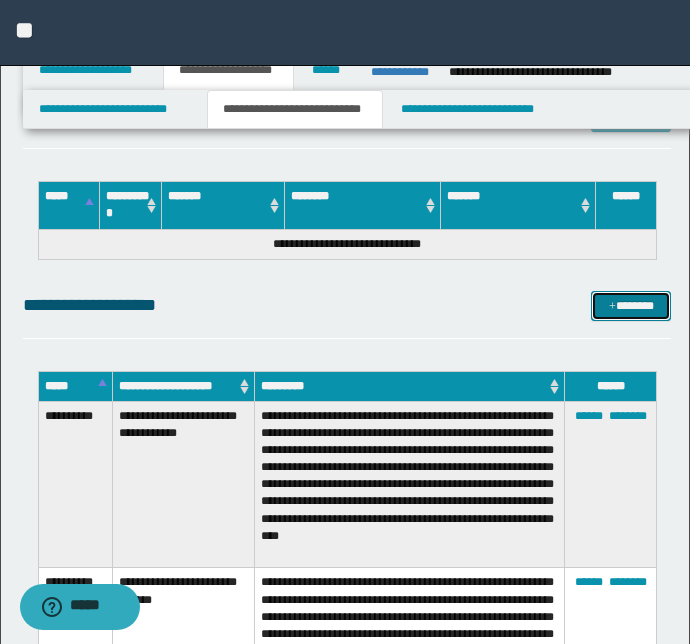 click on "*******" at bounding box center [631, 306] 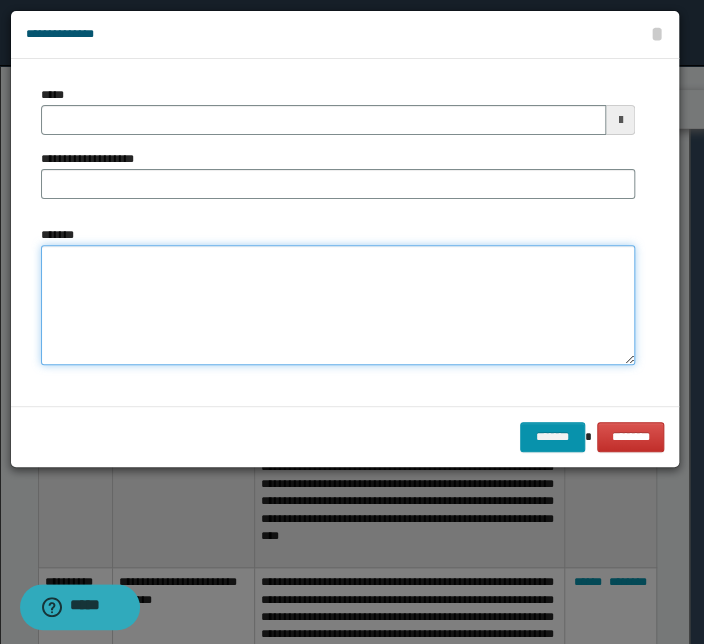 click on "*******" at bounding box center (338, 305) 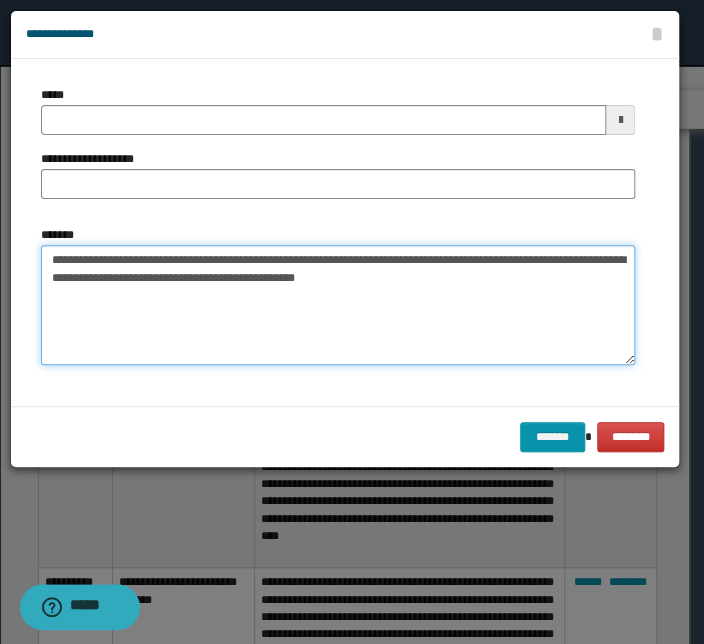 drag, startPoint x: 393, startPoint y: 271, endPoint x: -52, endPoint y: 247, distance: 445.64673 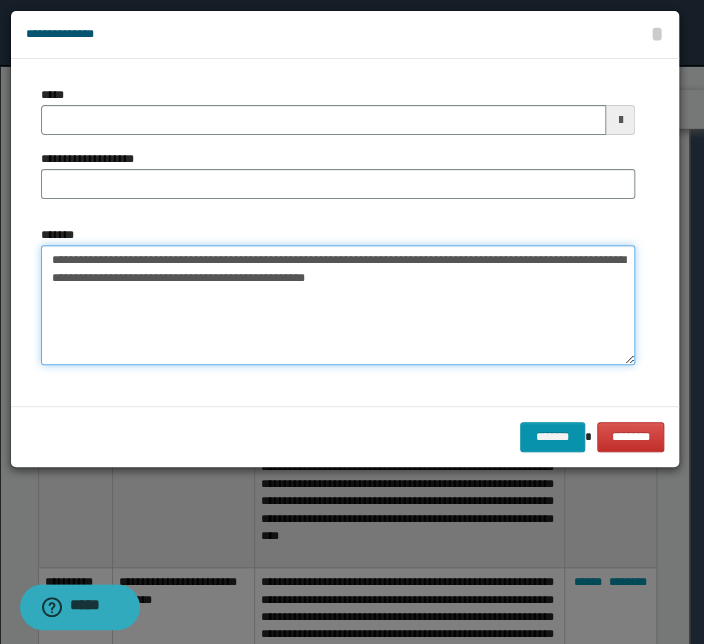 drag, startPoint x: 257, startPoint y: 259, endPoint x: -93, endPoint y: 268, distance: 350.1157 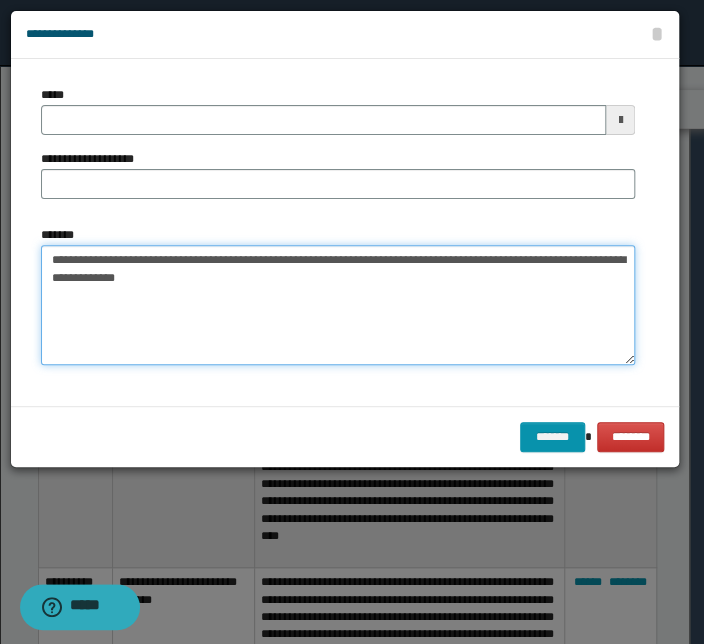 type 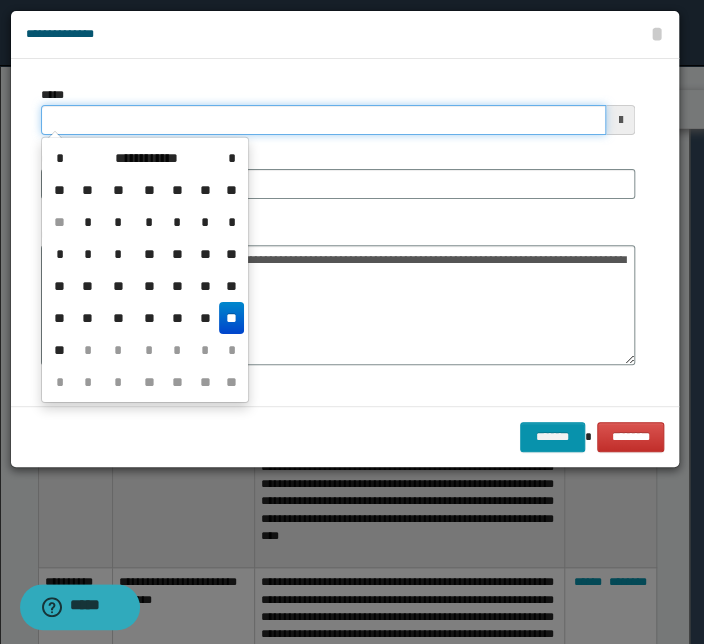 click on "*****" at bounding box center [323, 120] 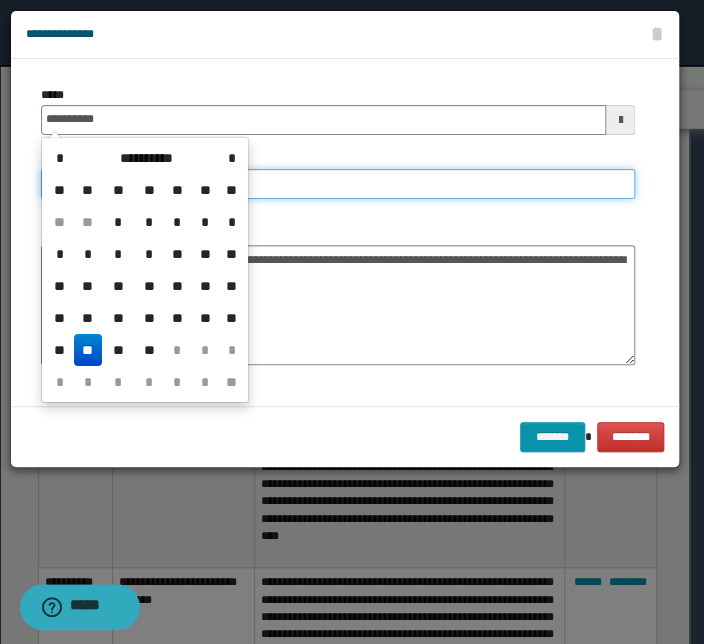 type on "**********" 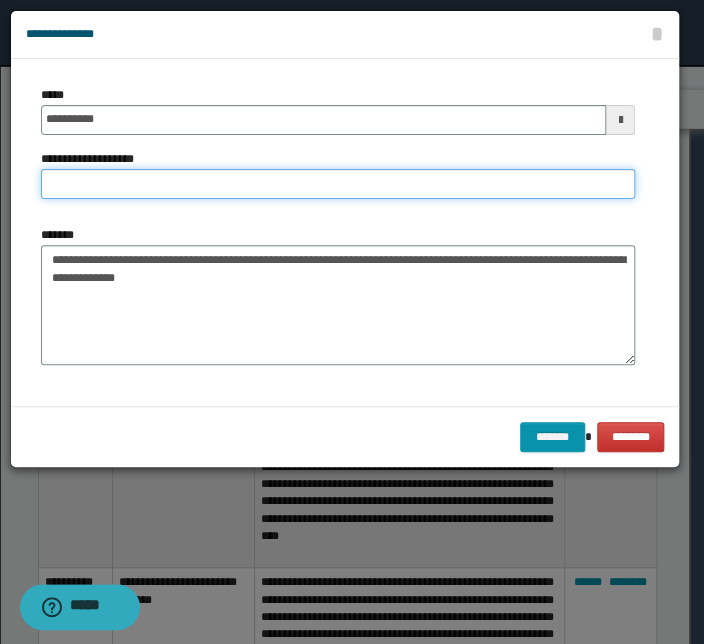 click on "**********" at bounding box center (338, 184) 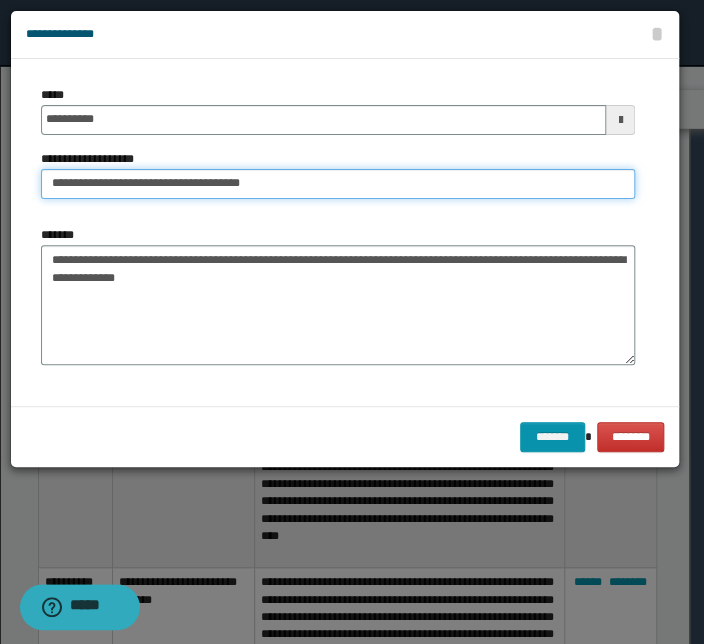 drag, startPoint x: 115, startPoint y: 182, endPoint x: -264, endPoint y: 189, distance: 379.06464 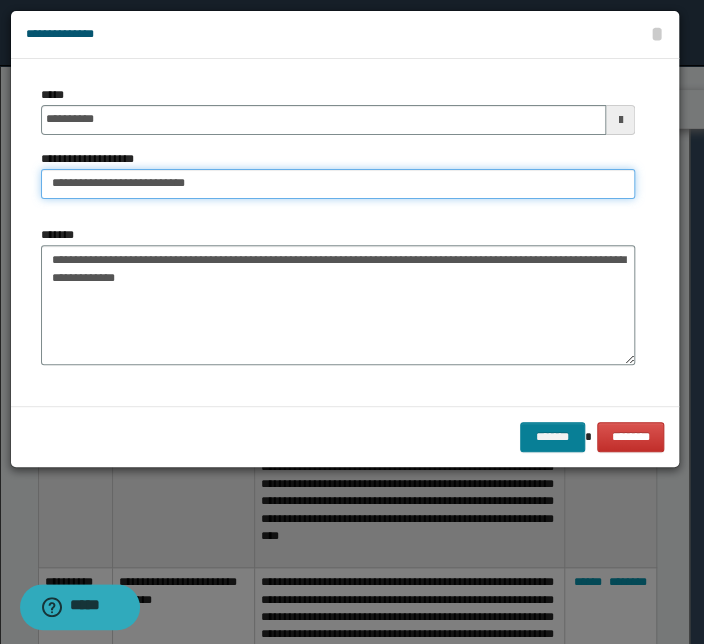 type on "**********" 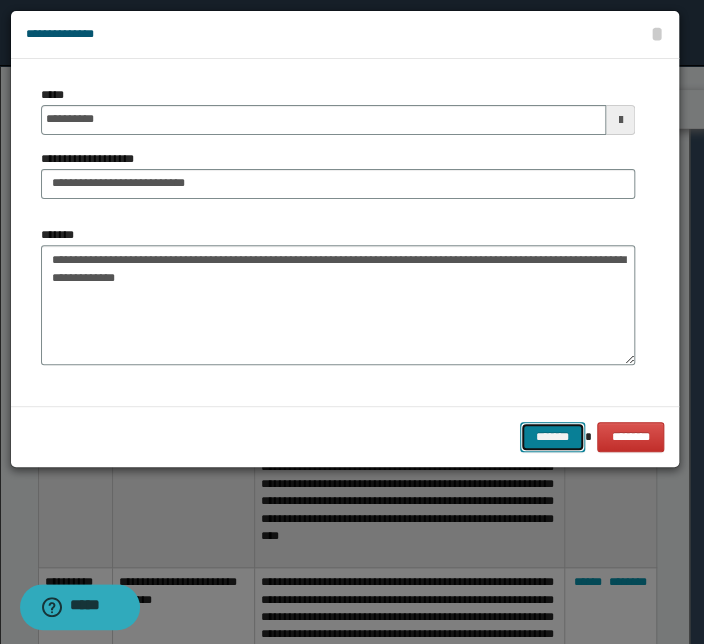 click on "*******" at bounding box center (552, 437) 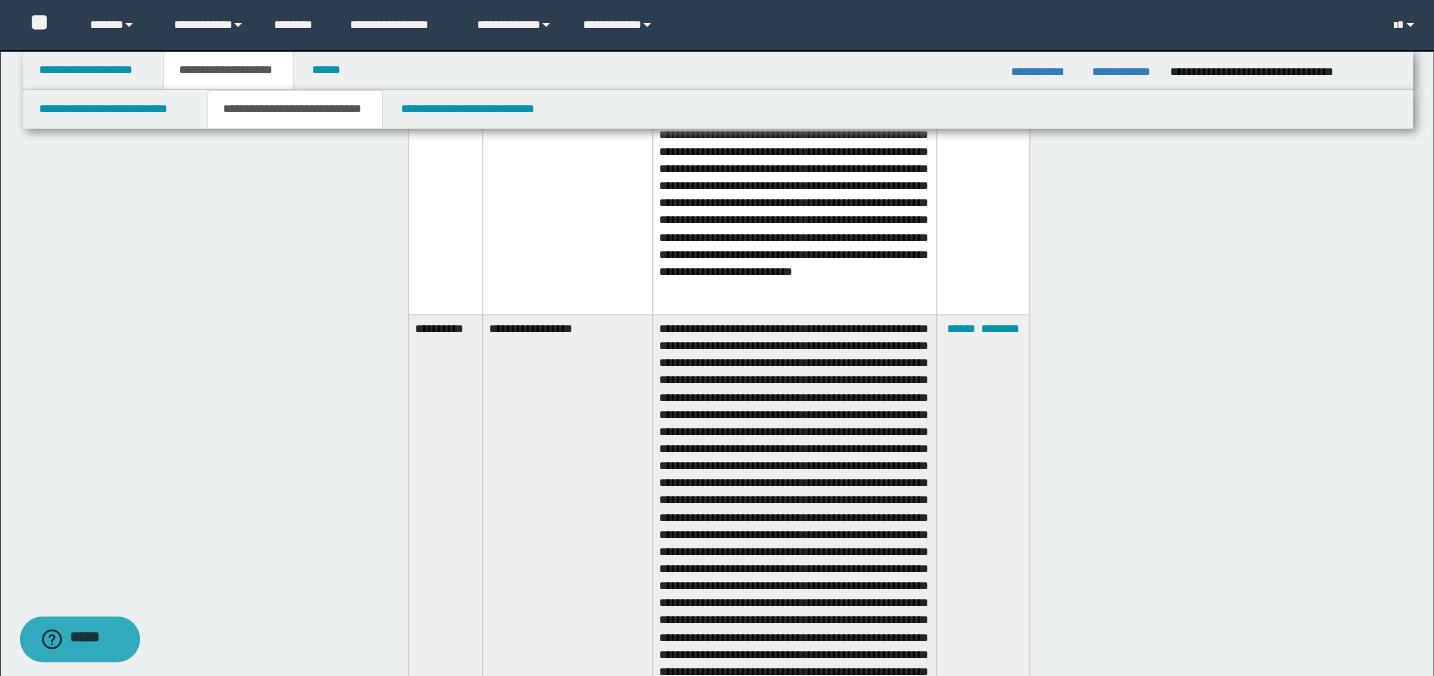 scroll, scrollTop: 4499, scrollLeft: 0, axis: vertical 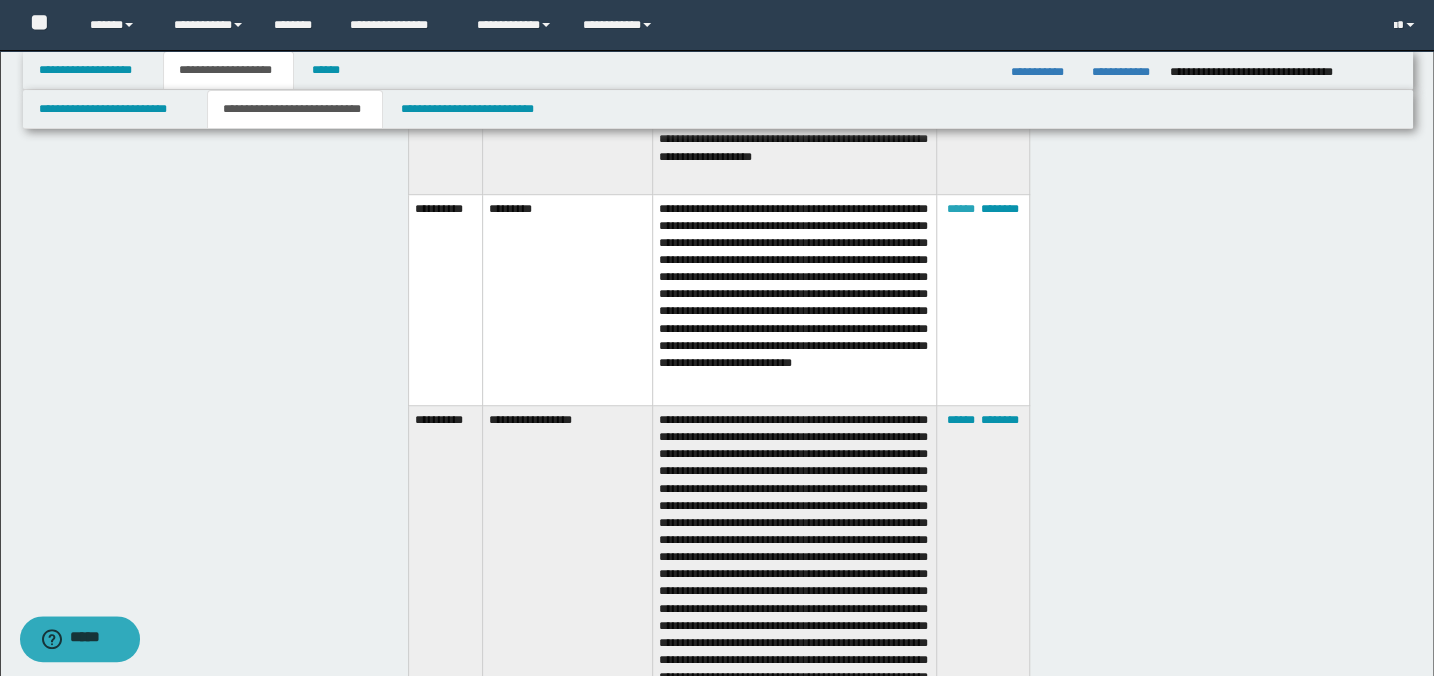 click on "******" at bounding box center [961, 209] 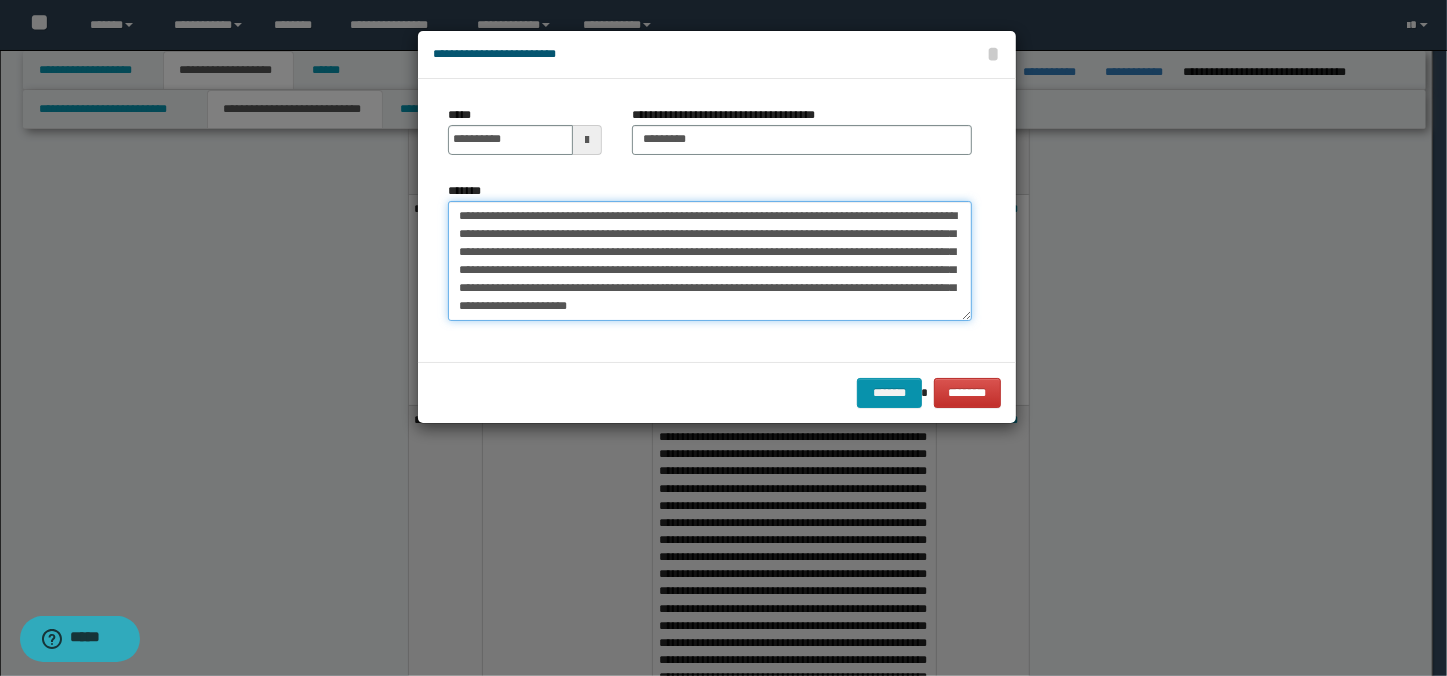 click on "**********" at bounding box center (710, 261) 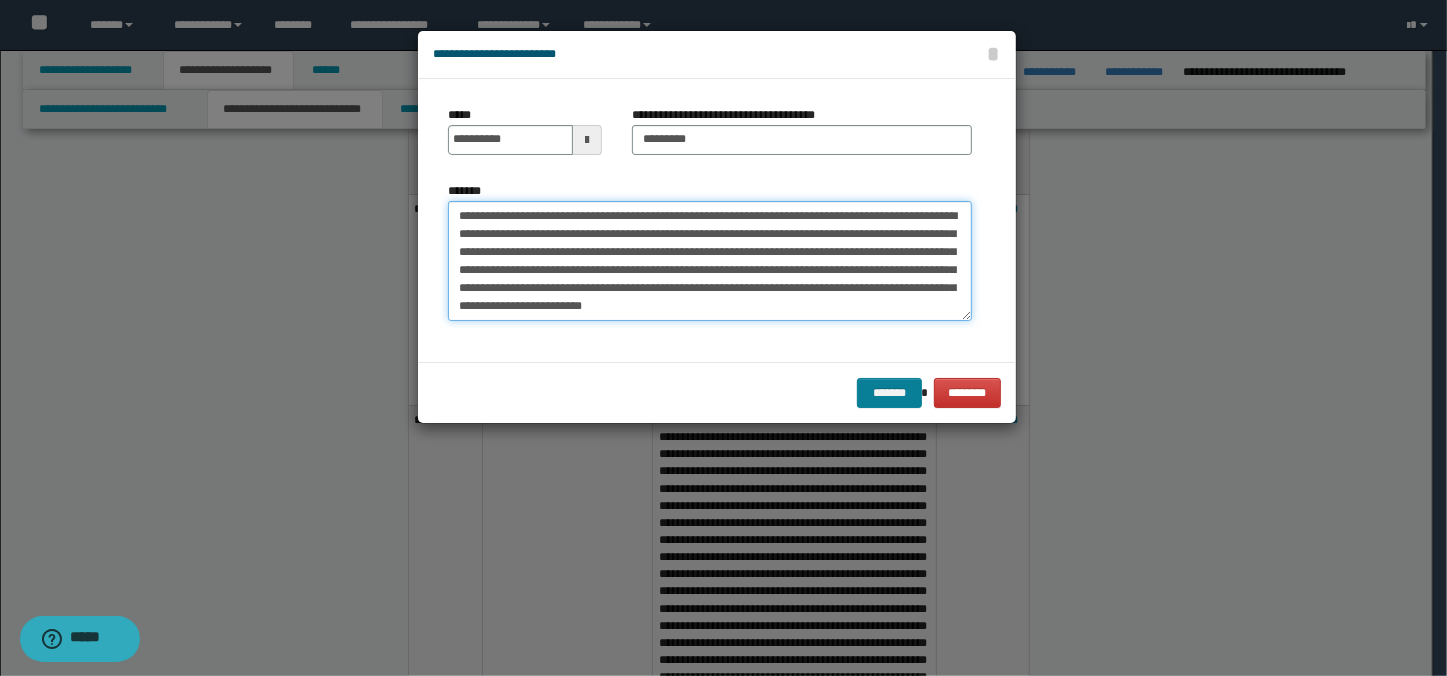 type on "**********" 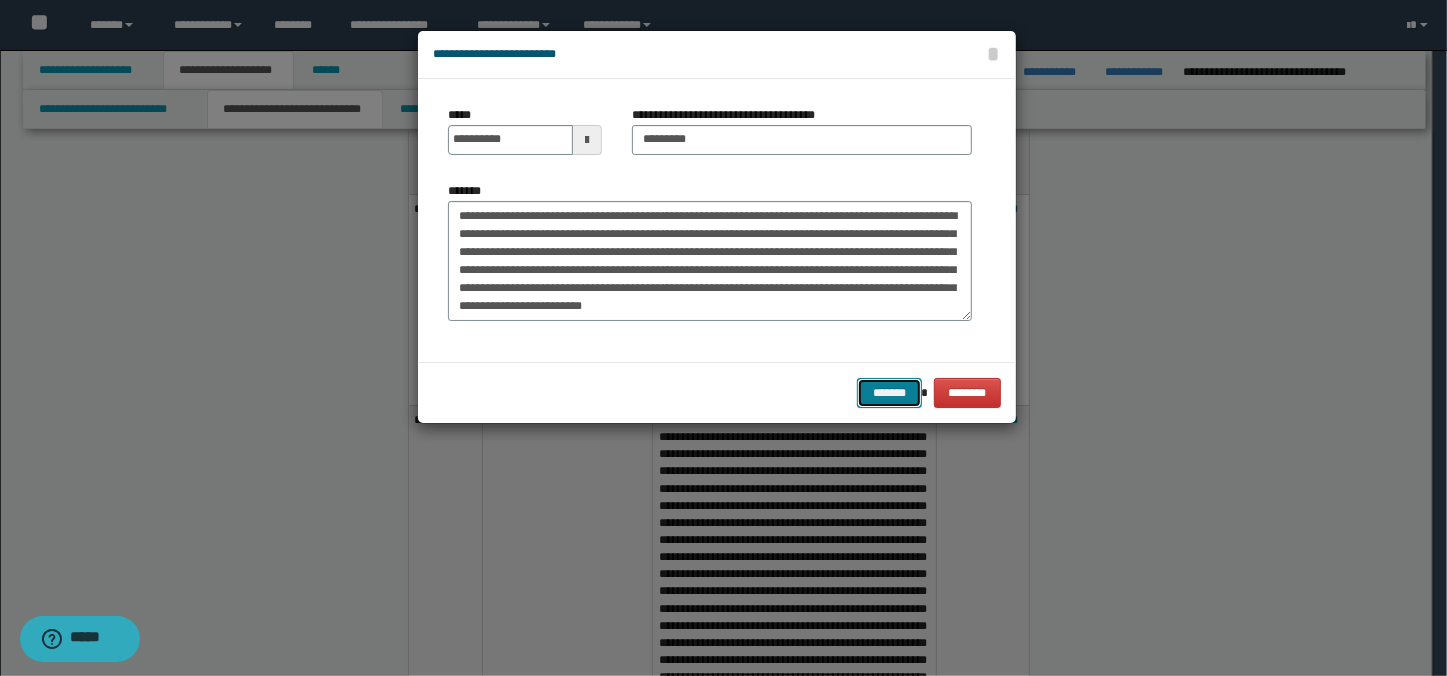 click on "*******" at bounding box center [889, 393] 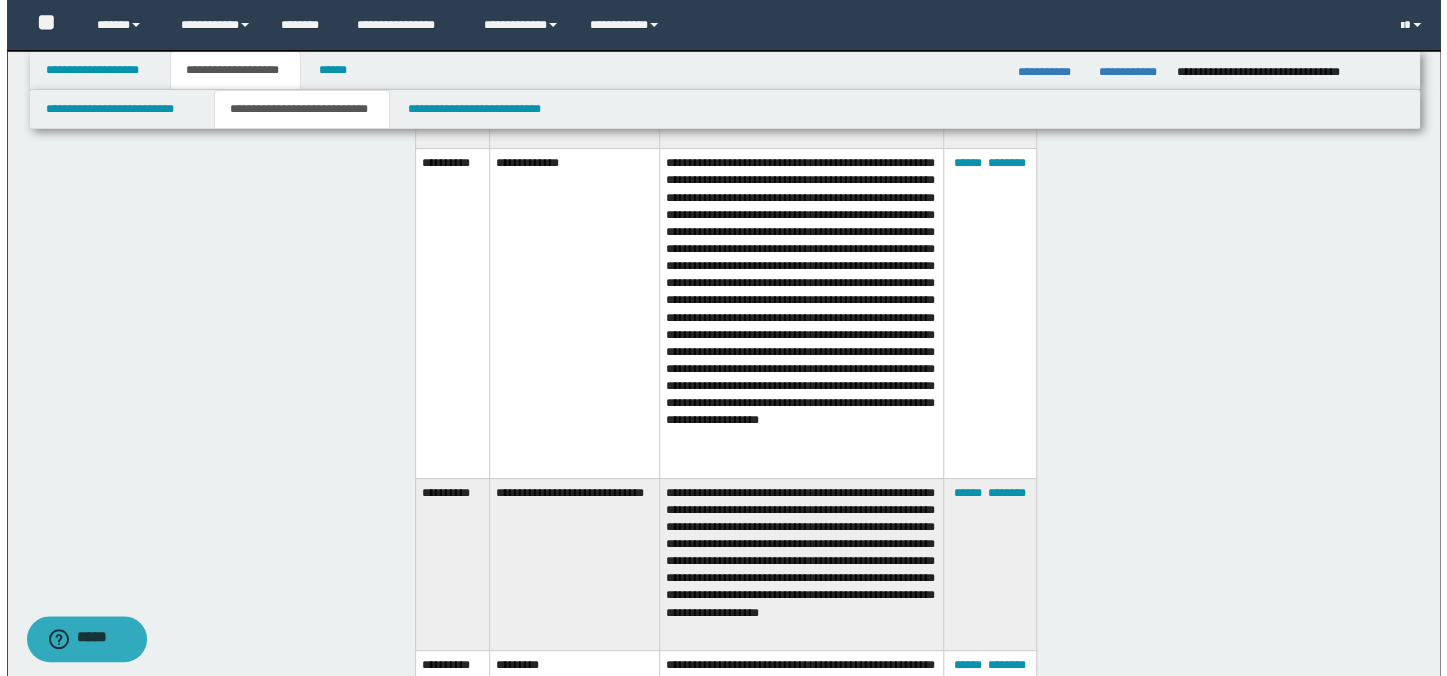 scroll, scrollTop: 3953, scrollLeft: 0, axis: vertical 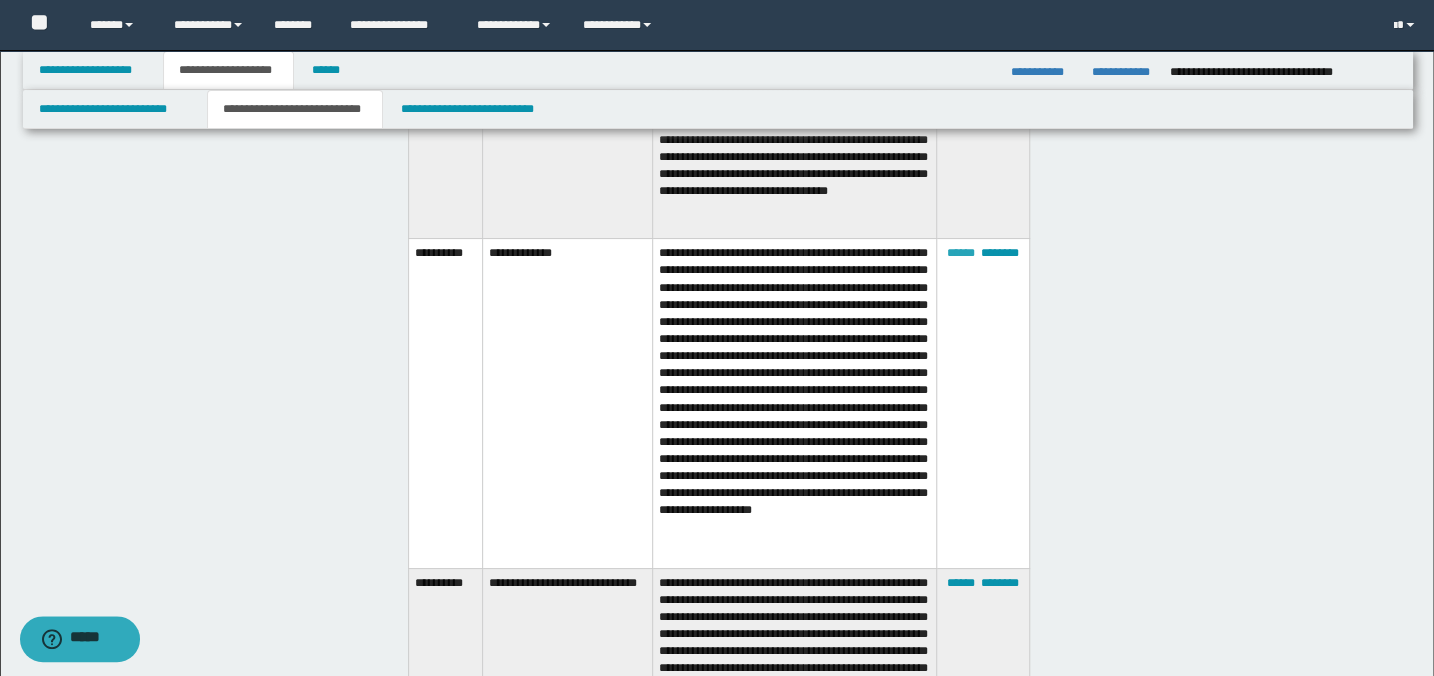 click on "******" at bounding box center (961, 253) 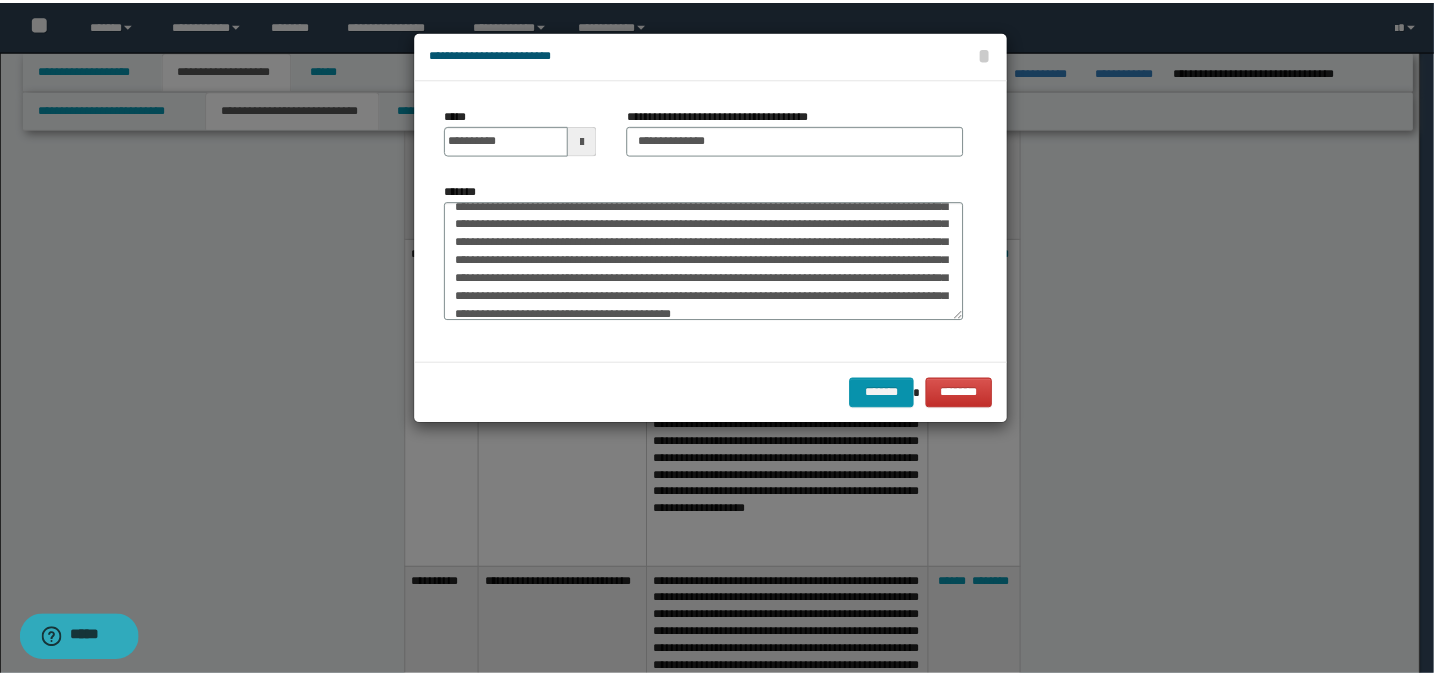 scroll, scrollTop: 71, scrollLeft: 0, axis: vertical 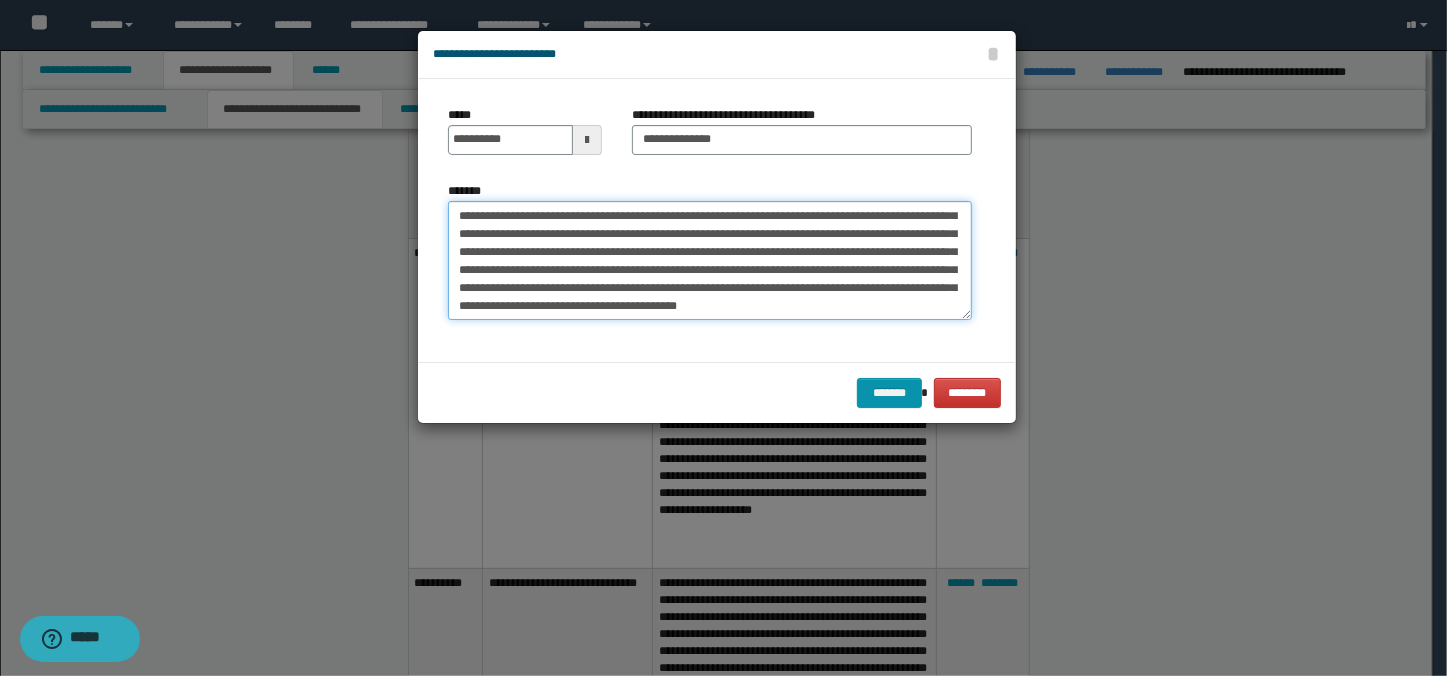 click on "**********" at bounding box center [710, 261] 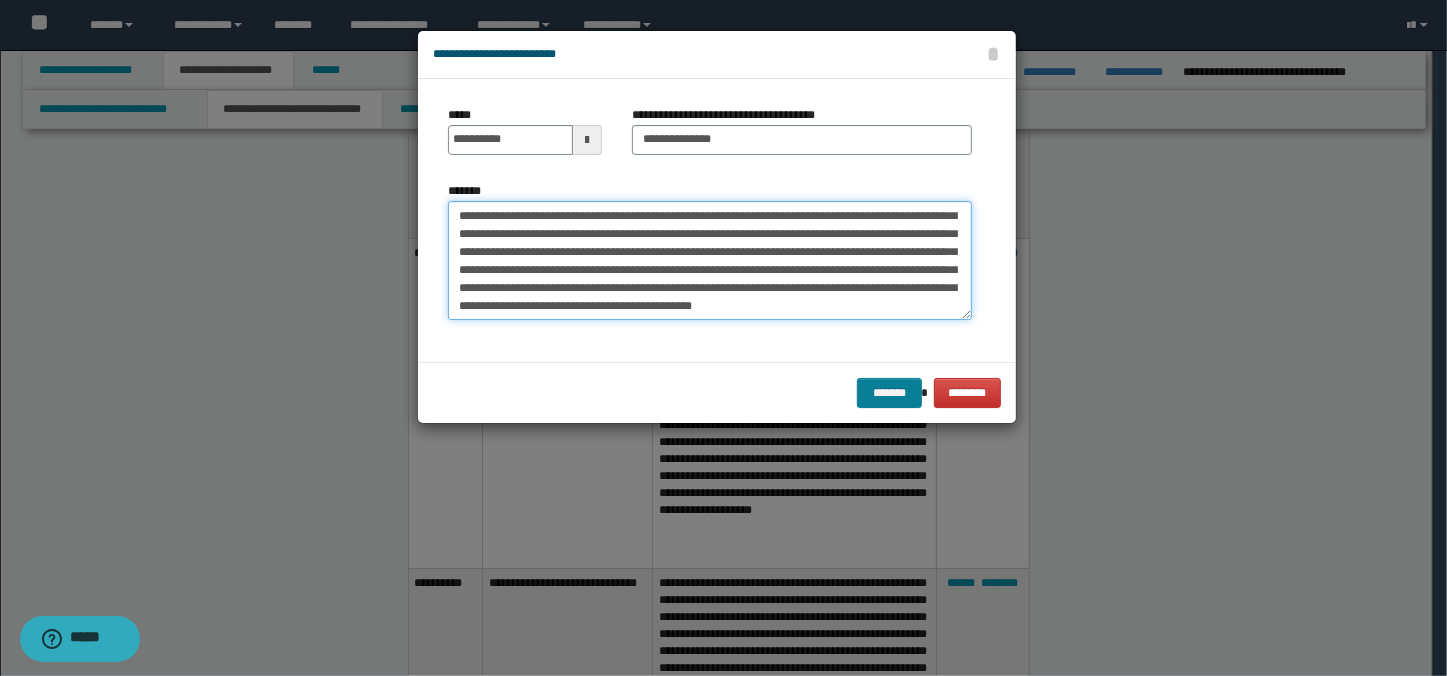 type on "**********" 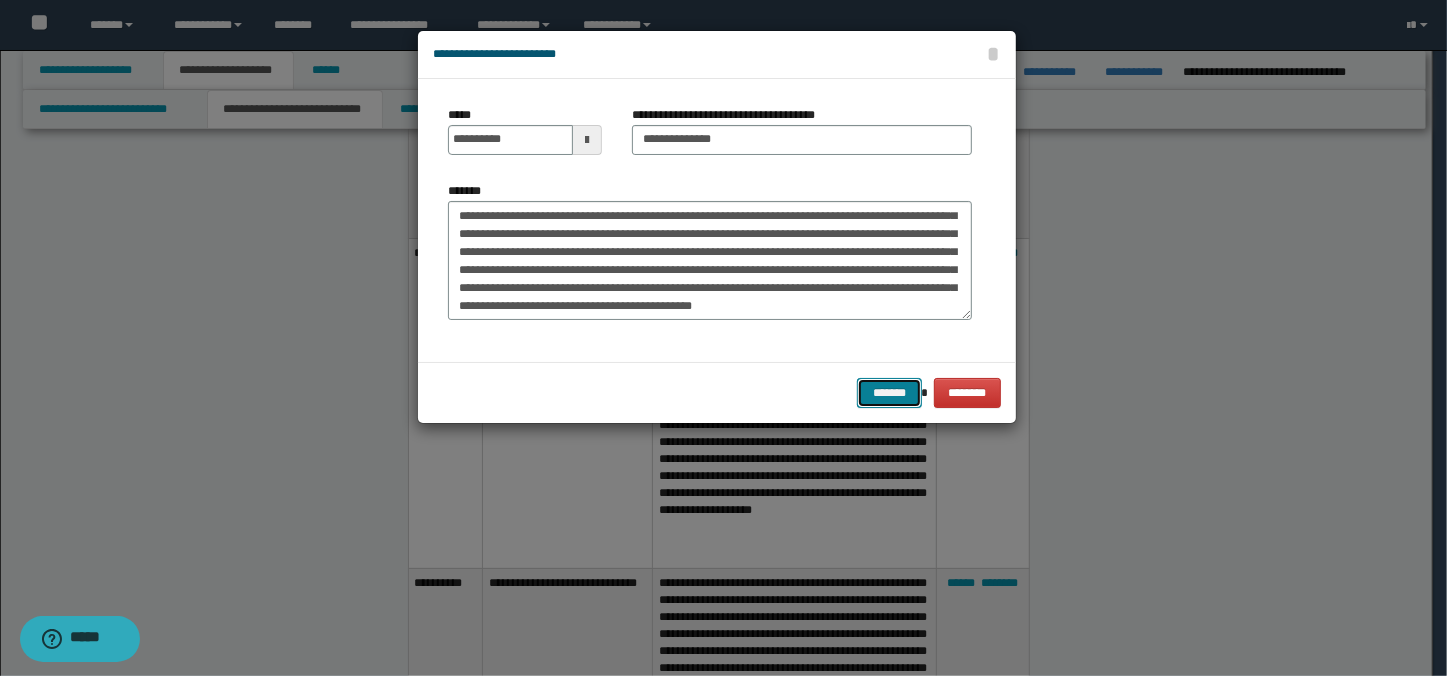click on "*******" at bounding box center [889, 393] 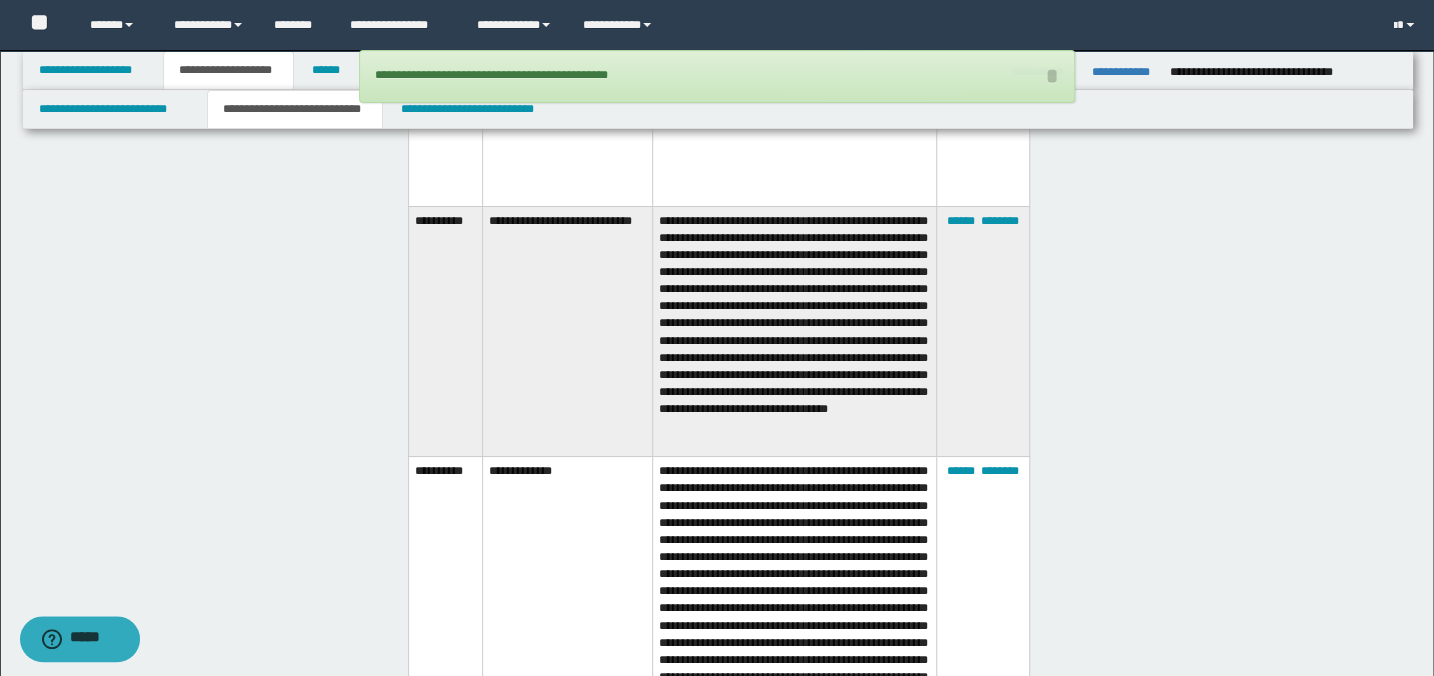 scroll, scrollTop: 3680, scrollLeft: 0, axis: vertical 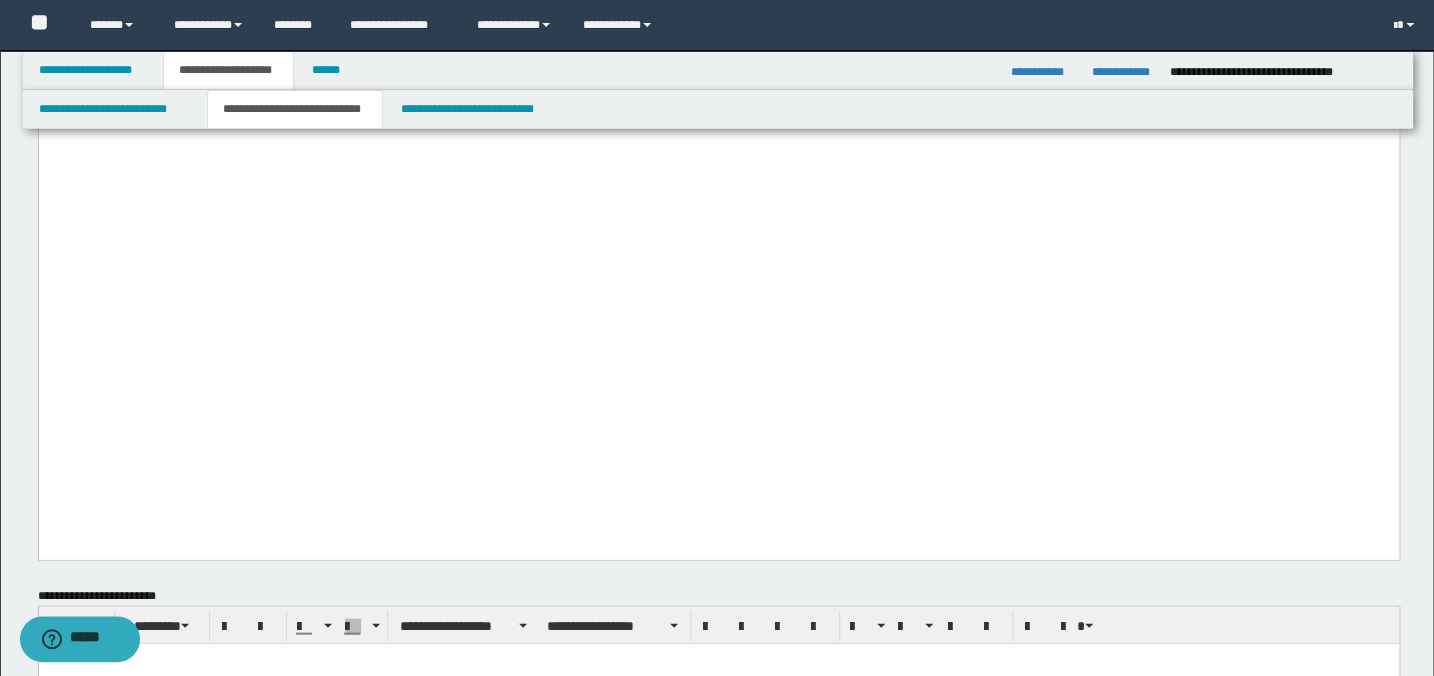 click on "**********" at bounding box center [718, -1079] 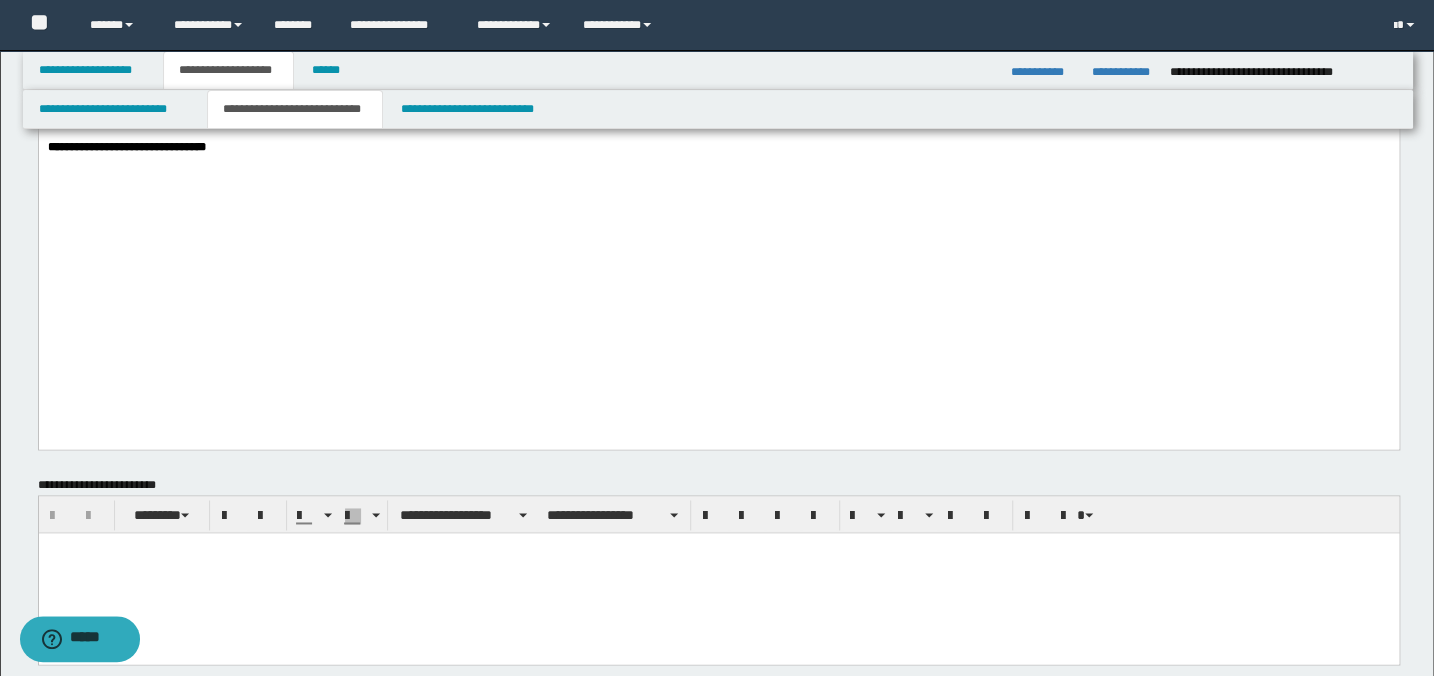scroll, scrollTop: 1135, scrollLeft: 0, axis: vertical 